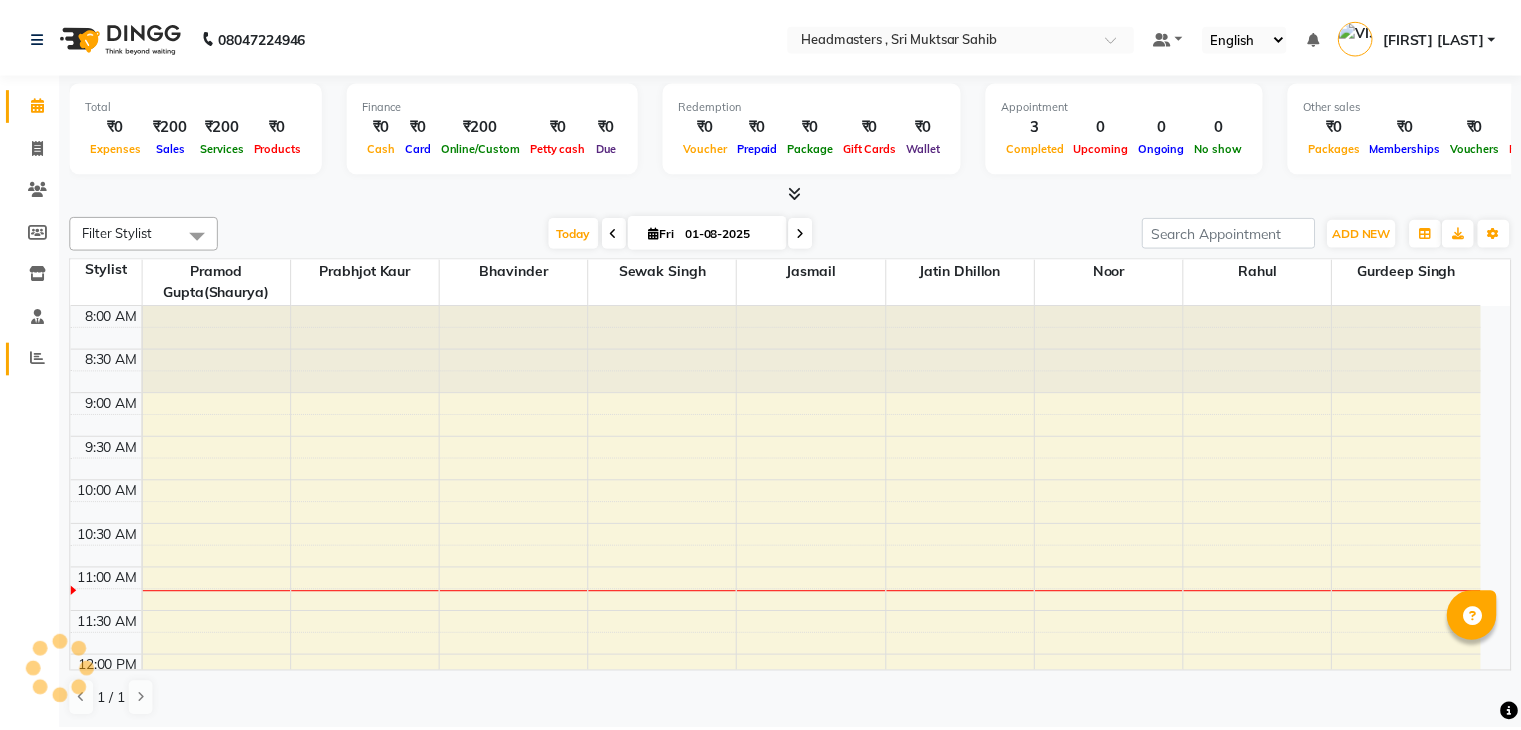 scroll, scrollTop: 0, scrollLeft: 0, axis: both 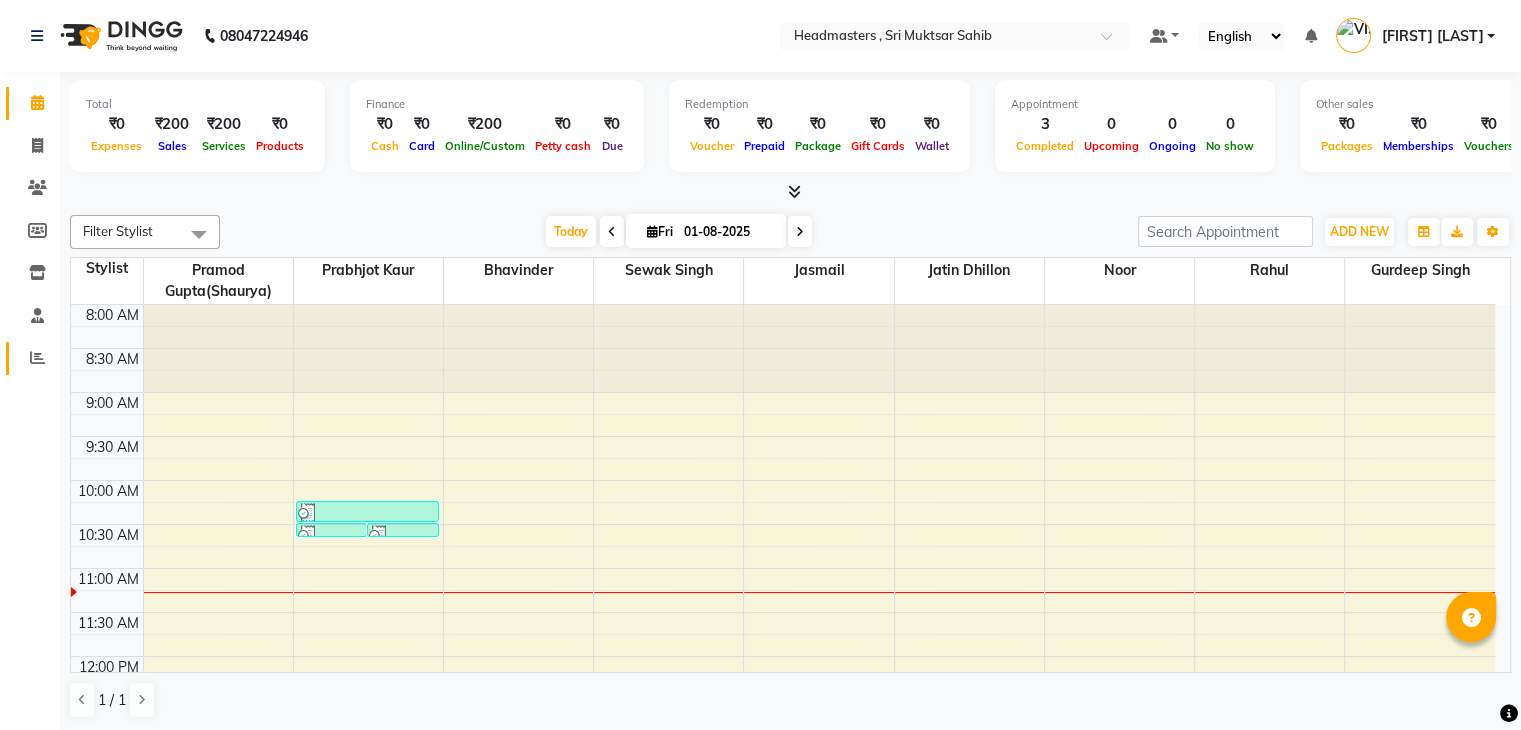 click on "Reports" 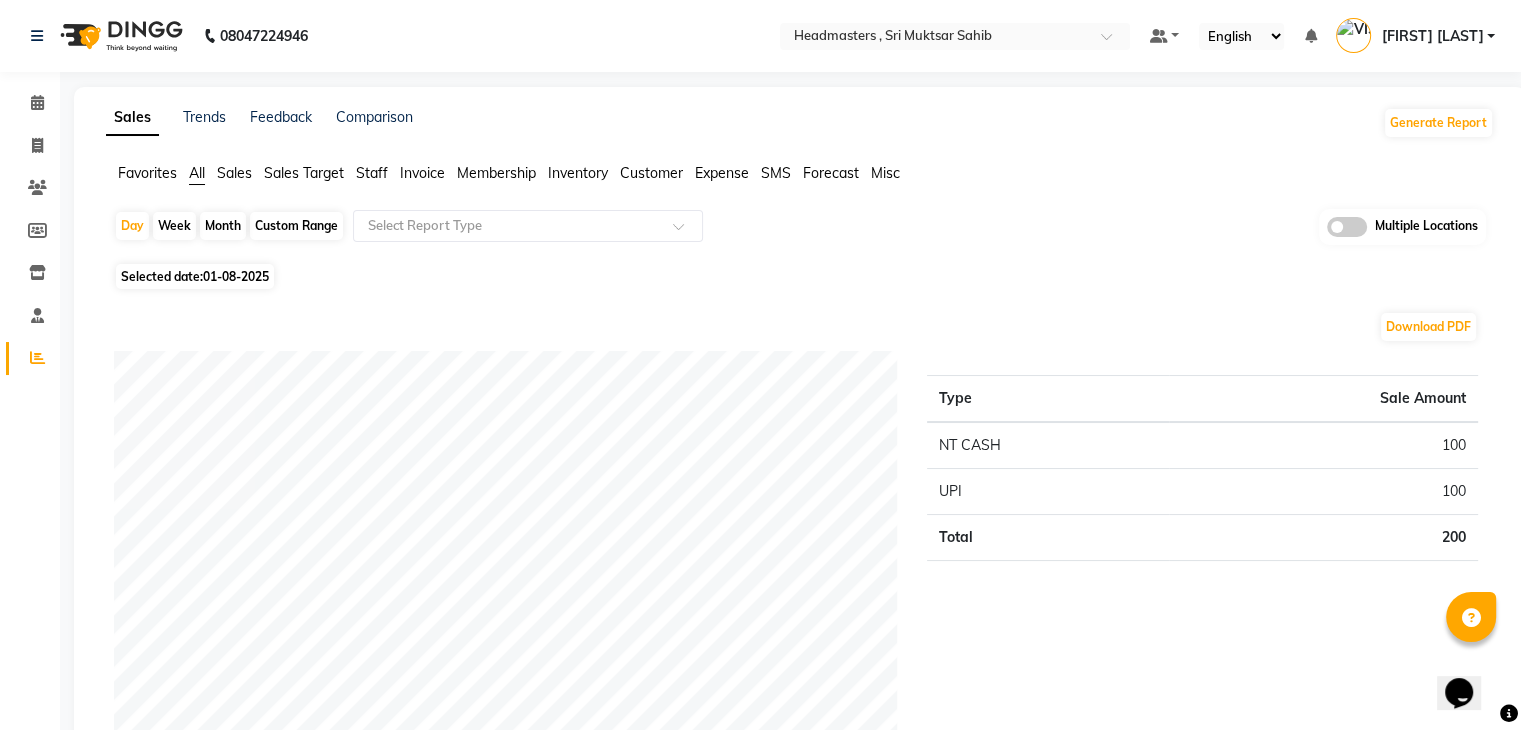 scroll, scrollTop: 0, scrollLeft: 0, axis: both 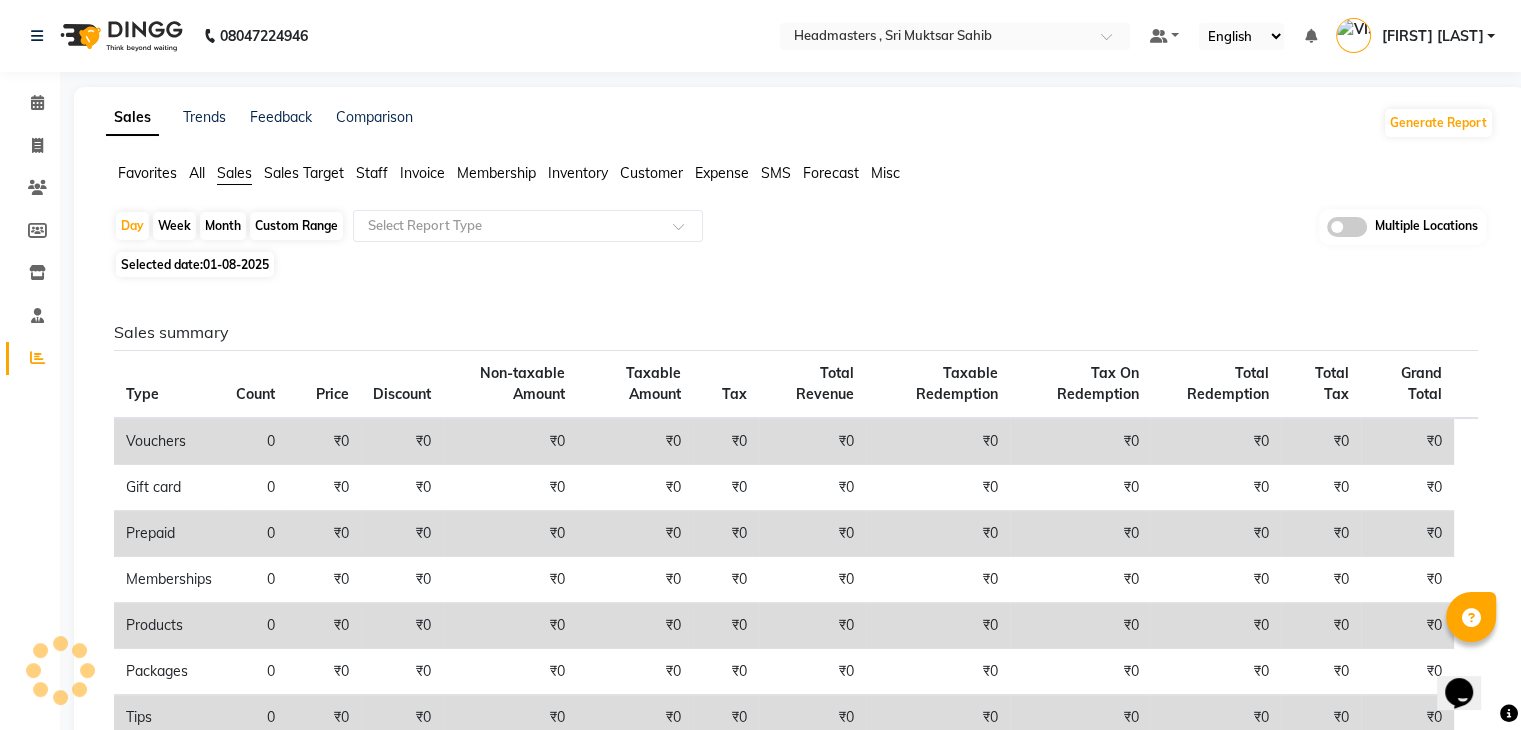click on "01-08-2025" 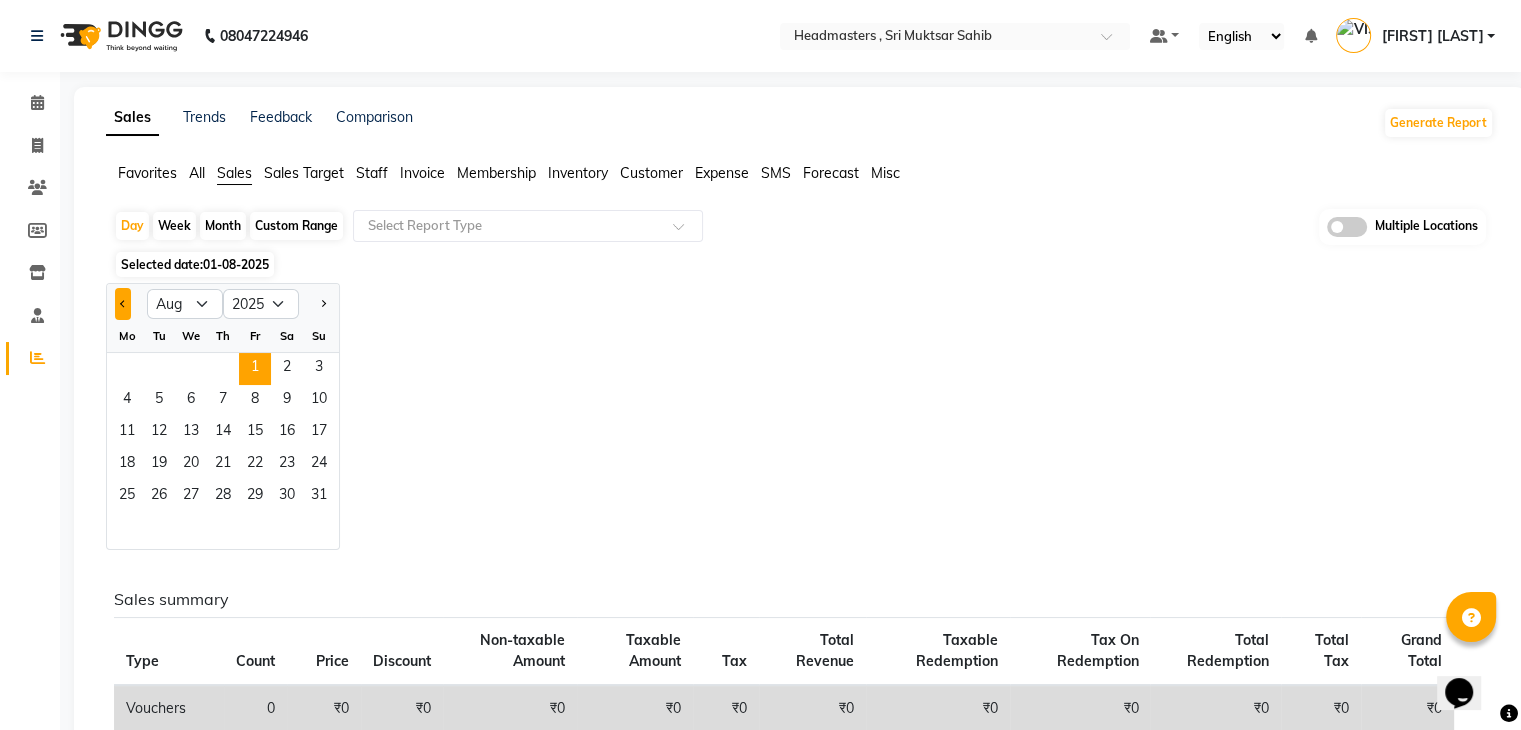 click 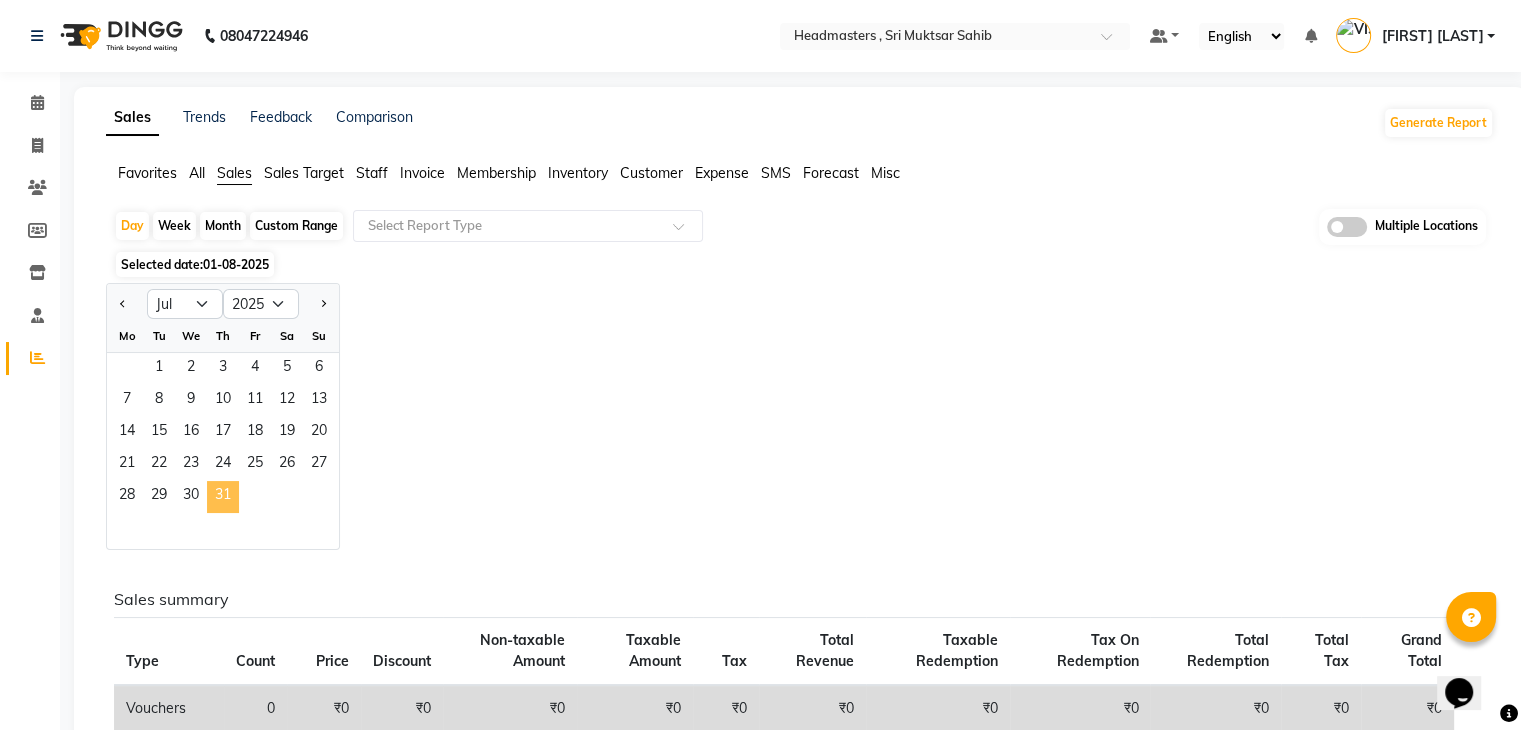 click on "31" 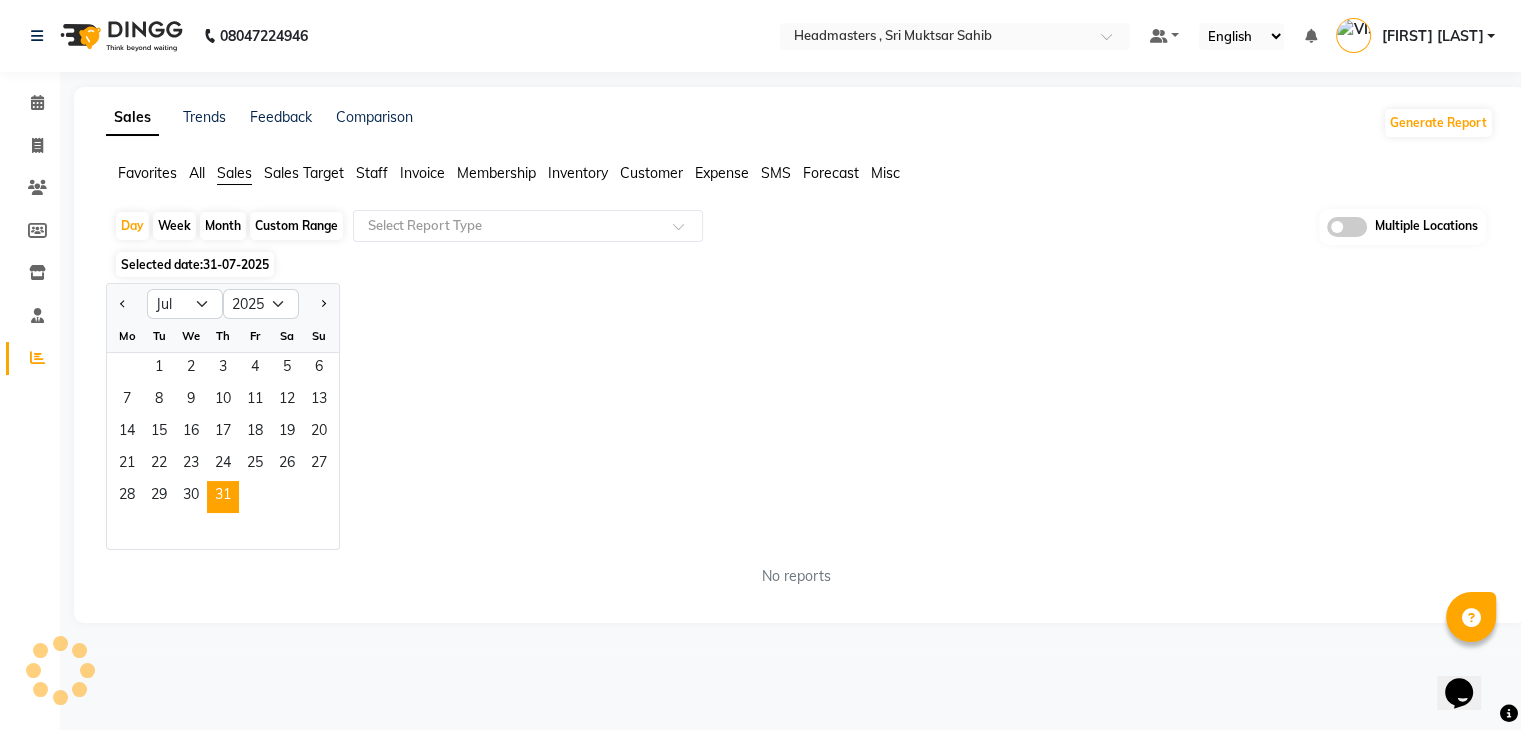 click on "Jan Feb Mar Apr May Jun Jul Aug Sep Oct Nov Dec 2015 2016 2017 2018 2019 2020 2021 2022 2023 2024 2025 2026 2027 2028 2029 2030 2031 2032 2033 2034 2035 Mo Tu We Th Fr Sa Su  1   2   3   4   5   6   7   8   9   10   11   12   13   14   15   16   17   18   19   20   21   22   23   24   25   26   27   28   29   30   31" 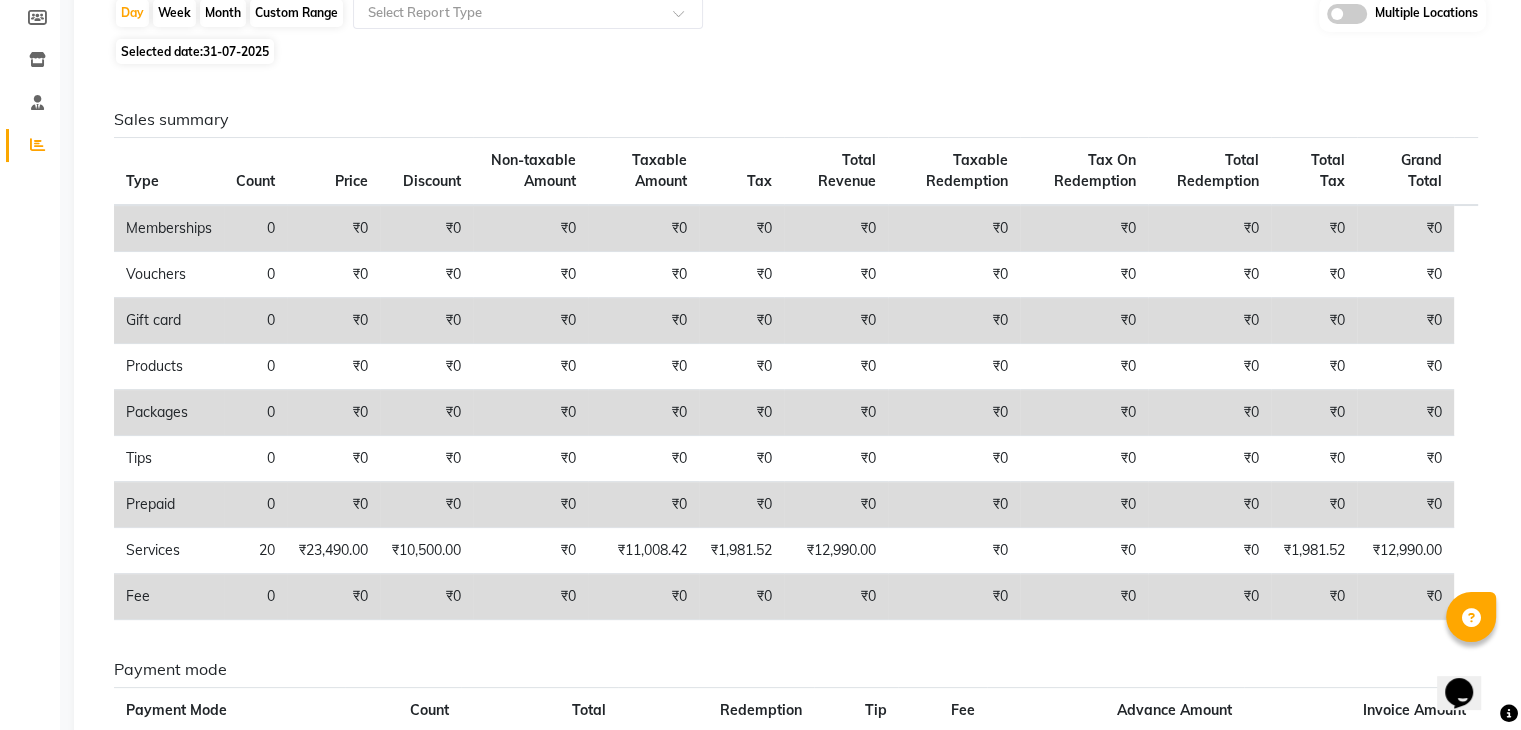 scroll, scrollTop: 0, scrollLeft: 0, axis: both 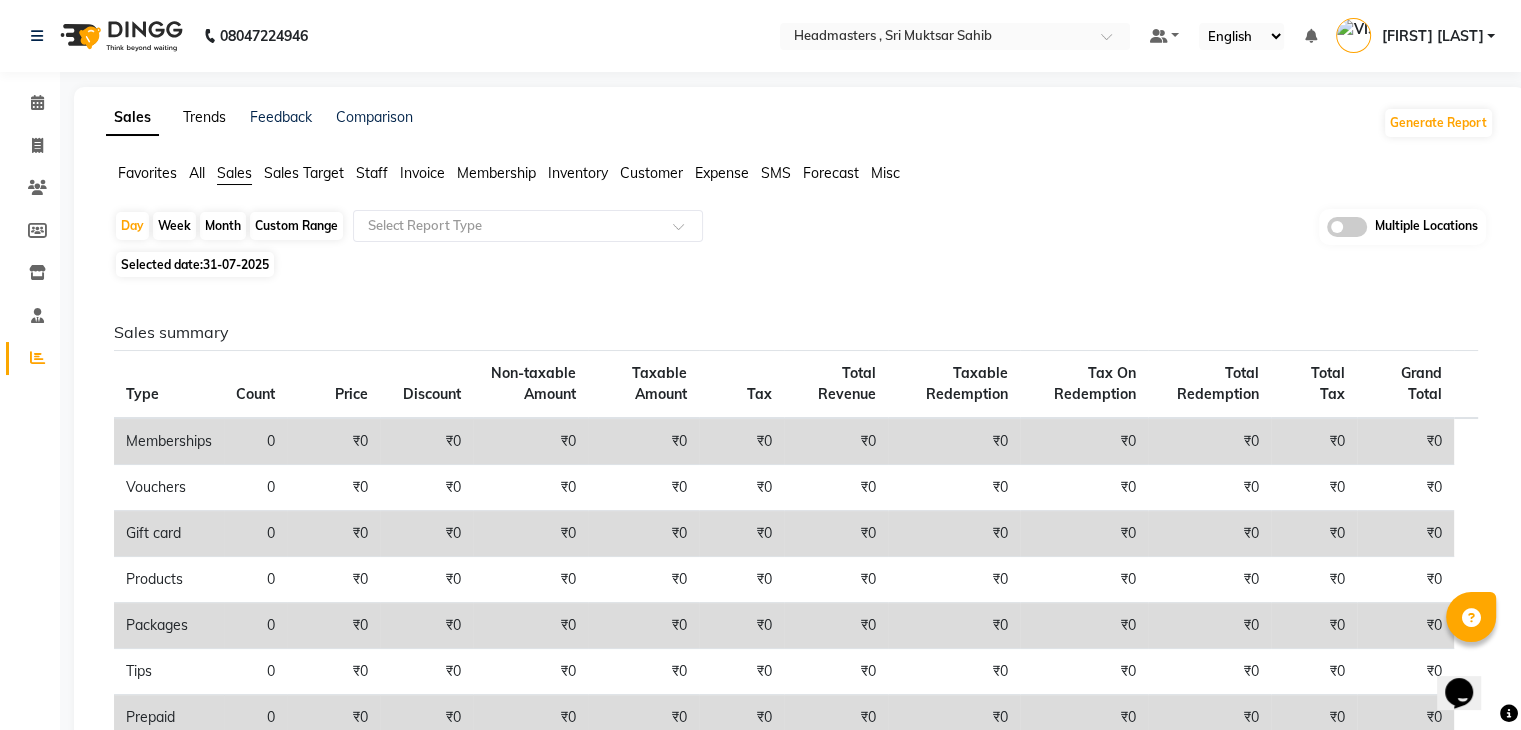click on "Trends" 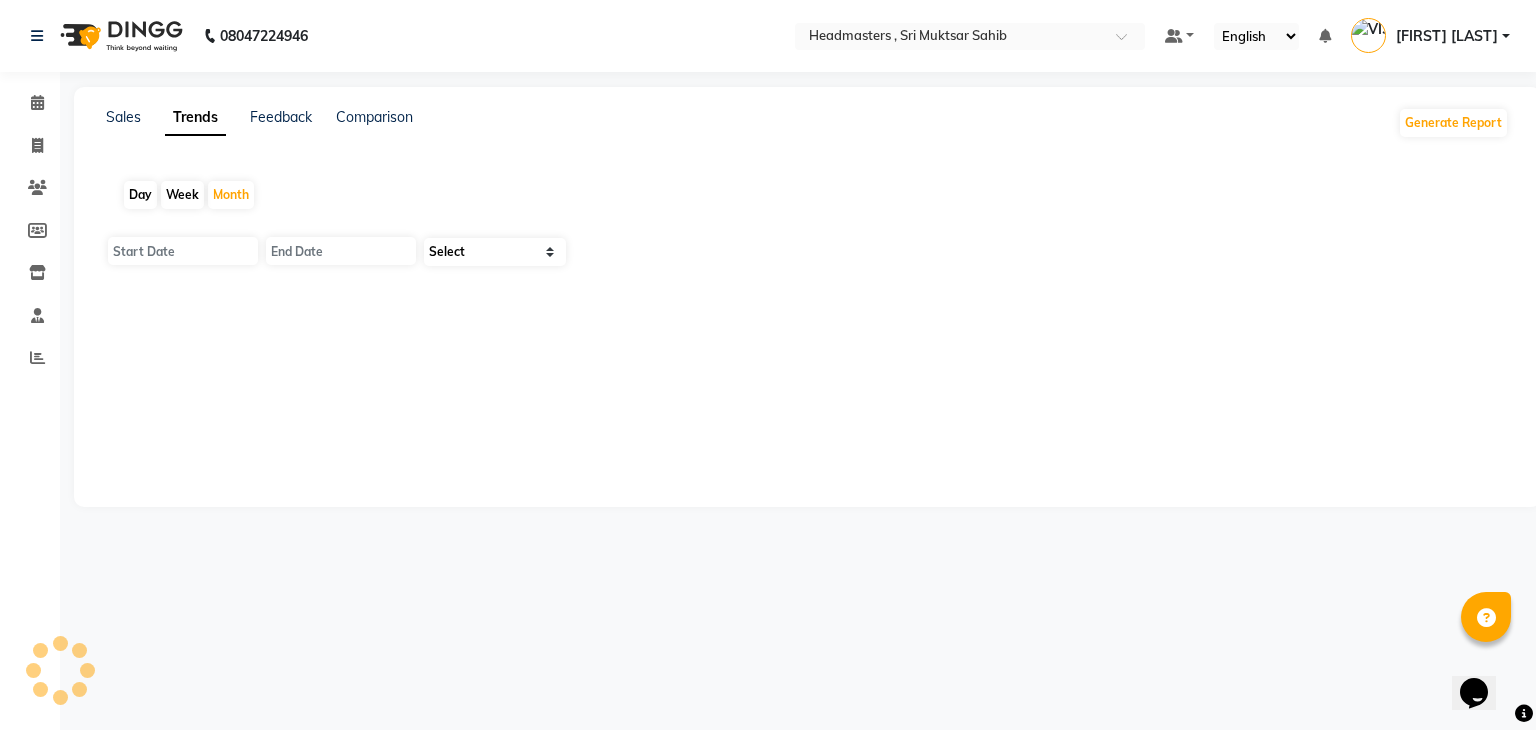 type on "01-08-2025" 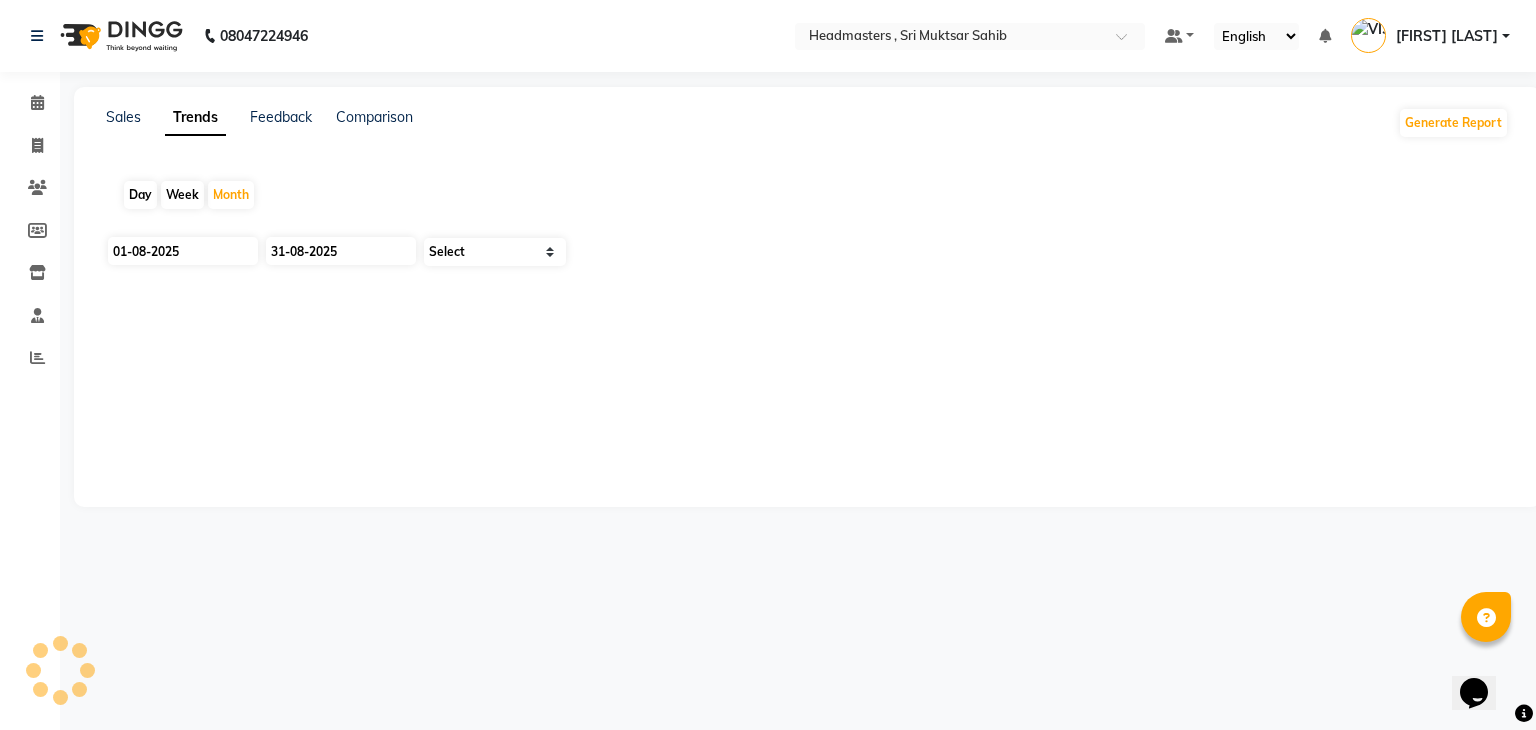 select on "by_client" 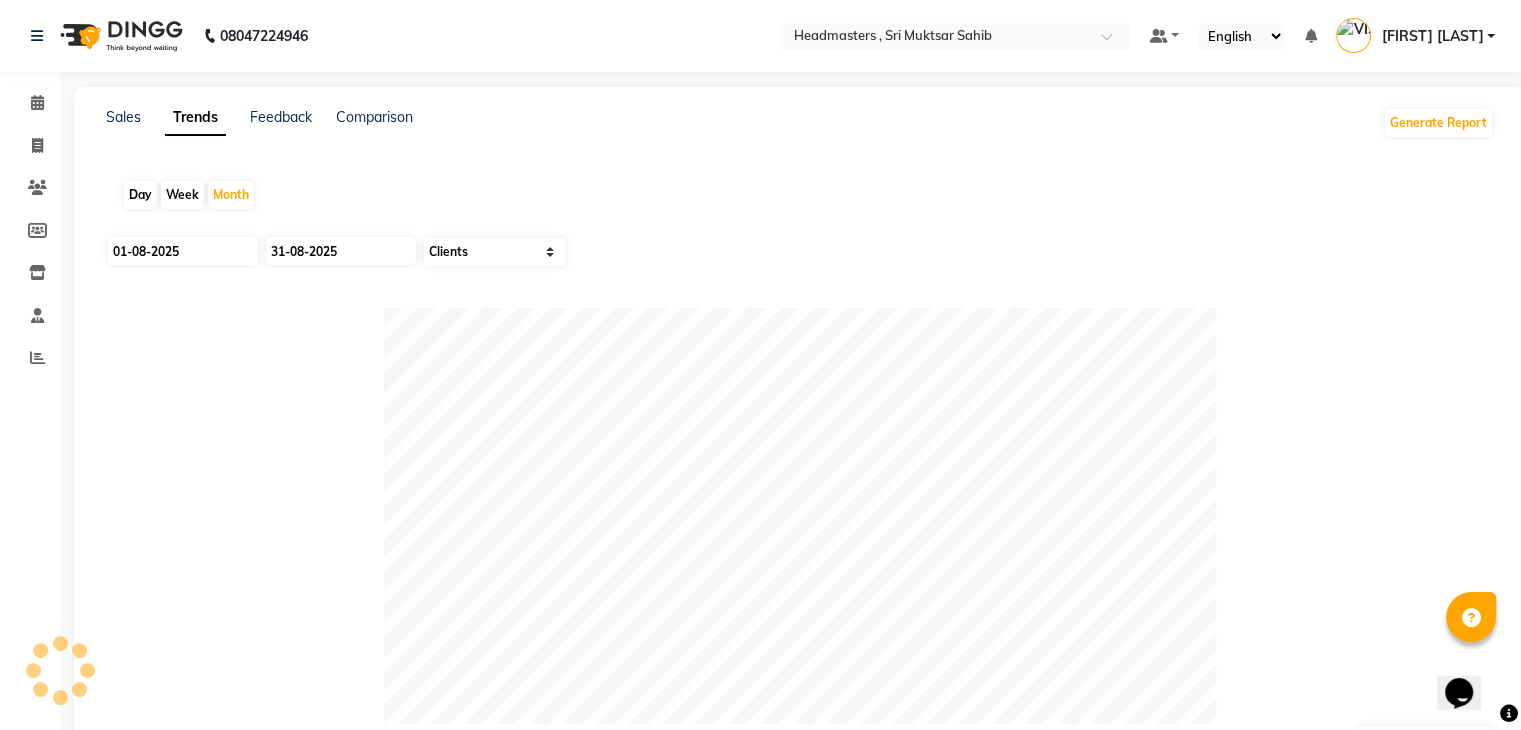 click on "Day" 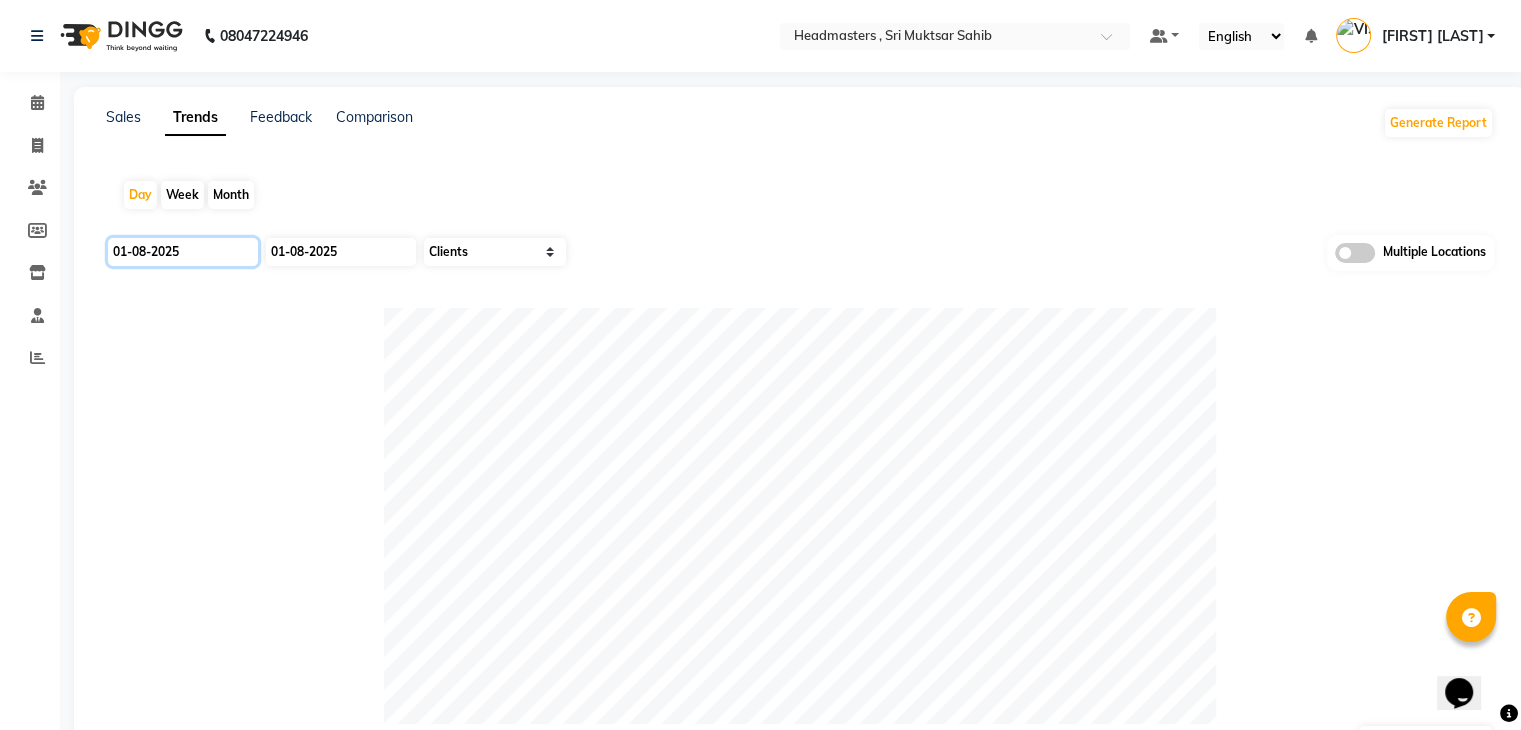 click on "01-08-2025" 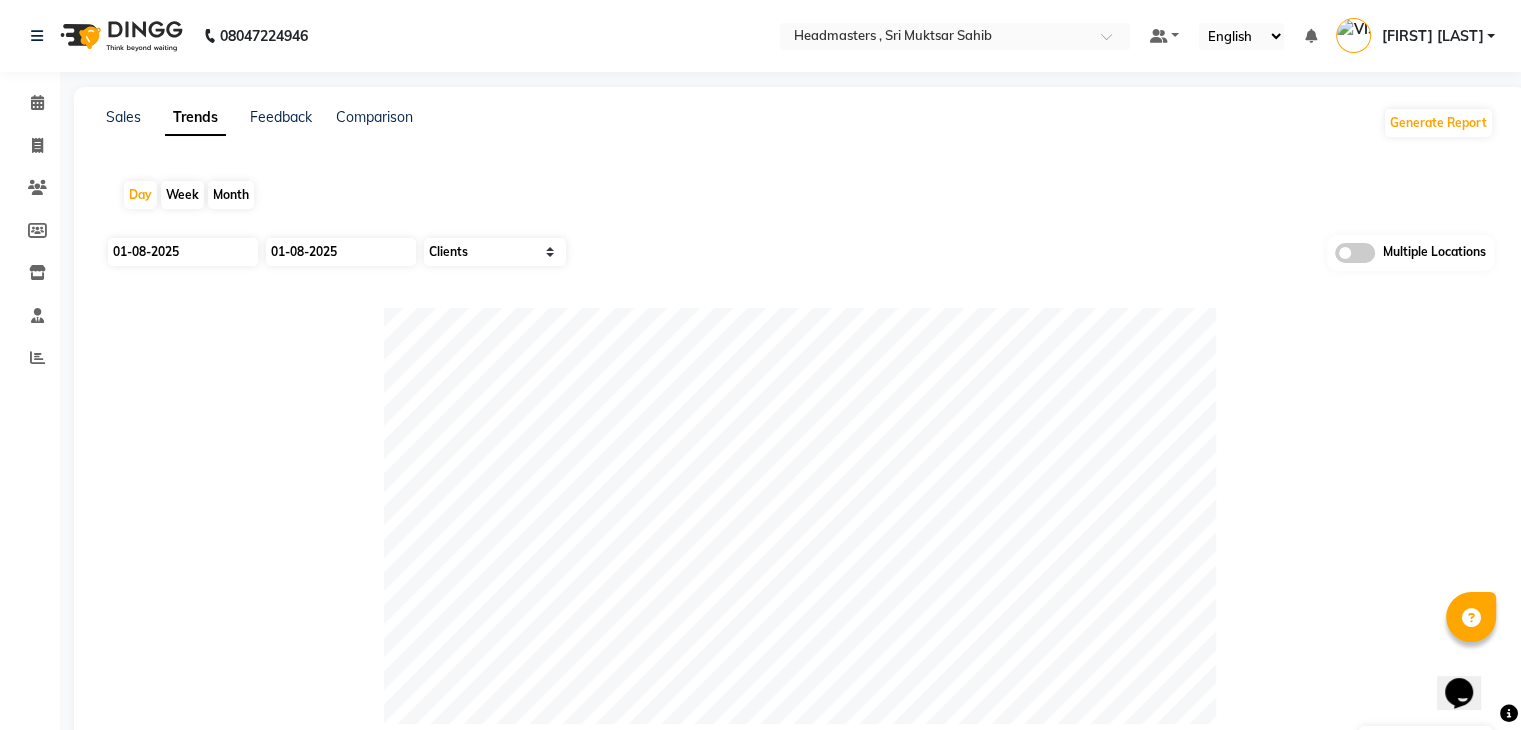 select on "8" 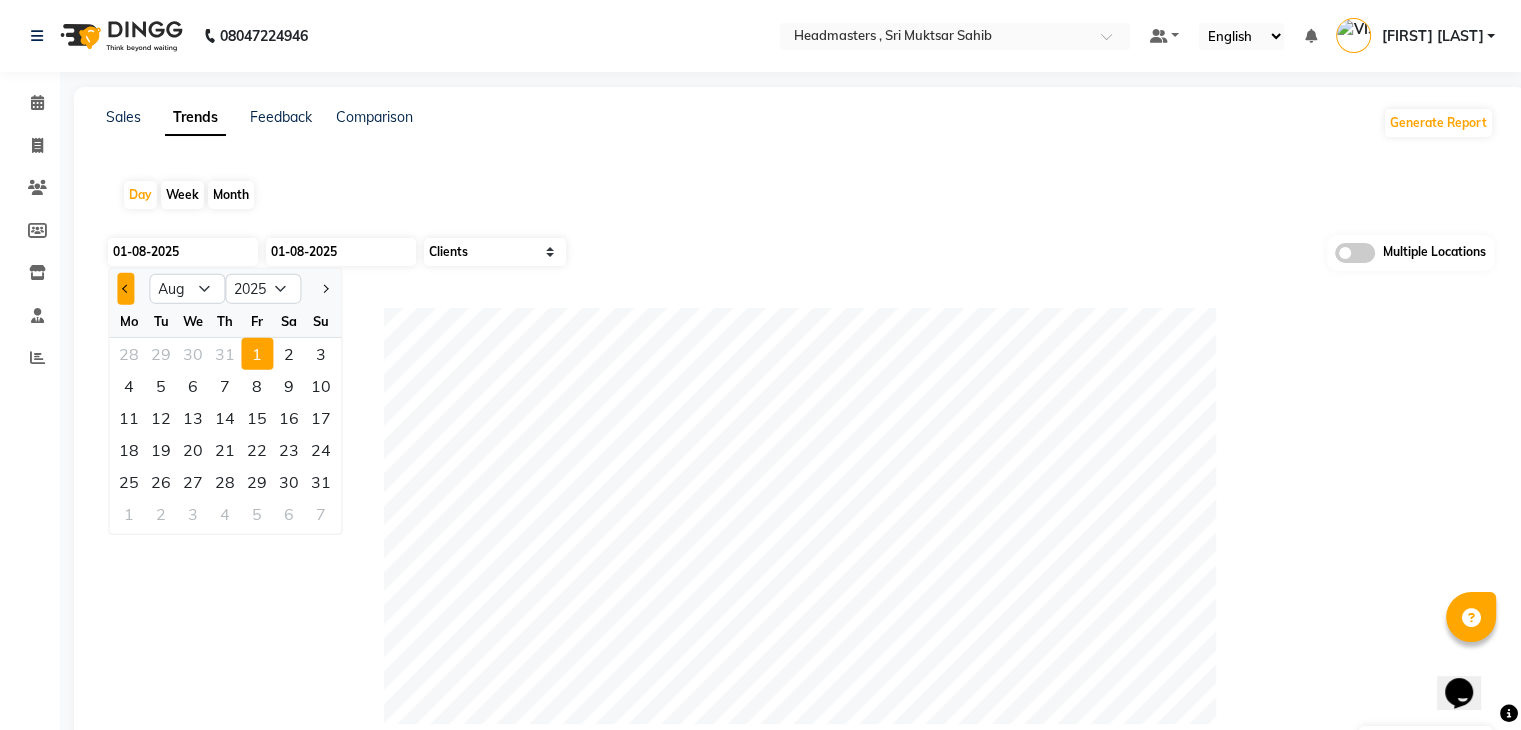 click 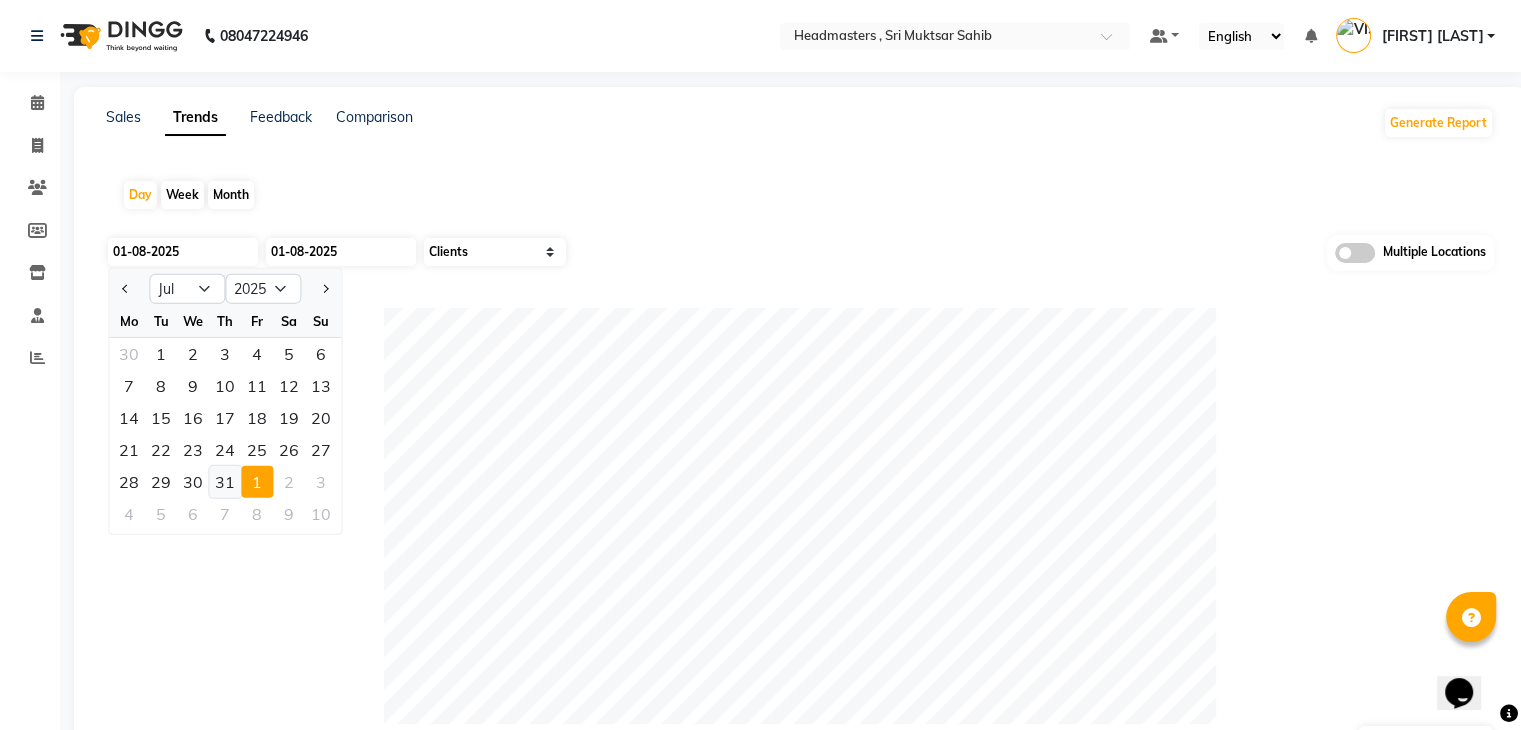 click on "31" 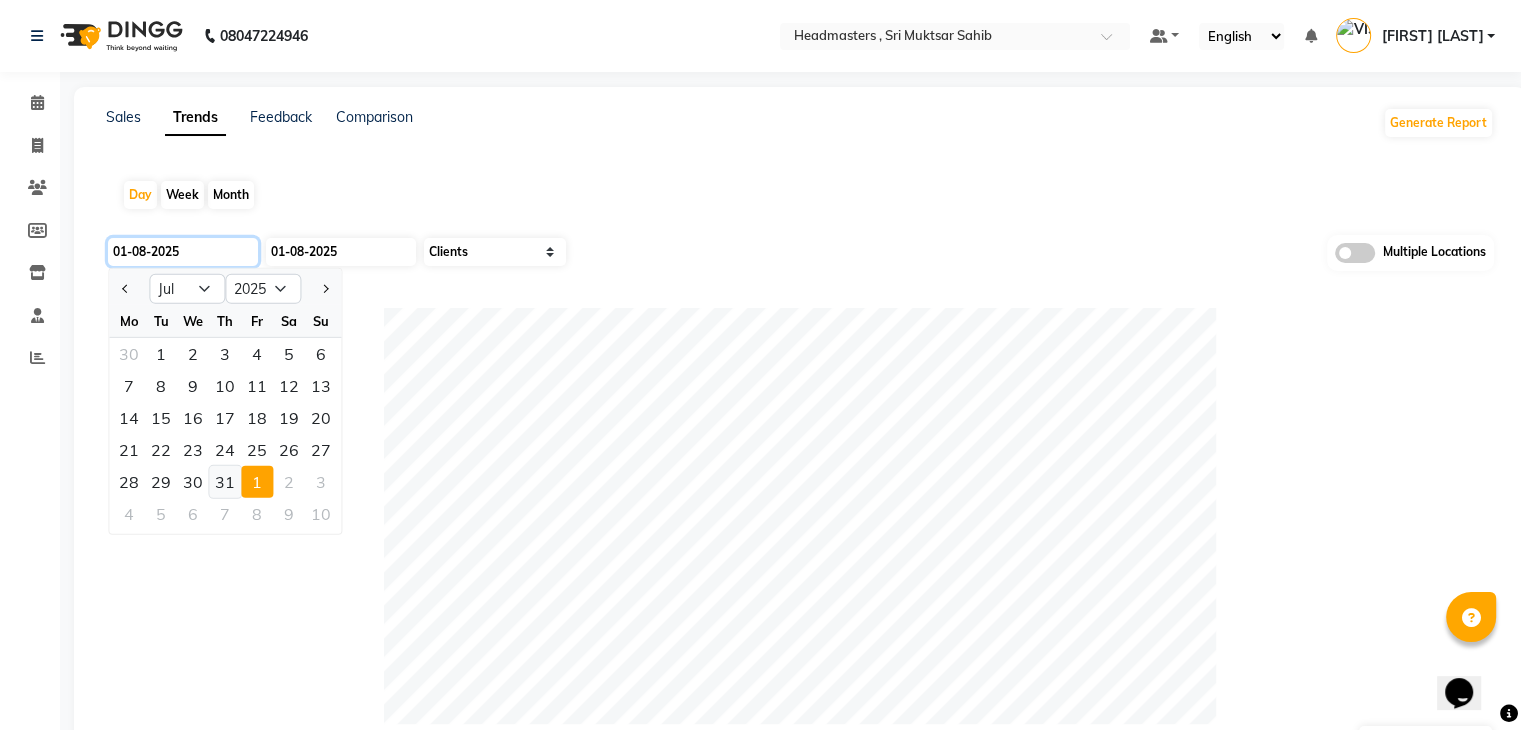 type on "31-07-2025" 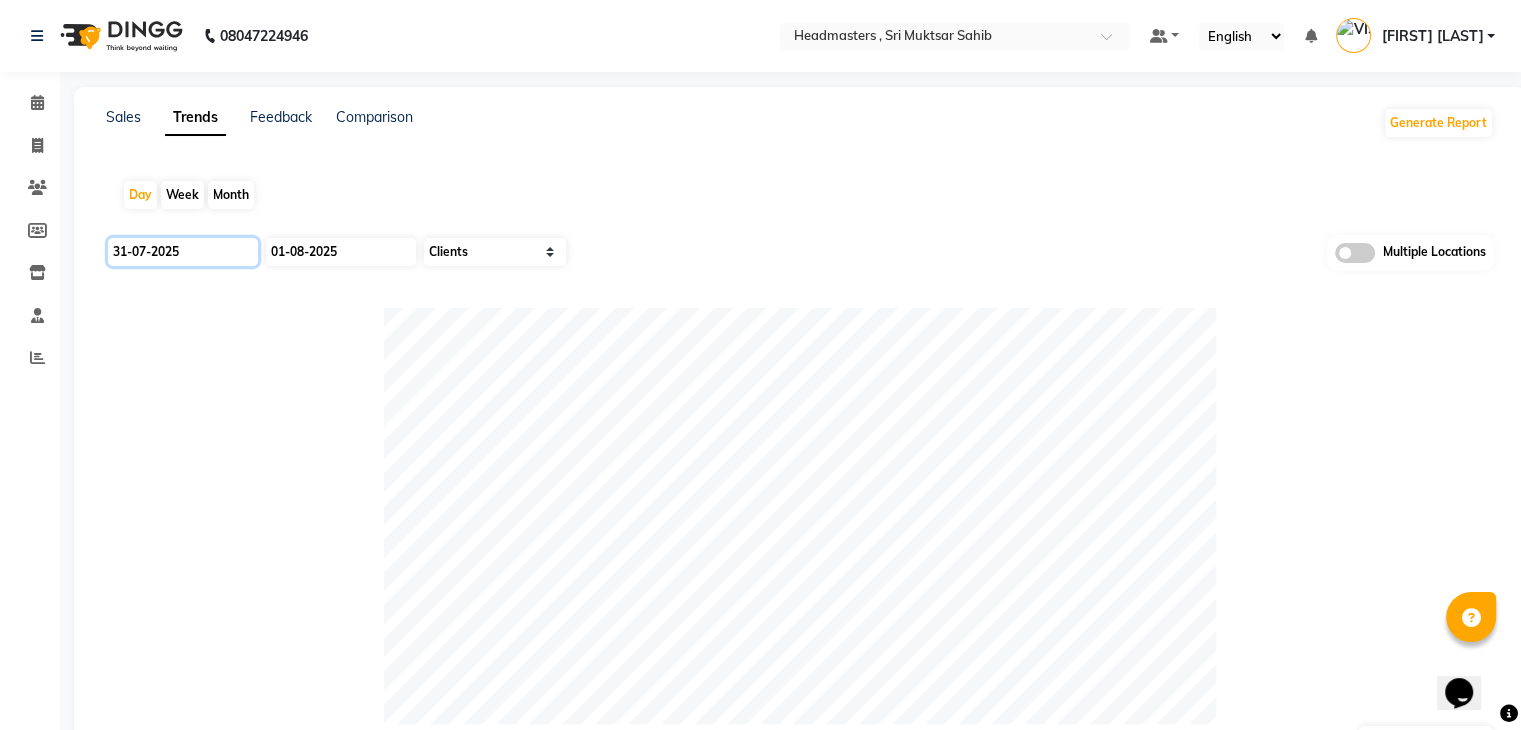 click on "31-07-2025" 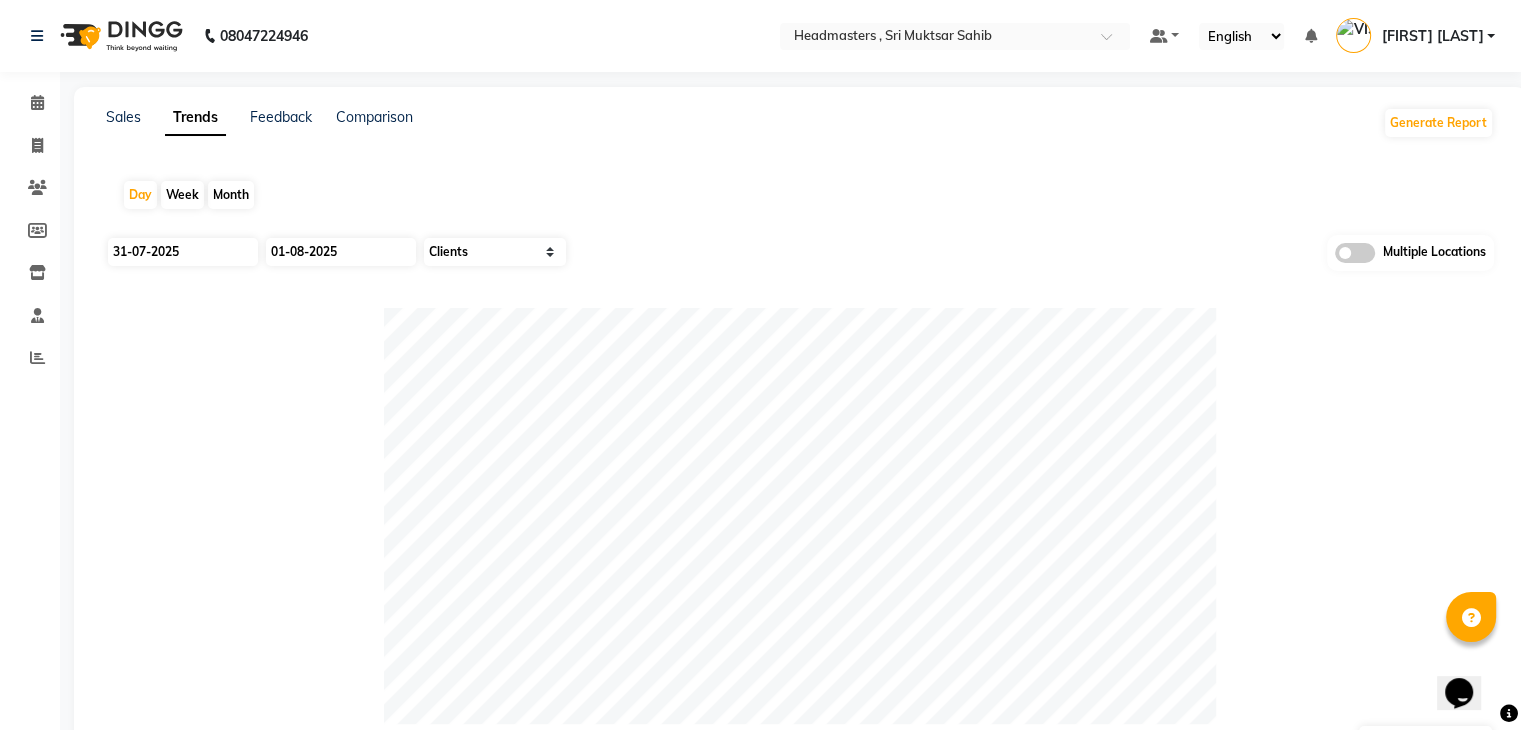 select on "7" 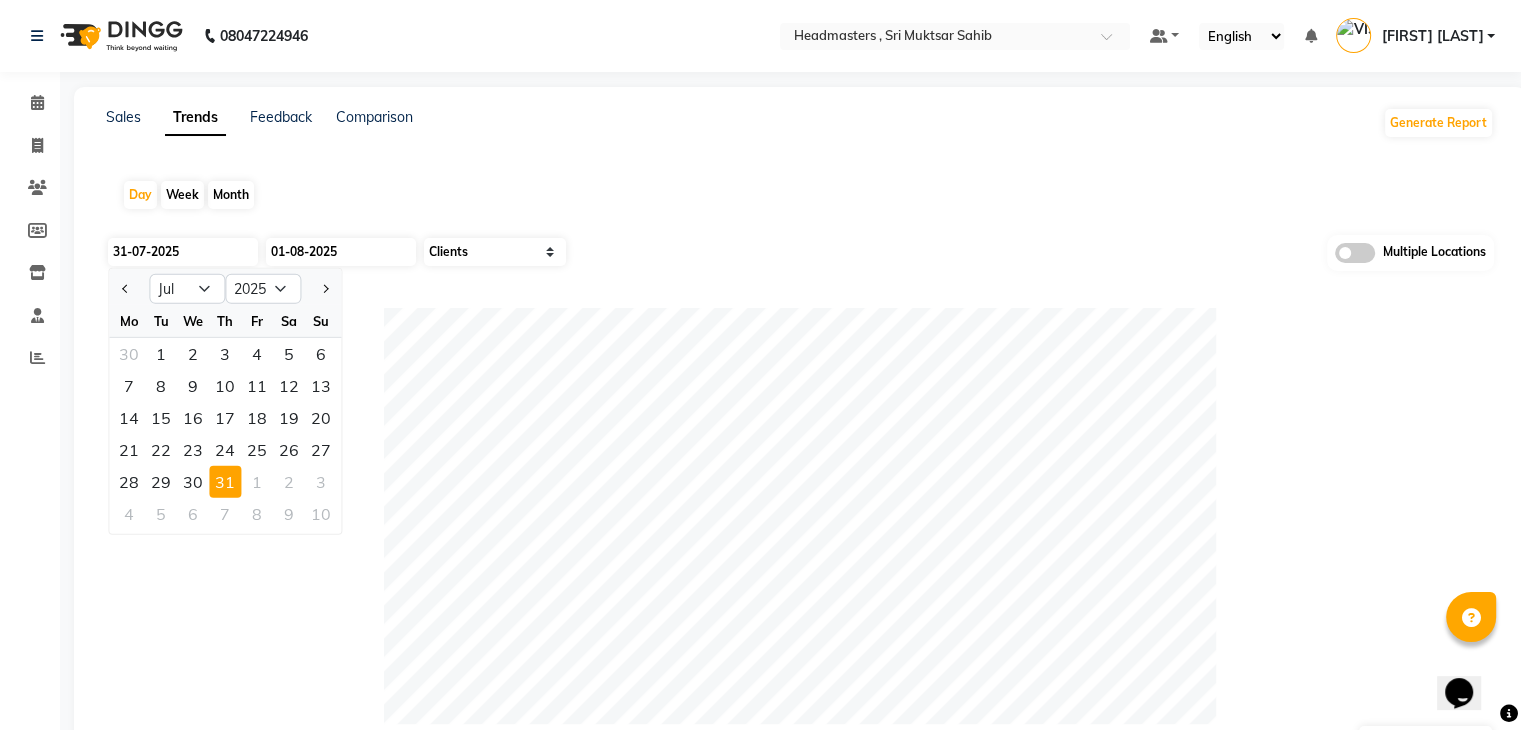 click on "30" 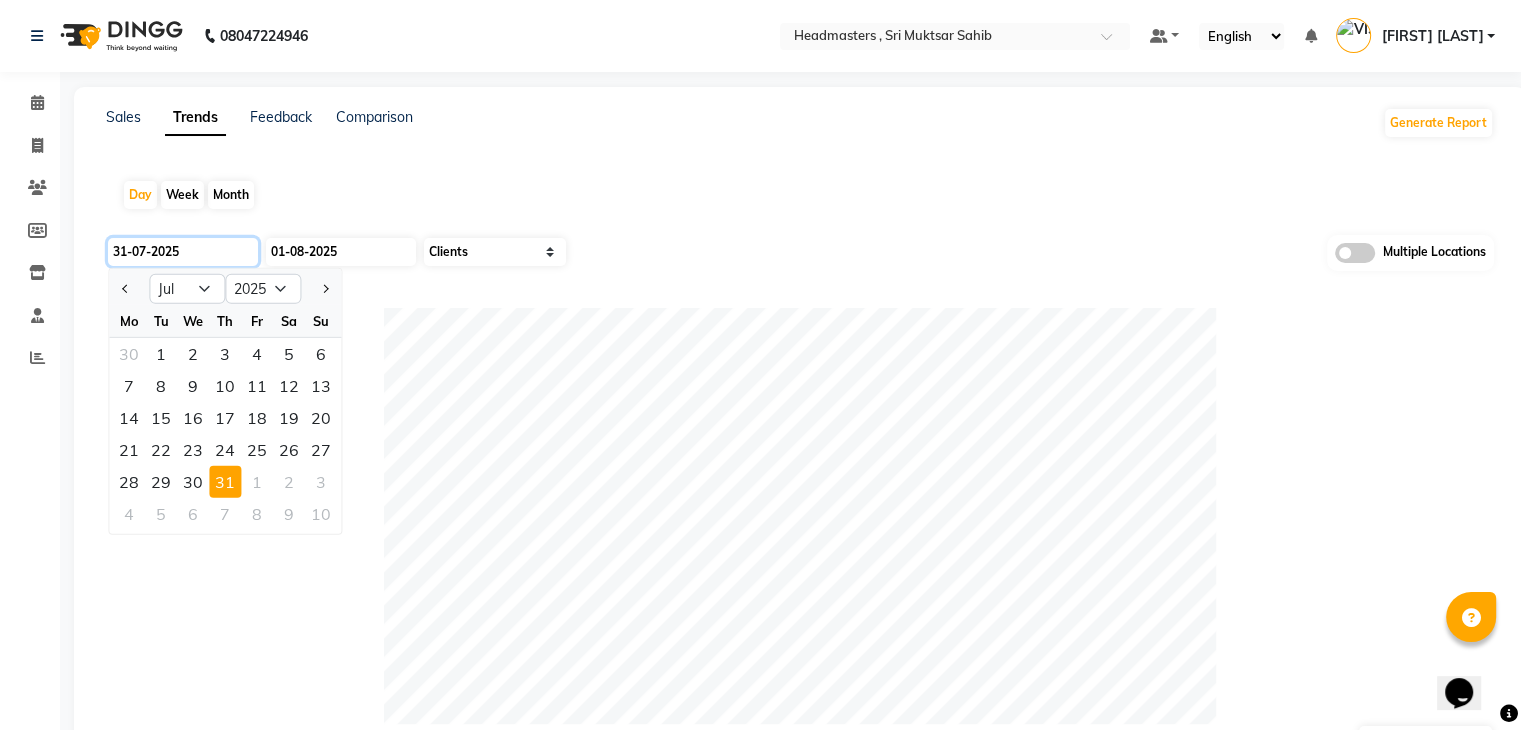 type on "30-07-2025" 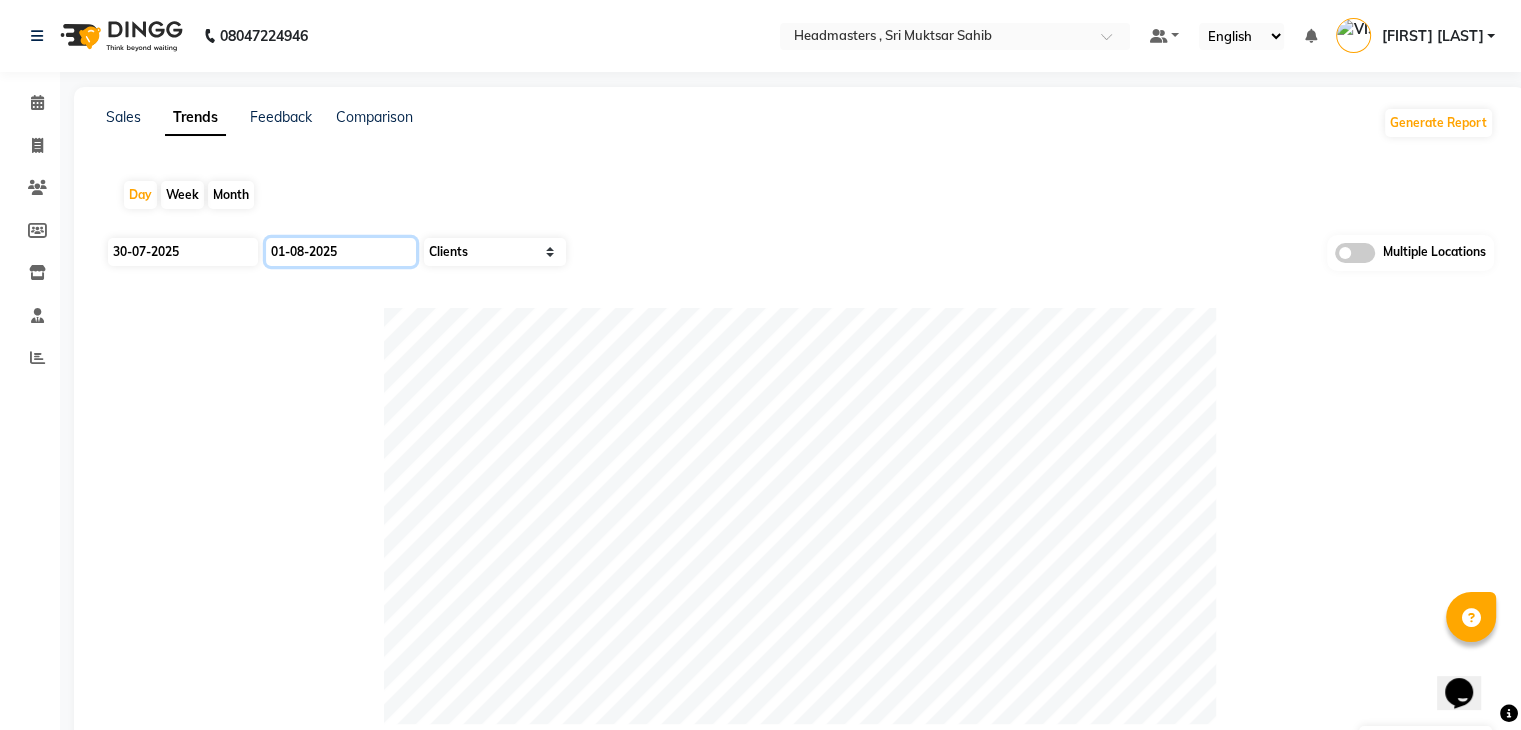 click on "01-08-2025" 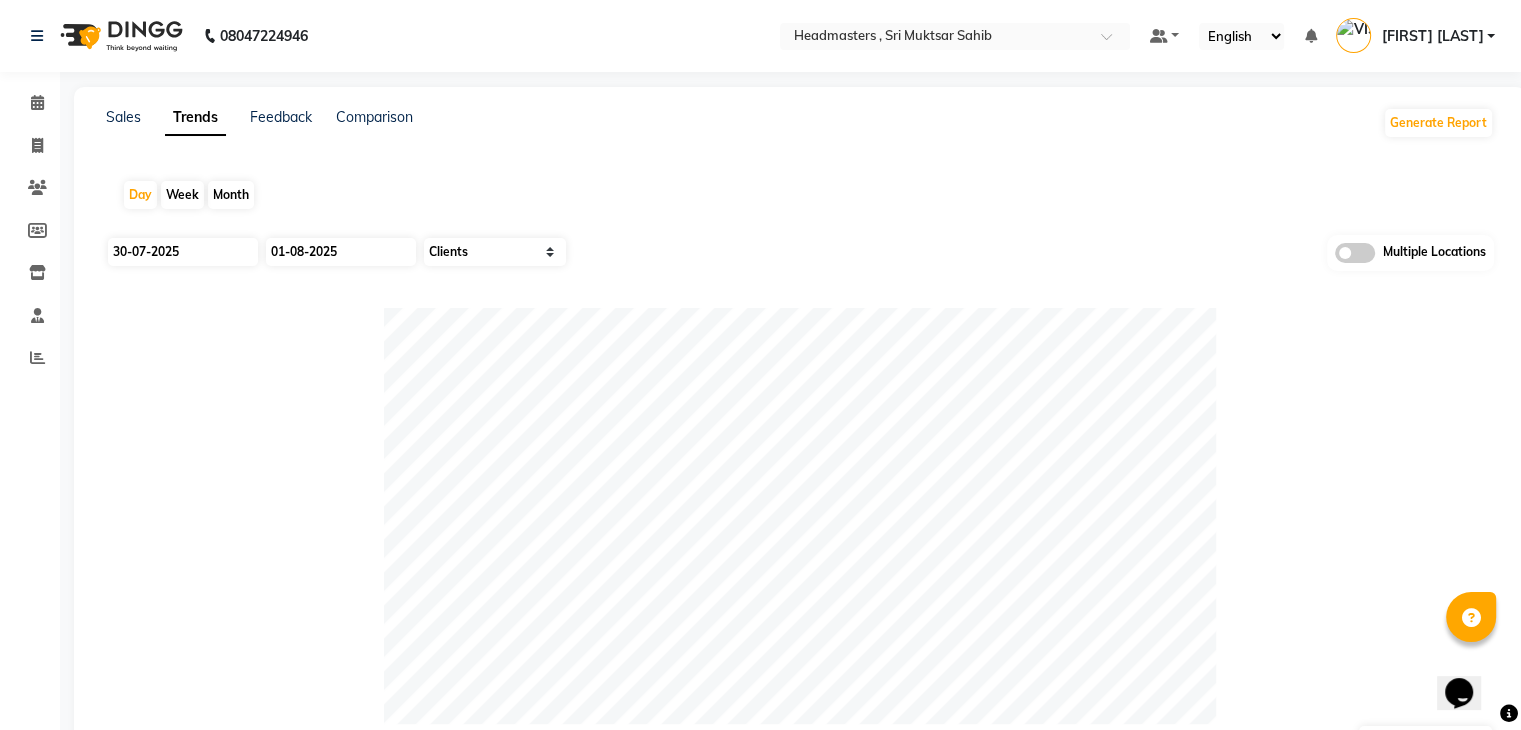 select on "8" 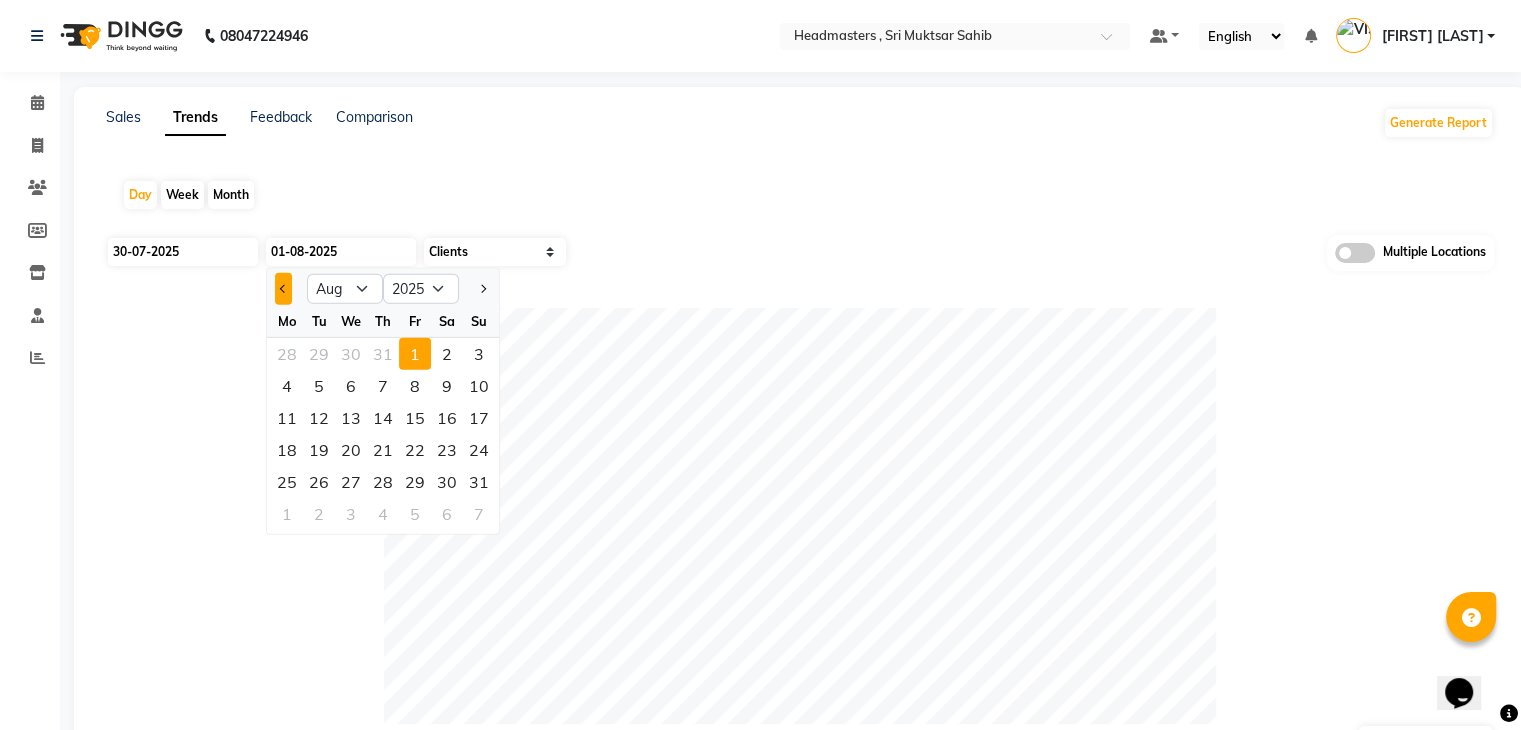 click 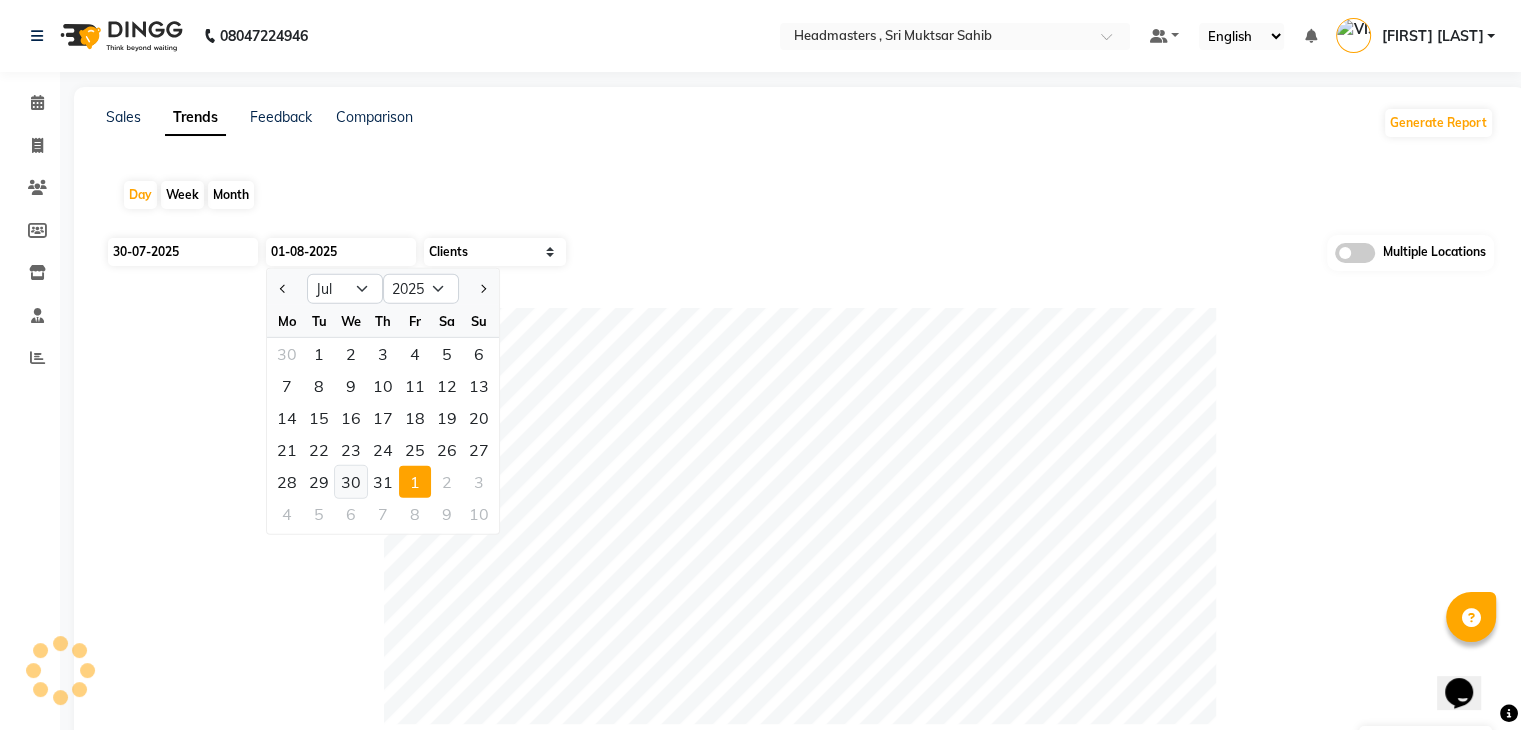 click on "30" 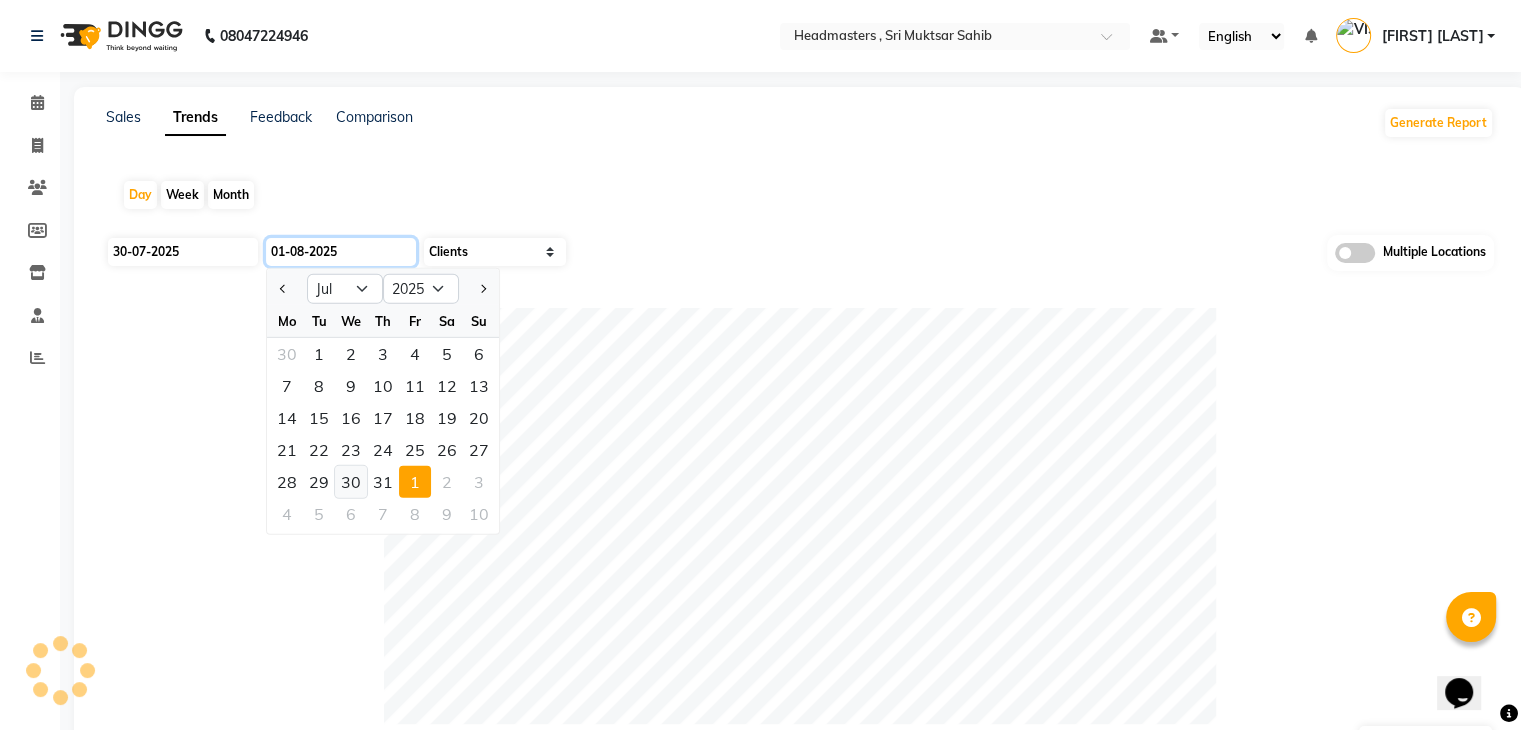 type on "30-07-2025" 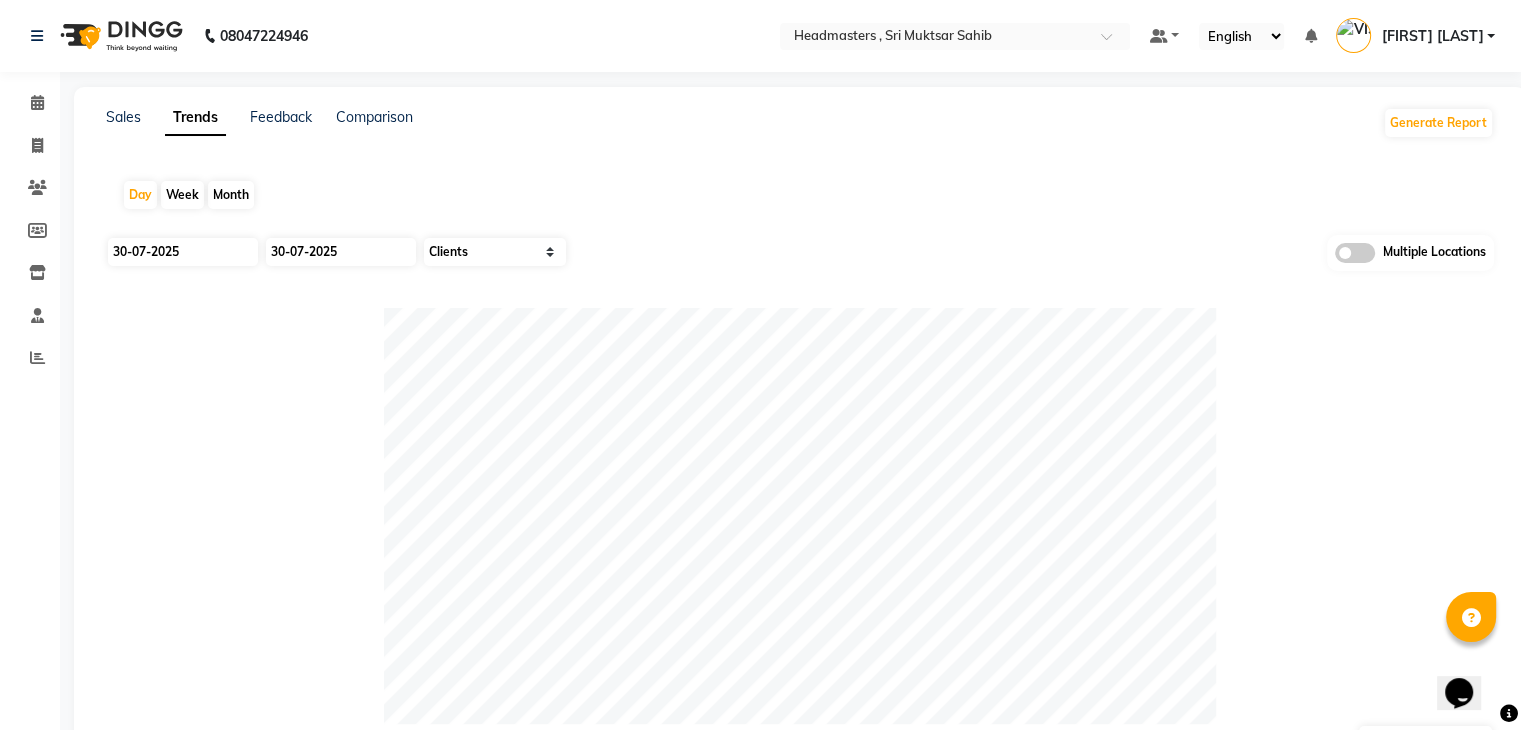 click on "Day Week Month 30-07-2025 30-07-2025 Select Sales Clients Multiple Locations  EXPORT REPORTS  Show  10 25 50 100  entries Search: Range Male Female Prefer Not To Say Other Not Mentioned Total Range Male Female Prefer Not To Say Other Not Mentioned Total 2025-07-30 0 1 0 0 4 5 Showing 1 to 1 of 1 entries Previous 1 Next" 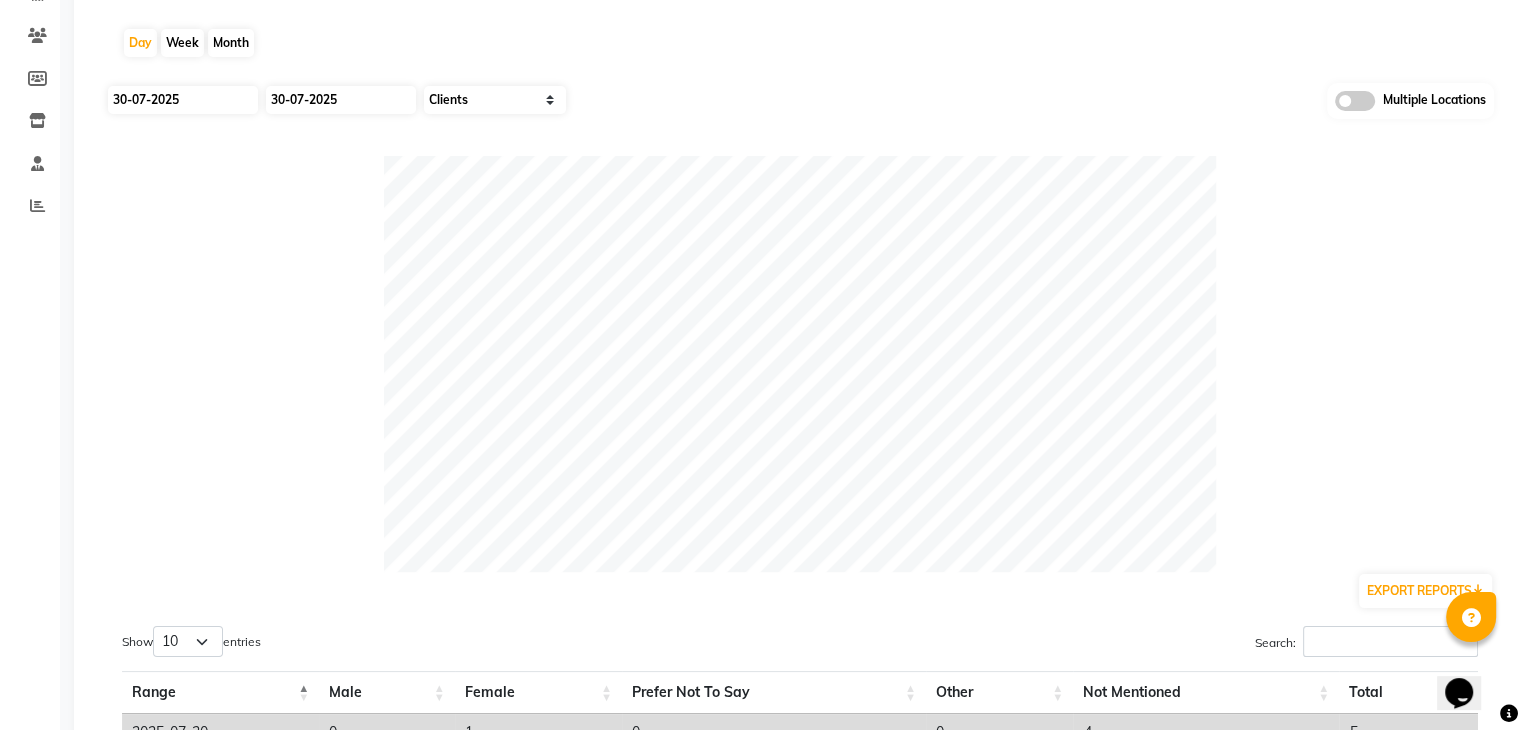 scroll, scrollTop: 0, scrollLeft: 0, axis: both 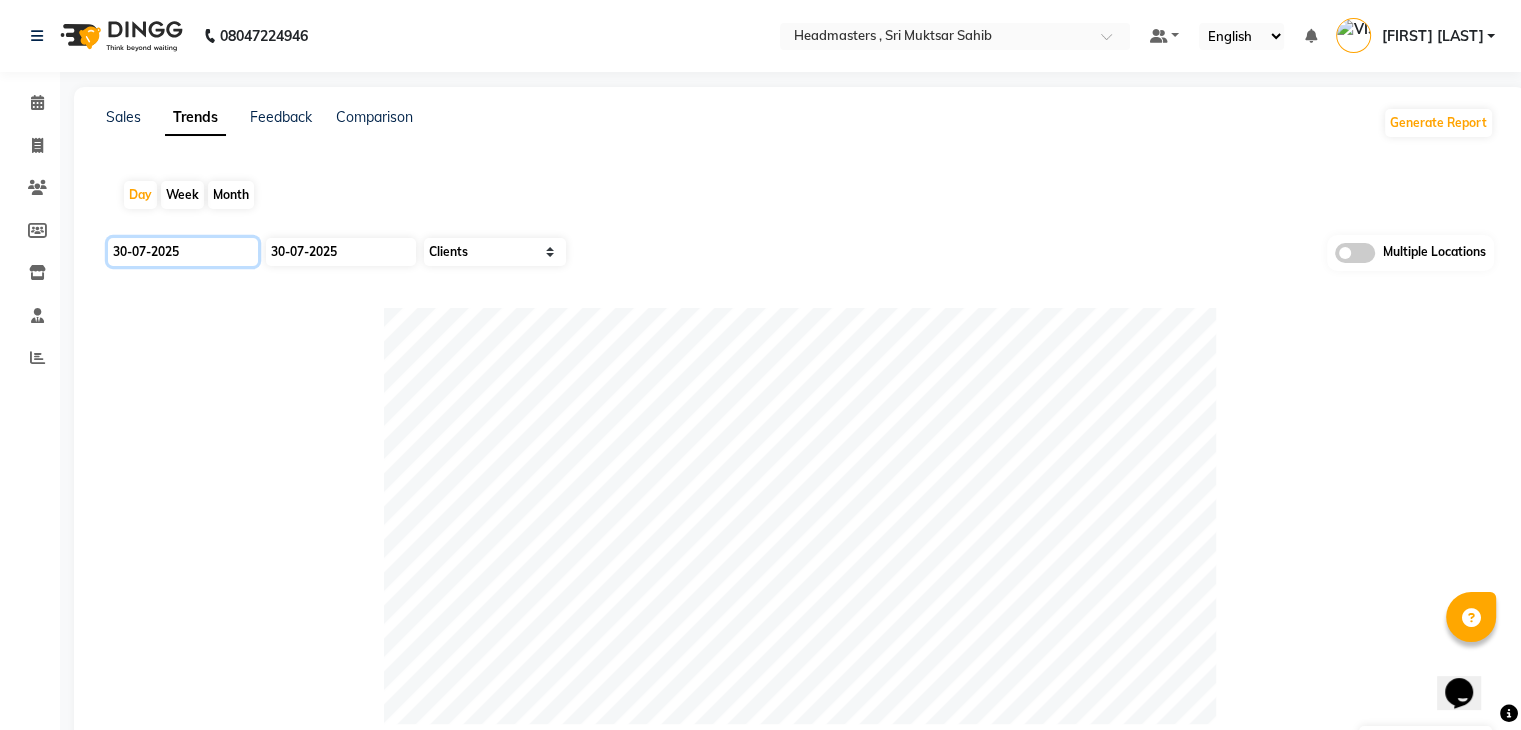 click on "30-07-2025" 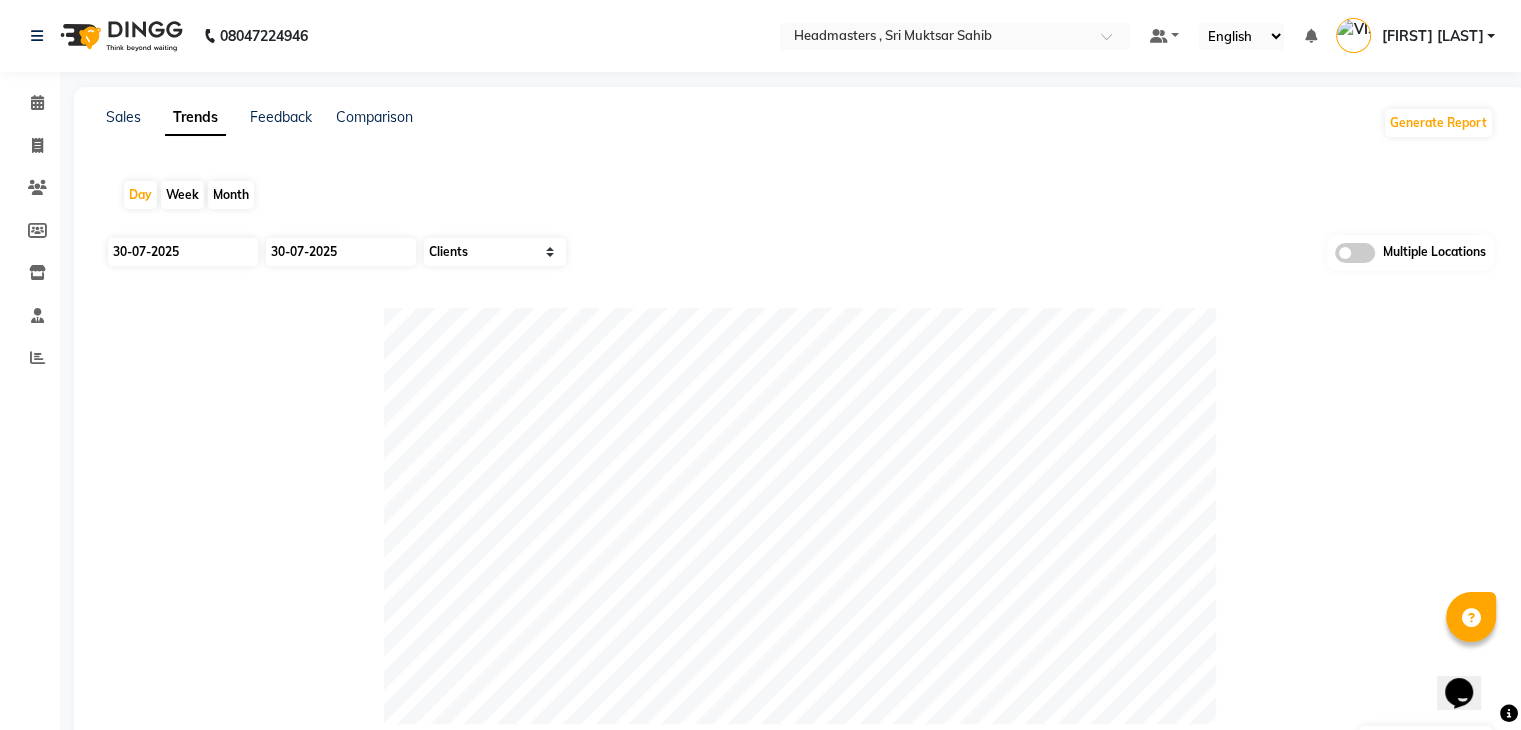 select on "7" 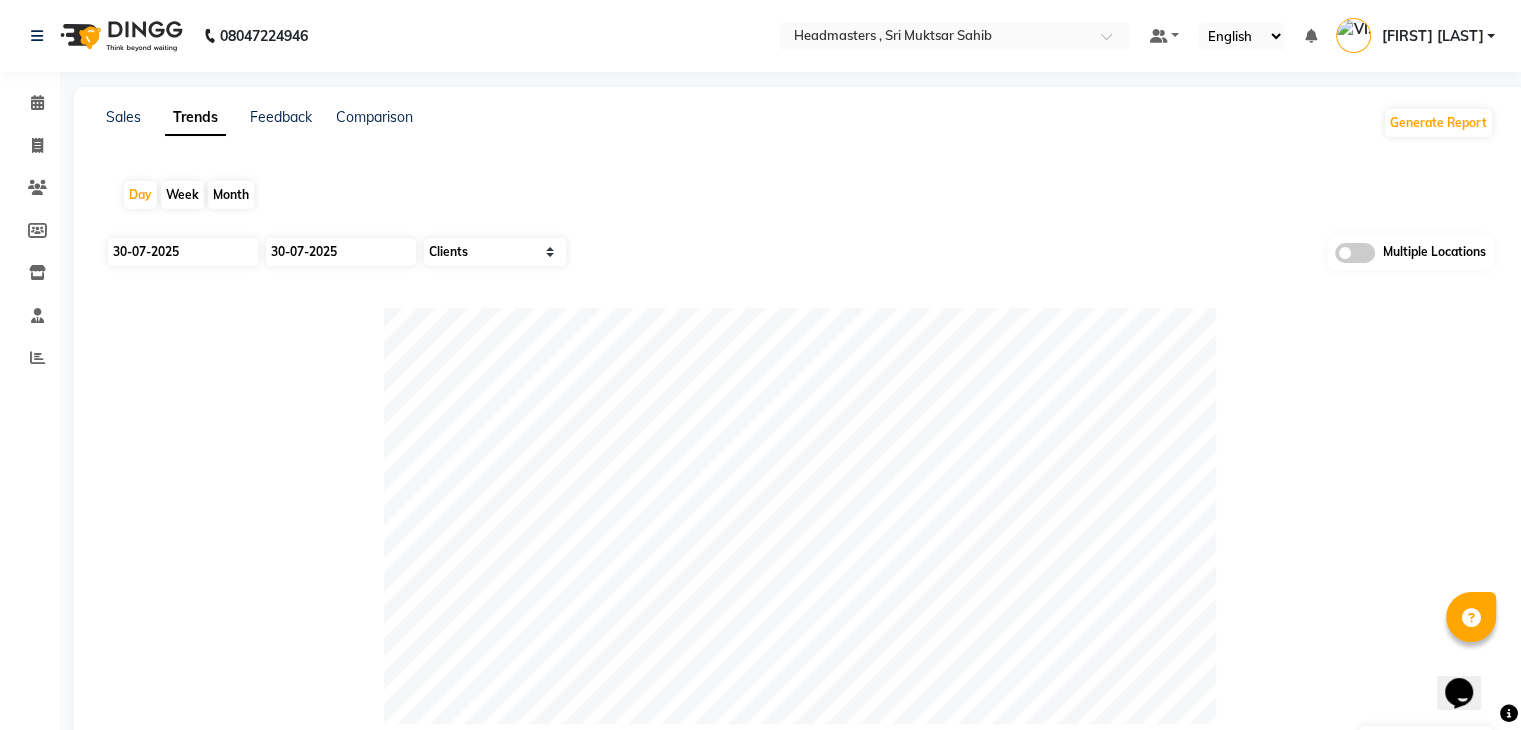 select on "2025" 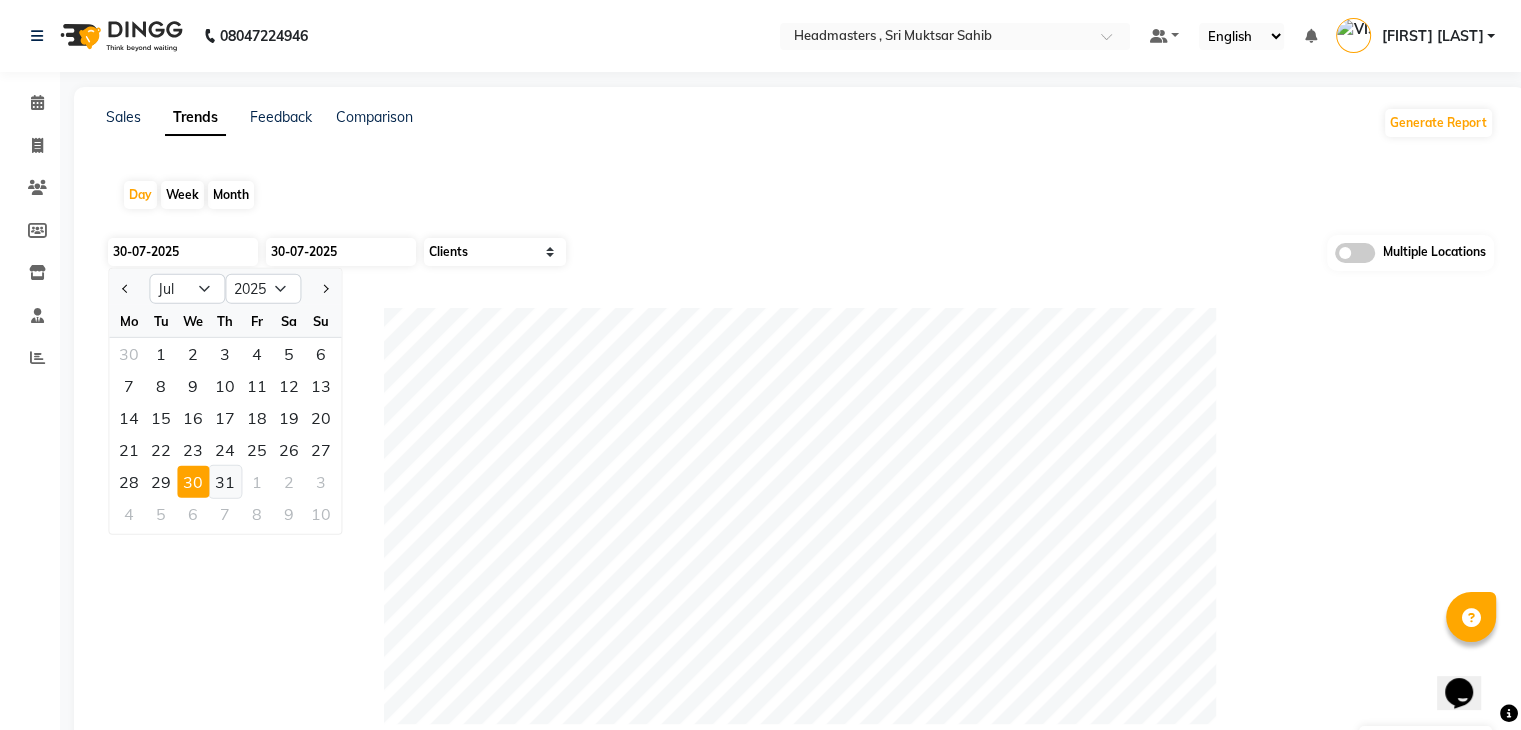 click on "31" 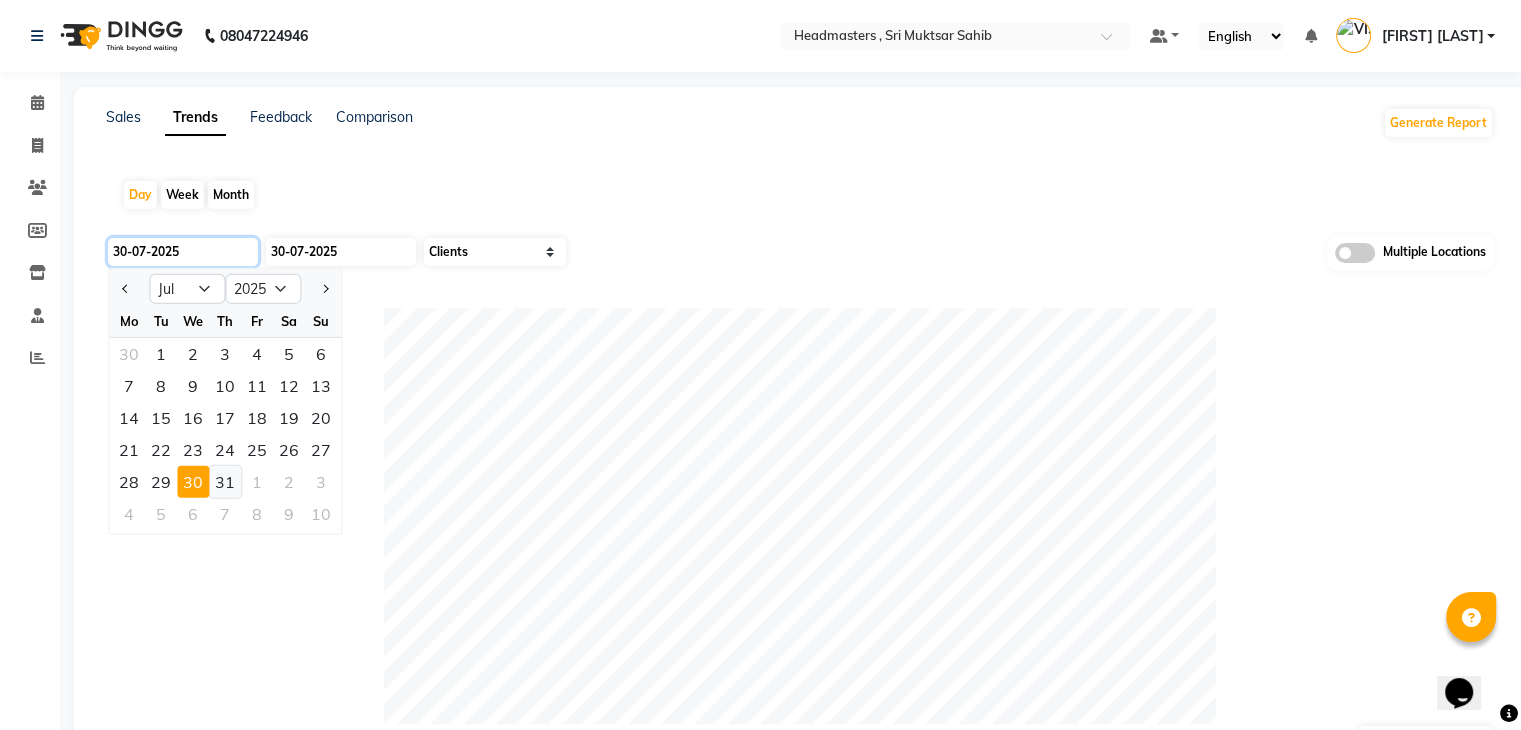 type on "31-07-2025" 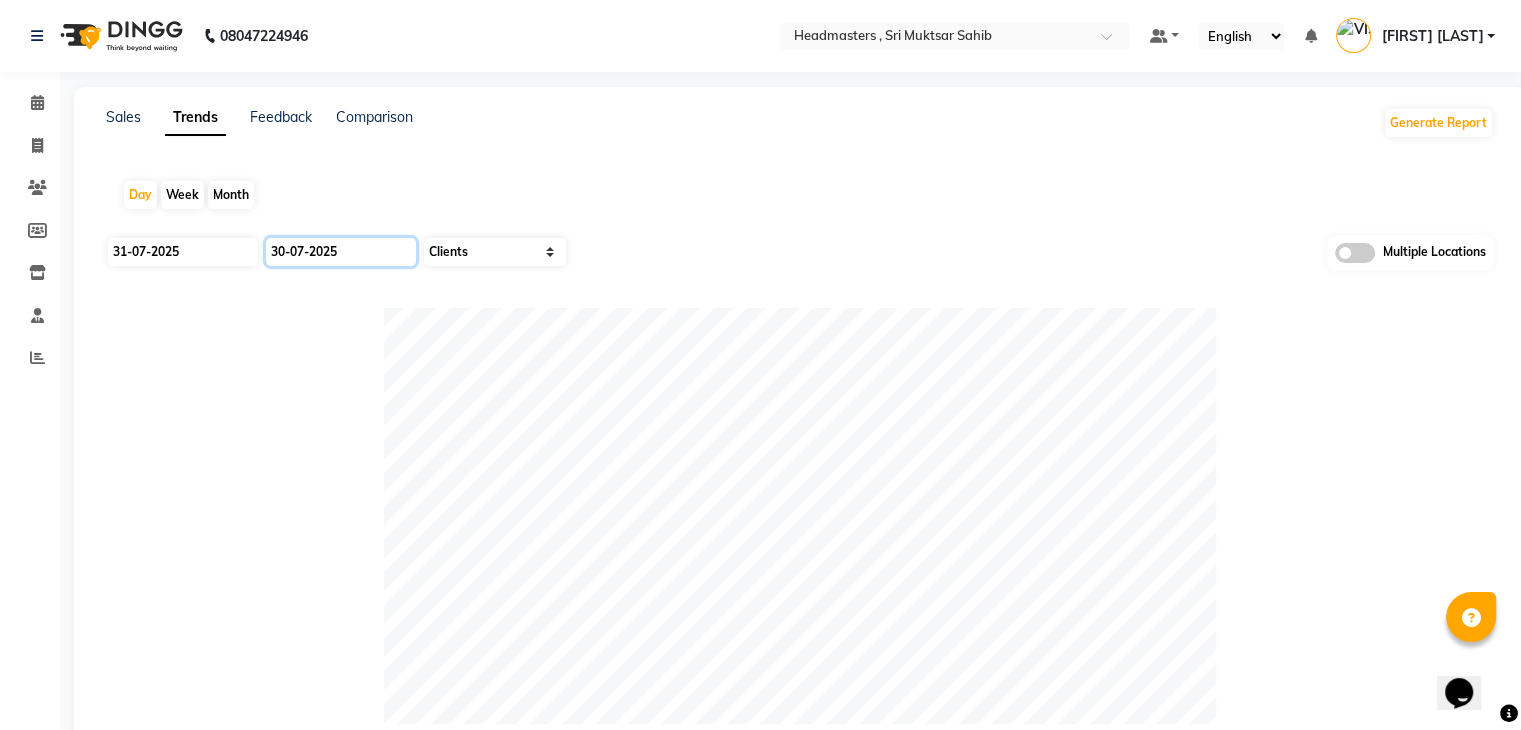 click on "30-07-2025" 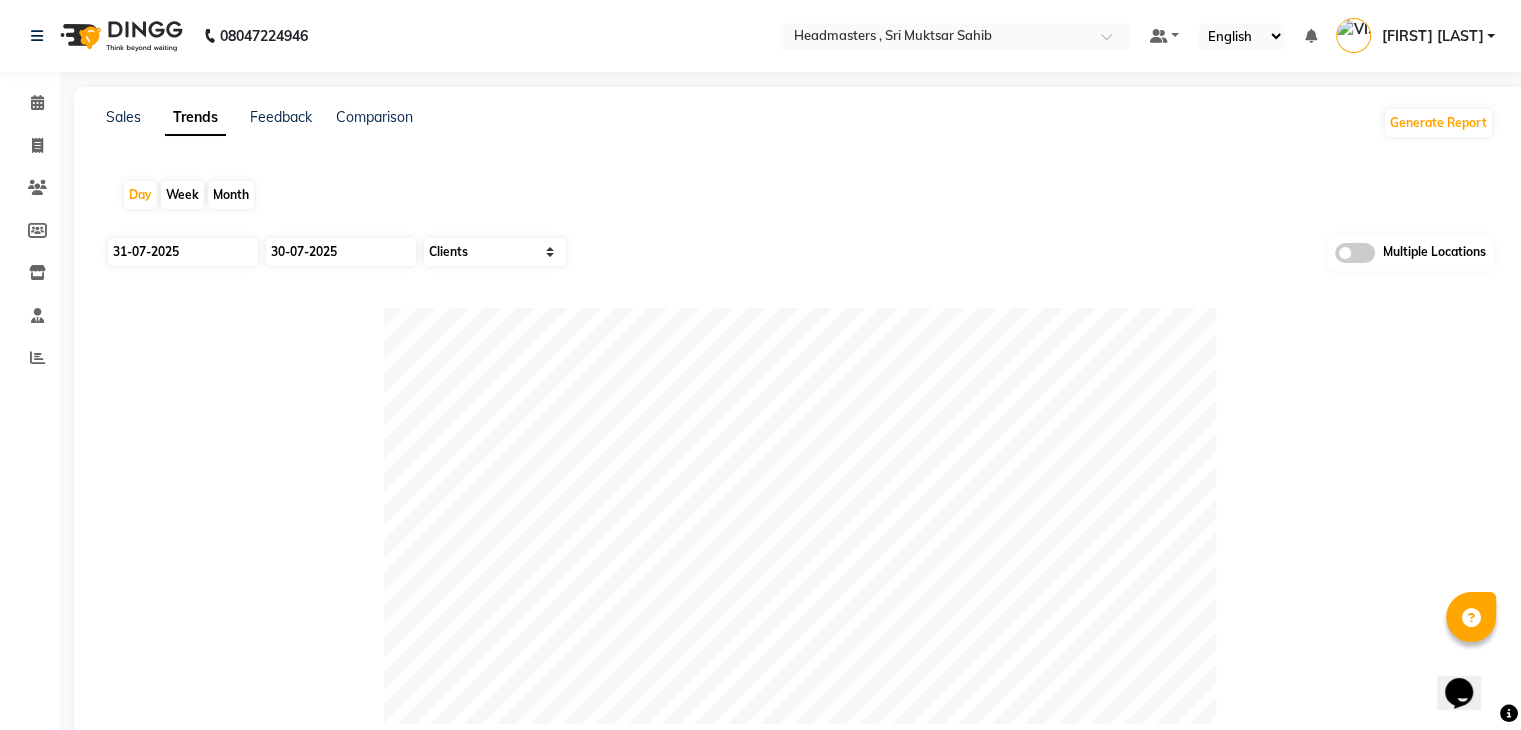 select on "7" 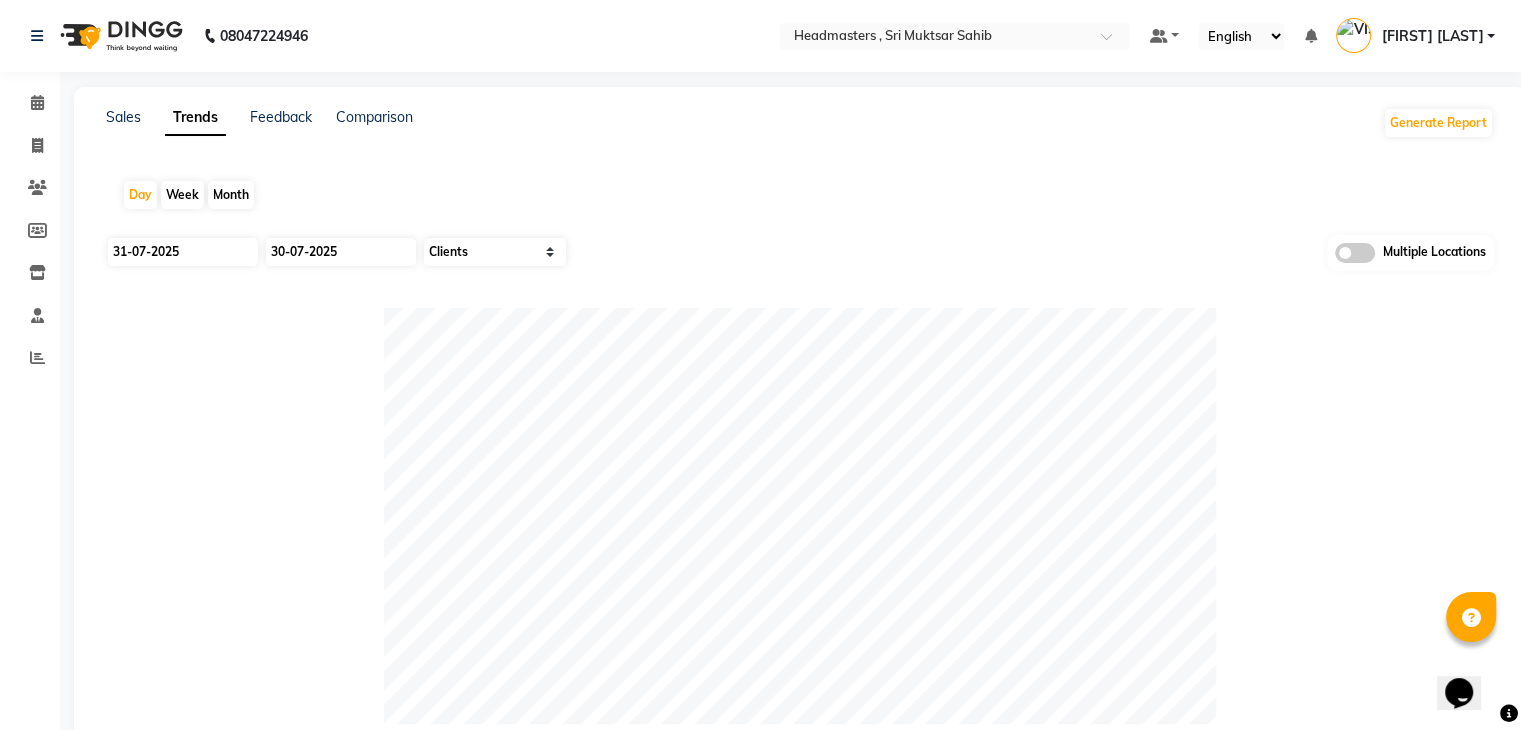 select on "2025" 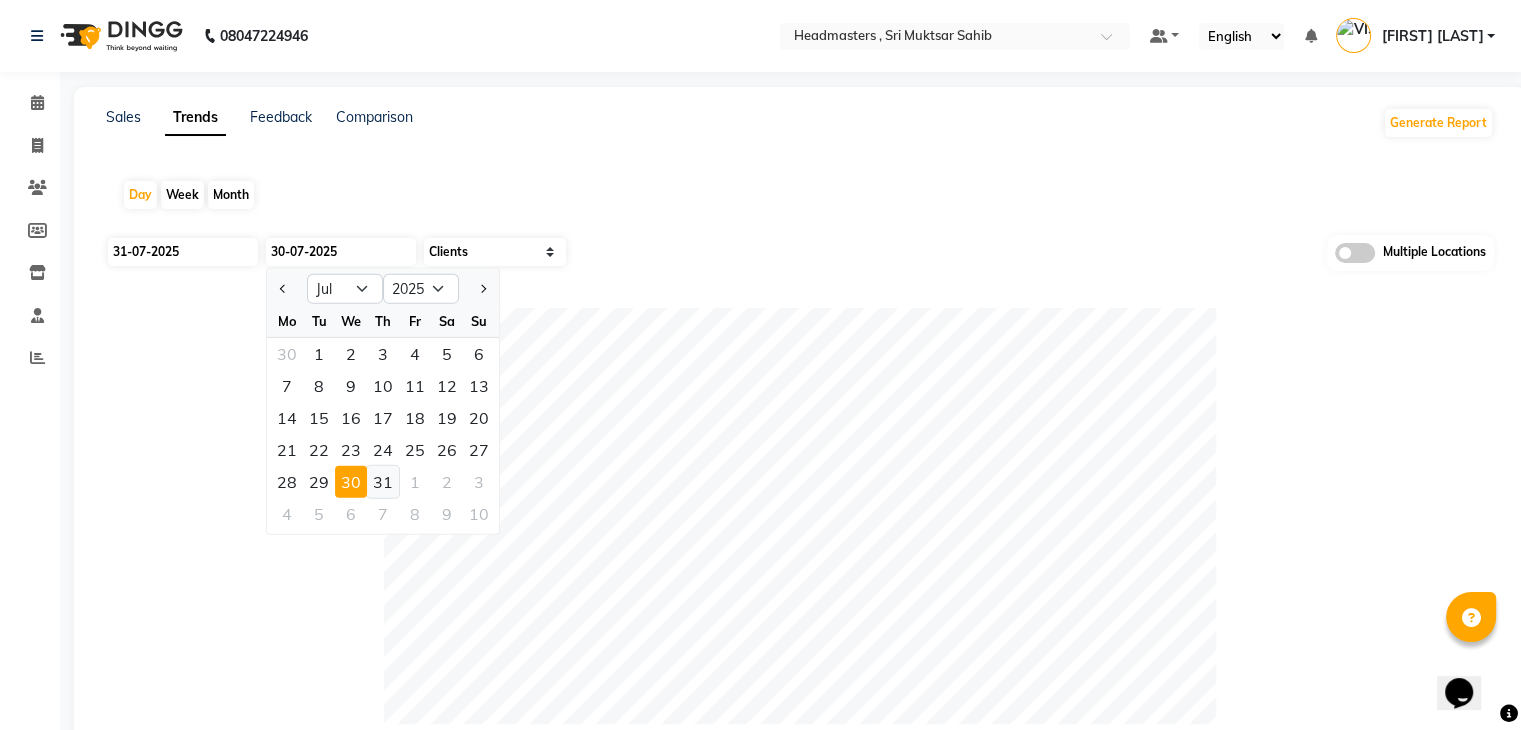 click on "31" 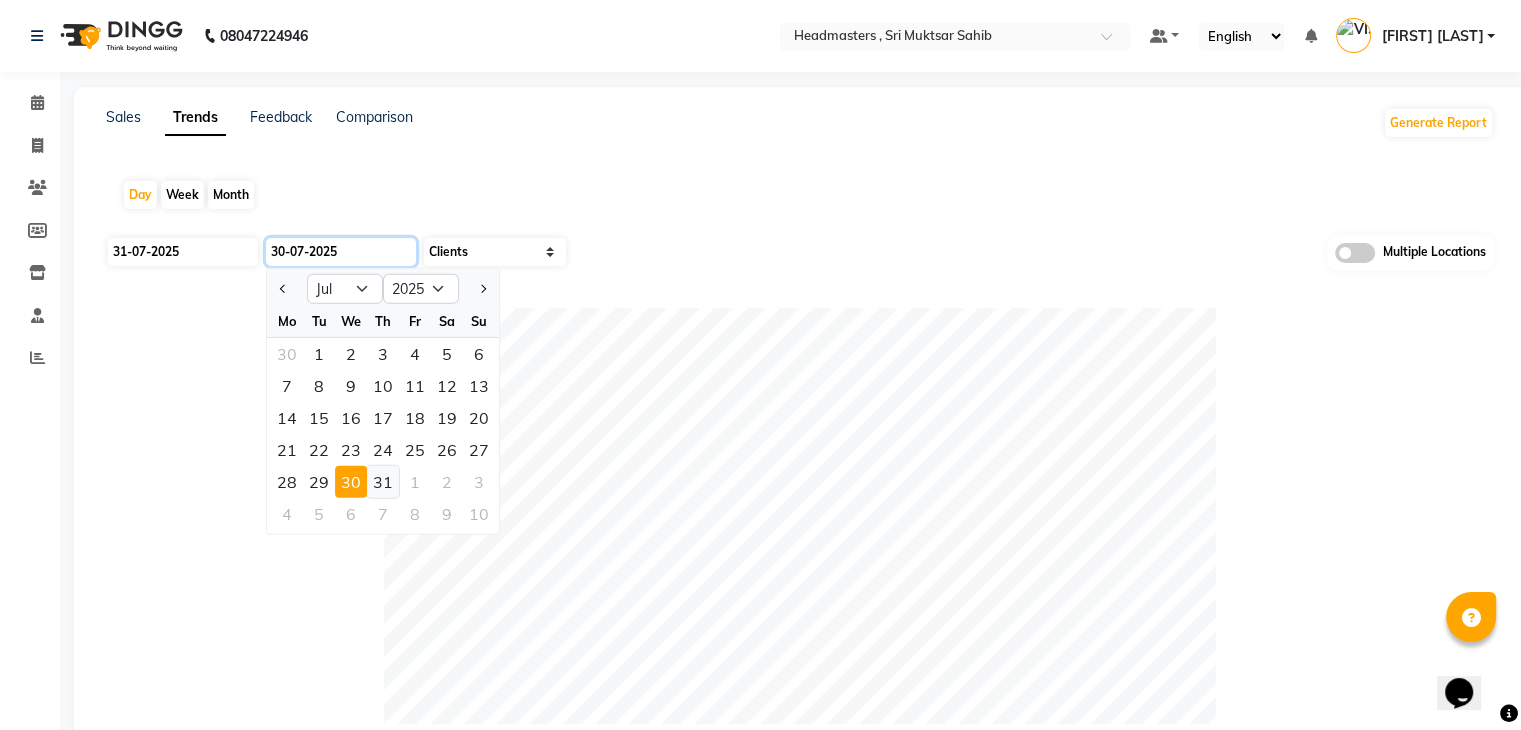 type on "31-07-2025" 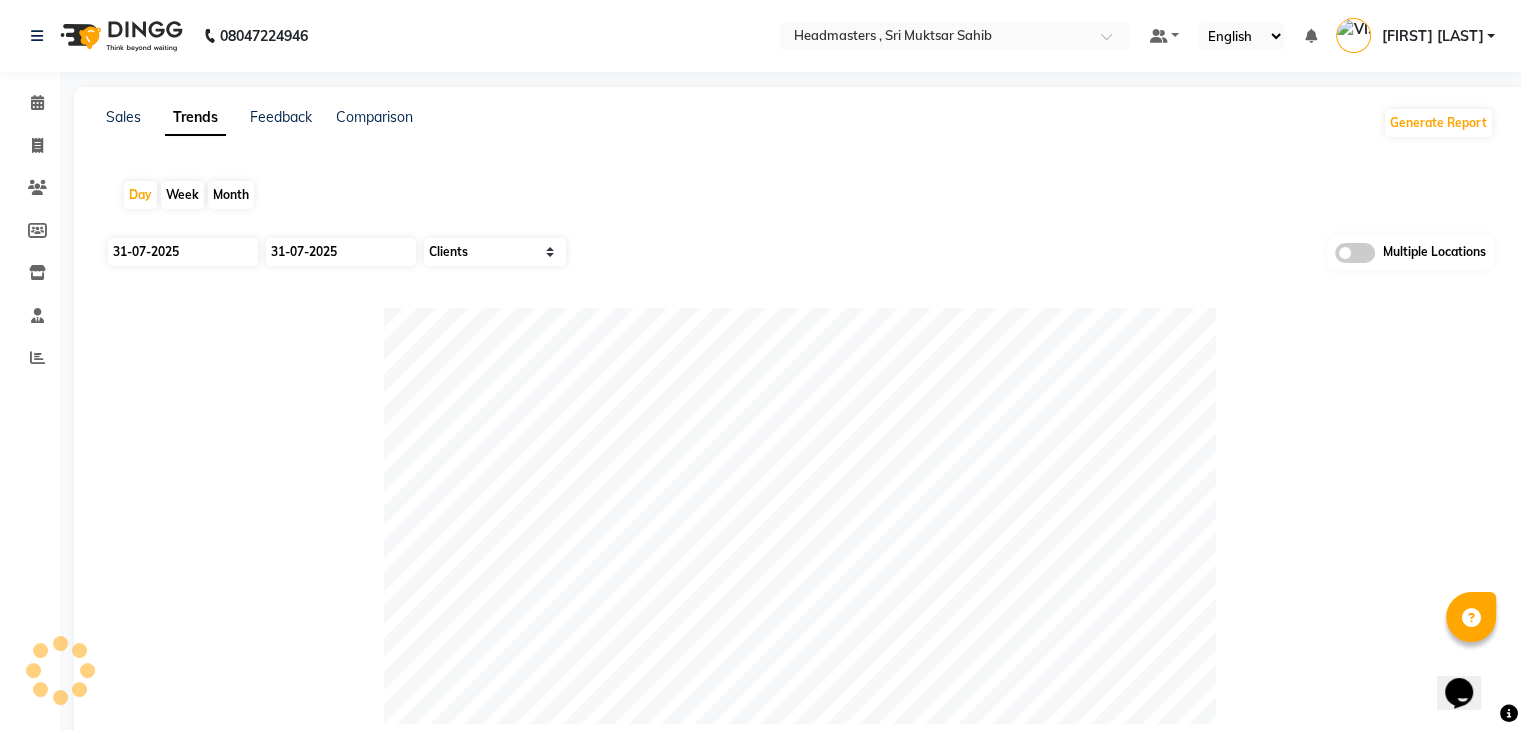 click 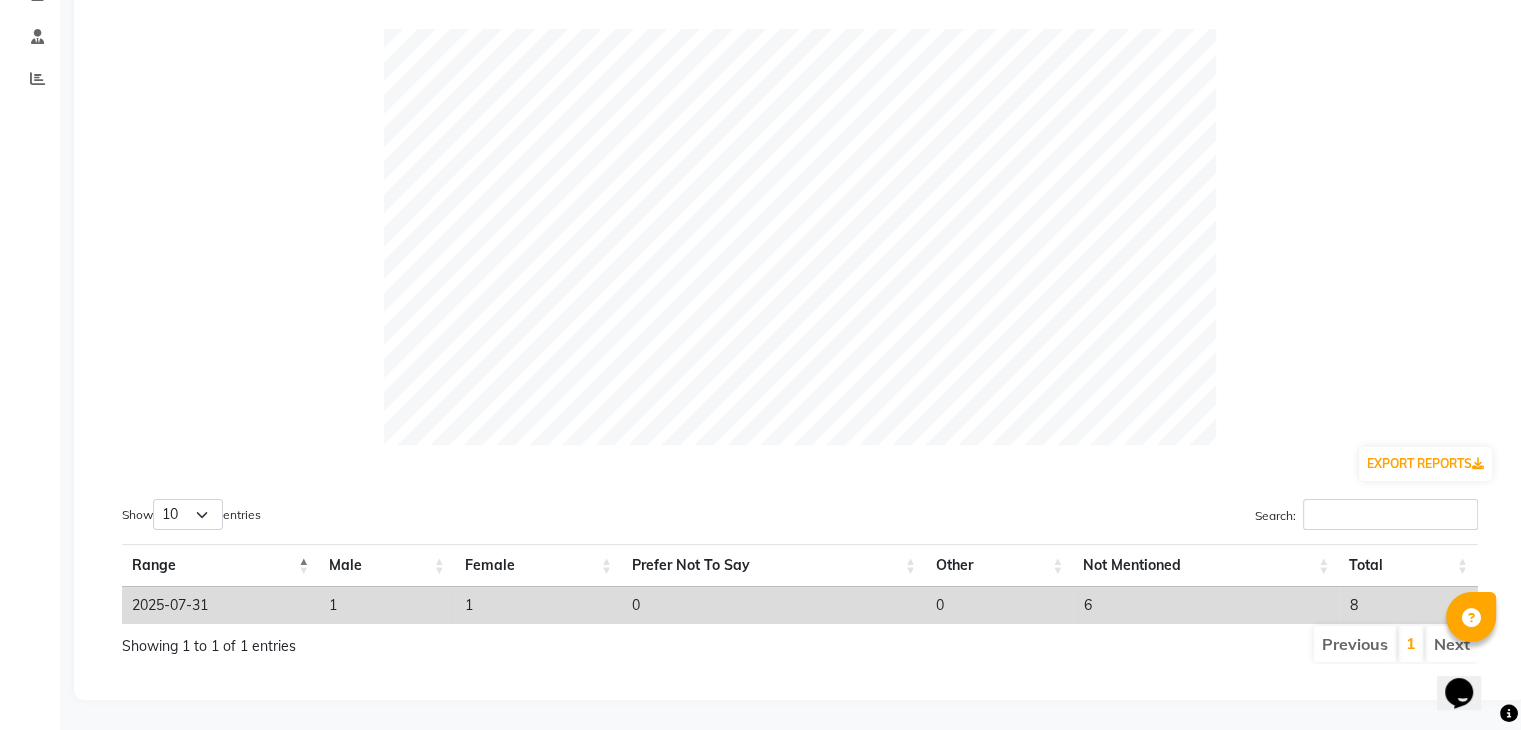 scroll, scrollTop: 0, scrollLeft: 0, axis: both 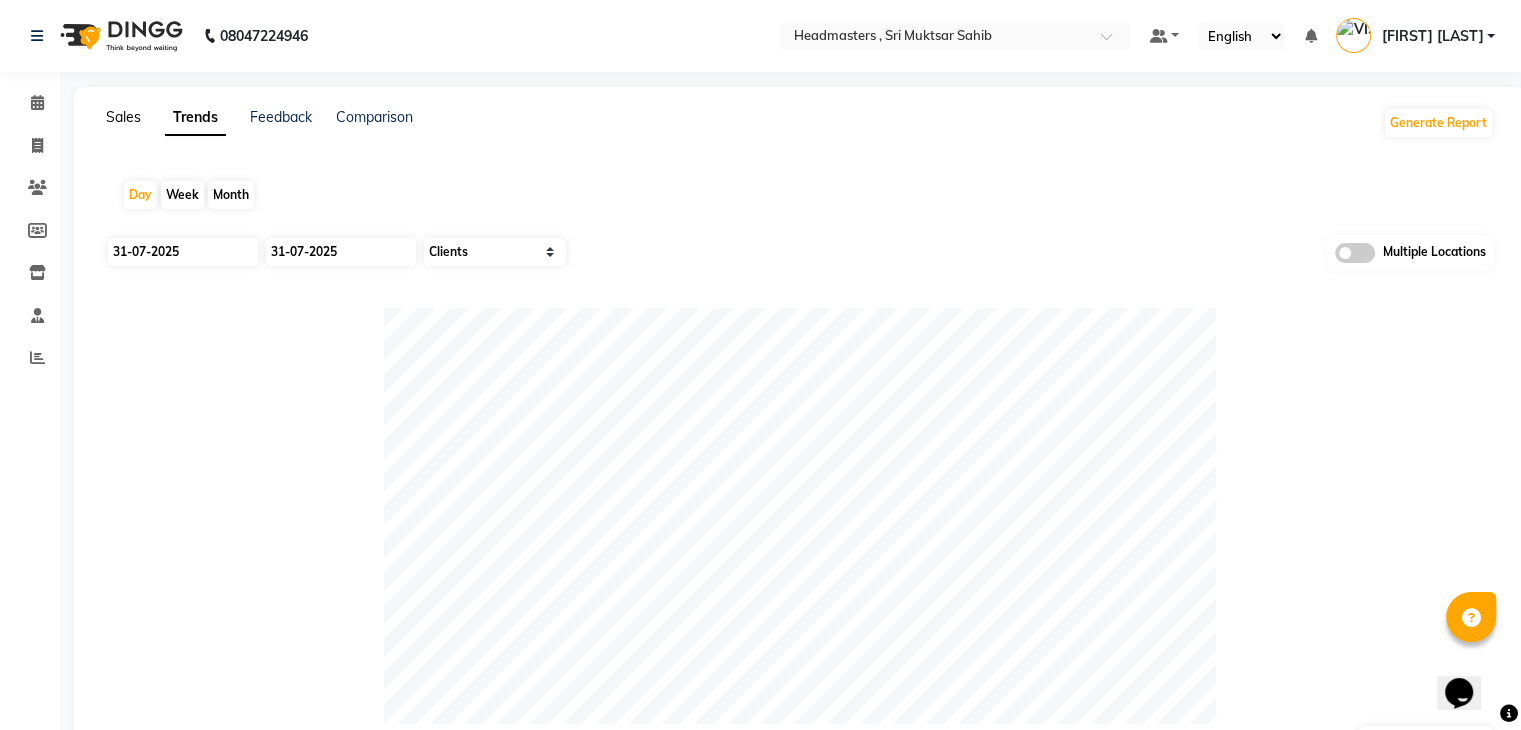 click on "Sales" 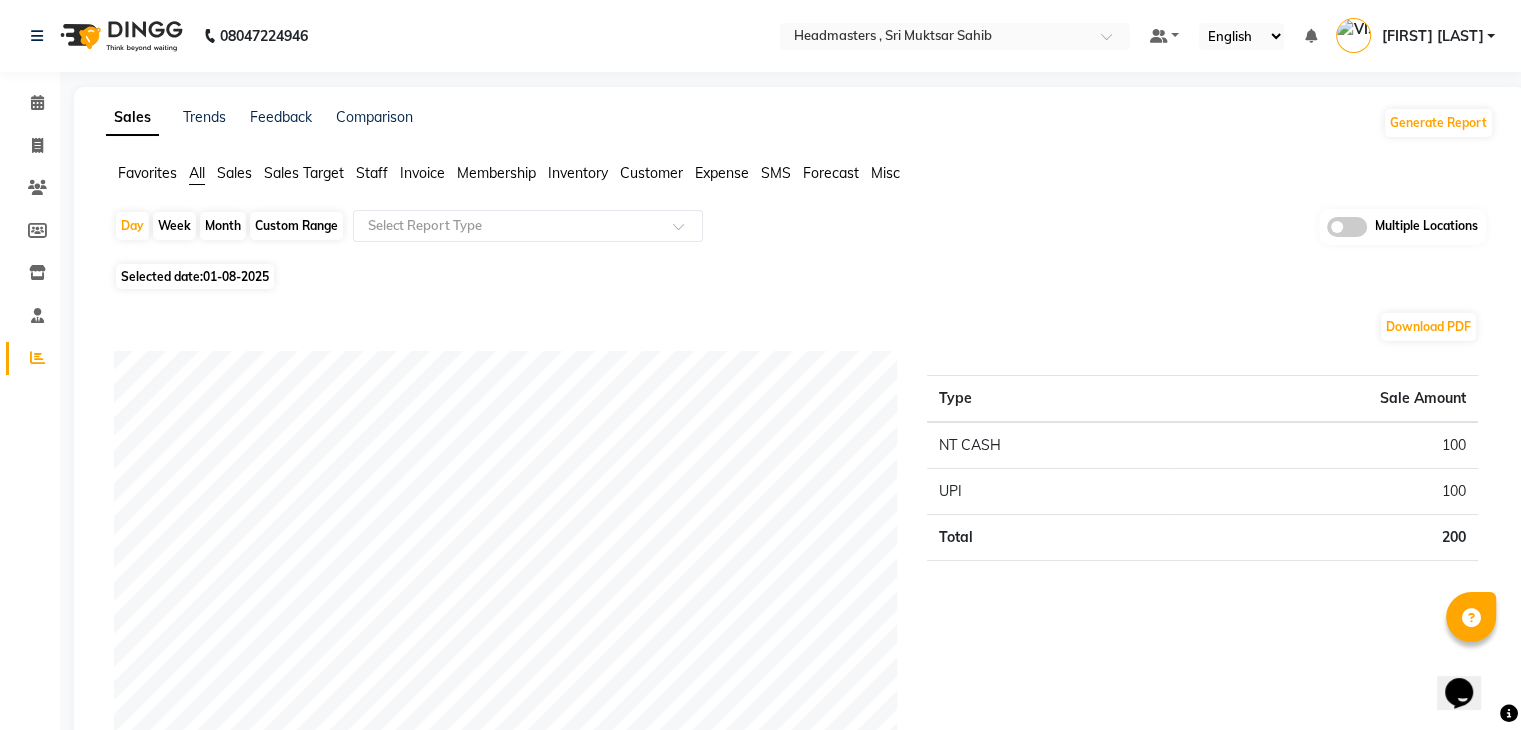 click on "Favorites" 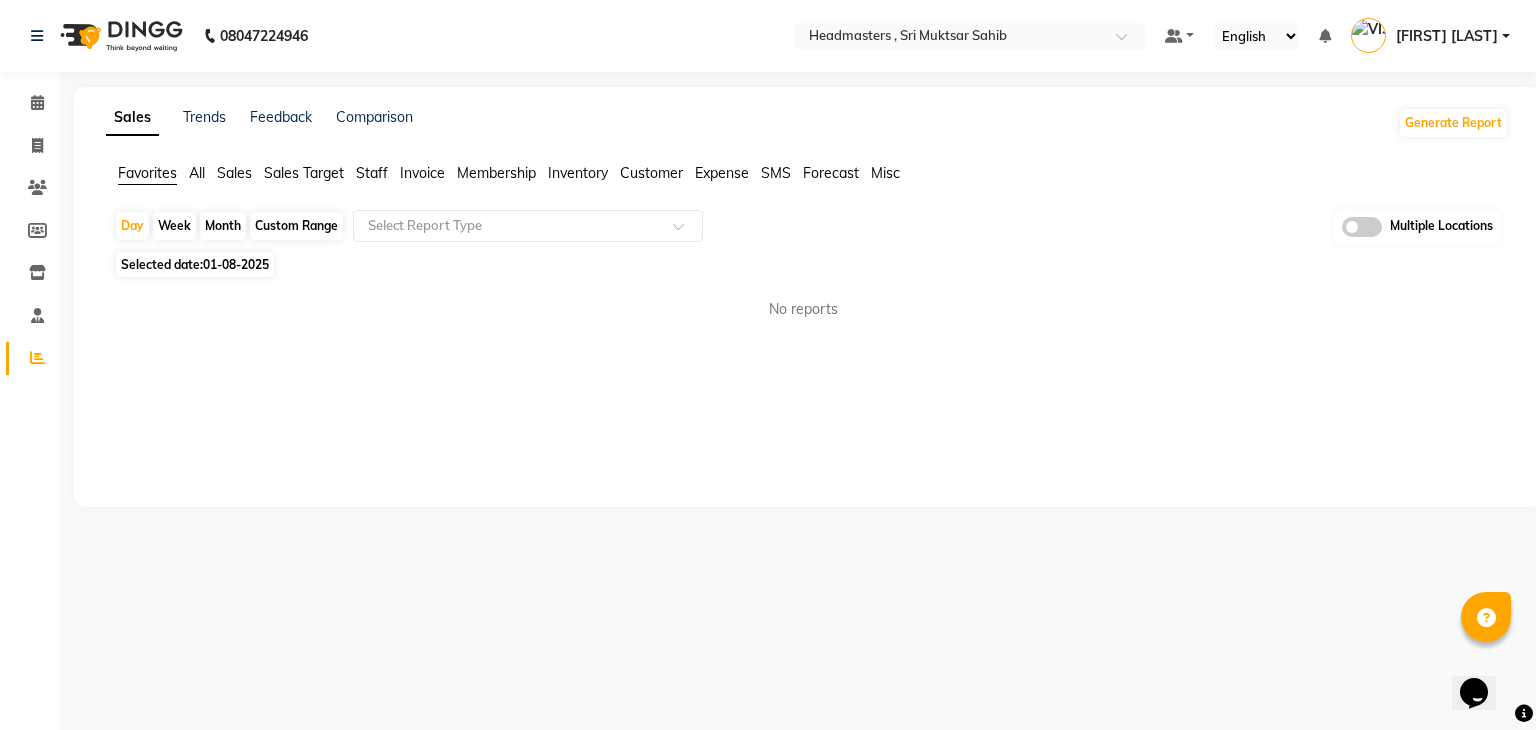 click on "01-08-2025" 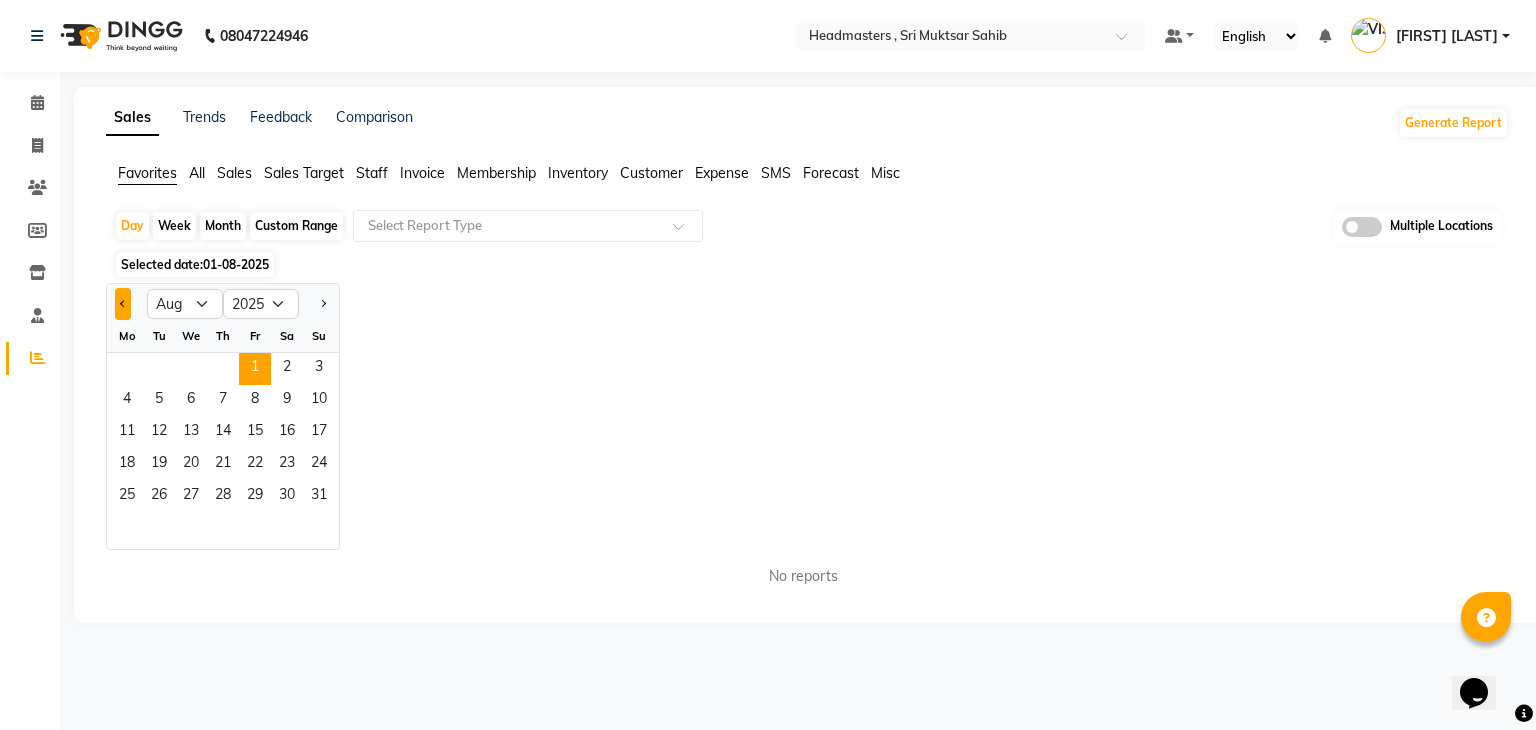 click 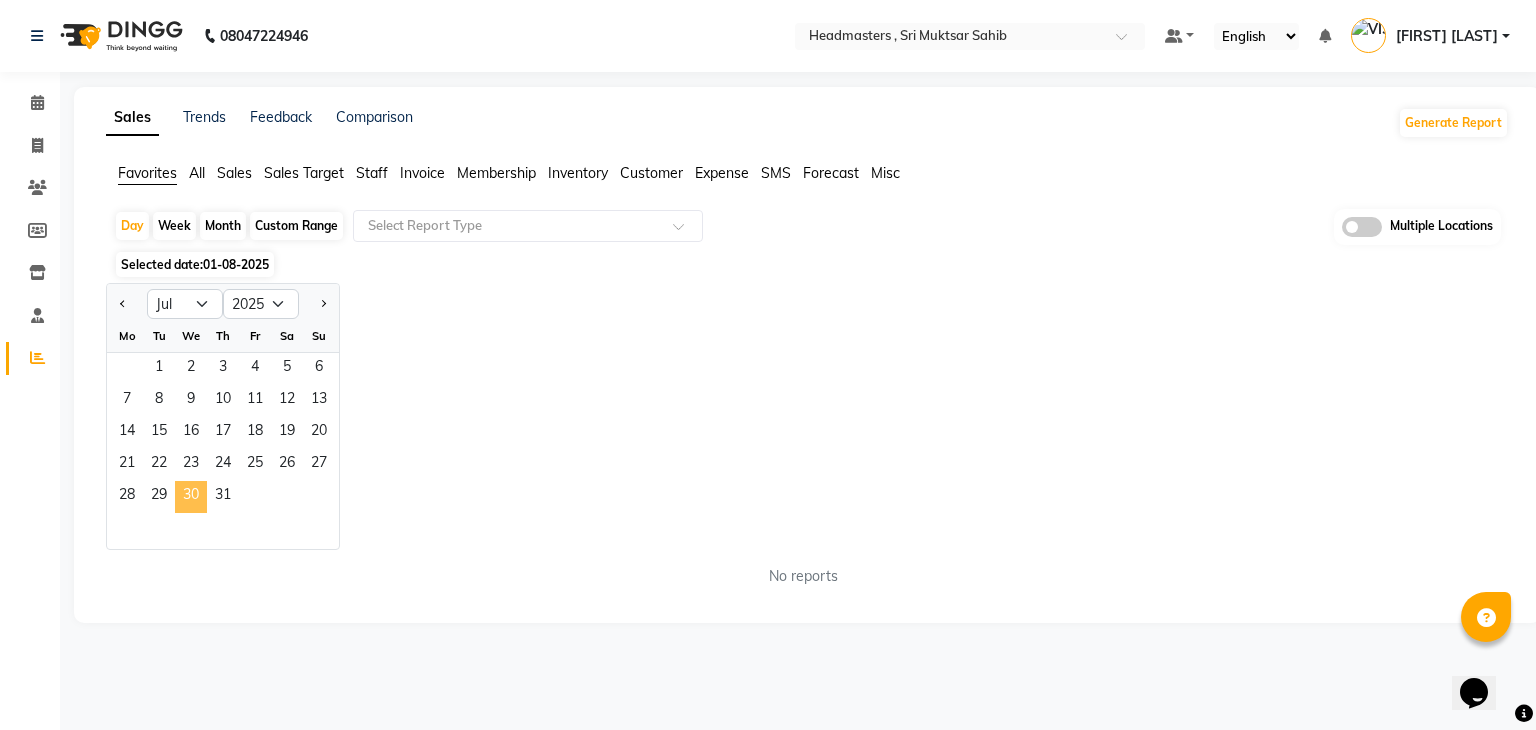 click on "30" 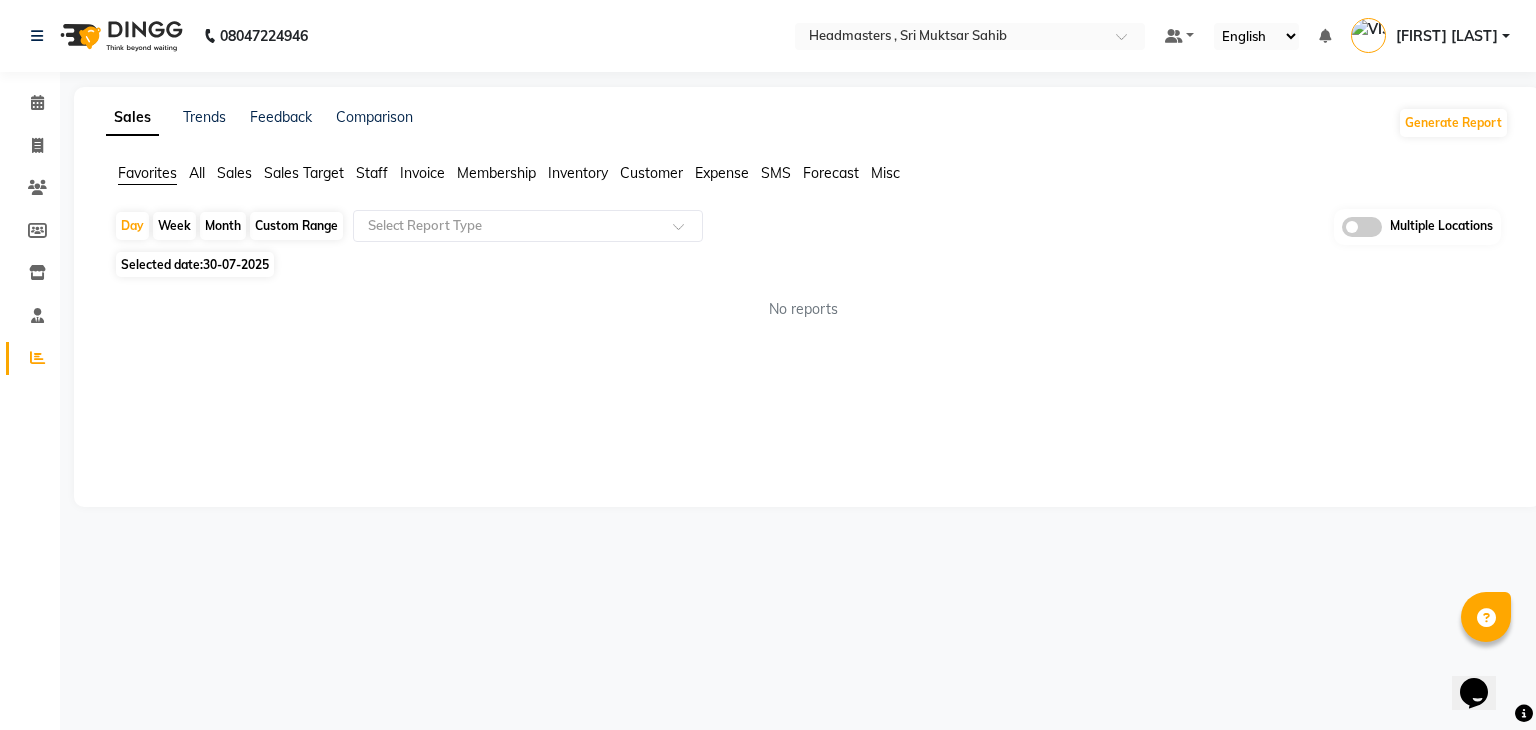 click on "No reports" 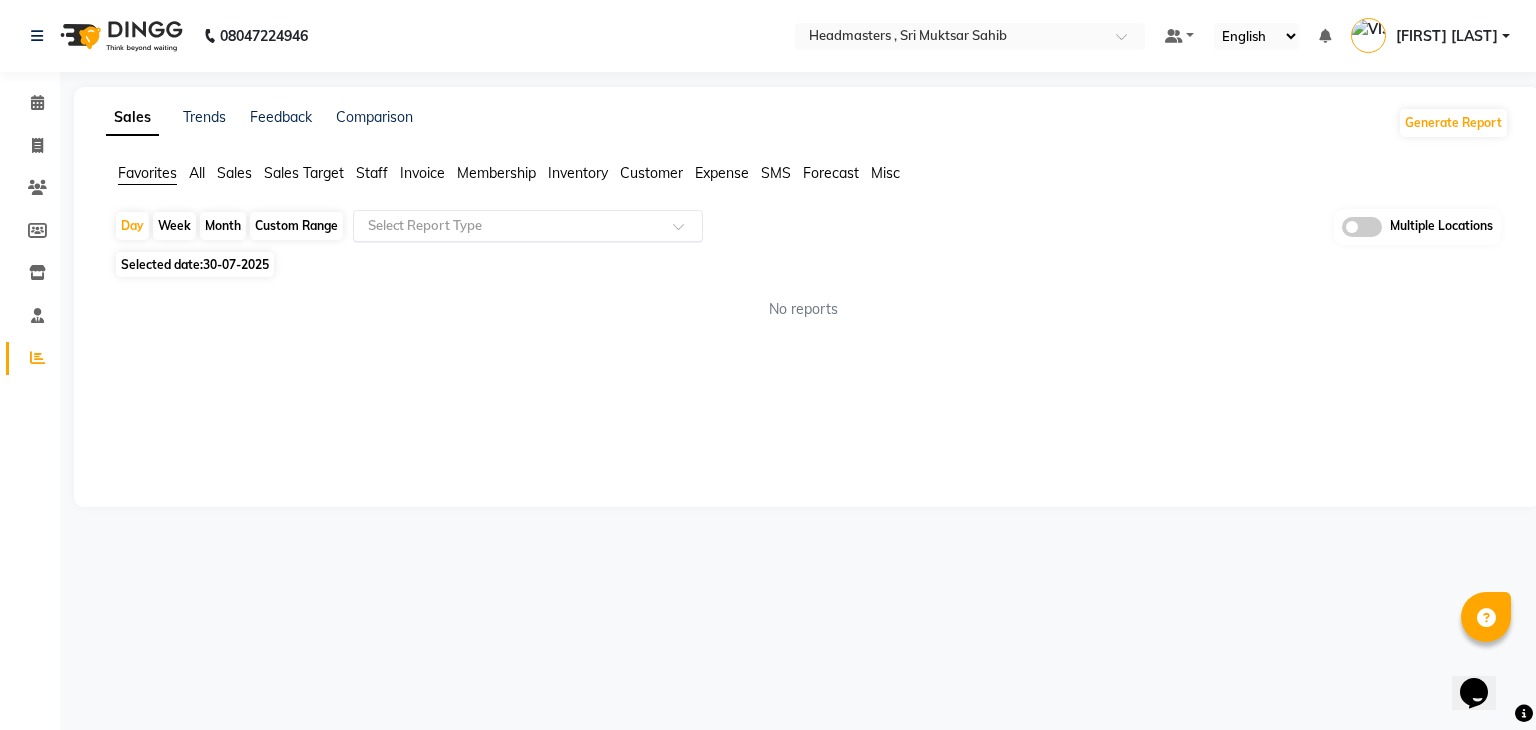 click on "Select Report Type" 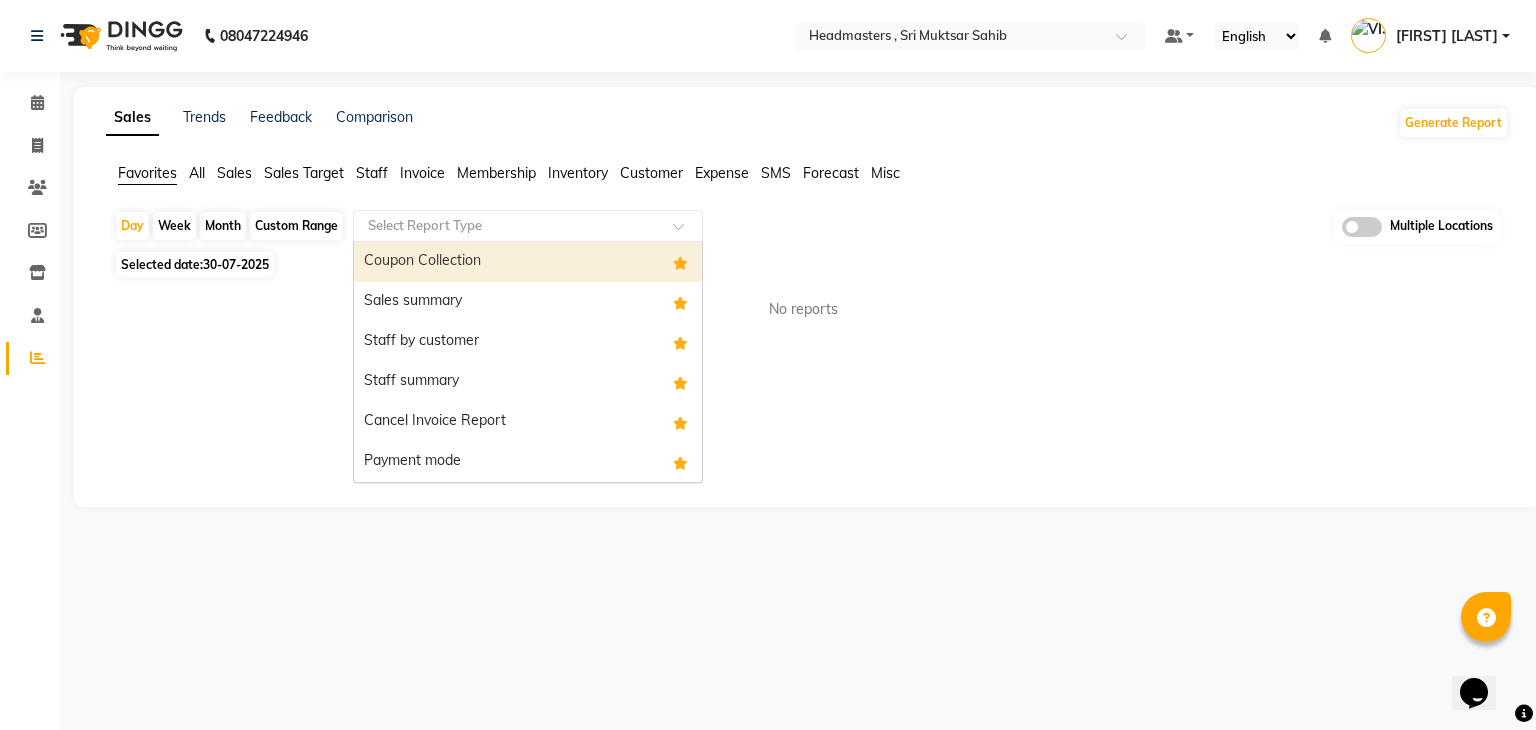 click on "Coupon Collection" at bounding box center (528, 262) 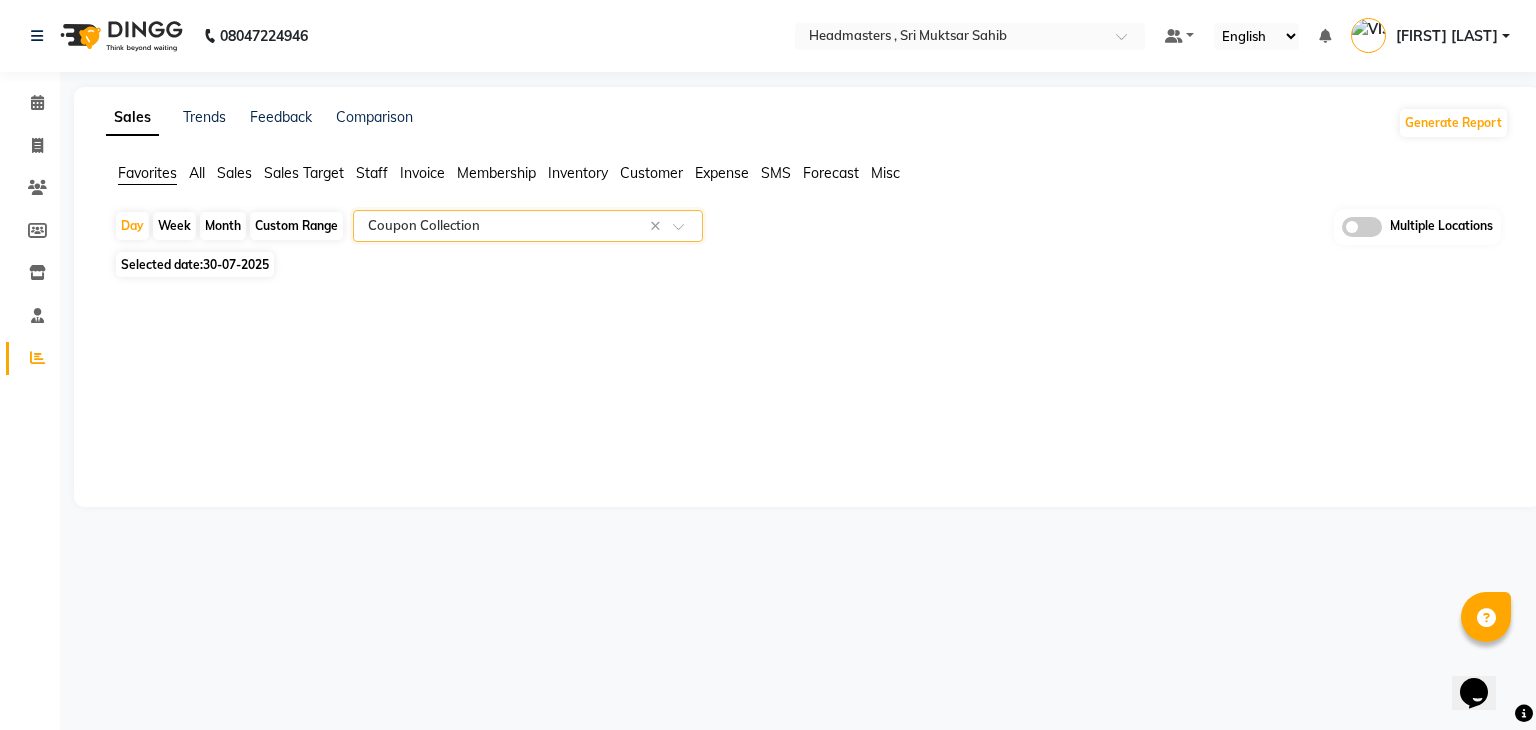 click on "Sales Trends Feedback Comparison Generate Report Favorites All Sales Sales Target Staff Invoice Membership Inventory Customer Expense SMS Forecast Misc  Day   Week   Month   Custom Range  Select Report Type × Coupon Collection × Multiple Locations Selected date:  30-07-2025  ★ Mark as Favorite  Choose how you'd like to save "" report to favorites  Save to Personal Favorites:   Only you can see this report in your favorites tab. Share with Organization:   Everyone in your organization can see this report in their favorites tab.  Save to Favorites" 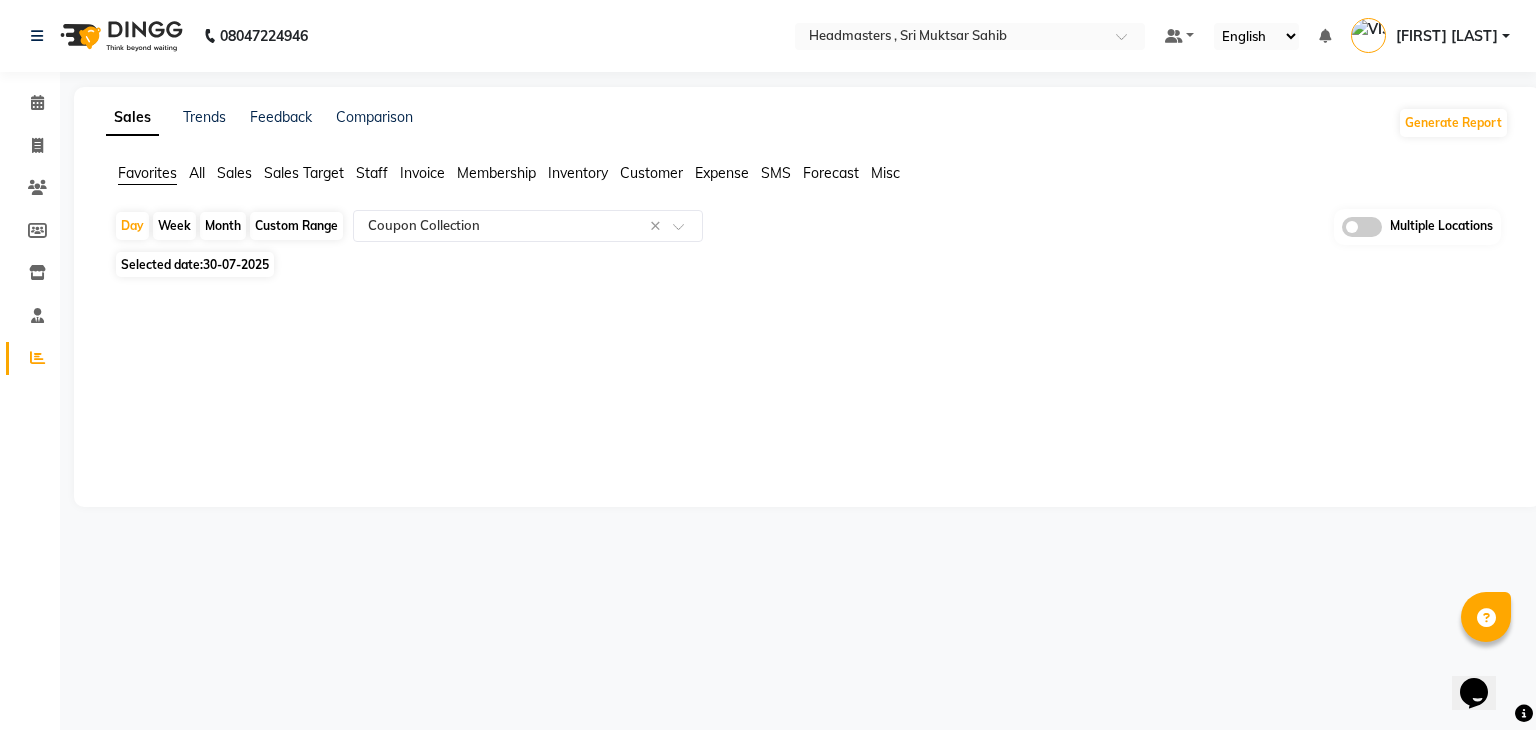 click on "Sales Trends Feedback Comparison Generate Report Favorites All Sales Sales Target Staff Invoice Membership Inventory Customer Expense SMS Forecast Misc  Day   Week   Month   Custom Range  Select Report Type × Coupon Collection × Multiple Locations Selected date:  30-07-2025  ★ Mark as Favorite  Choose how you'd like to save "" report to favorites  Save to Personal Favorites:   Only you can see this report in your favorites tab. Share with Organization:   Everyone in your organization can see this report in their favorites tab.  Save to Favorites" 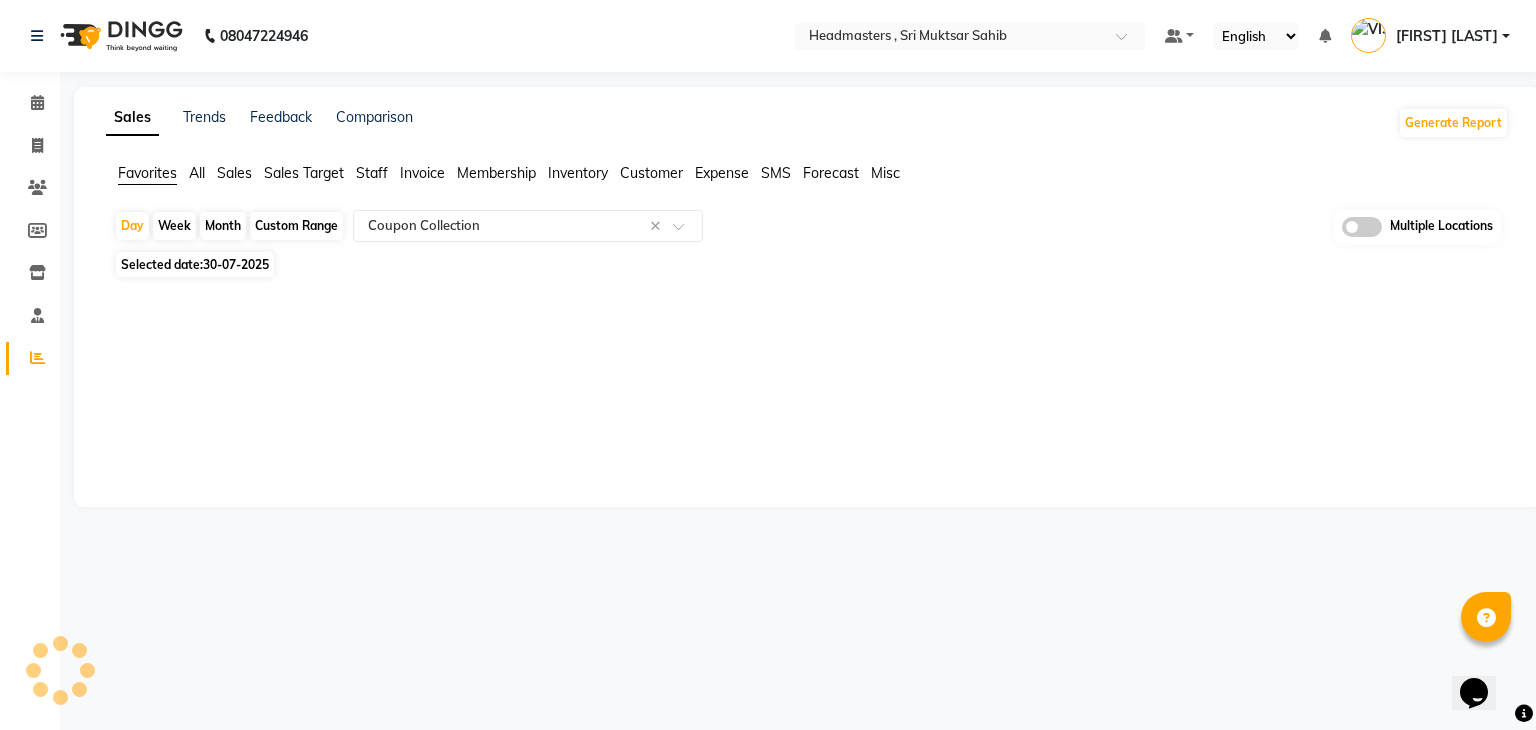 click on "30-07-2025" 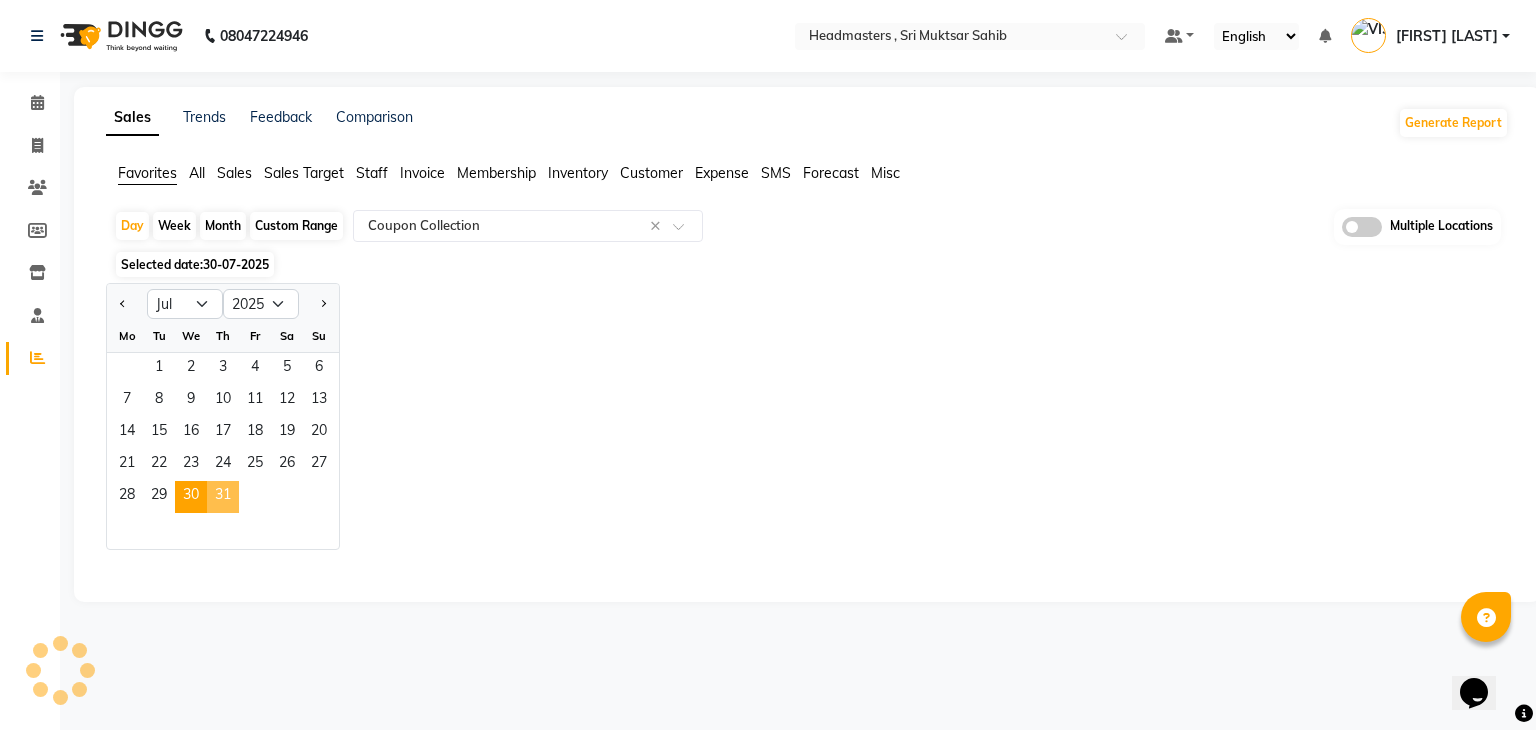 click on "31" 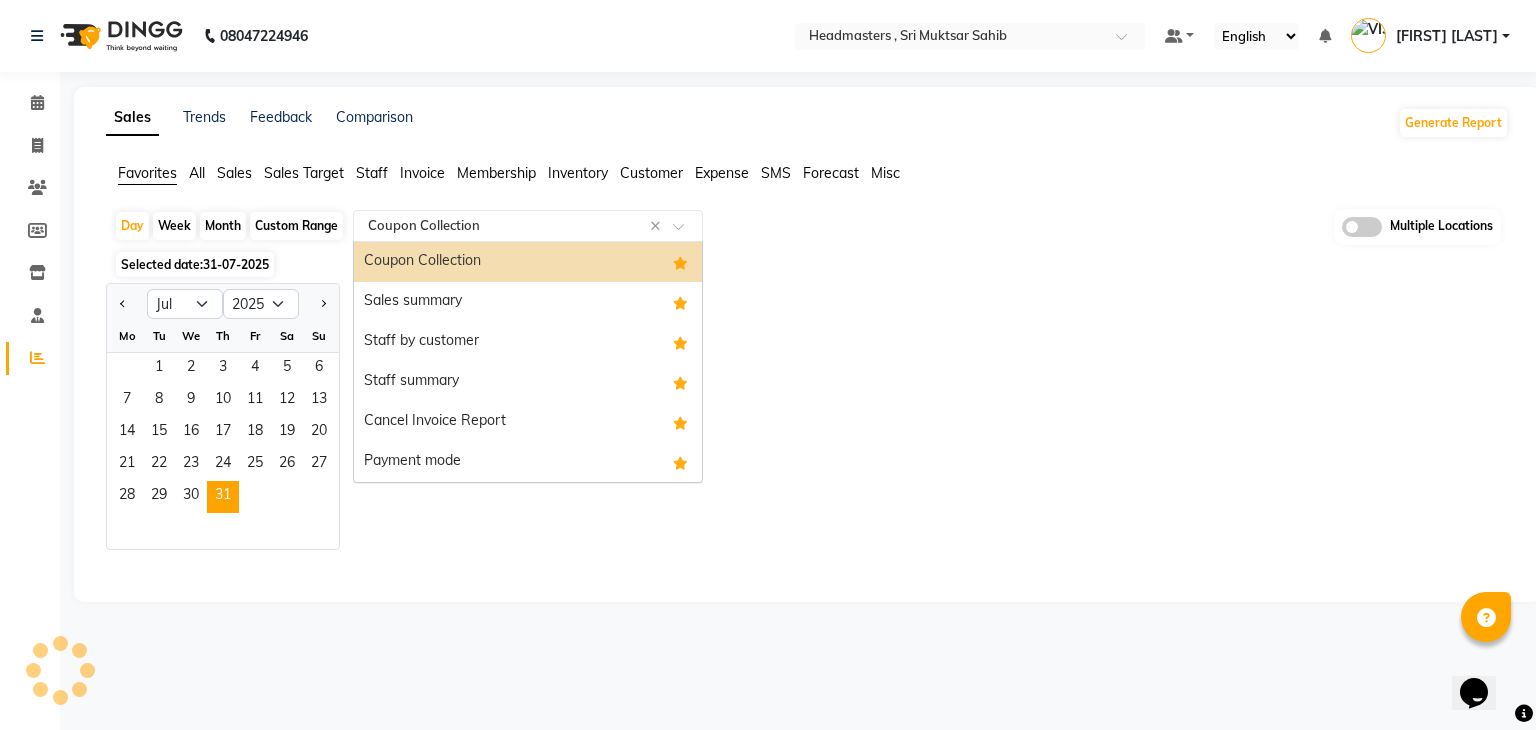 click on "Select Report Type × Coupon Collection ×" 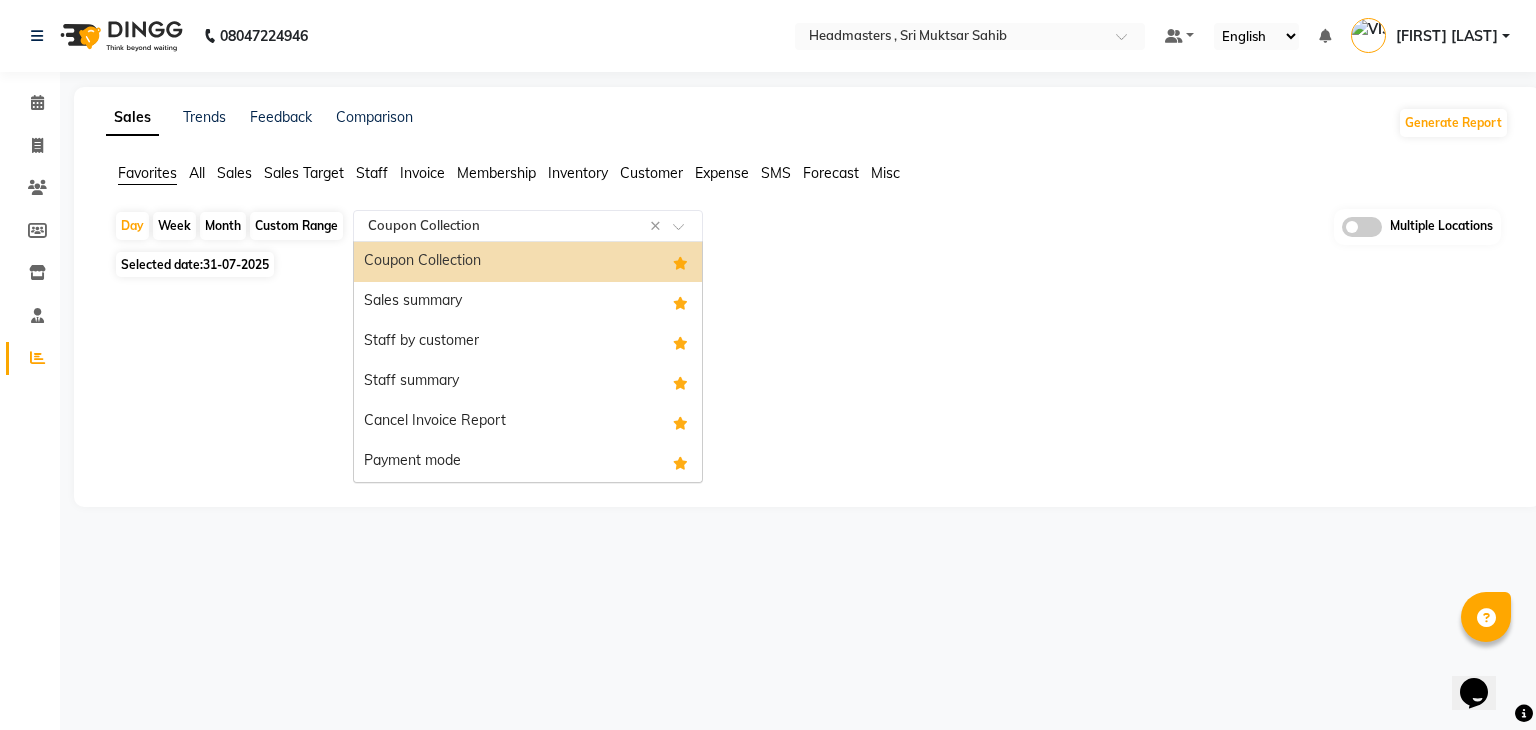 click on "Coupon Collection" at bounding box center (528, 262) 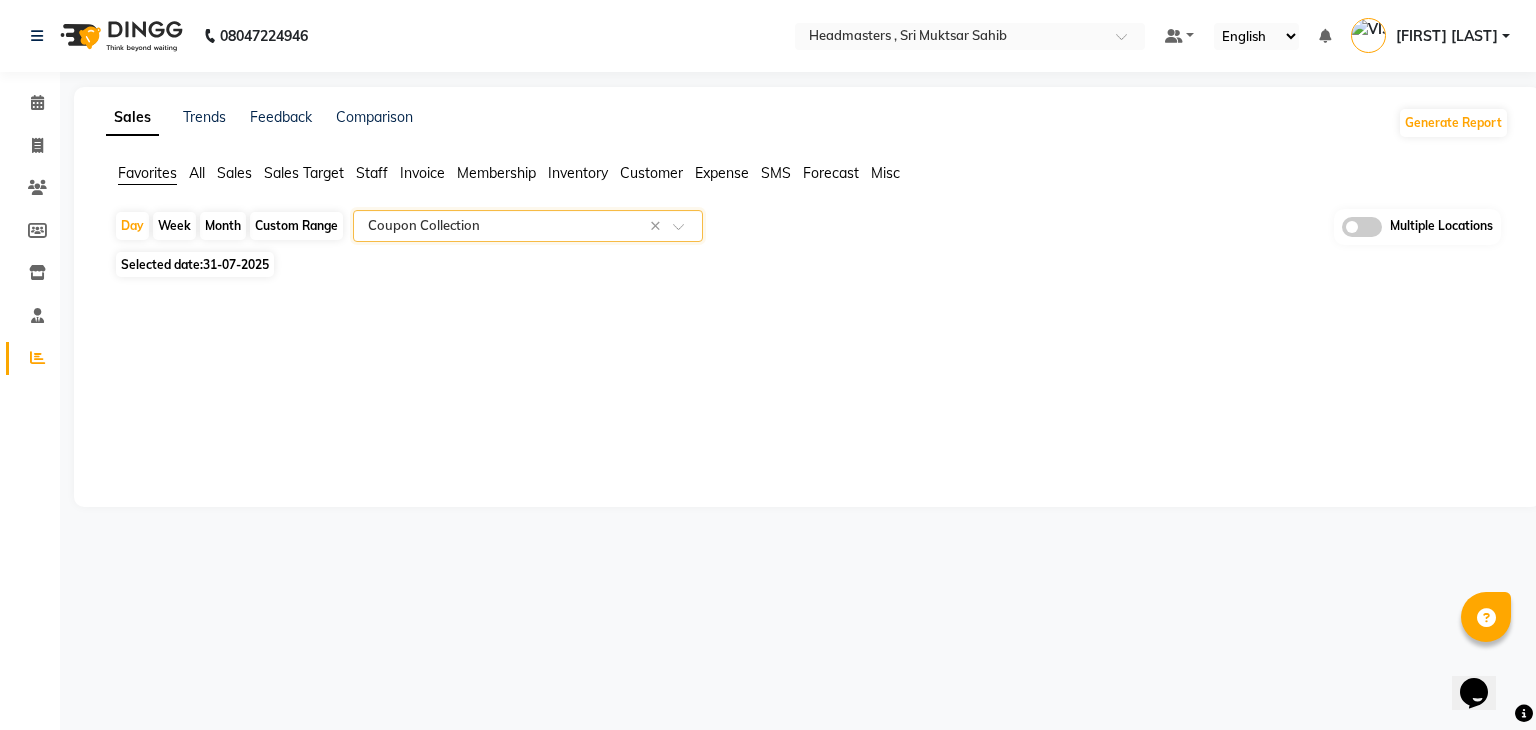 click 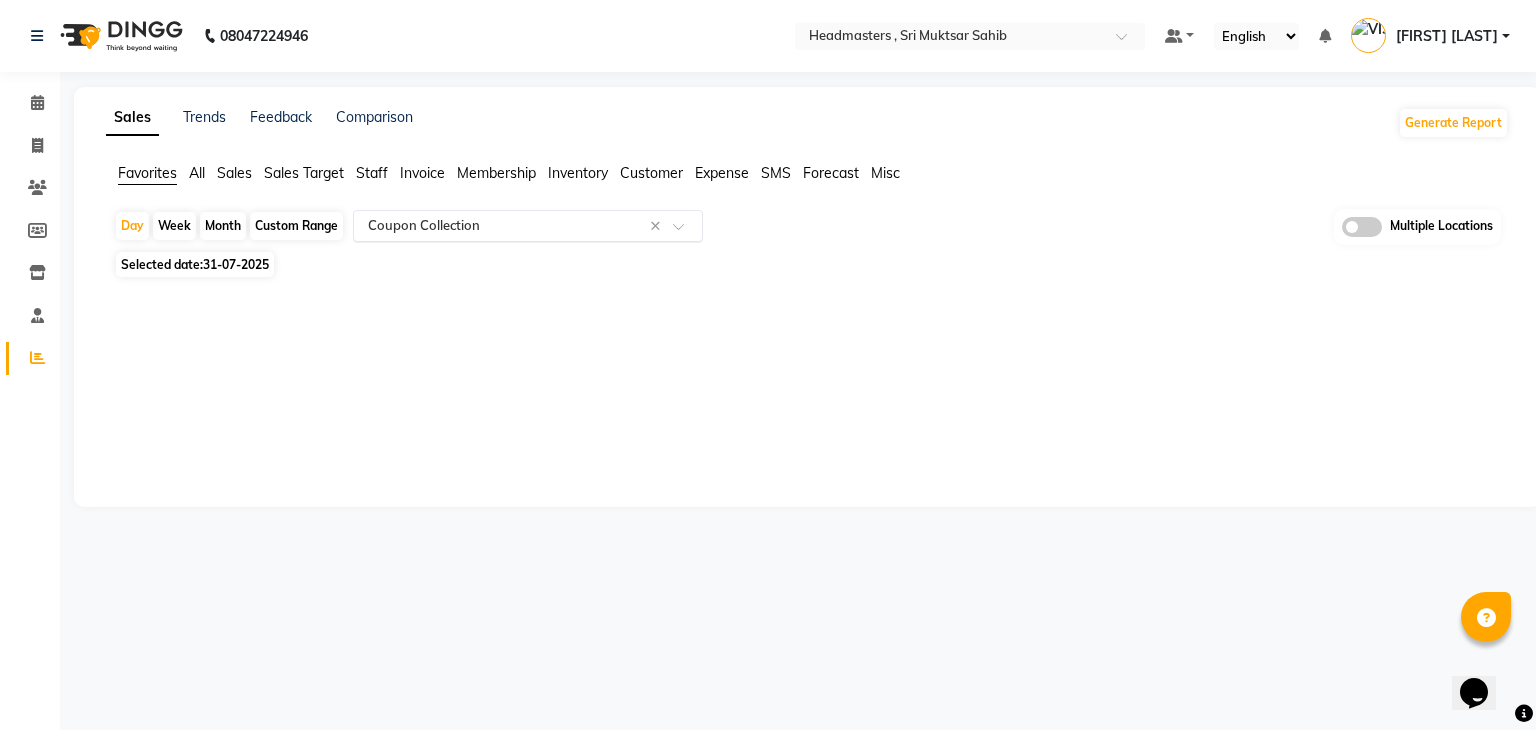 click 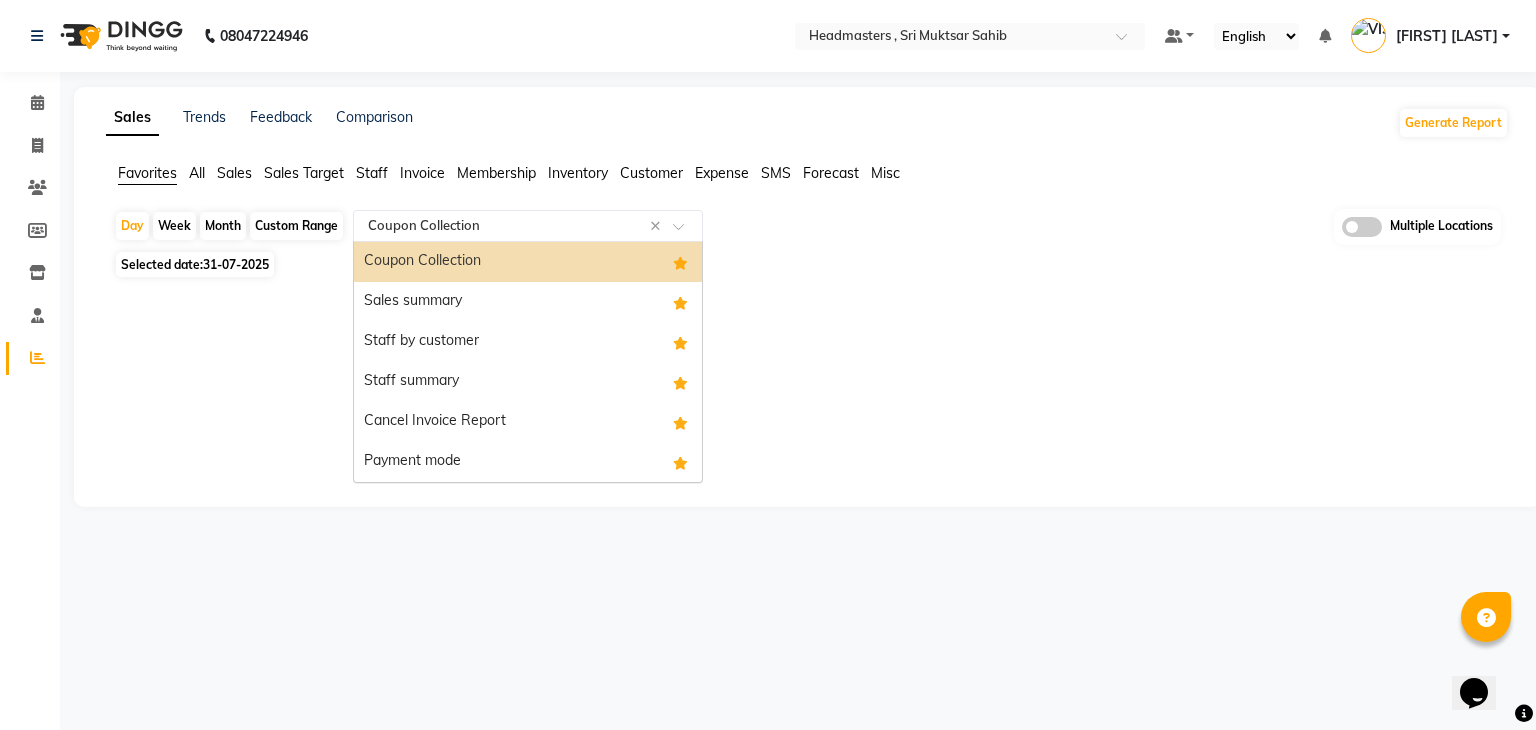 click on "Coupon Collection" at bounding box center [528, 262] 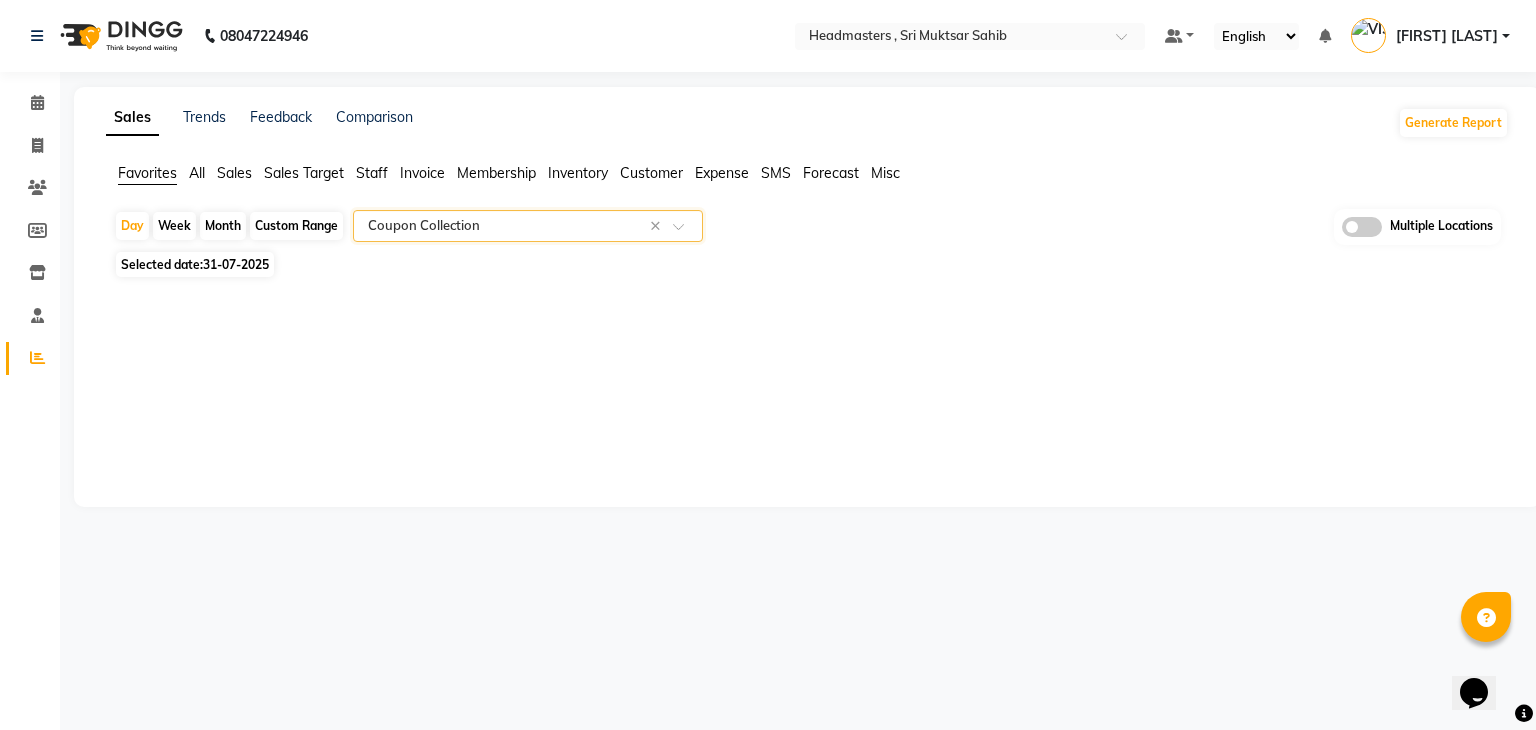 click 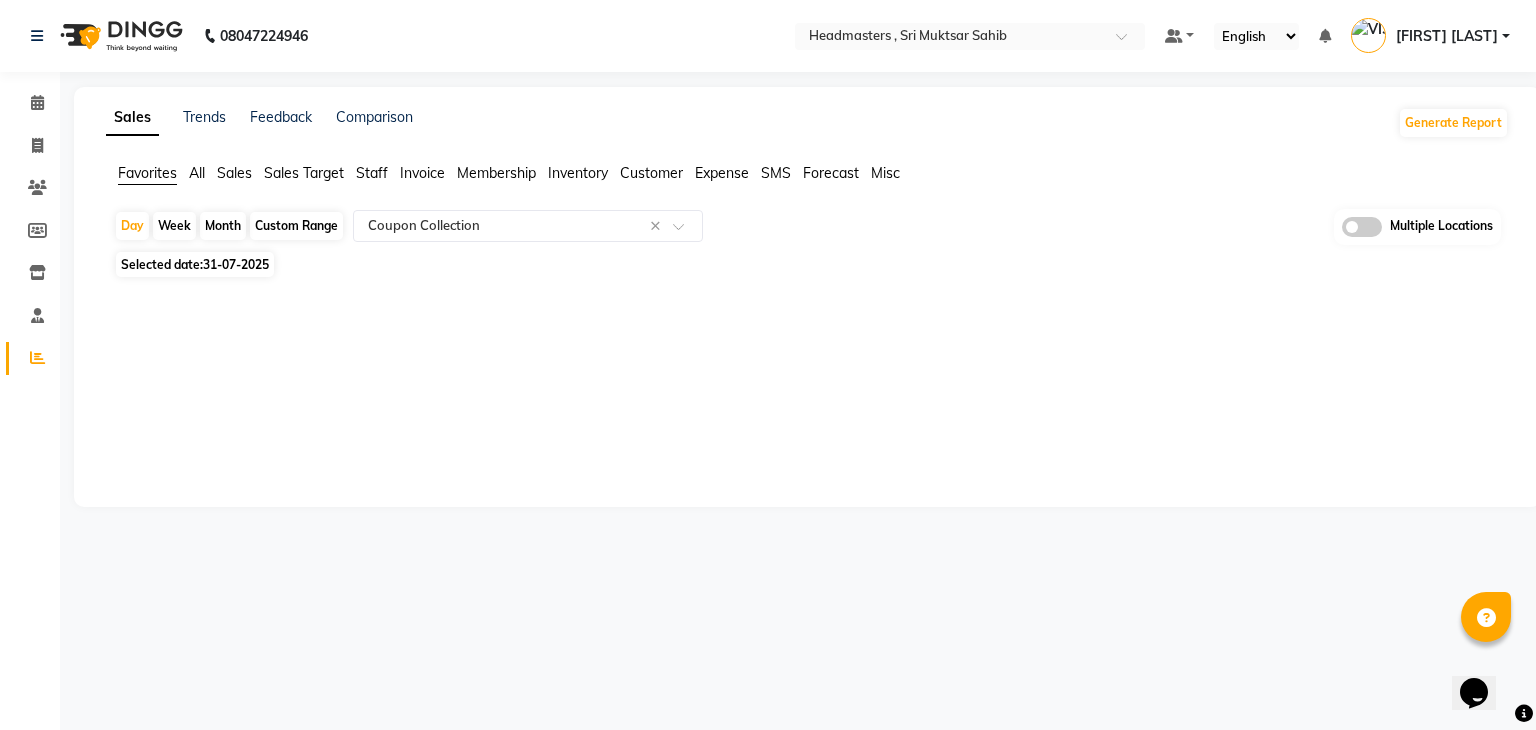 click on "Invoice" 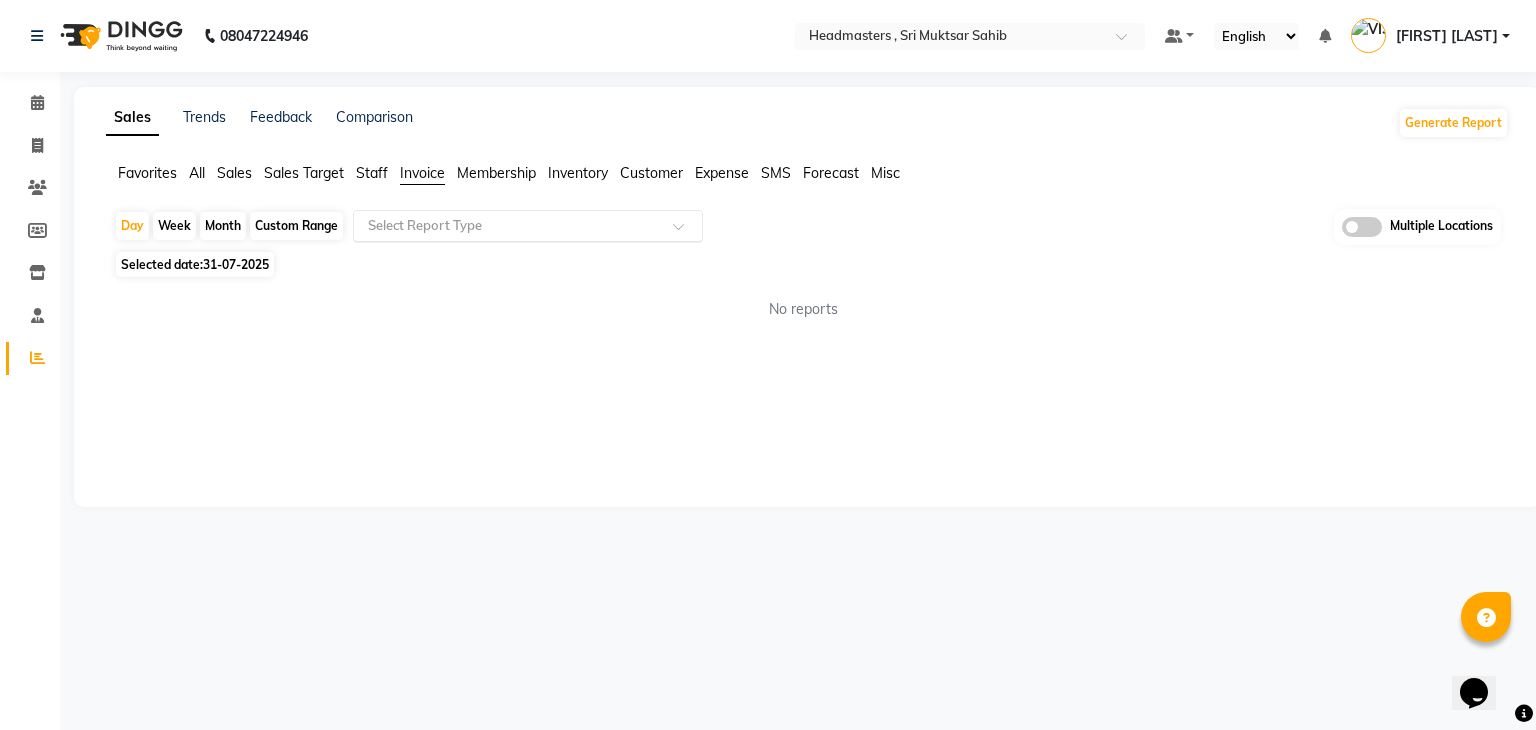 click 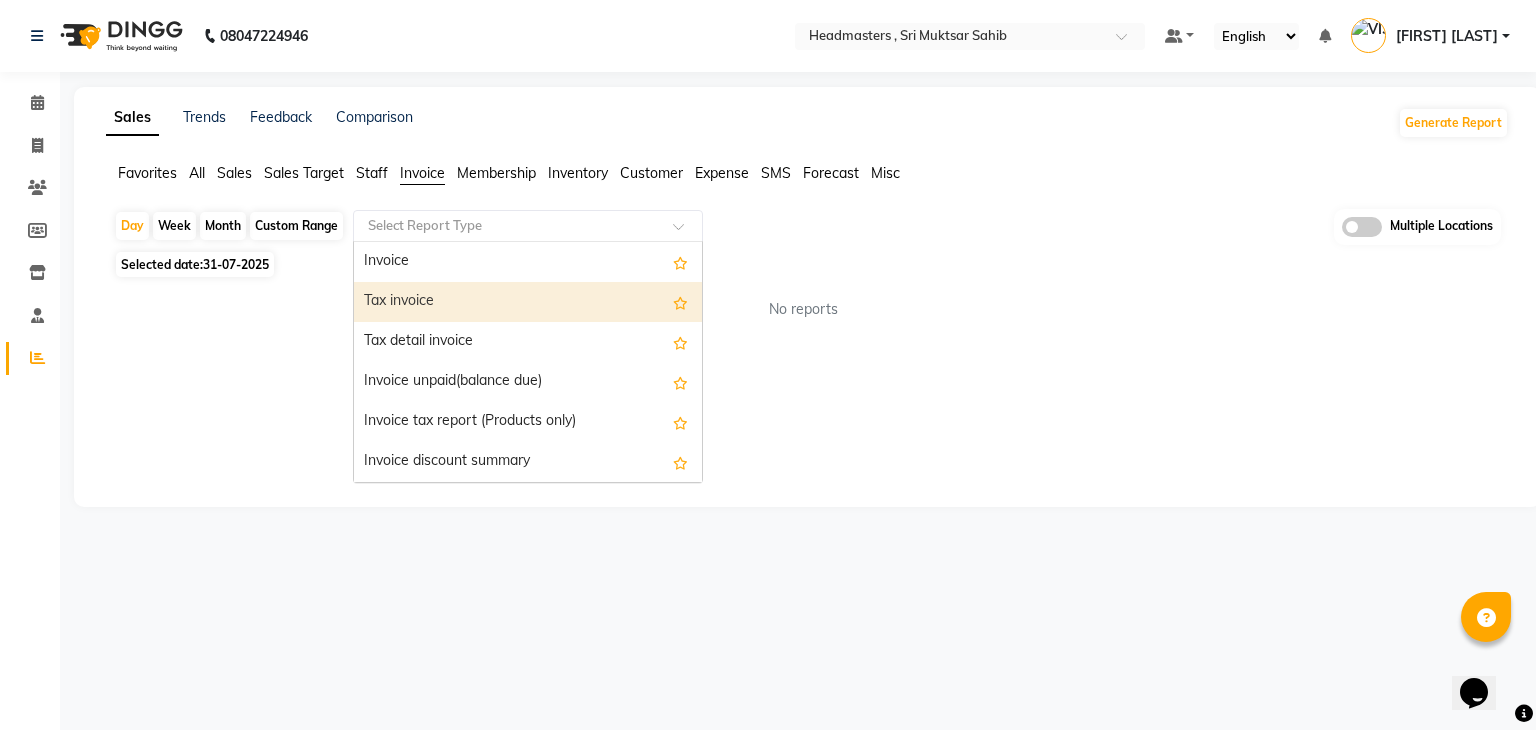 click on "Tax invoice" at bounding box center (528, 302) 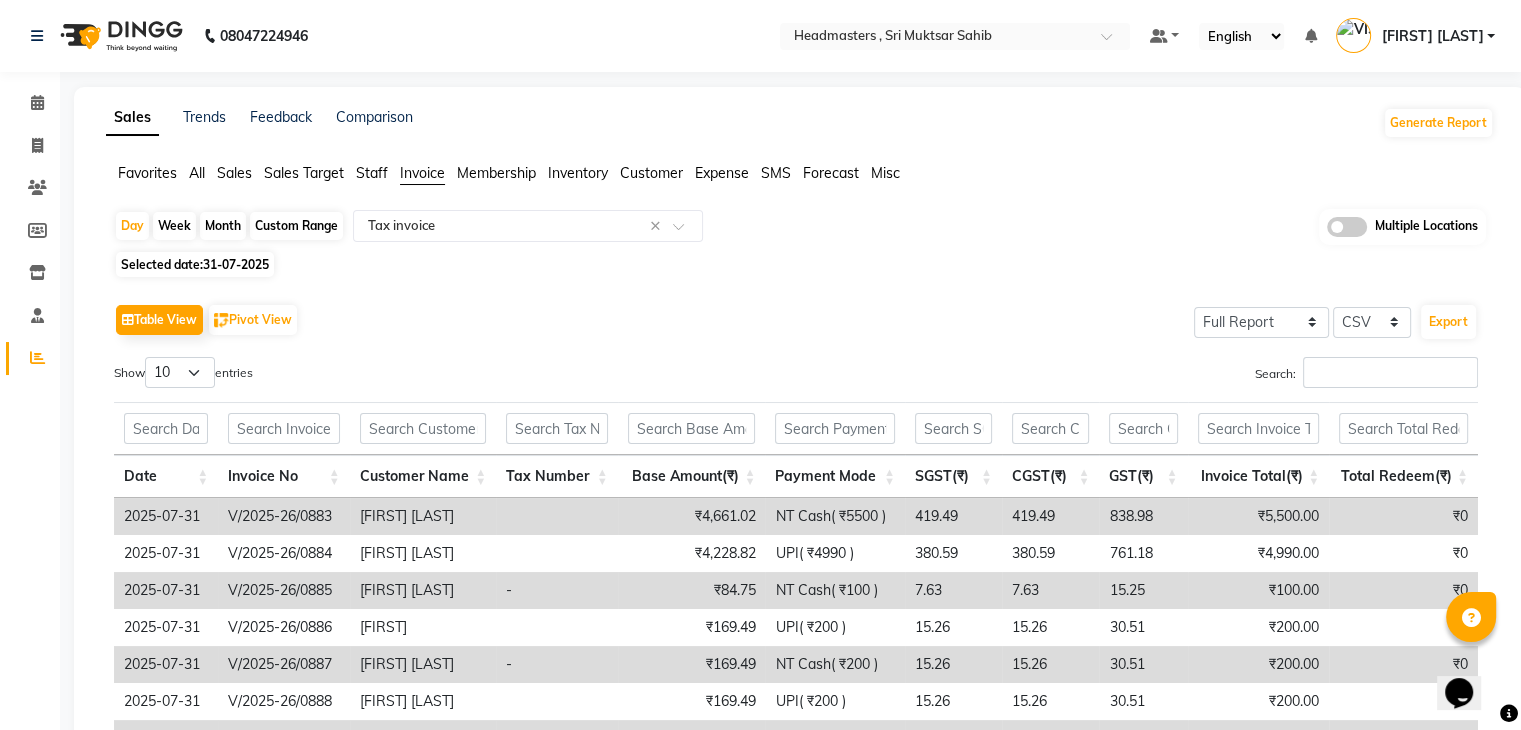 click on "31-07-2025" 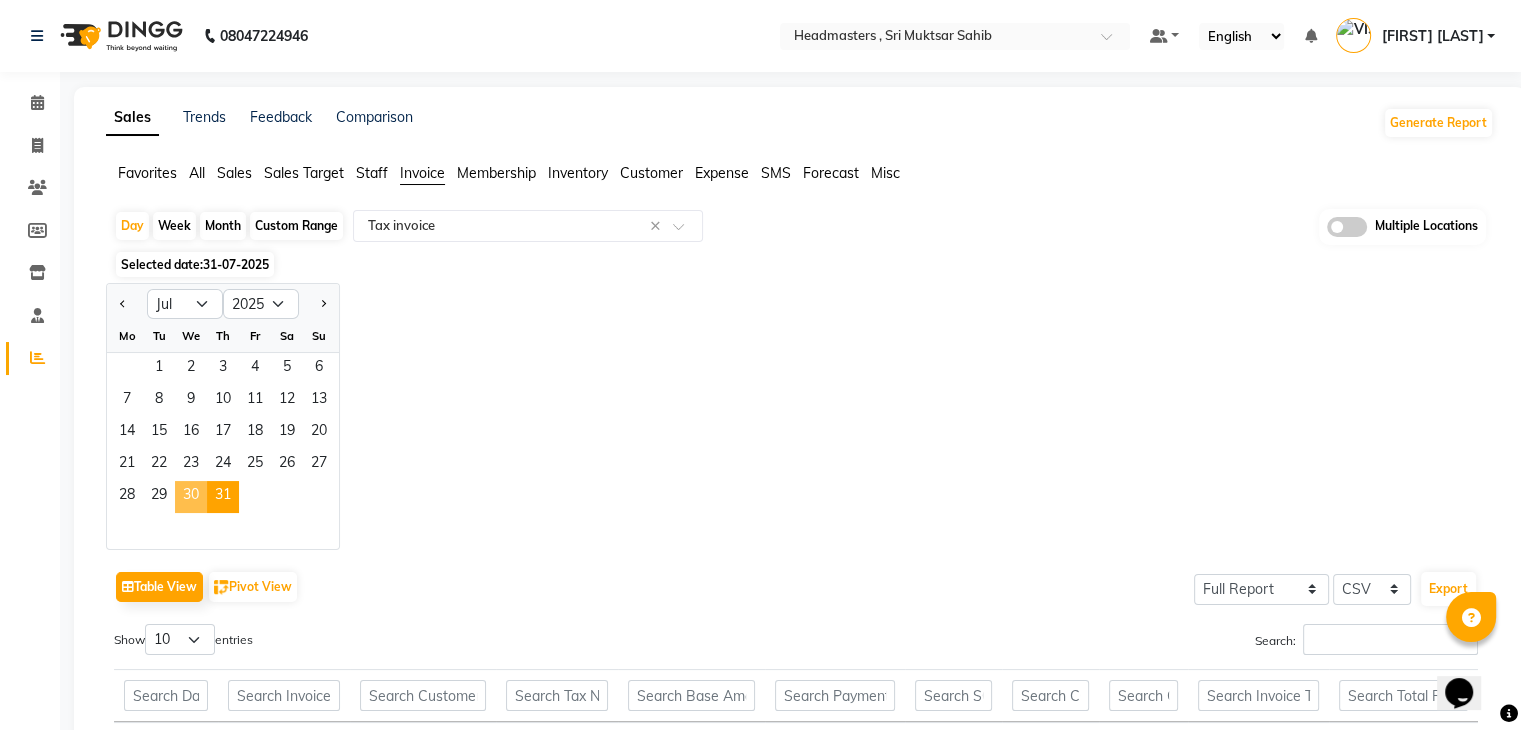 click on "30" 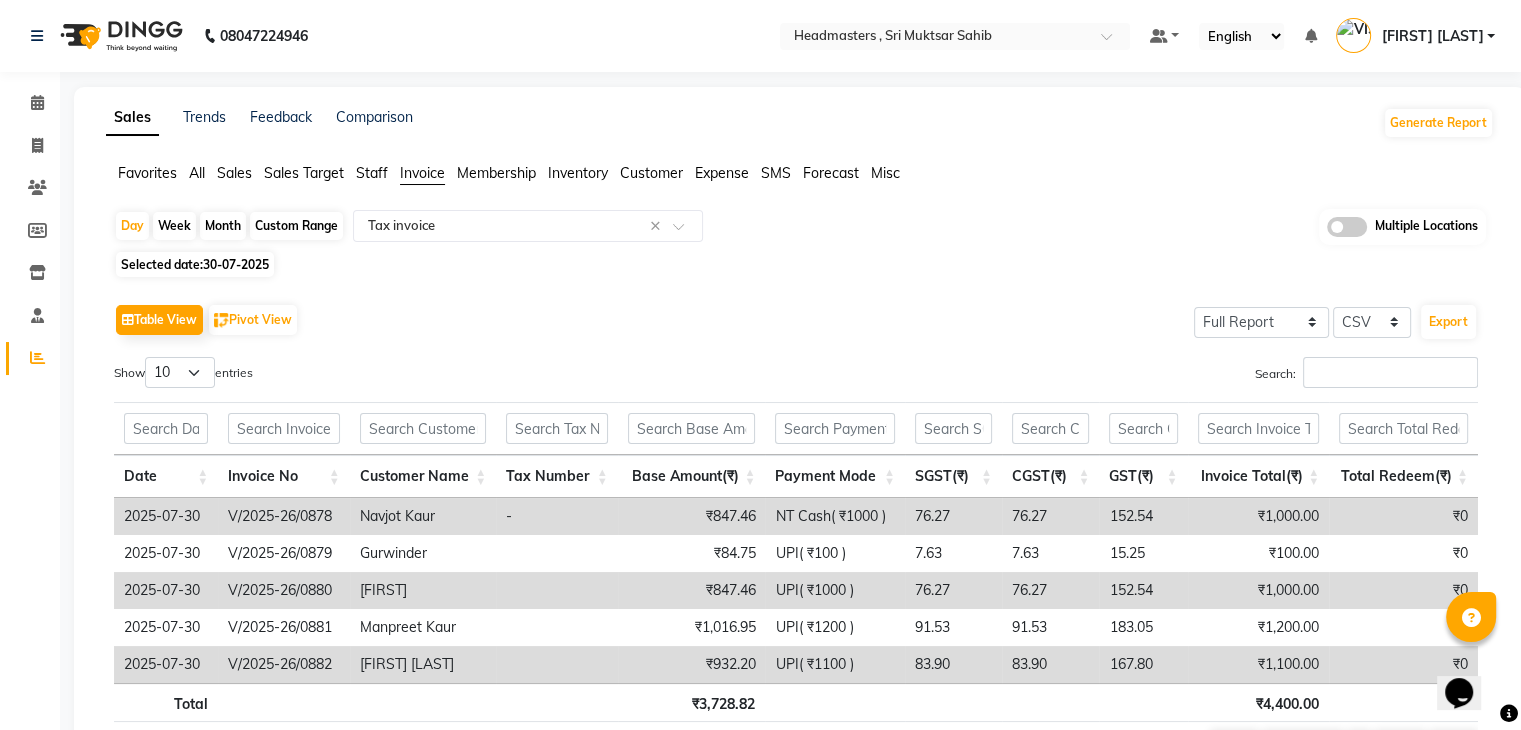 drag, startPoint x: 313, startPoint y: 224, endPoint x: 312, endPoint y: 255, distance: 31.016125 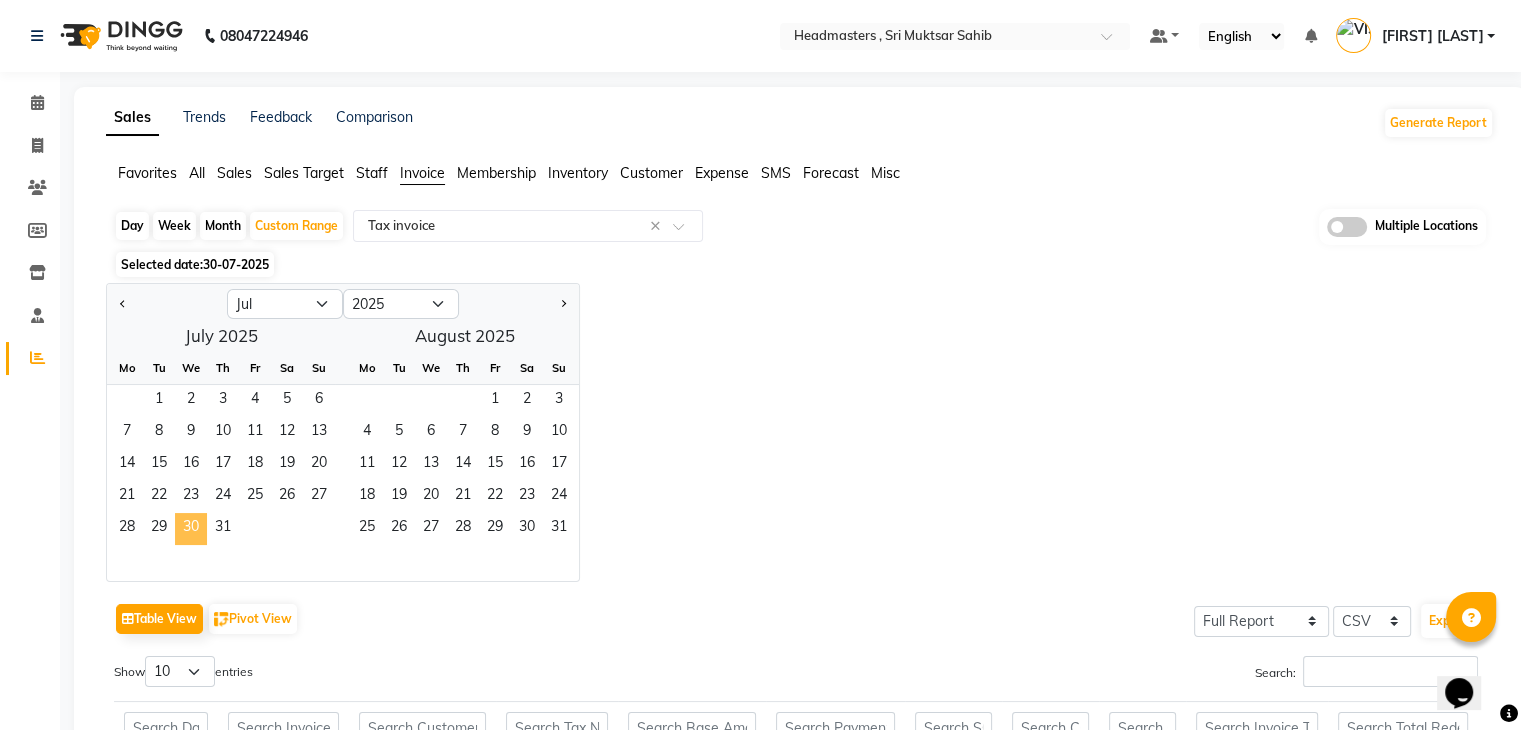 click on "30" 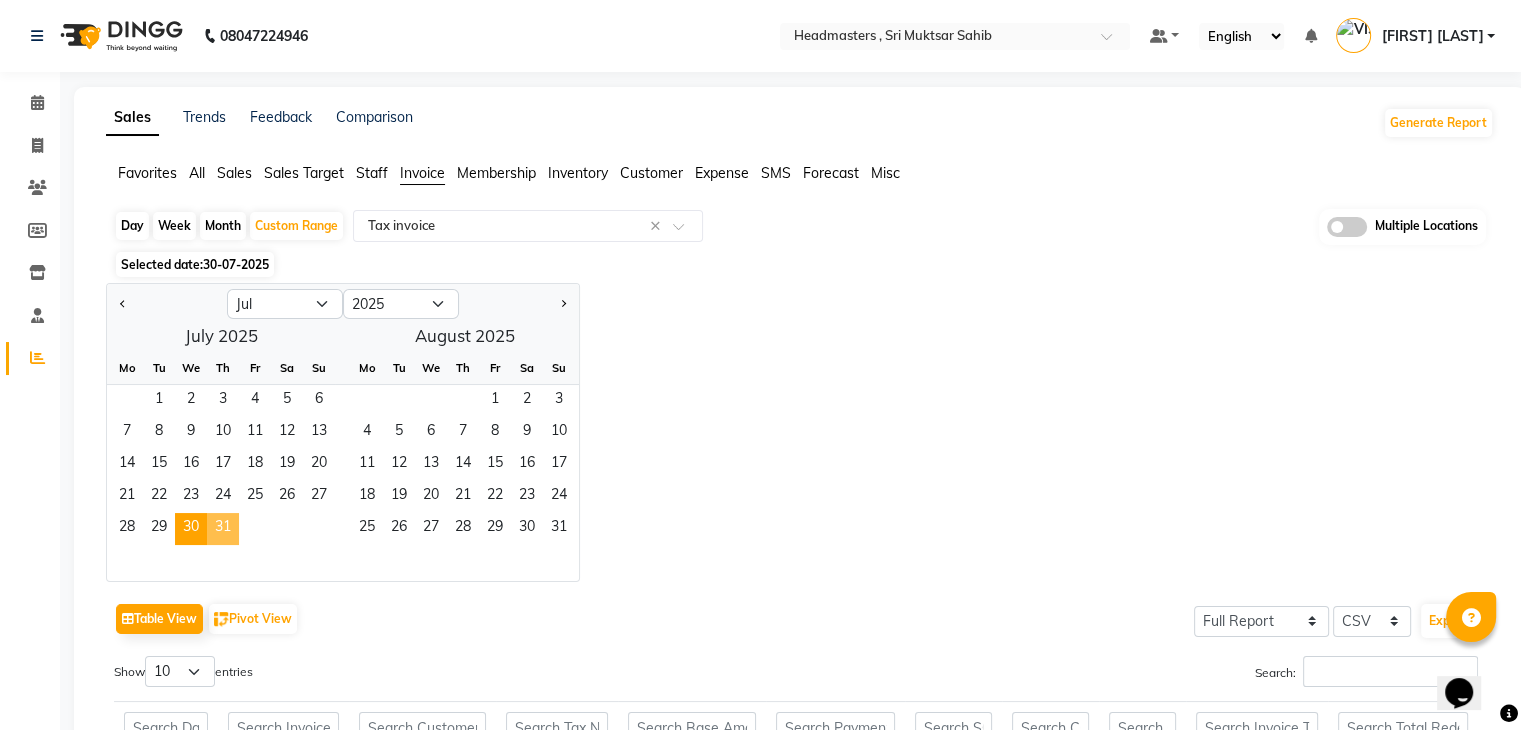 click on "31" 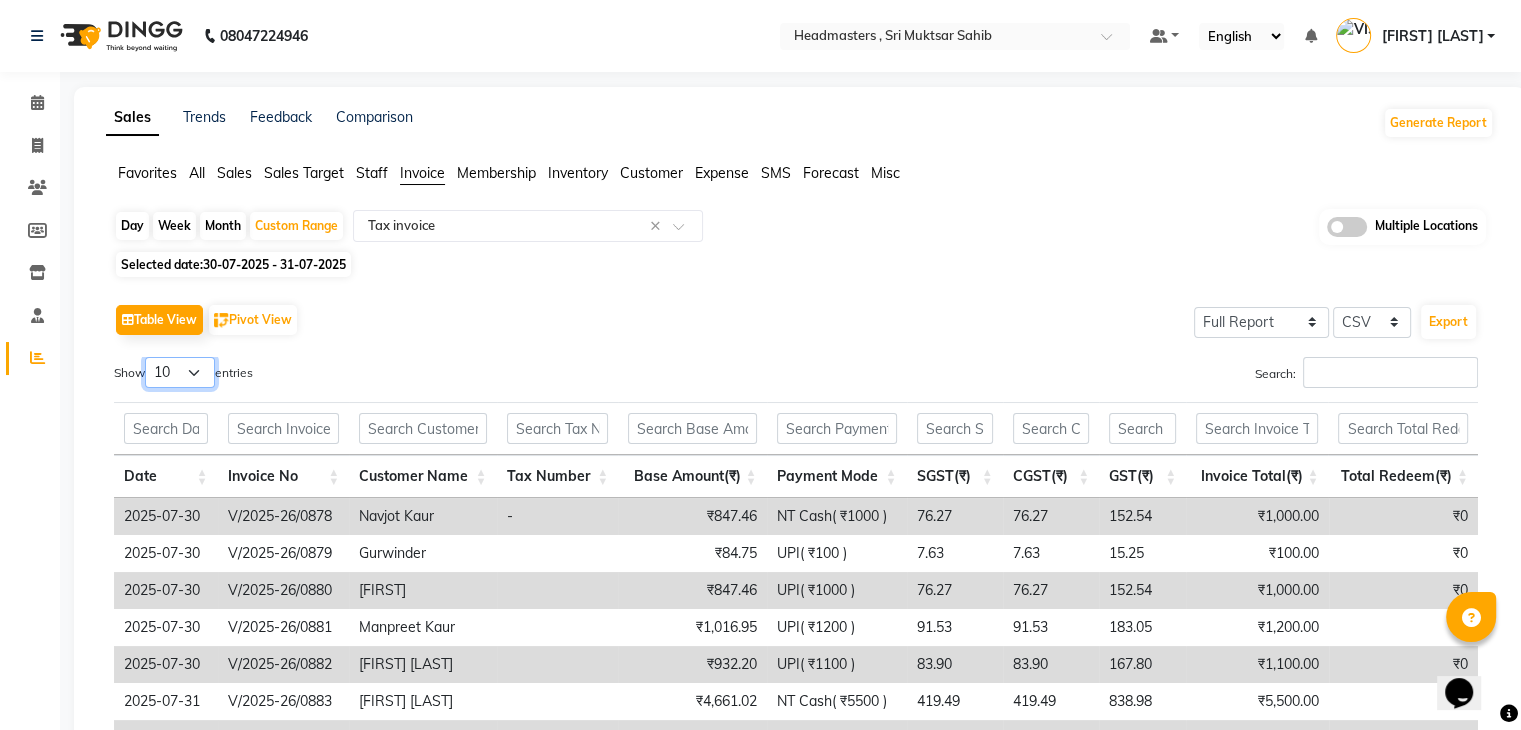 click on "10 25 50 100" at bounding box center (180, 372) 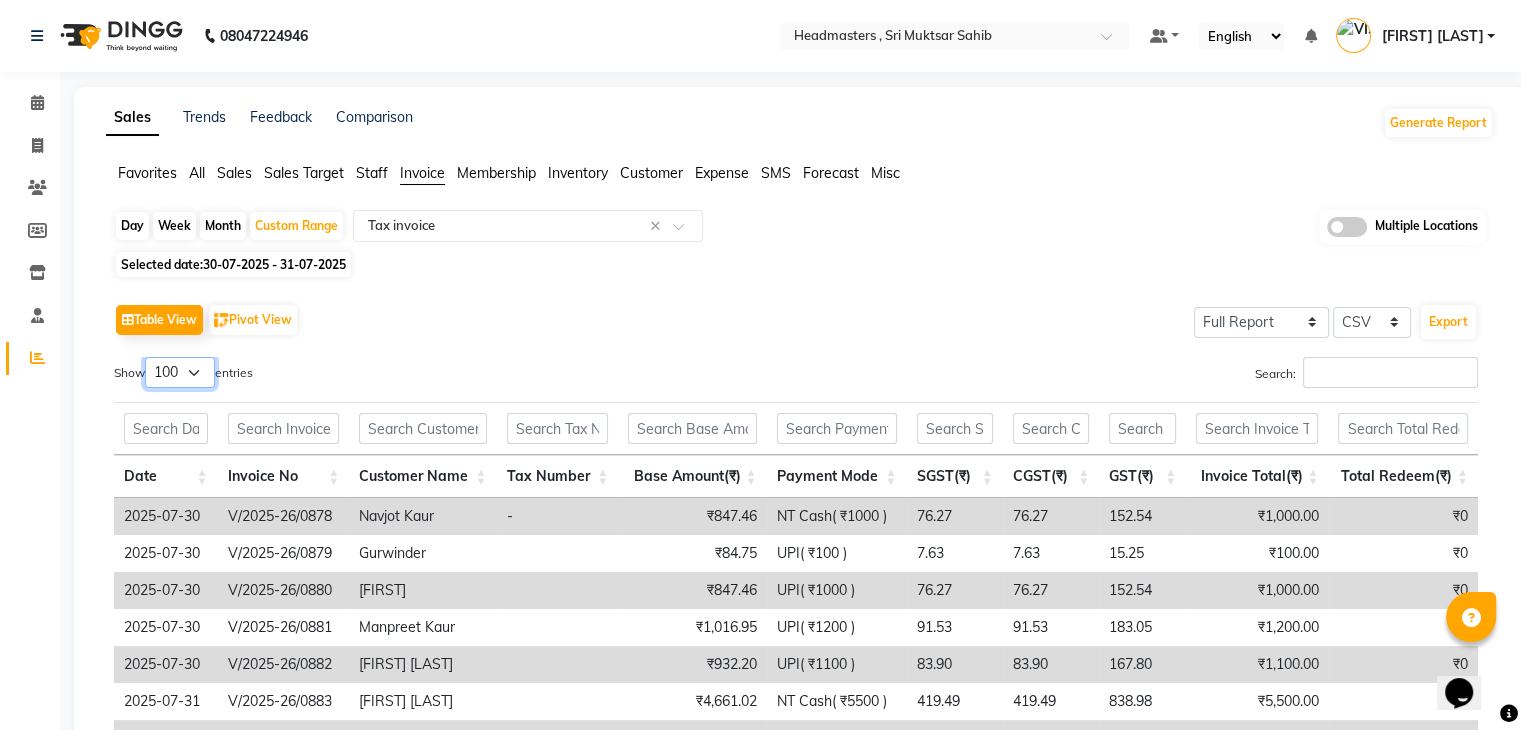 click on "10 25 50 100" at bounding box center [180, 372] 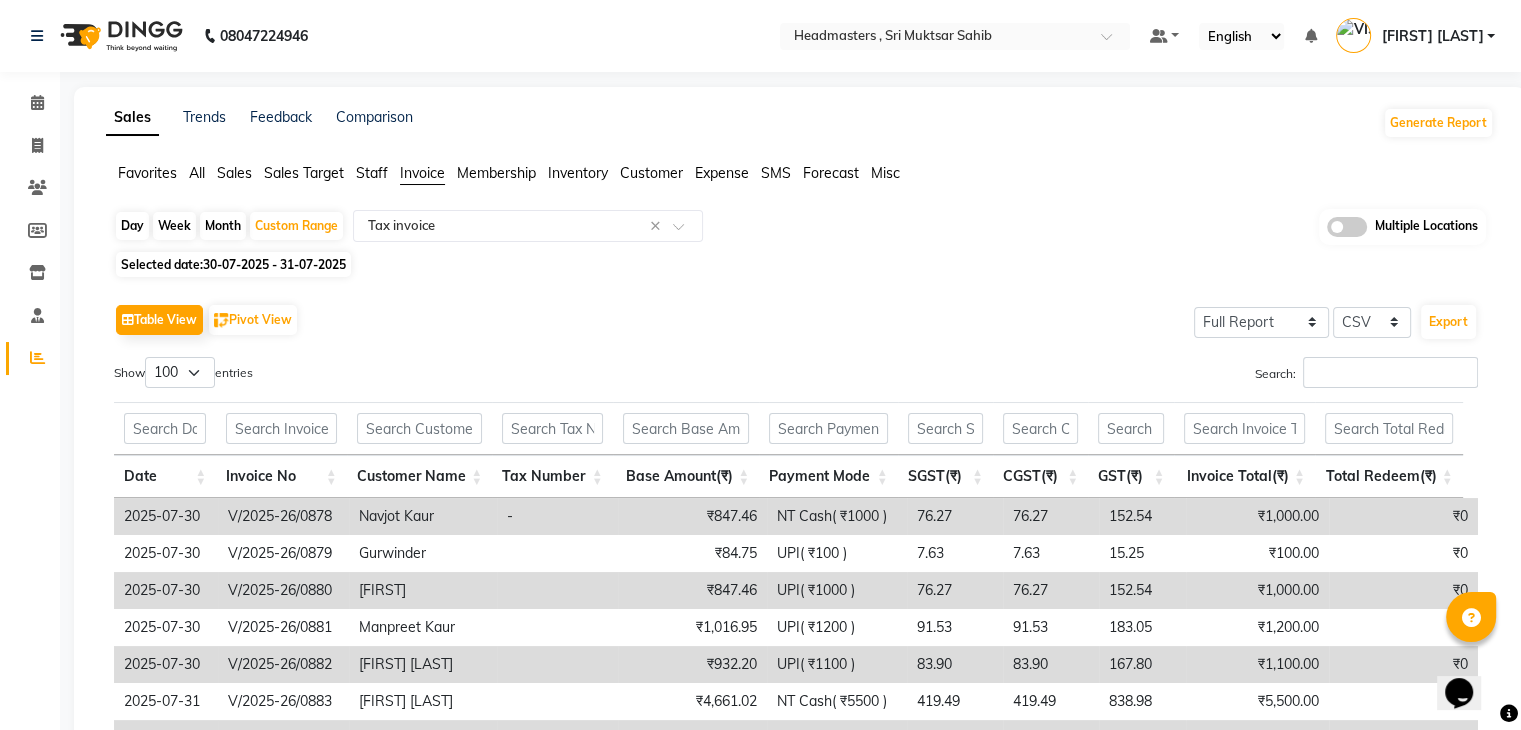 click on "Table View   Pivot View  Select Full Report Filtered Report Select CSV PDF  Export  Show  10 25 50 100  entries Search: Date Invoice No Customer Name Tax Number Base Amount(₹) Payment Mode SGST(₹) CGST(₹) GST(₹) Invoice Total(₹) Total Redeem(₹) Date Invoice No Customer Name Tax Number Base Amount(₹) Payment Mode SGST(₹) CGST(₹) GST(₹) Invoice Total(₹) Total Redeem(₹) Total ₹14,737.30 ₹17,390.00 ₹0 2025-07-30 V/2025-26/0878 Navjot Kaur - ₹847.46 NT Cash( ₹1000 ) 76.27 76.27 152.54 ₹1,000.00 ₹0 2025-07-30 V/2025-26/0879 Gurwinder  ₹84.75 UPI( ₹100 ) 7.63 7.63 15.25 ₹100.00 ₹0 2025-07-30 V/2025-26/0880 Apwinder  ₹847.46 UPI( ₹1000 ) 76.27 76.27 152.54 ₹1,000.00 ₹0 2025-07-30 V/2025-26/0881 Manpreet Kaur ₹1,016.95 UPI( ₹1200 ) 91.53 91.53 183.05 ₹1,200.00 ₹0 2025-07-30 V/2025-26/0882 Harmel Singh ₹932.20 UPI( ₹1100 ) 83.90 83.90 167.80 ₹1,100.00 ₹0 2025-07-31 V/2025-26/0883 Reenu Goyal ₹4,661.02 NT Cash( ₹5500 ) 419.49 419.49 838.98 ₹0" 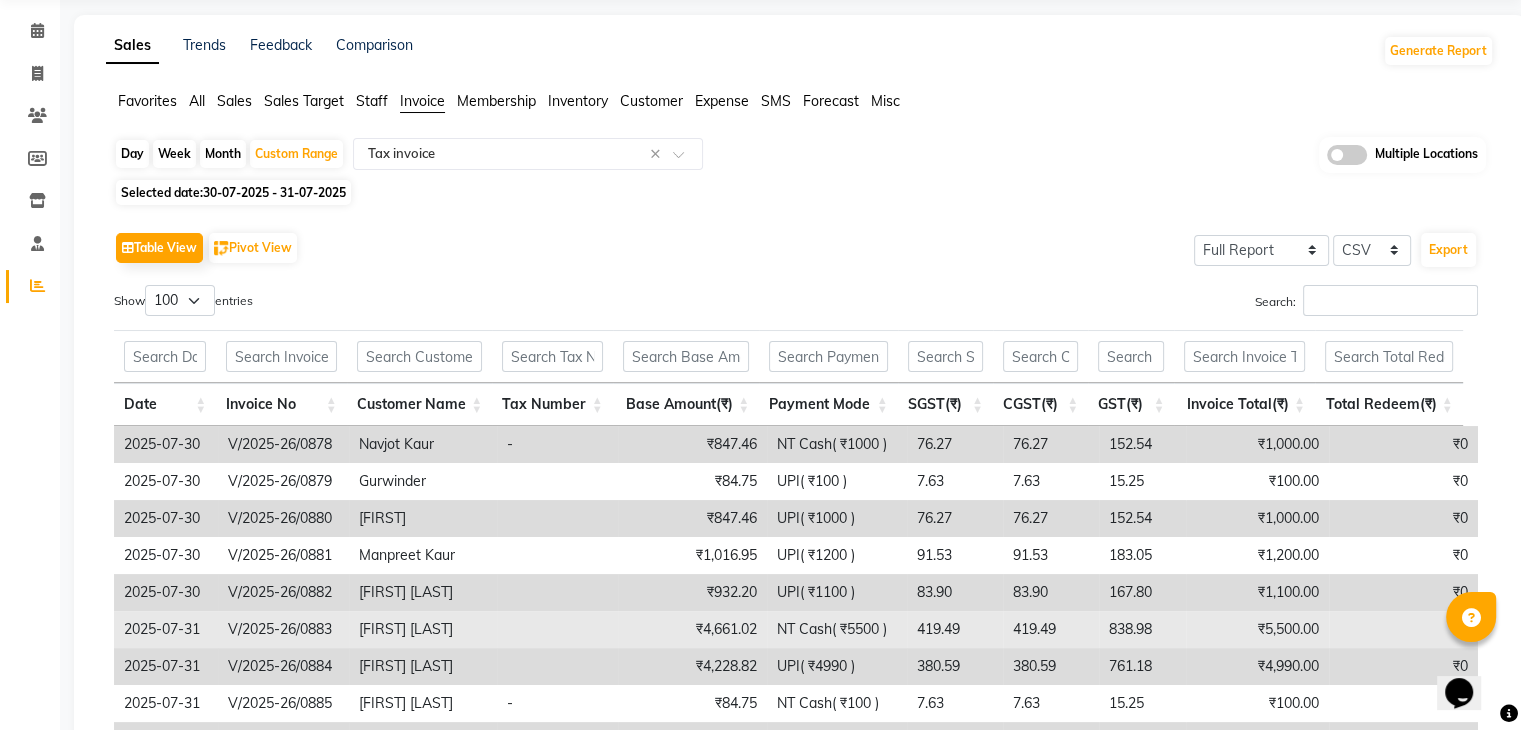scroll, scrollTop: 0, scrollLeft: 0, axis: both 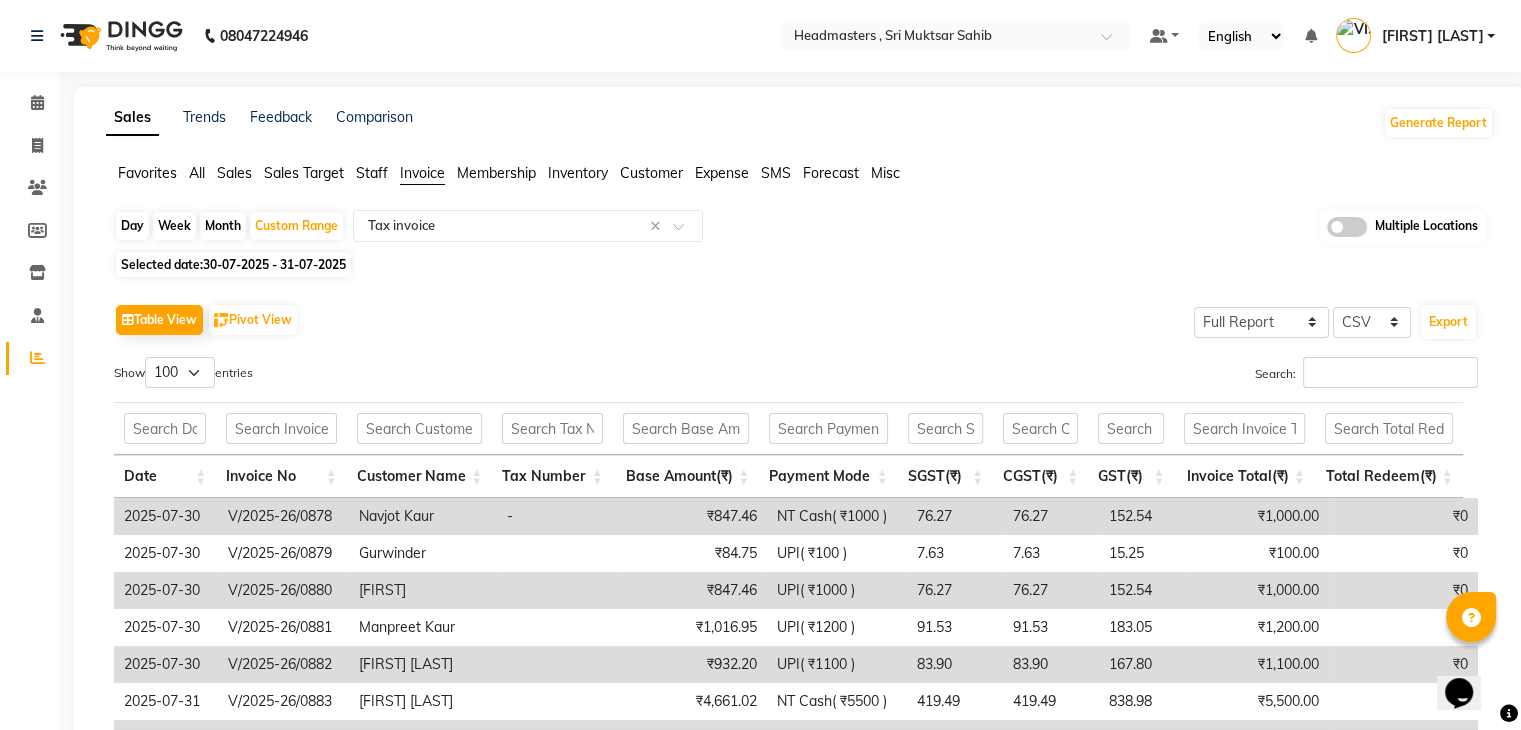 click on "Table View   Pivot View  Select Full Report Filtered Report Select CSV PDF  Export" 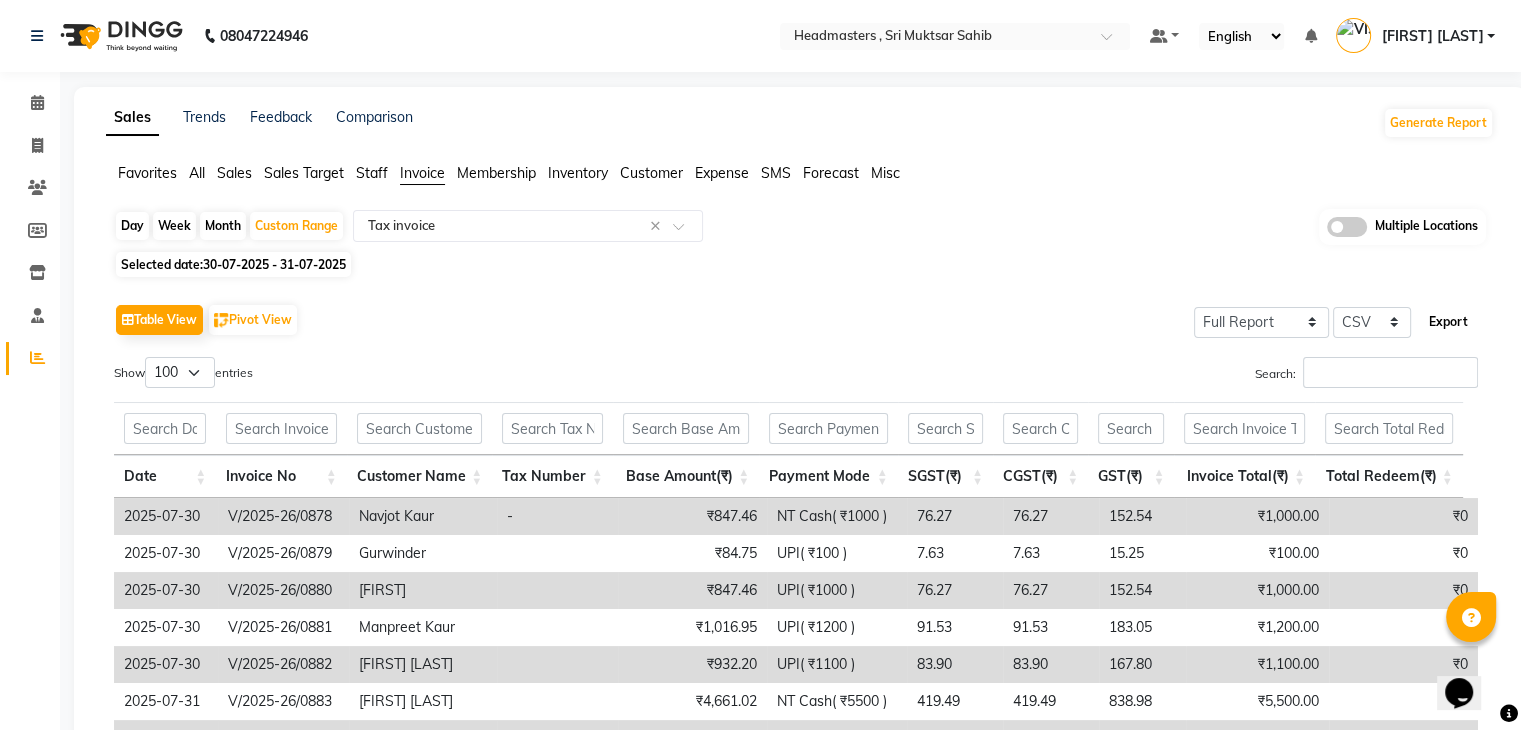 click on "Export" 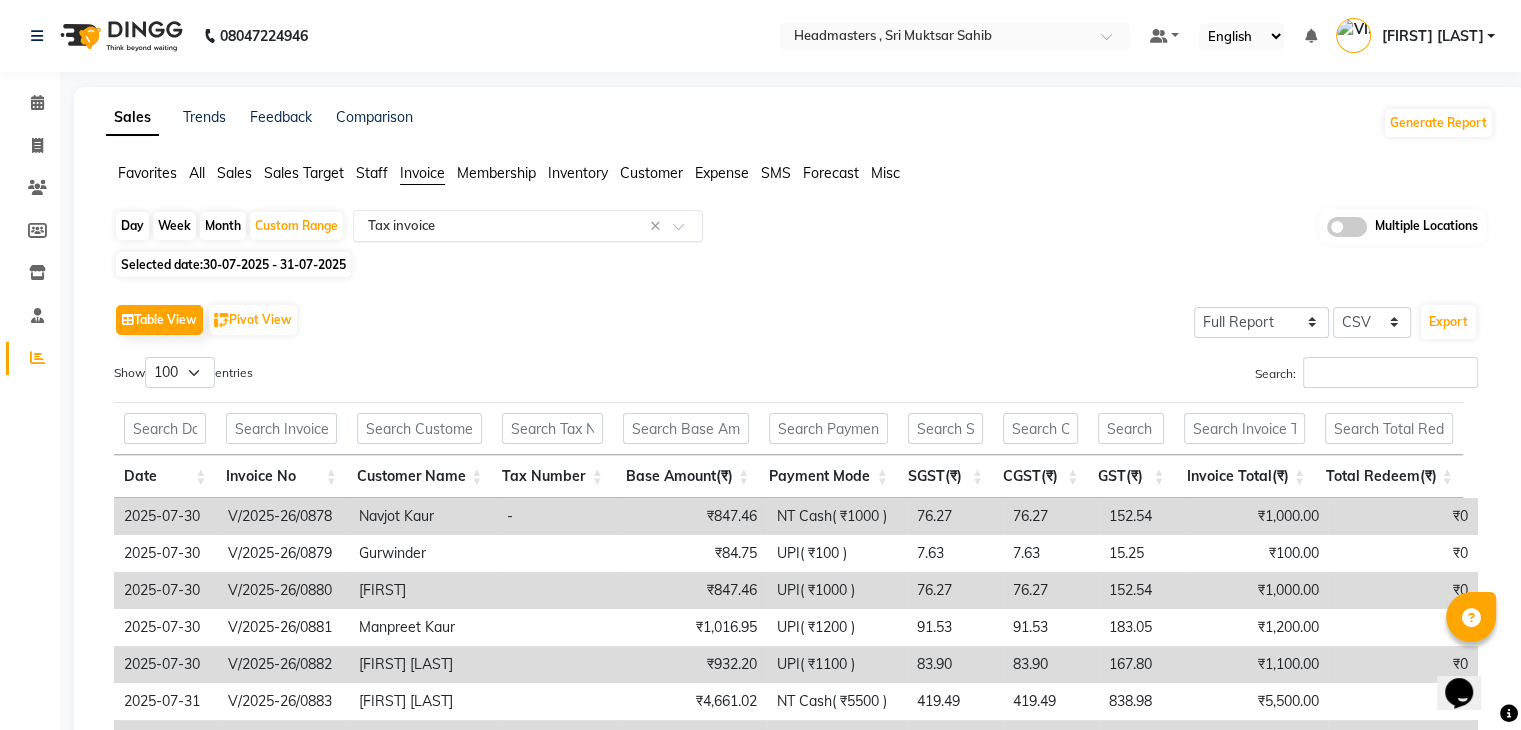 click 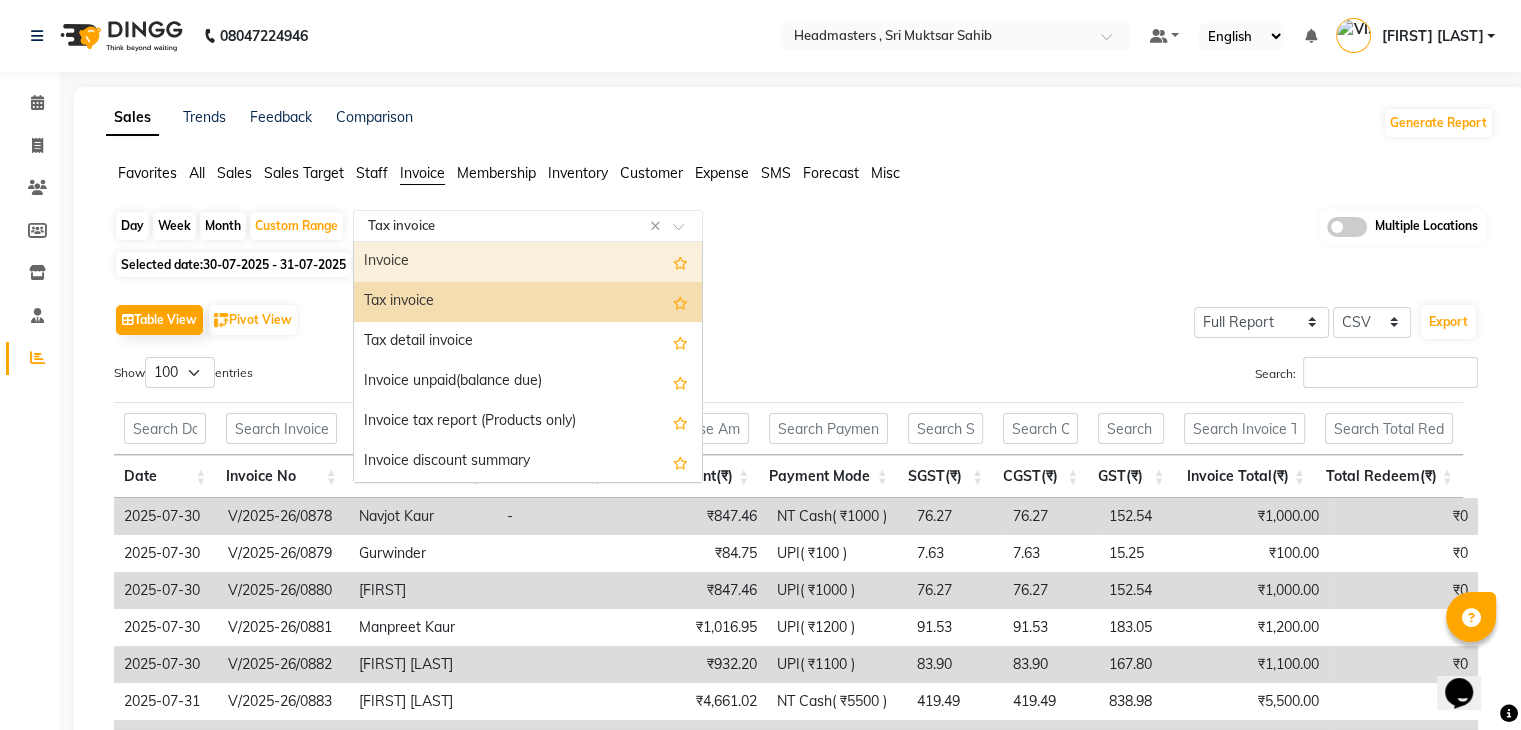 click on "Invoice" at bounding box center [528, 262] 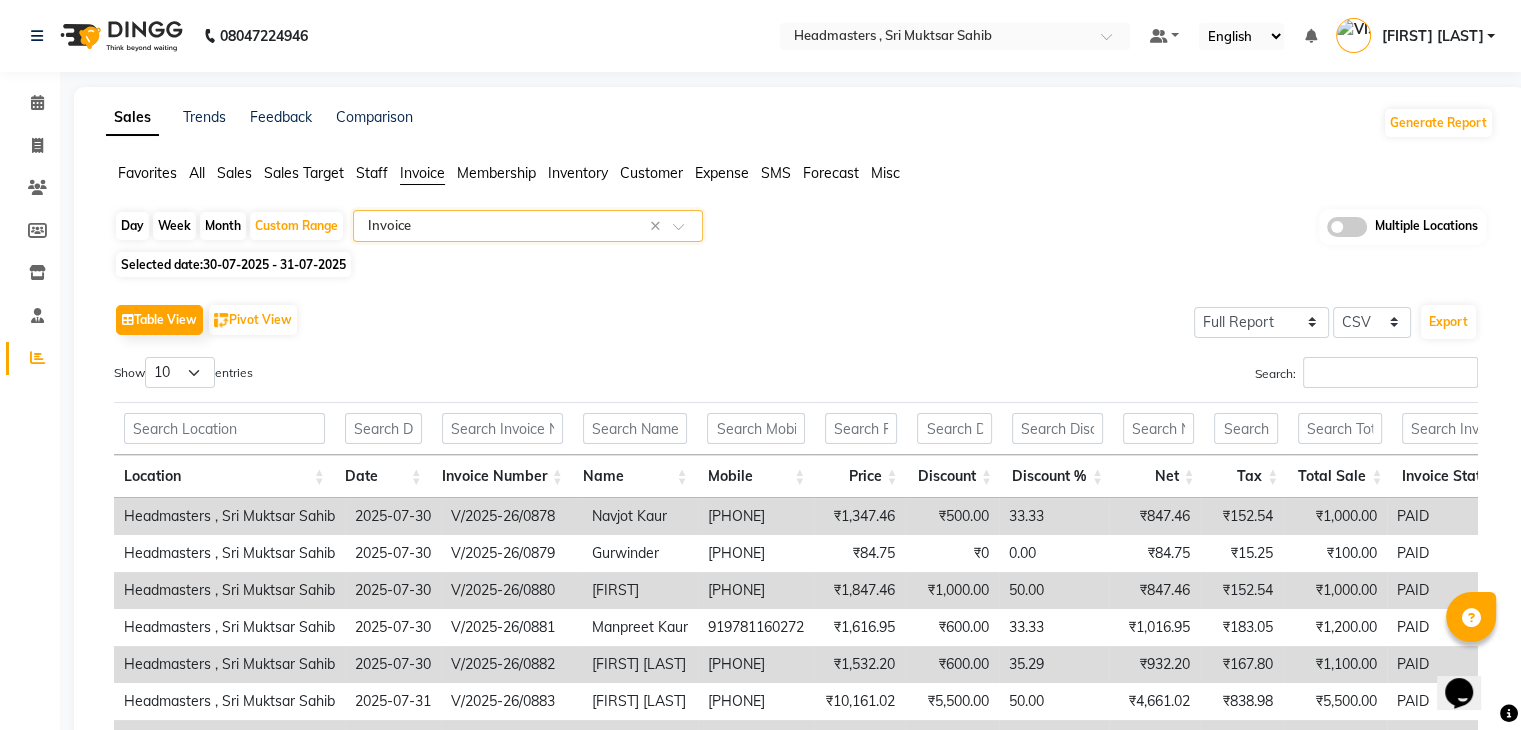 click on "Table View   Pivot View  Select Full Report Filtered Report Select CSV PDF  Export" 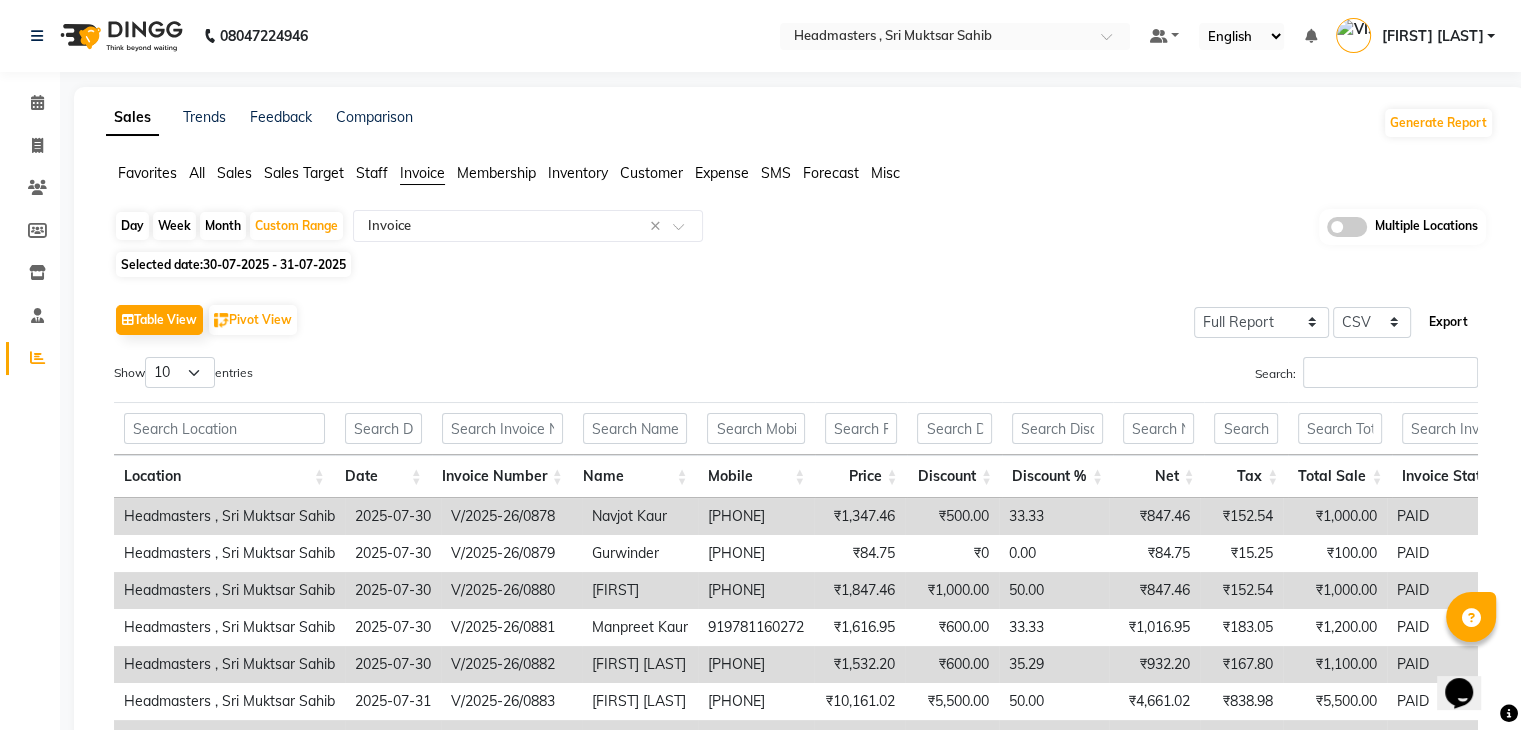 click on "Export" 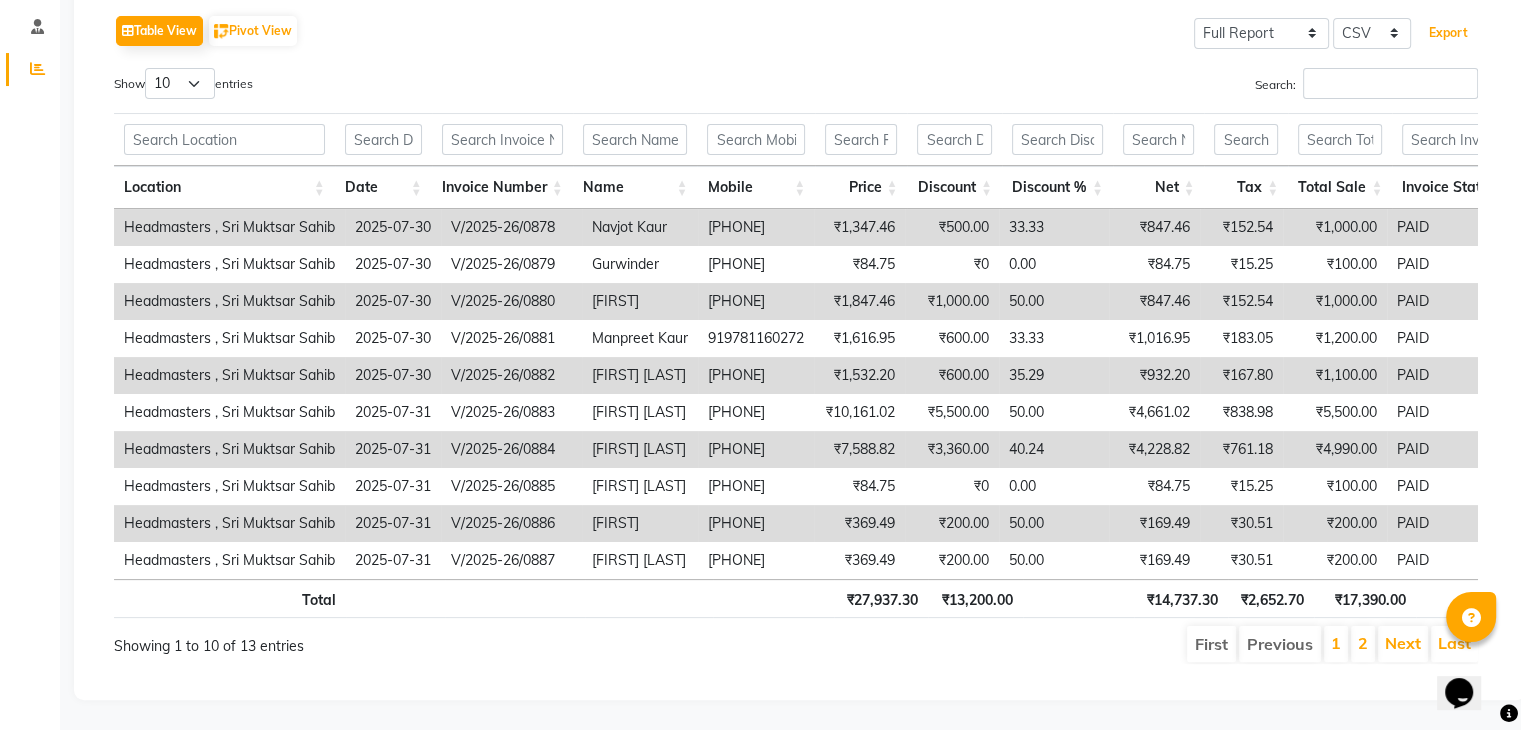 scroll, scrollTop: 0, scrollLeft: 0, axis: both 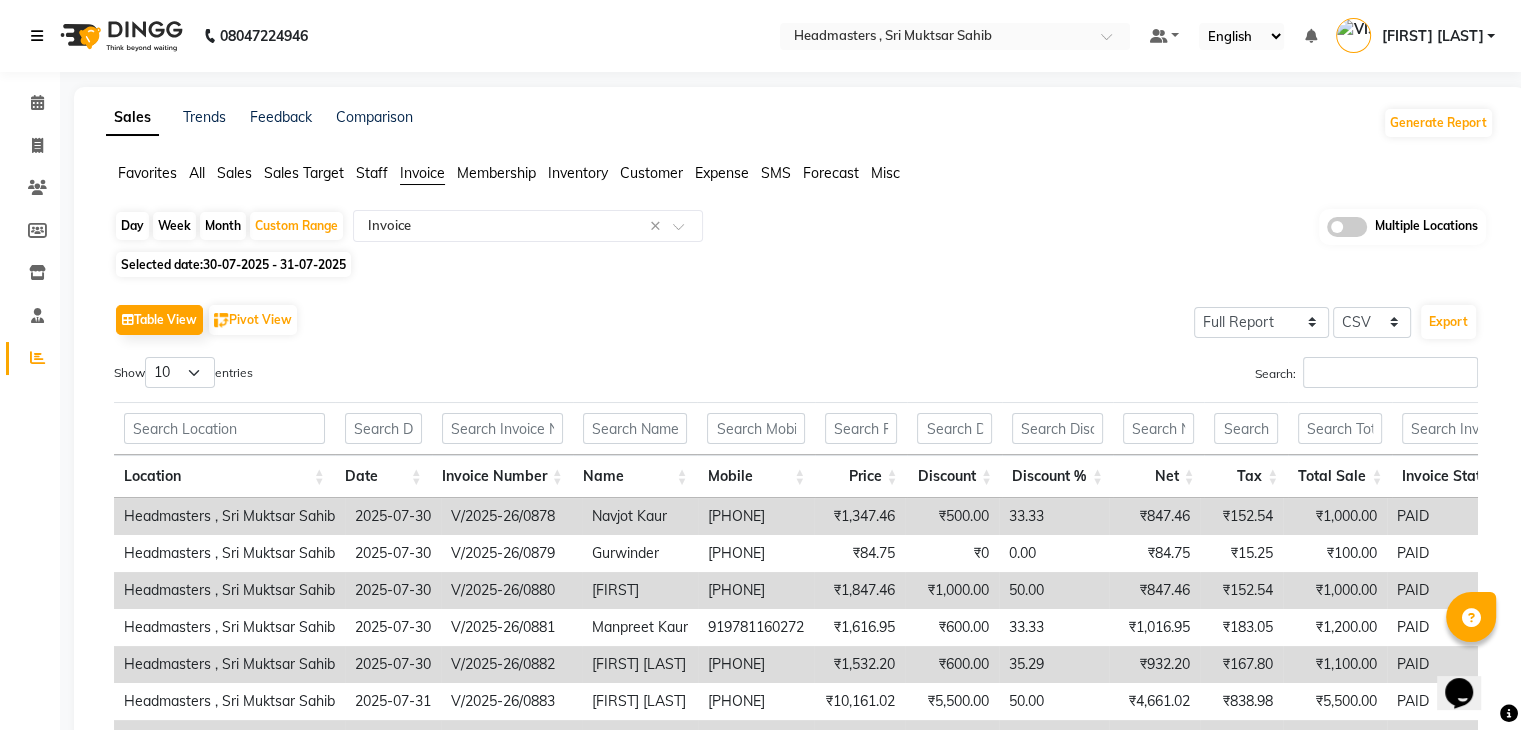 click at bounding box center (37, 36) 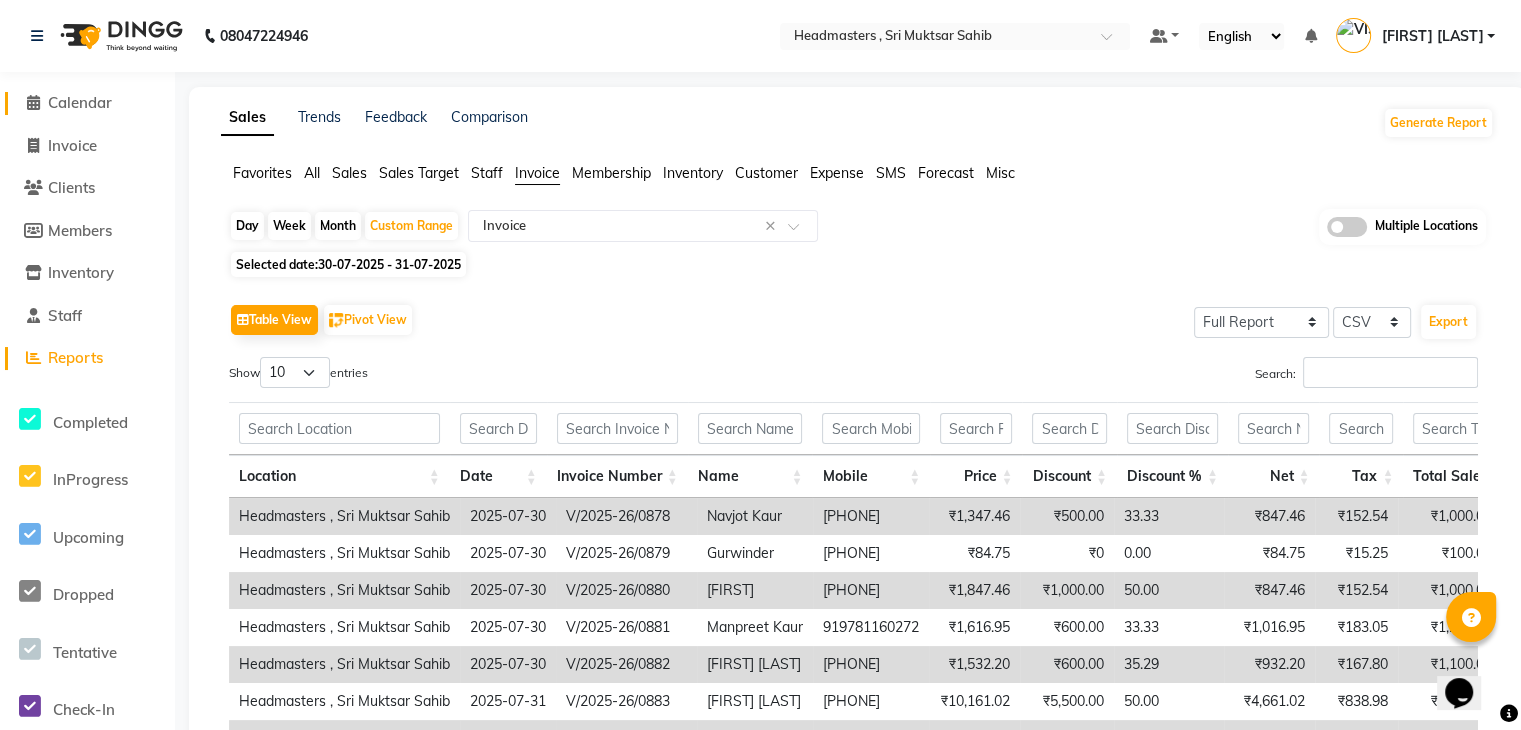 click on "Calendar" 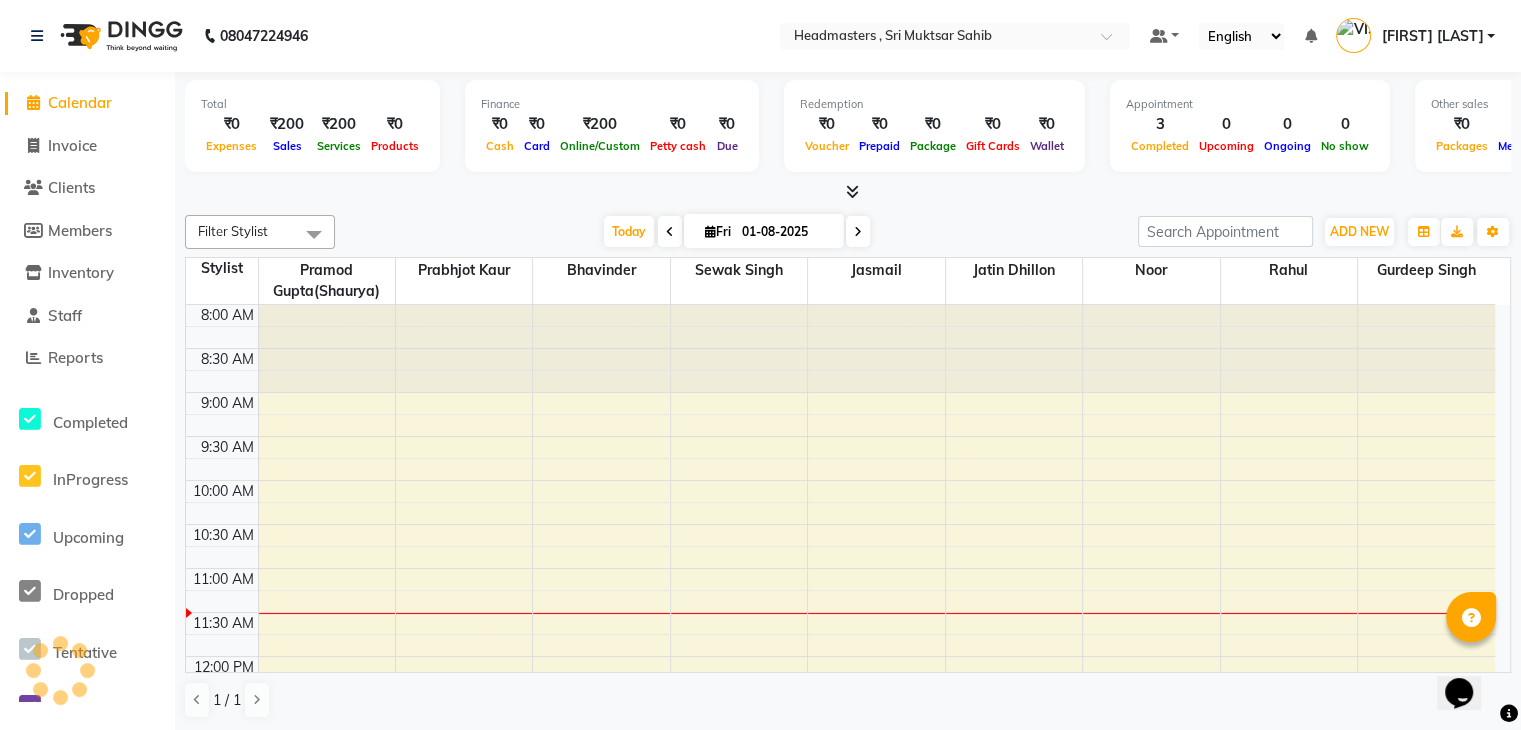scroll, scrollTop: 0, scrollLeft: 0, axis: both 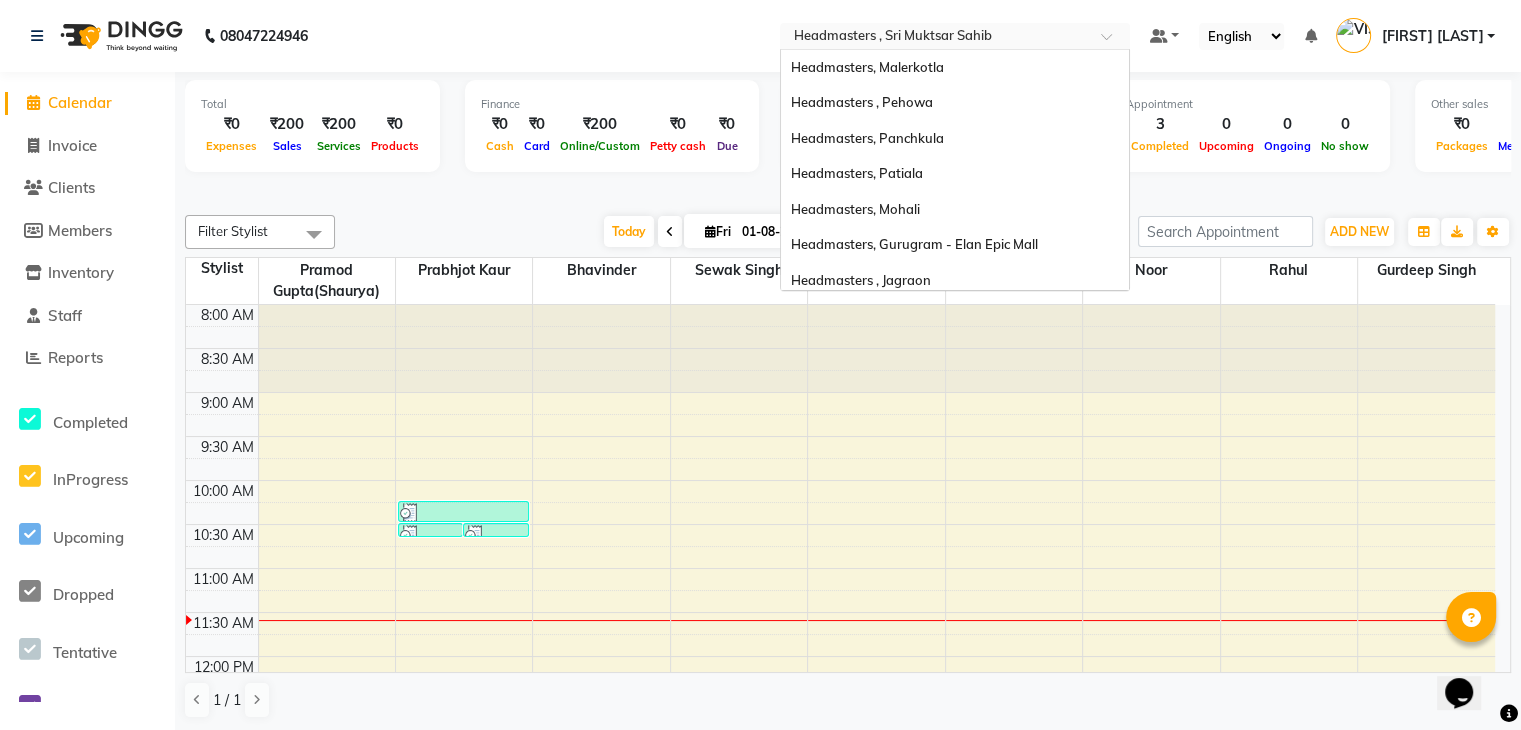 click at bounding box center (935, 38) 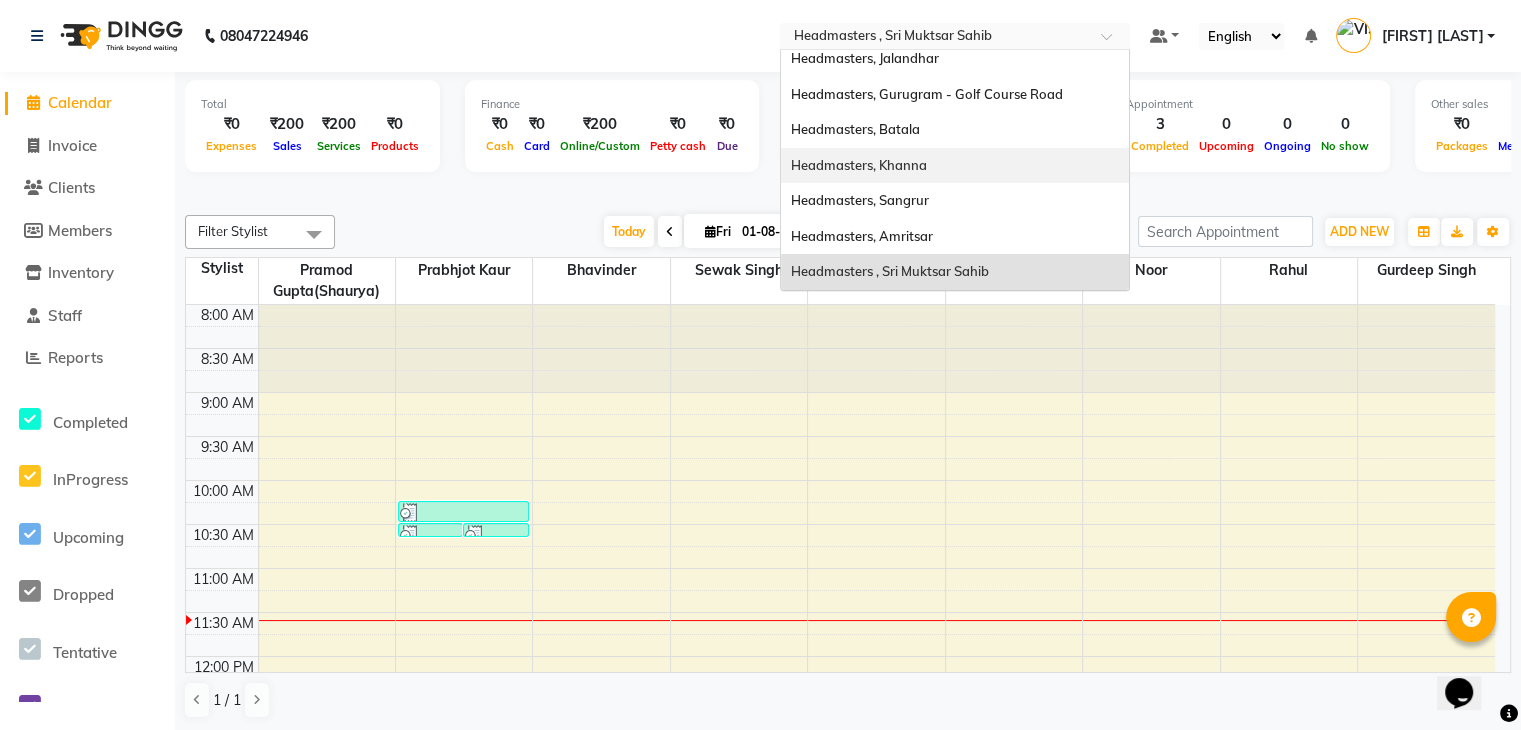 scroll, scrollTop: 1, scrollLeft: 0, axis: vertical 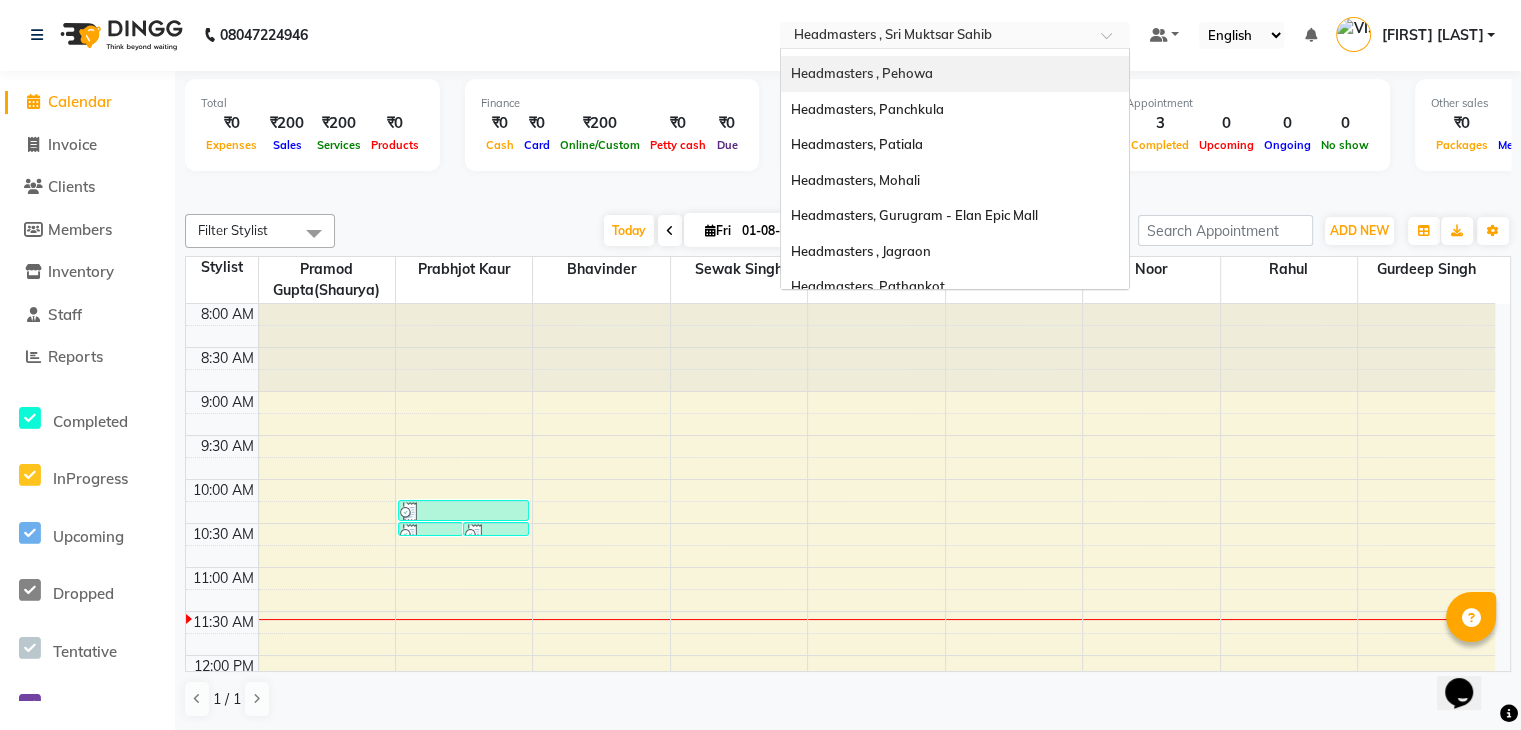 click on "Headmasters , Pehowa" at bounding box center [862, 73] 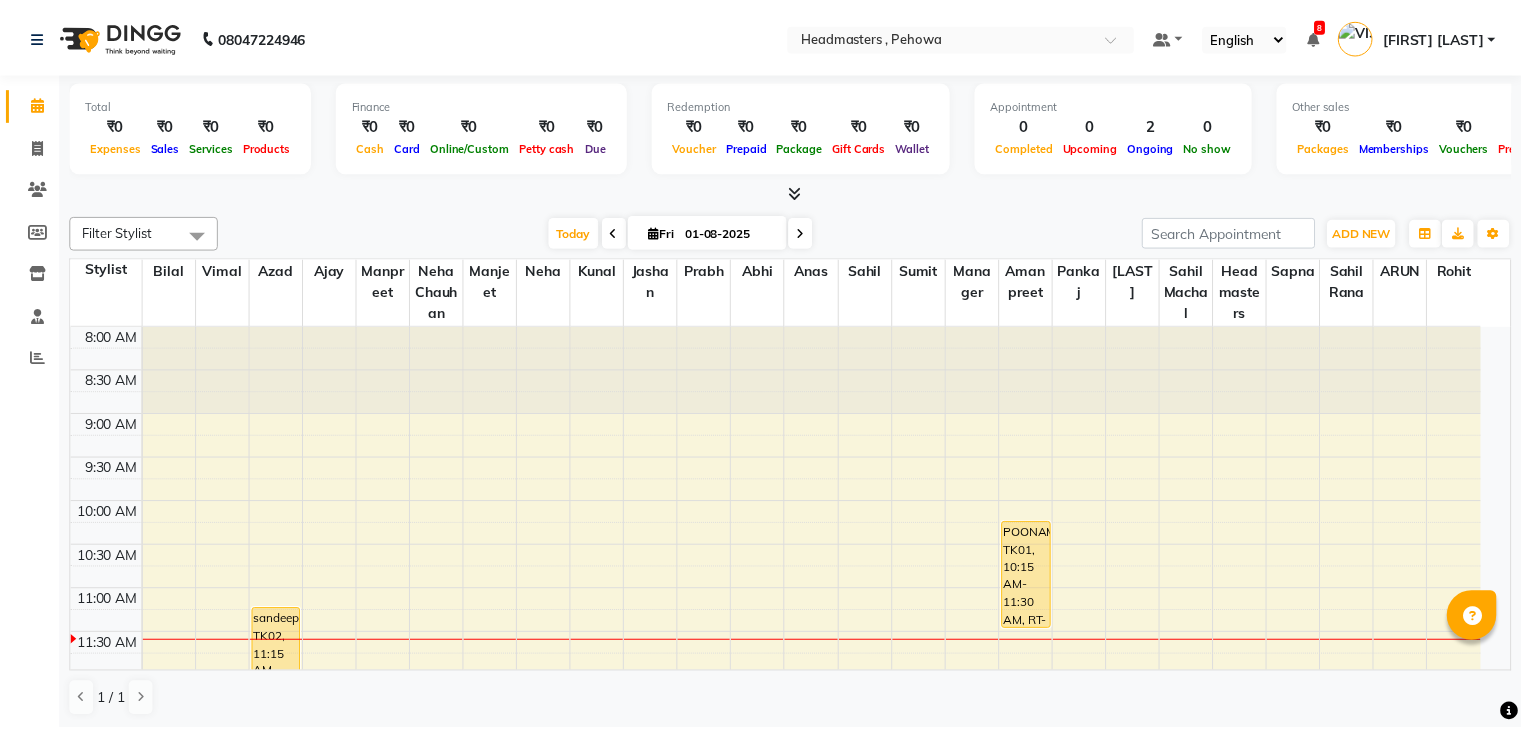 scroll, scrollTop: 0, scrollLeft: 0, axis: both 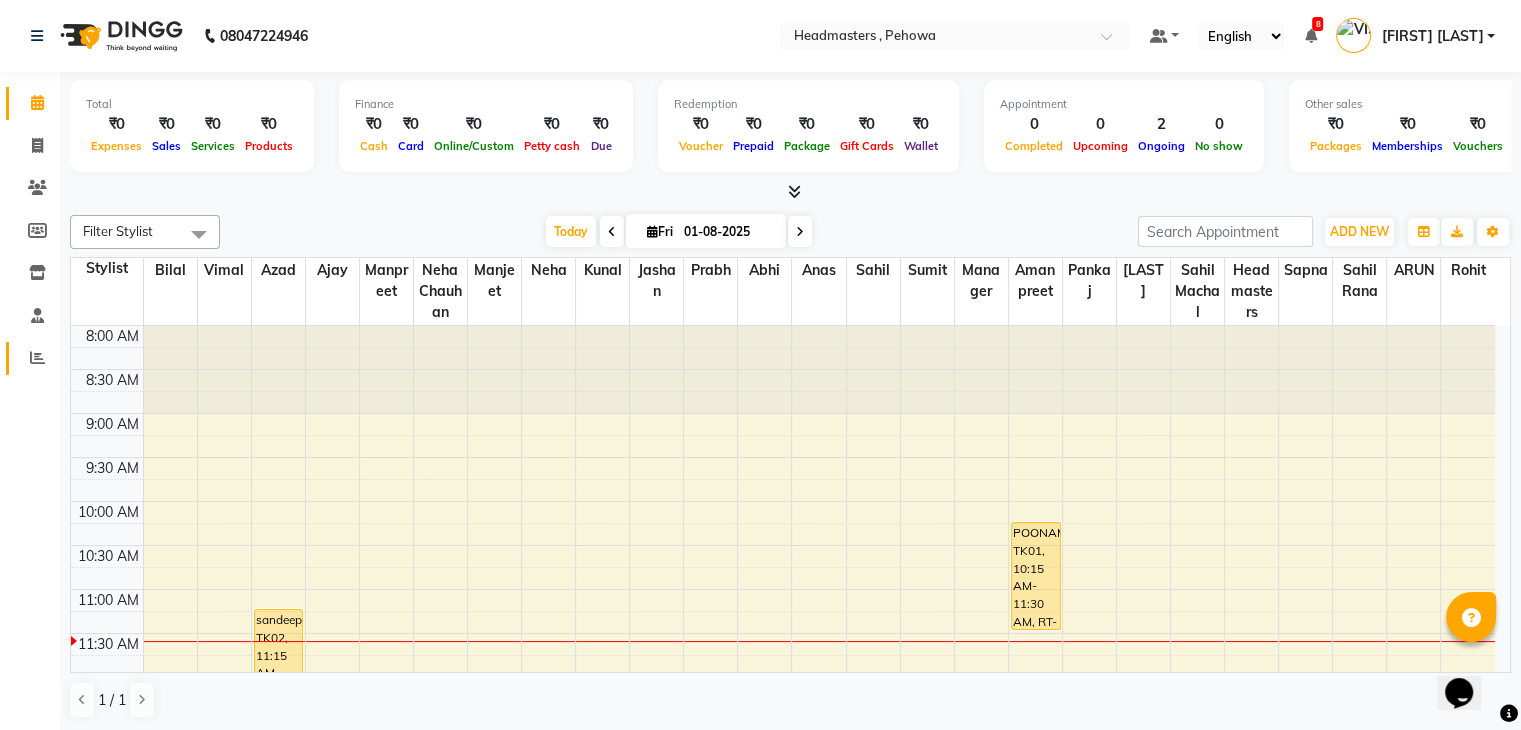 click 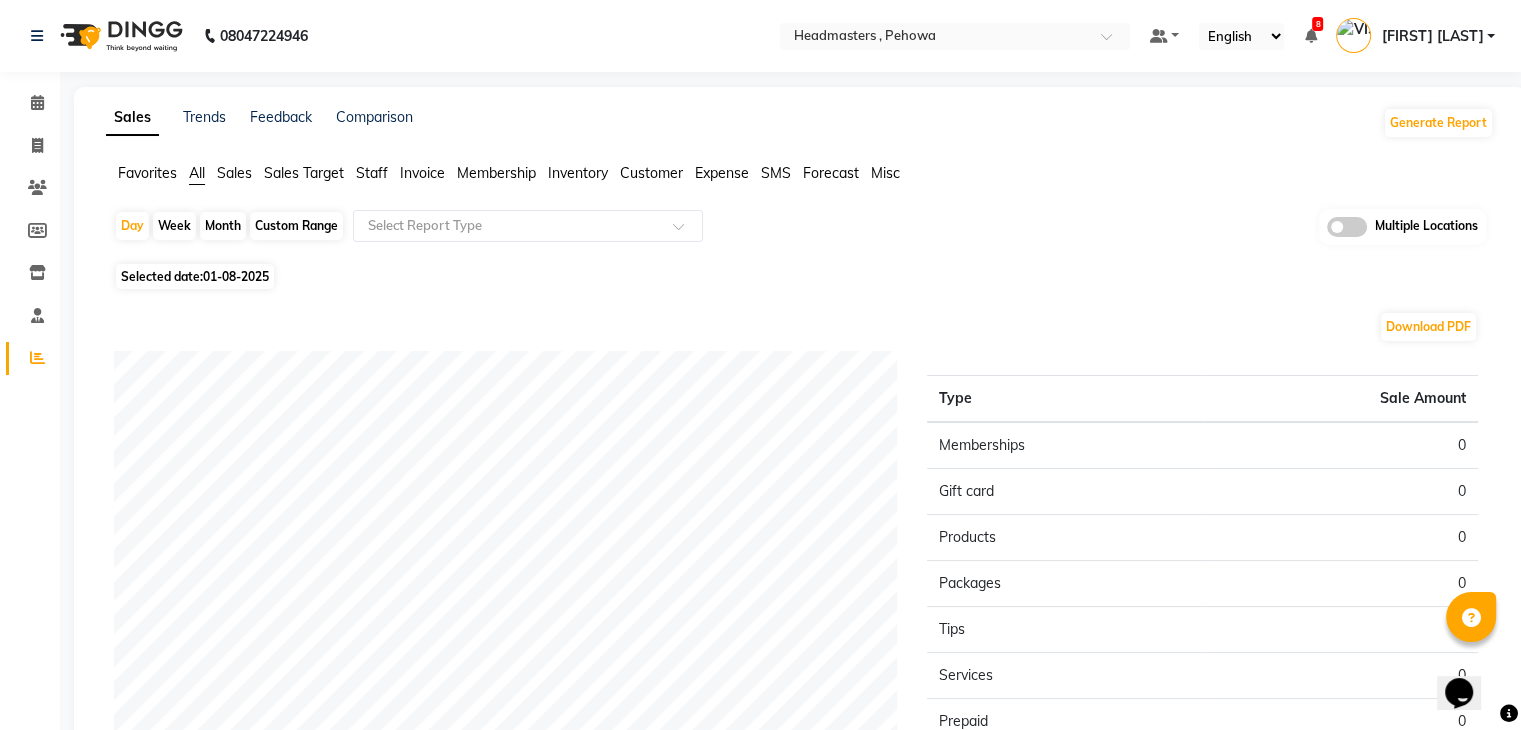 click on "Sales" 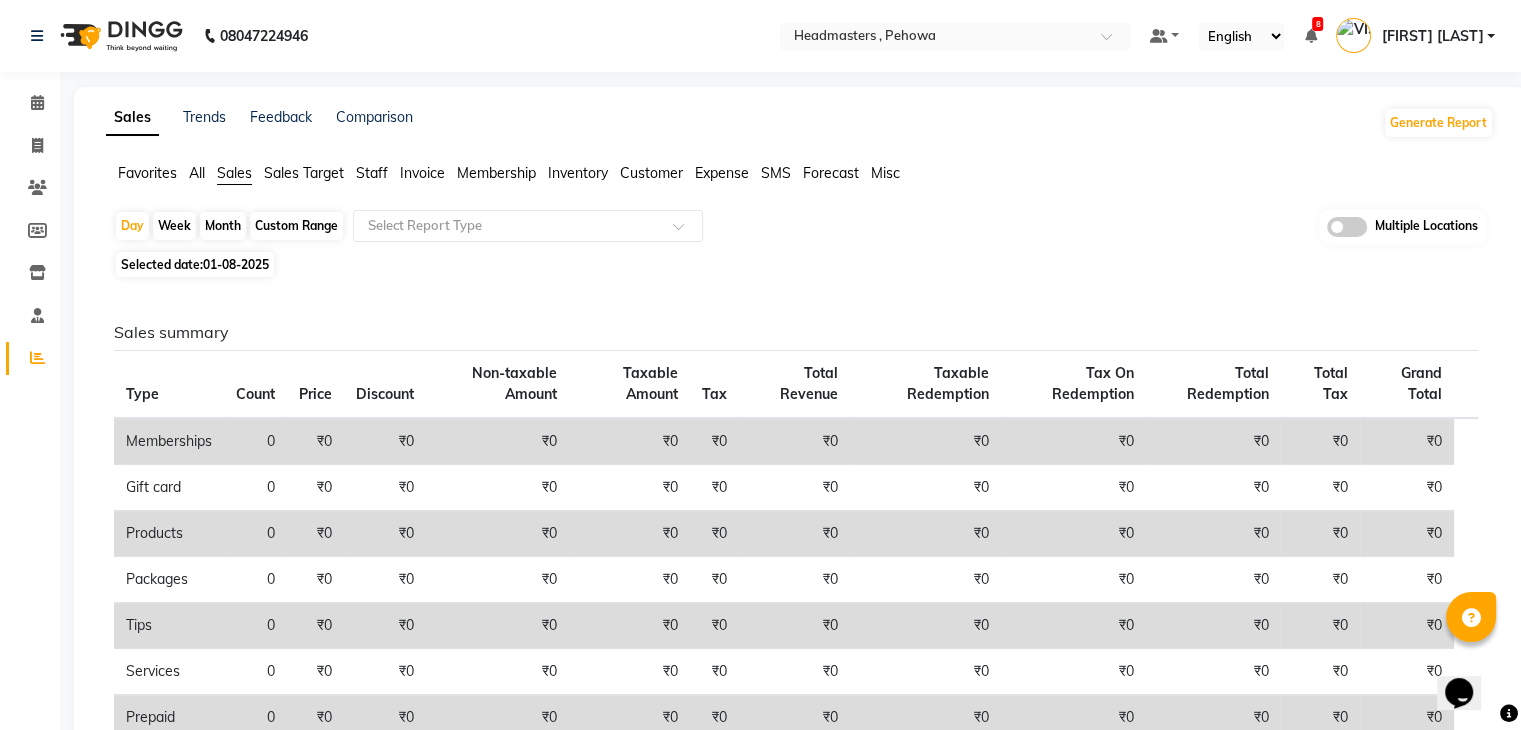 click on "01-08-2025" 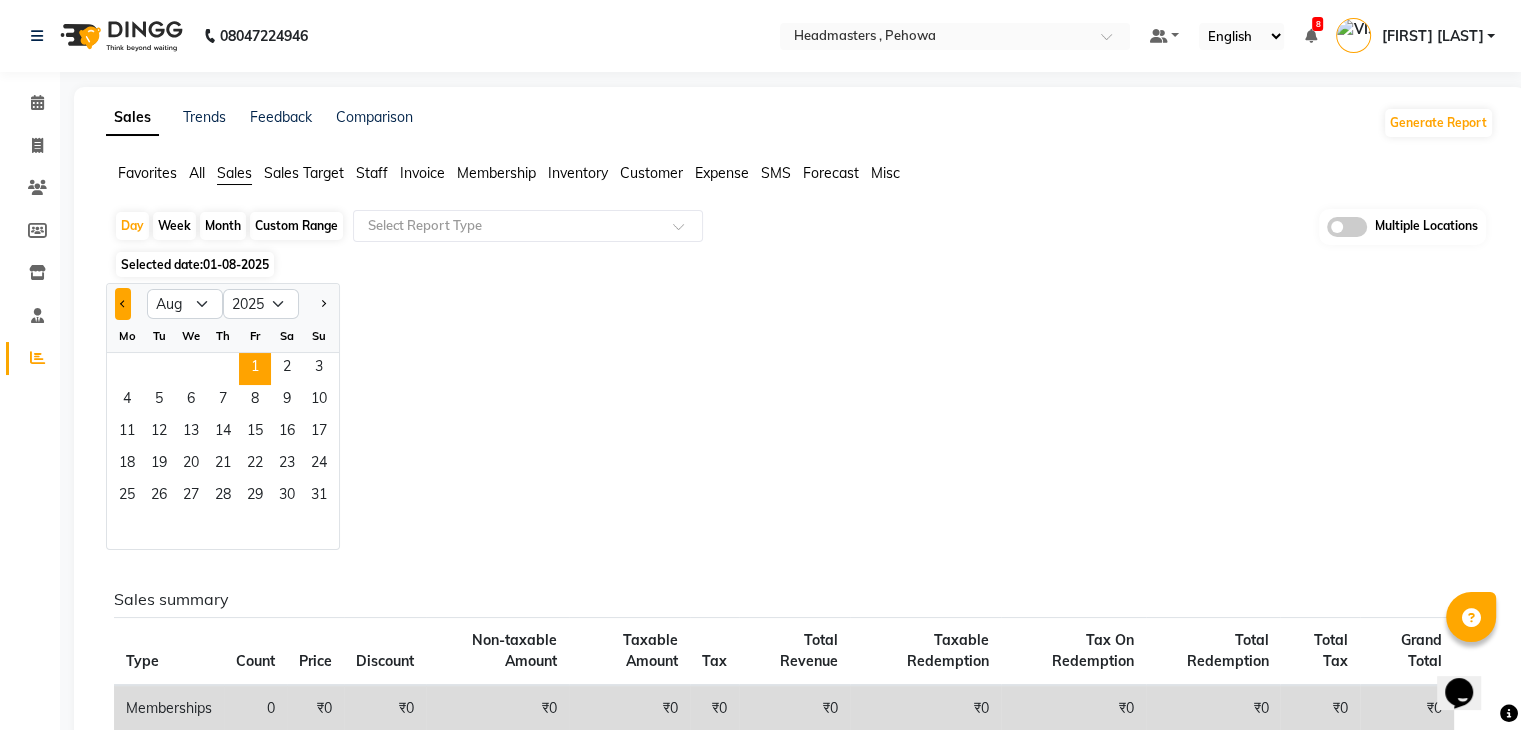 click 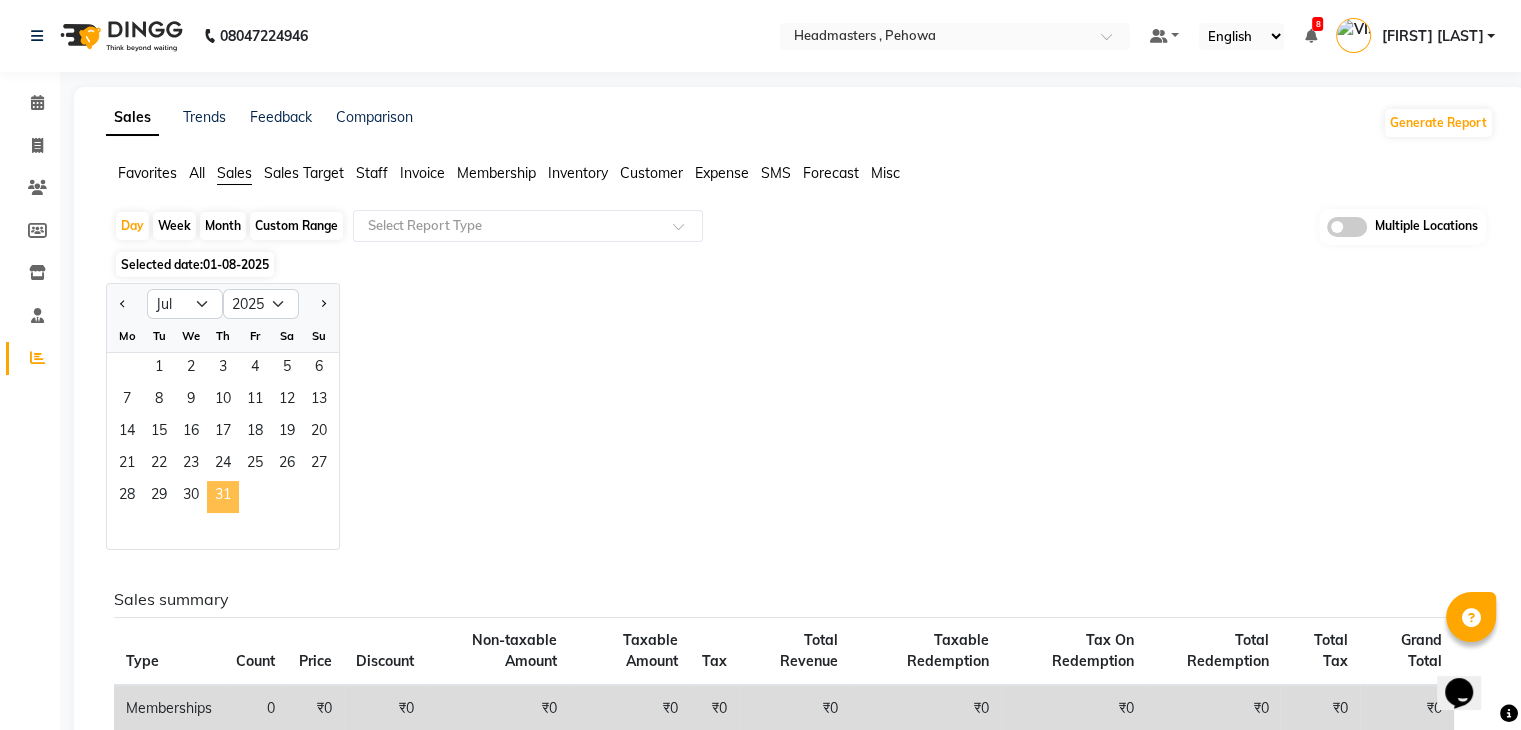 click on "31" 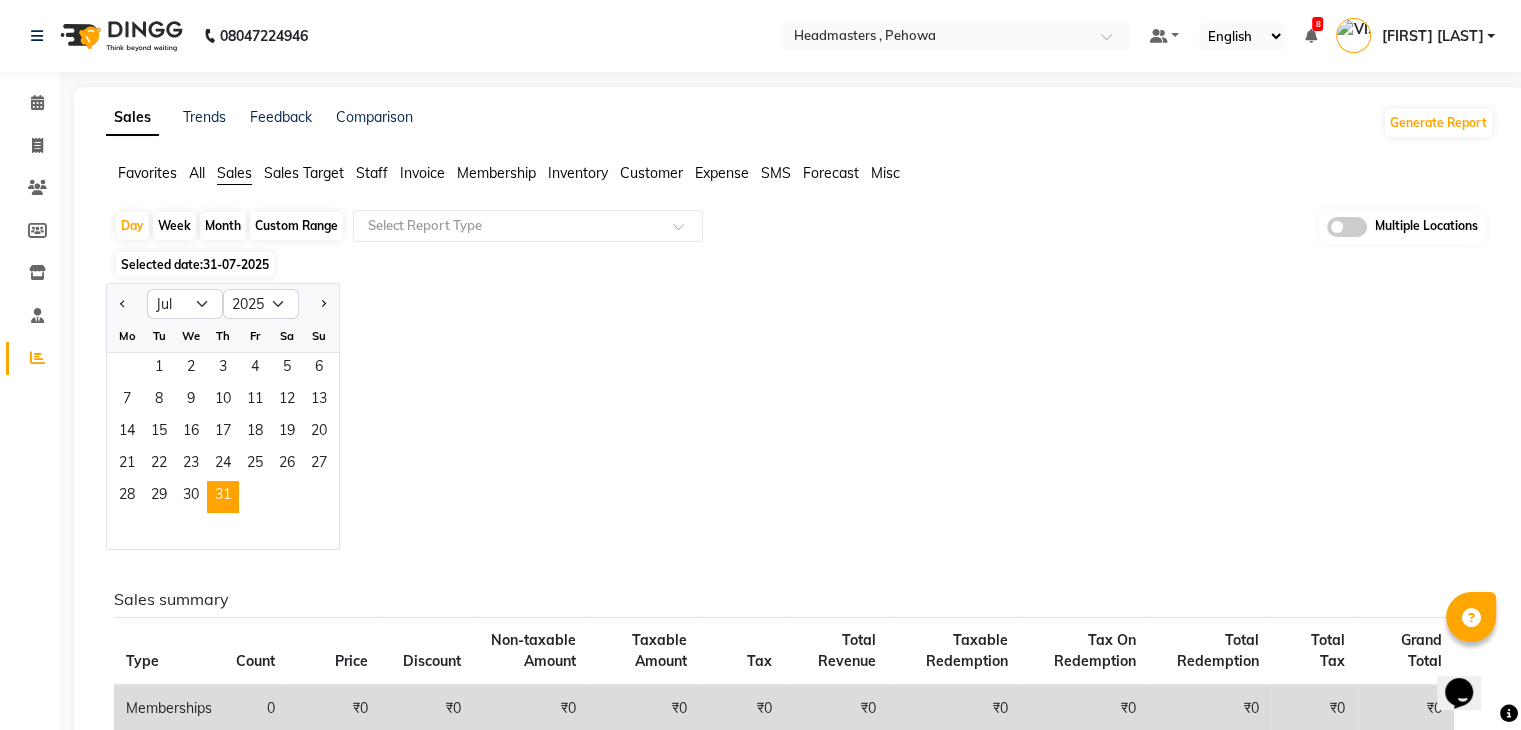 click on "Jan Feb Mar Apr May Jun Jul Aug Sep Oct Nov Dec 2015 2016 2017 2018 2019 2020 2021 2022 2023 2024 2025 2026 2027 2028 2029 2030 2031 2032 2033 2034 2035 Mo Tu We Th Fr Sa Su  1   2   3   4   5   6   7   8   9   10   11   12   13   14   15   16   17   18   19   20   21   22   23   24   25   26   27   28   29   30   31" 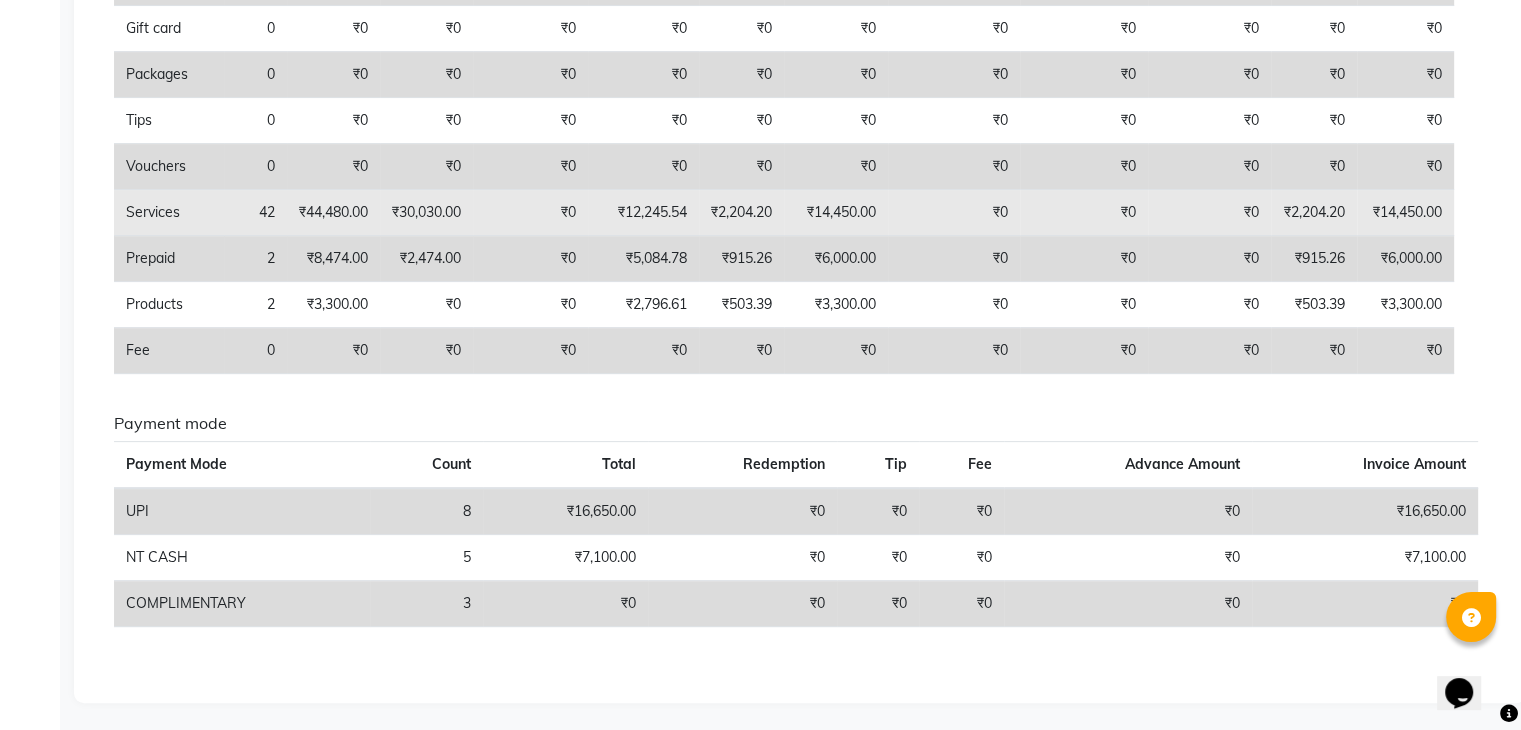 scroll, scrollTop: 0, scrollLeft: 0, axis: both 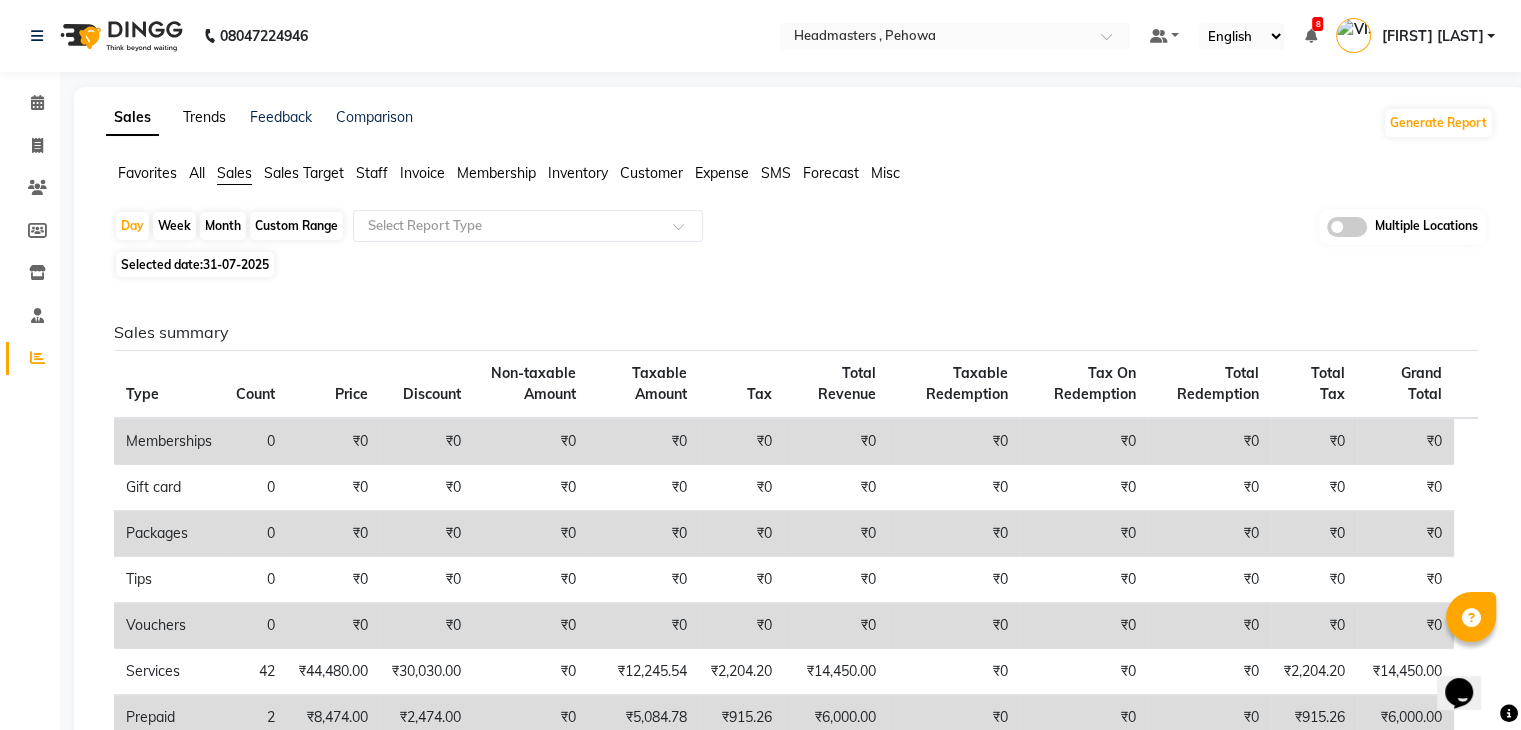 click on "Trends" 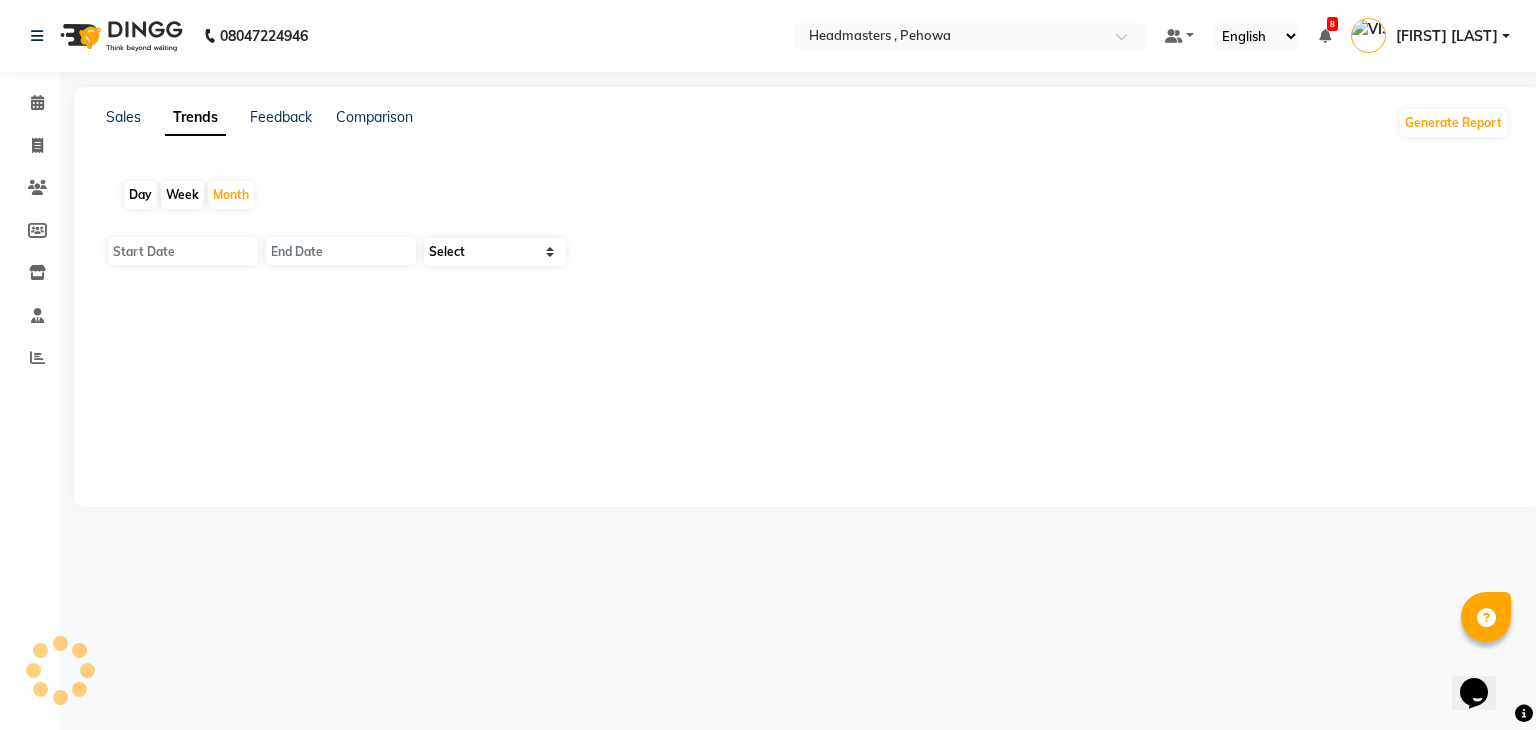 type on "01-08-2025" 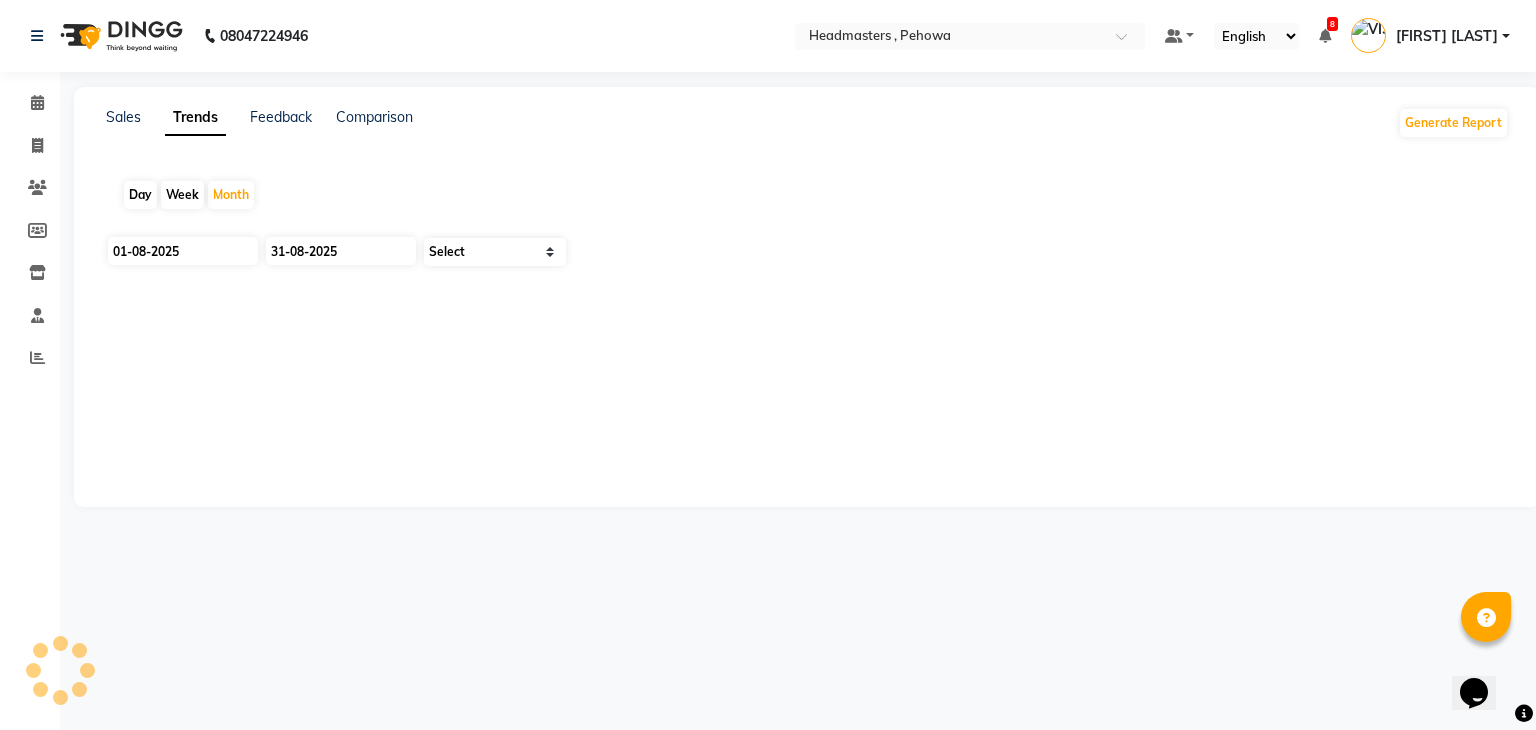 select on "by_client" 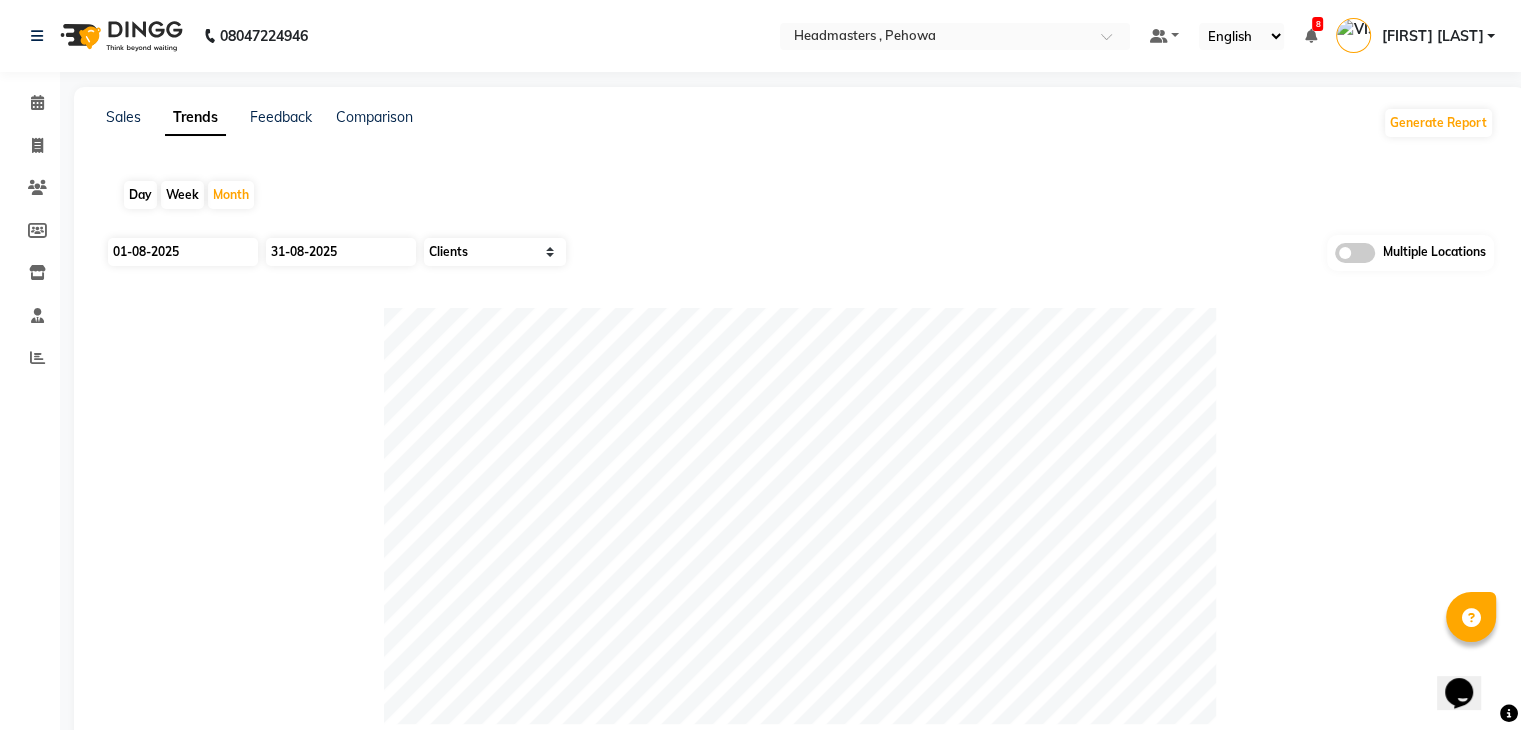 click on "Day" 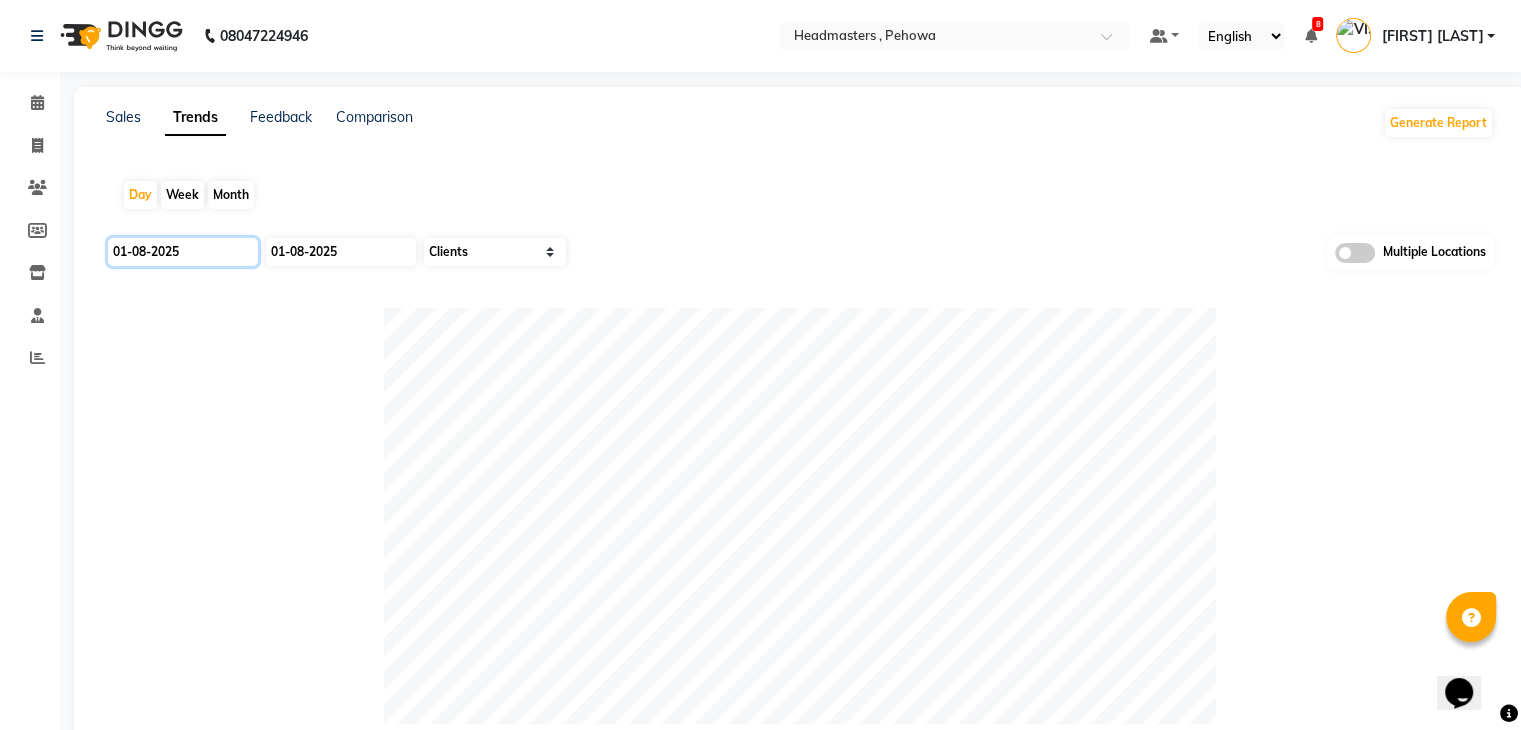 click on "01-08-2025" 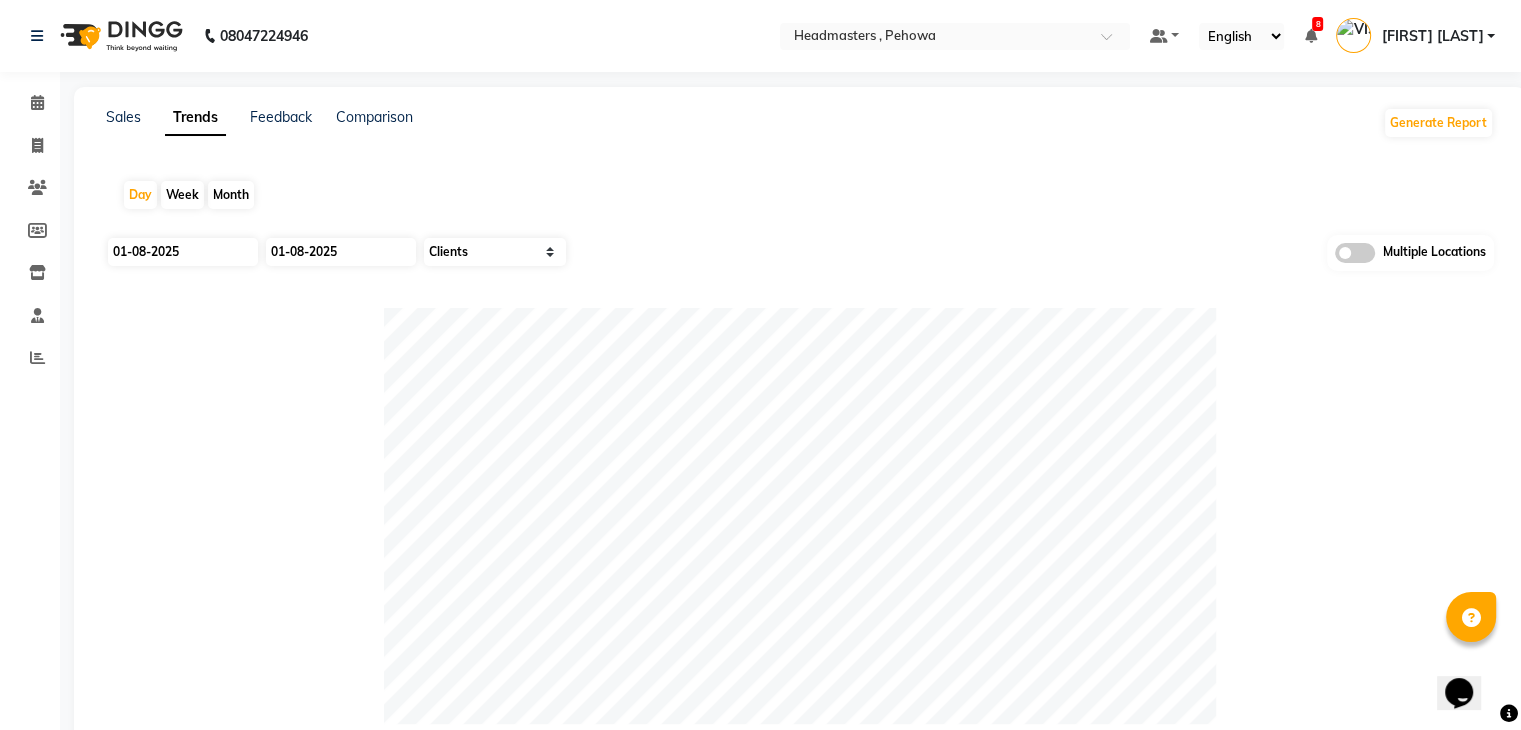 select on "8" 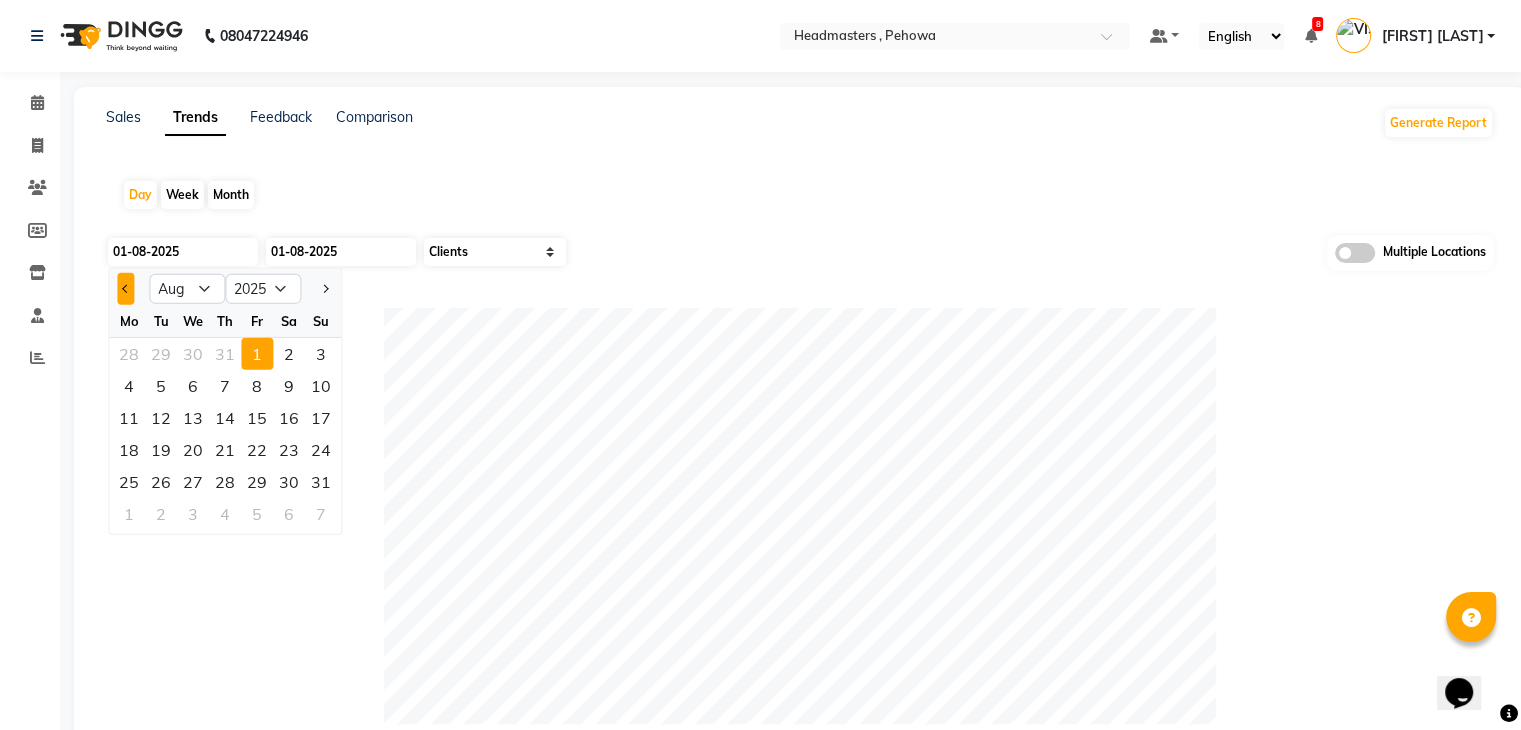 click 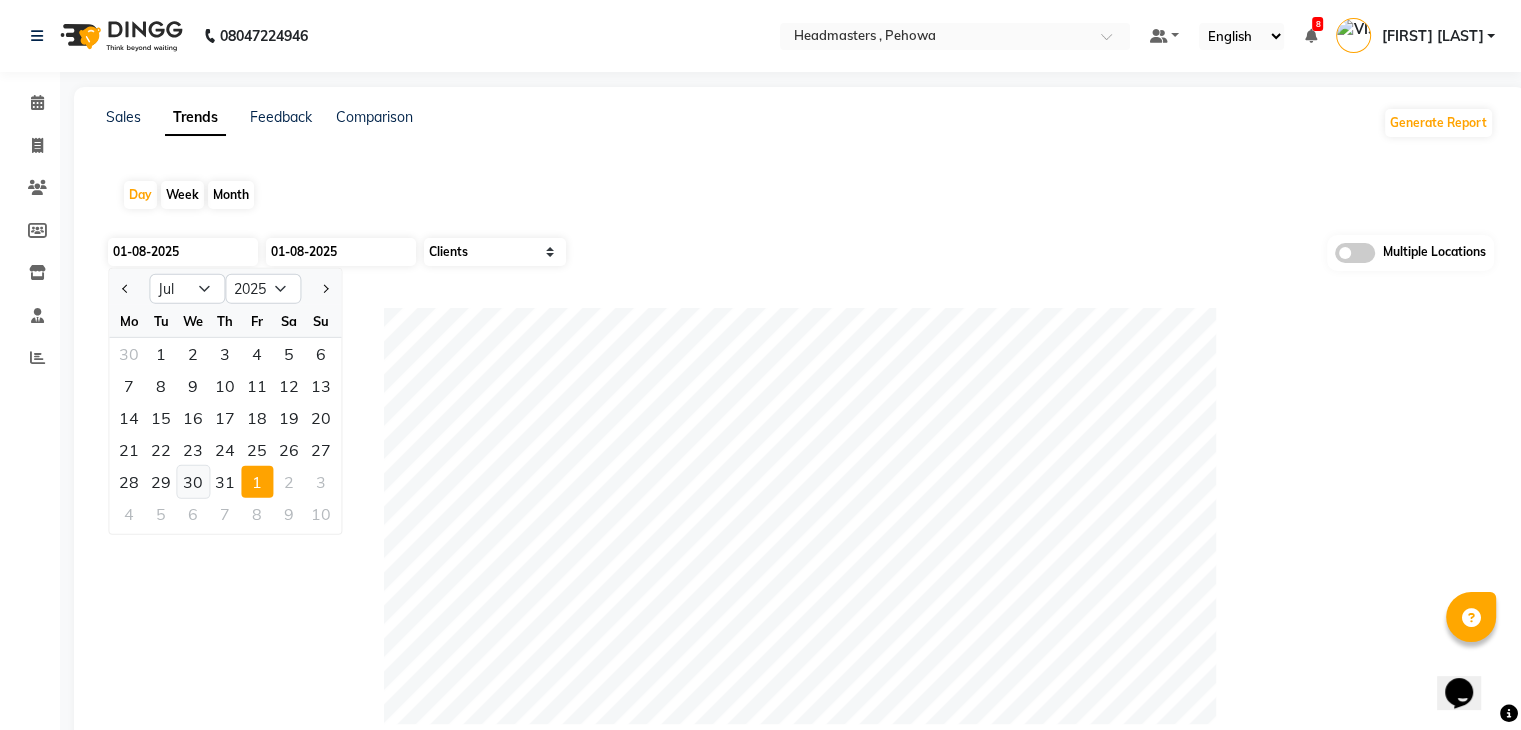 click on "30" 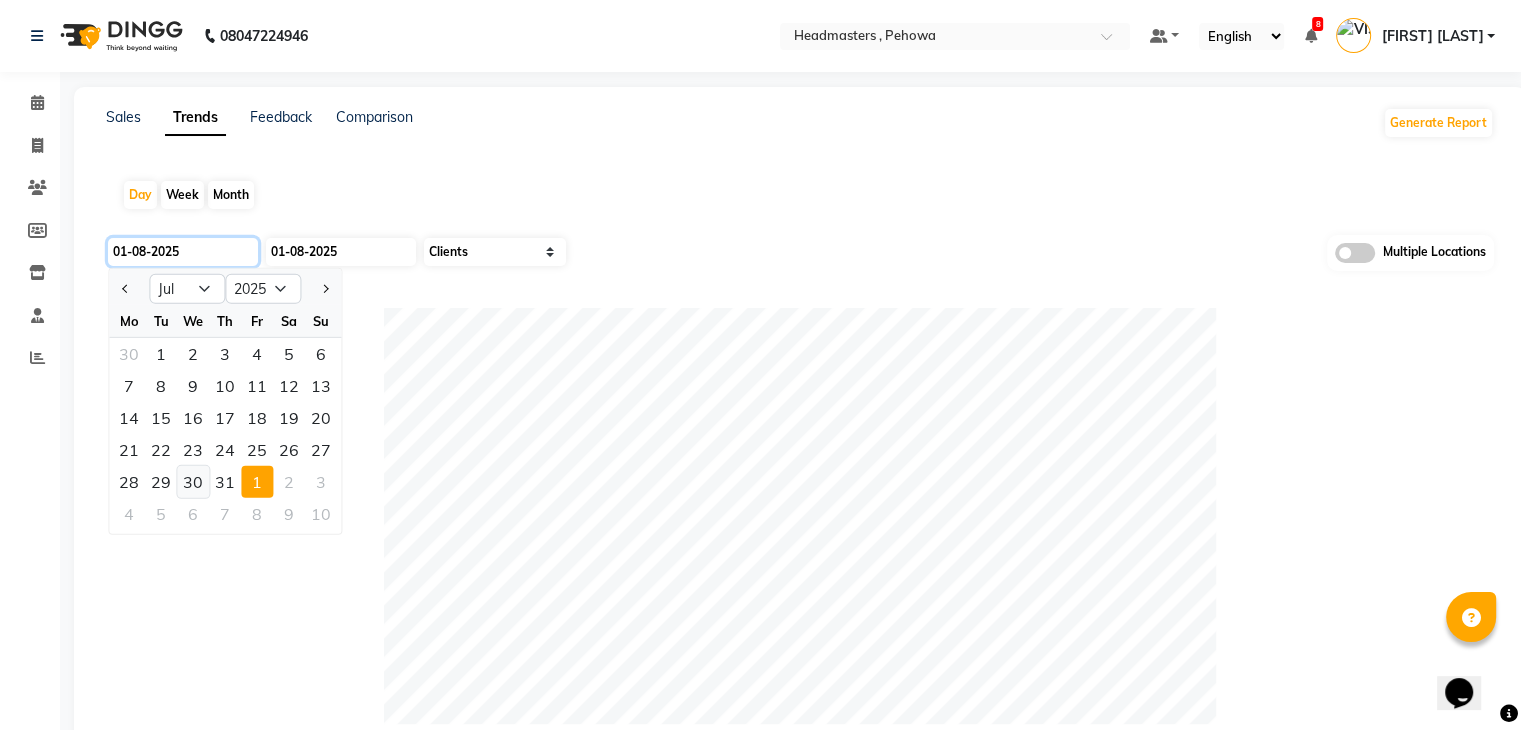 type on "30-07-2025" 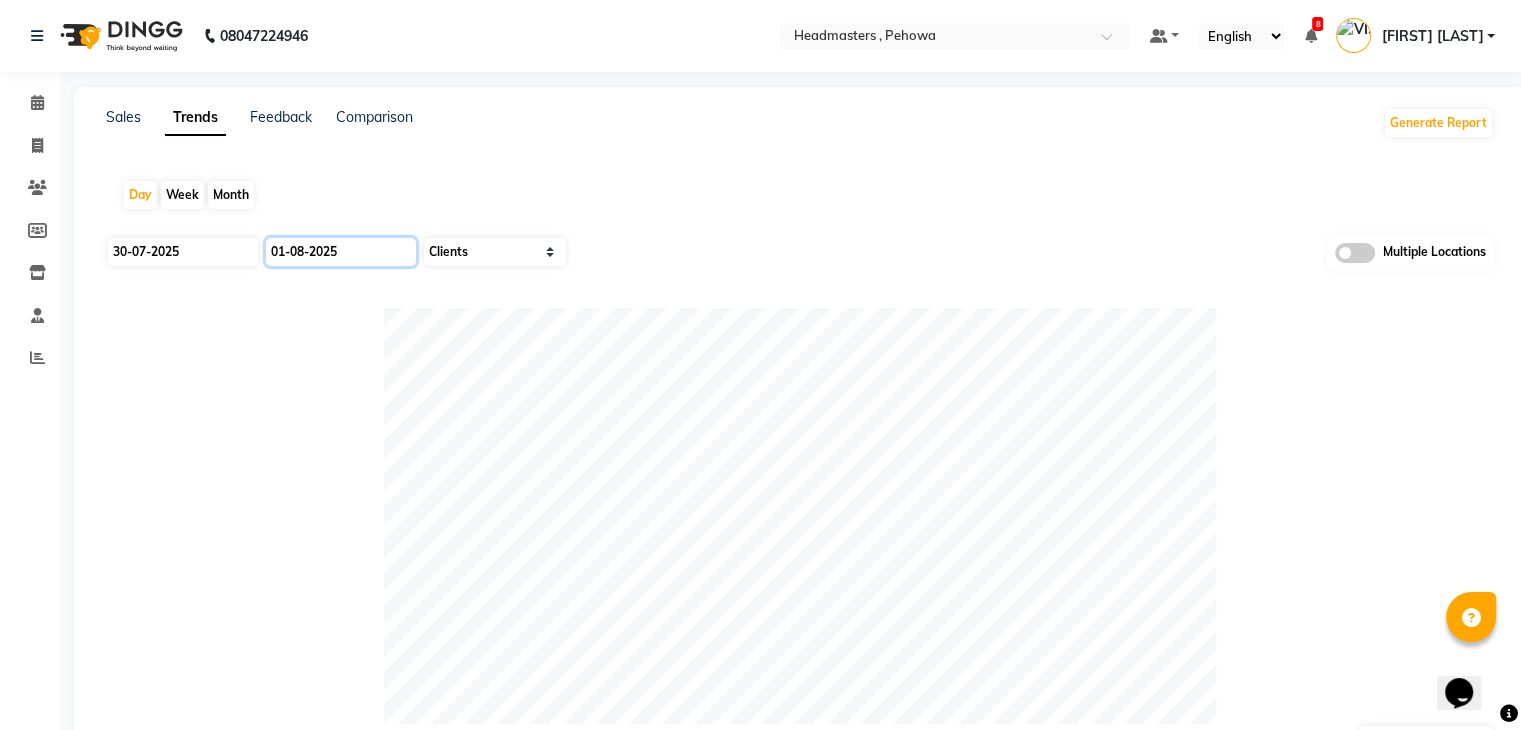 click on "01-08-2025" 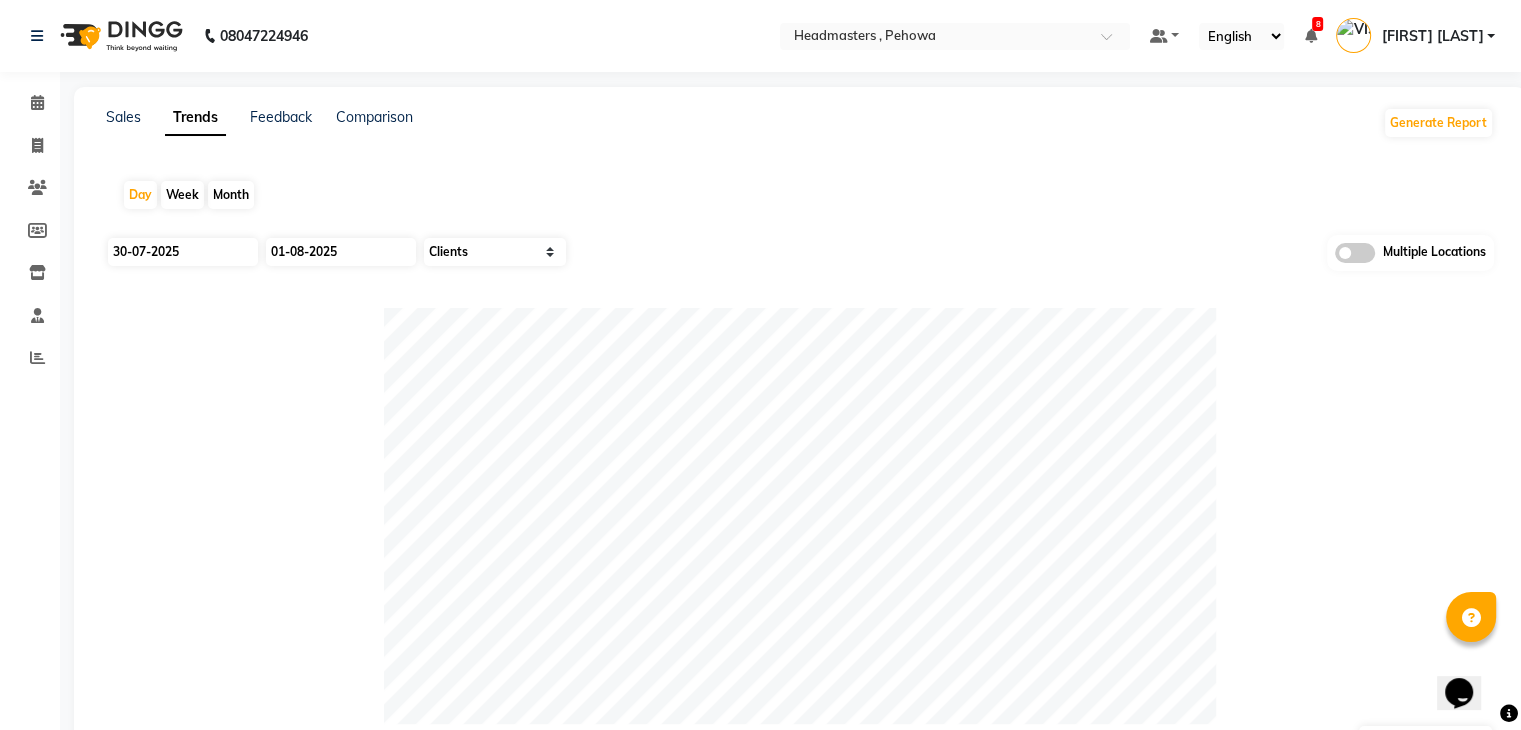 select on "8" 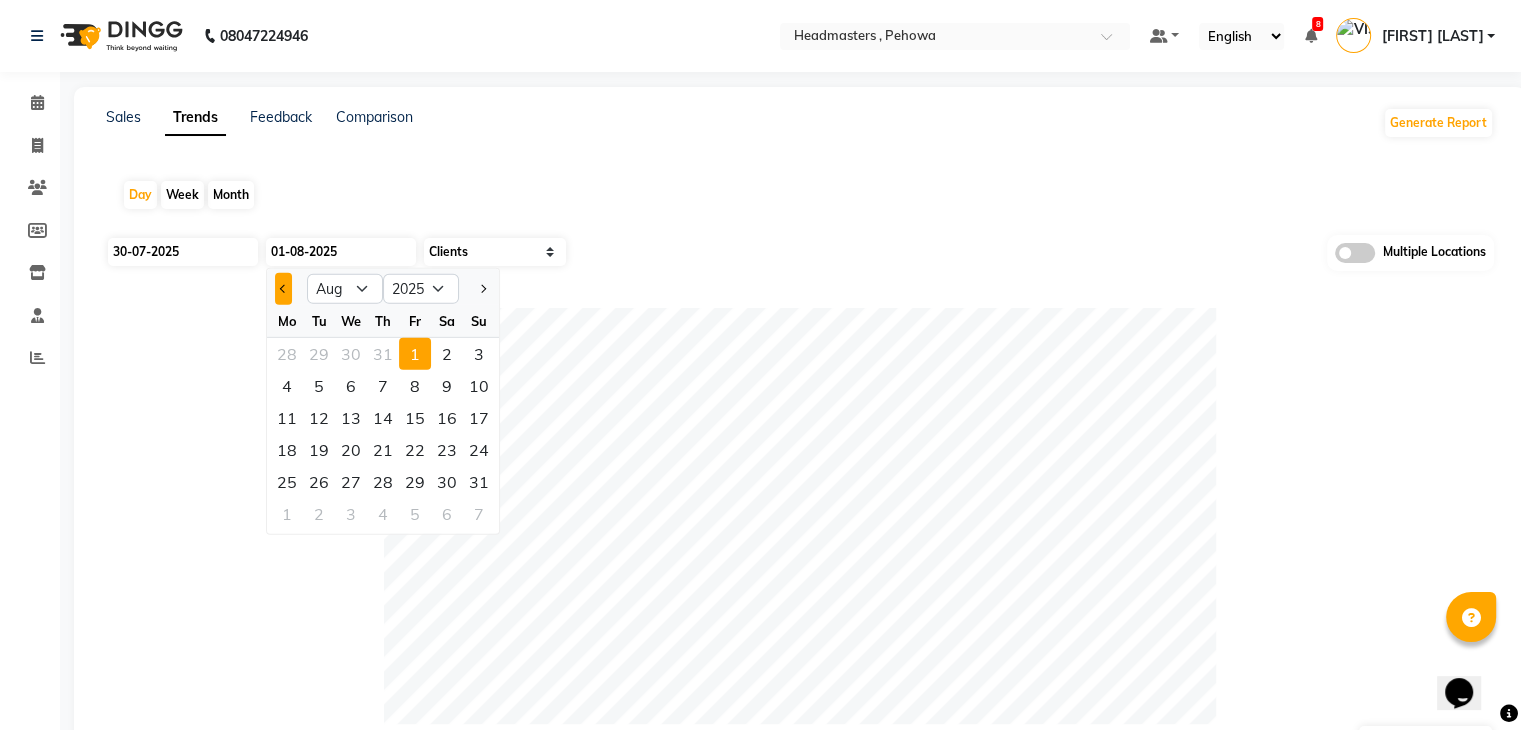 click 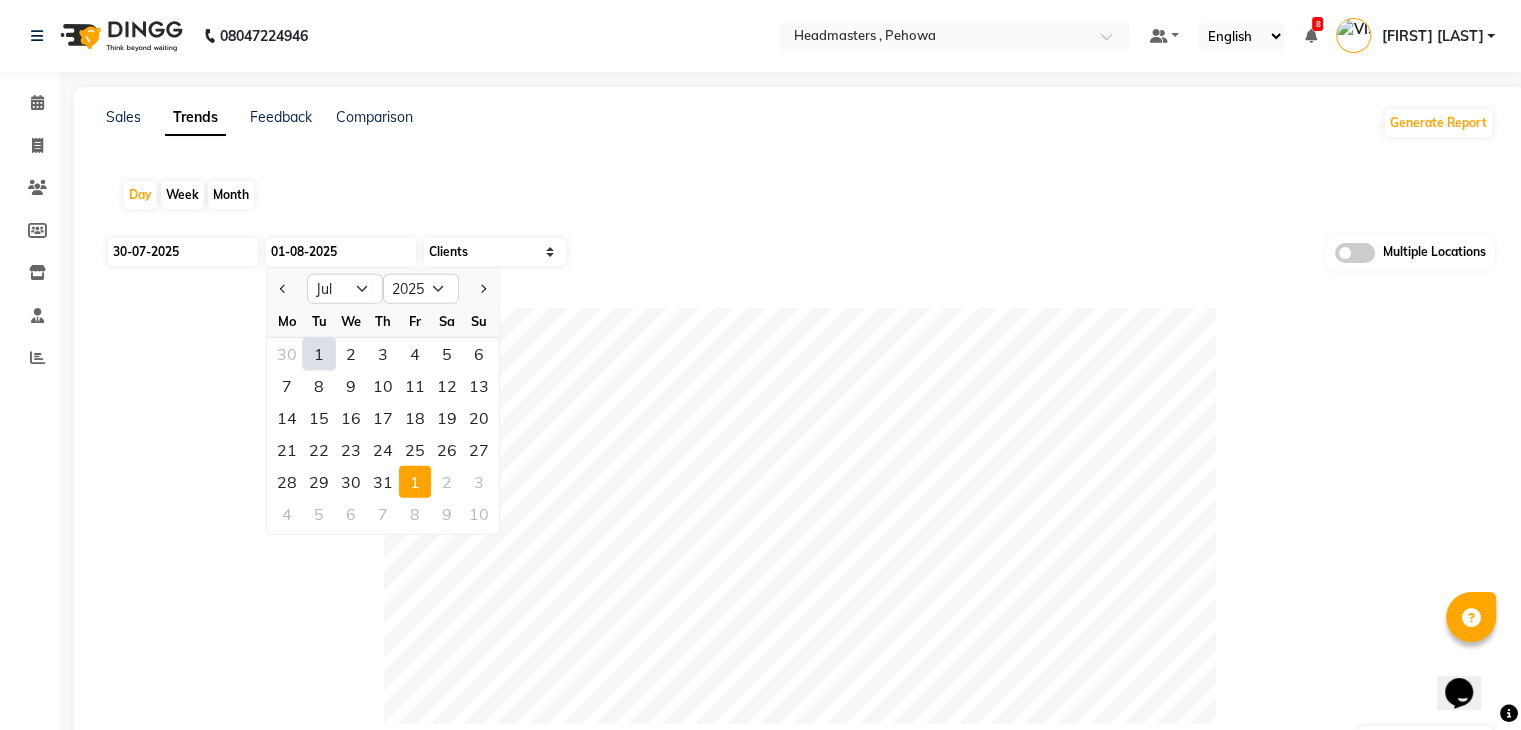 click on "30" 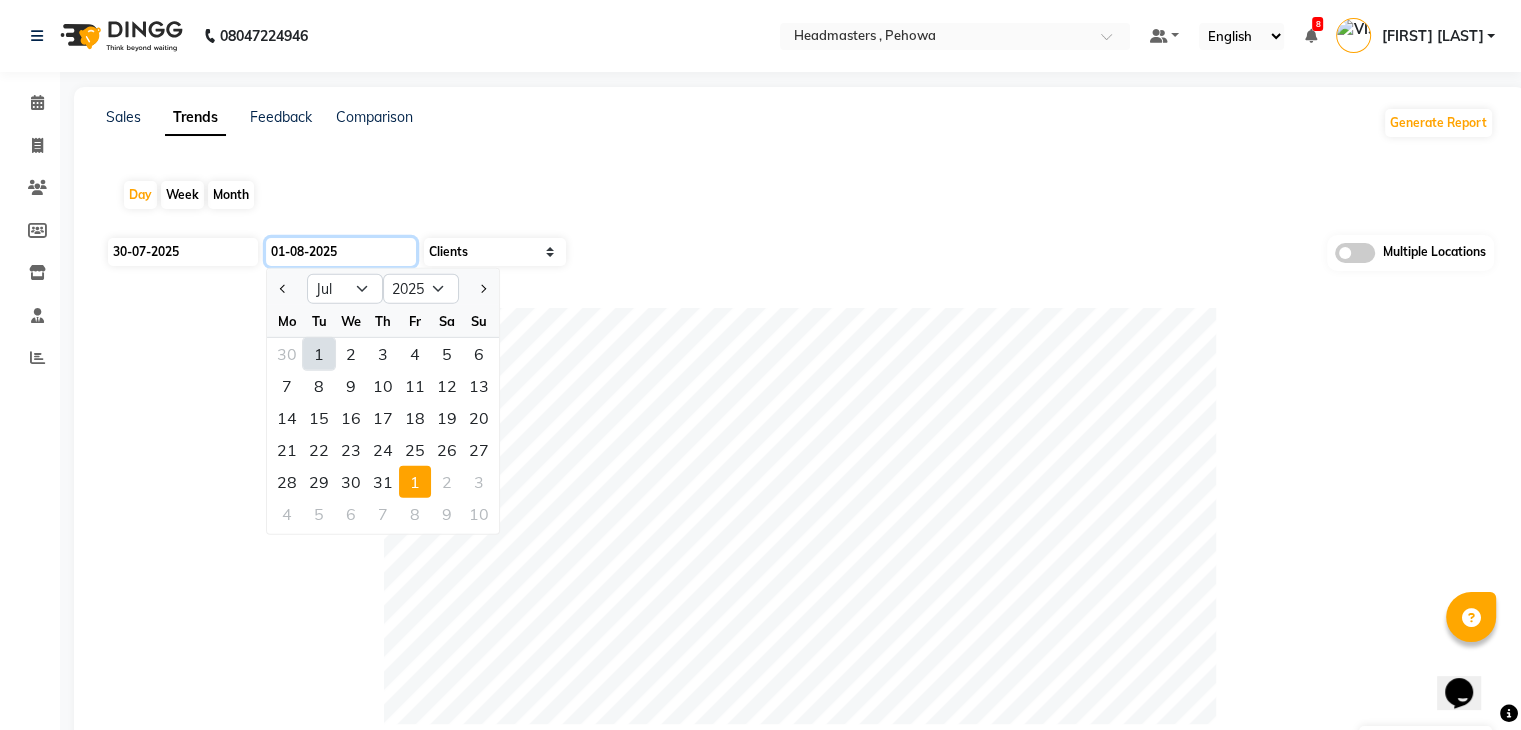 type on "30-07-2025" 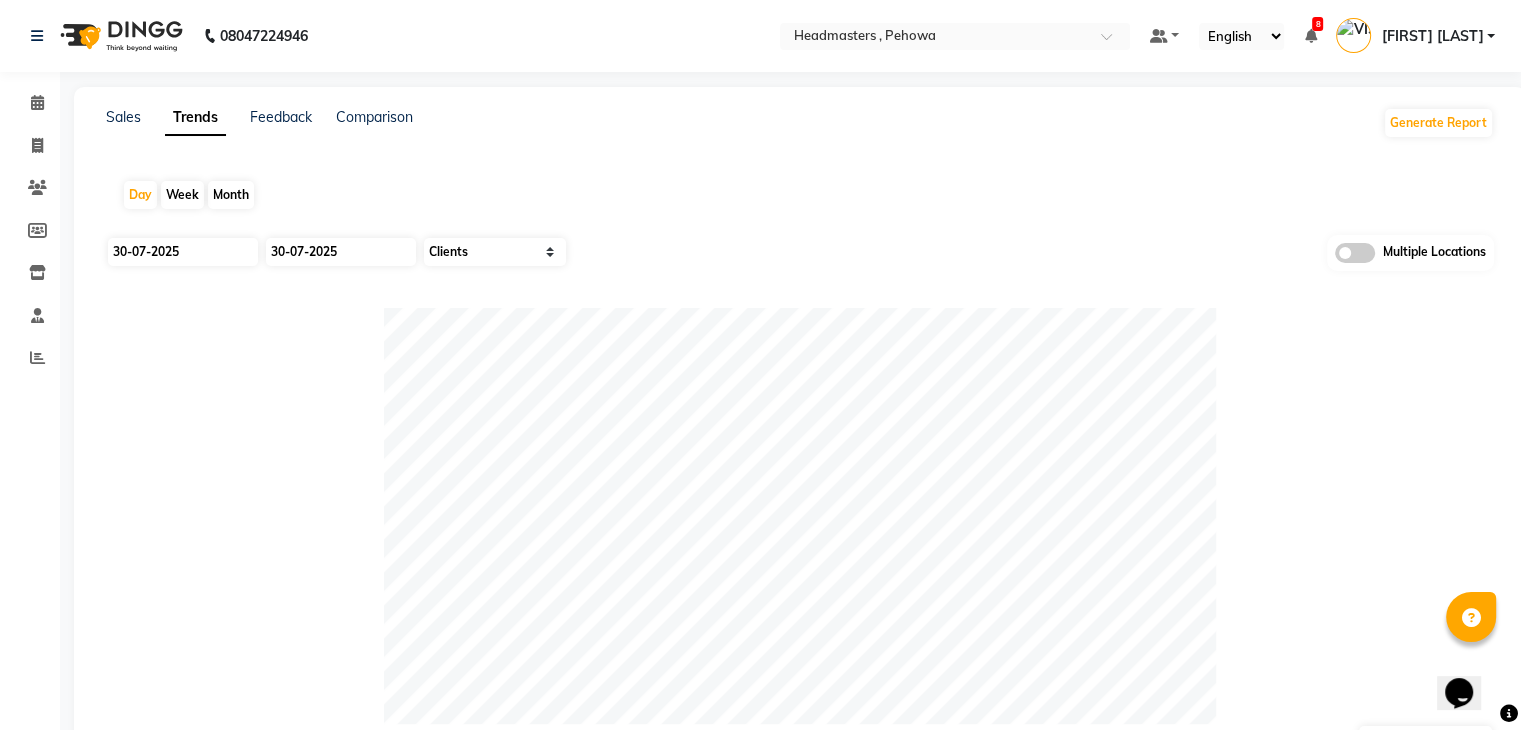click 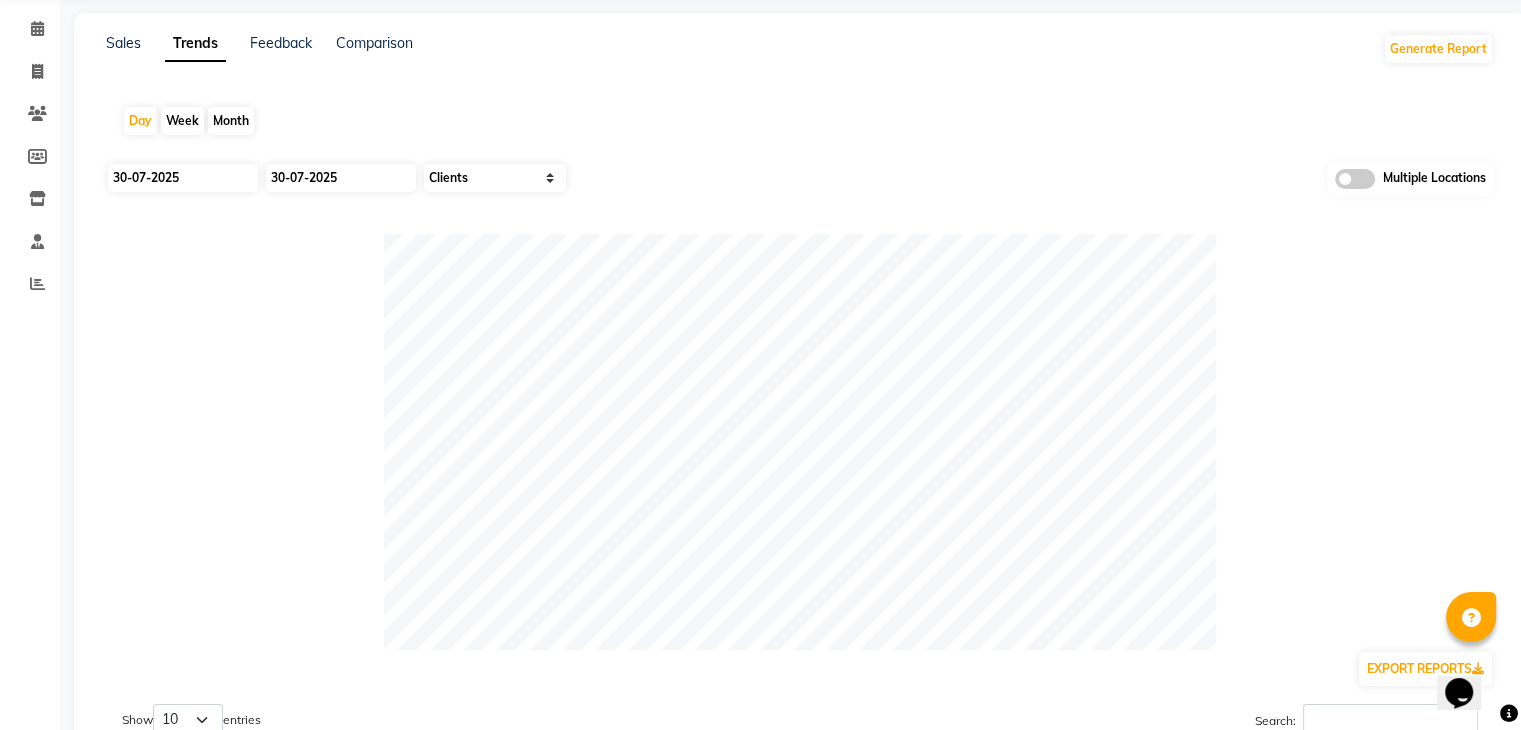 scroll, scrollTop: 0, scrollLeft: 0, axis: both 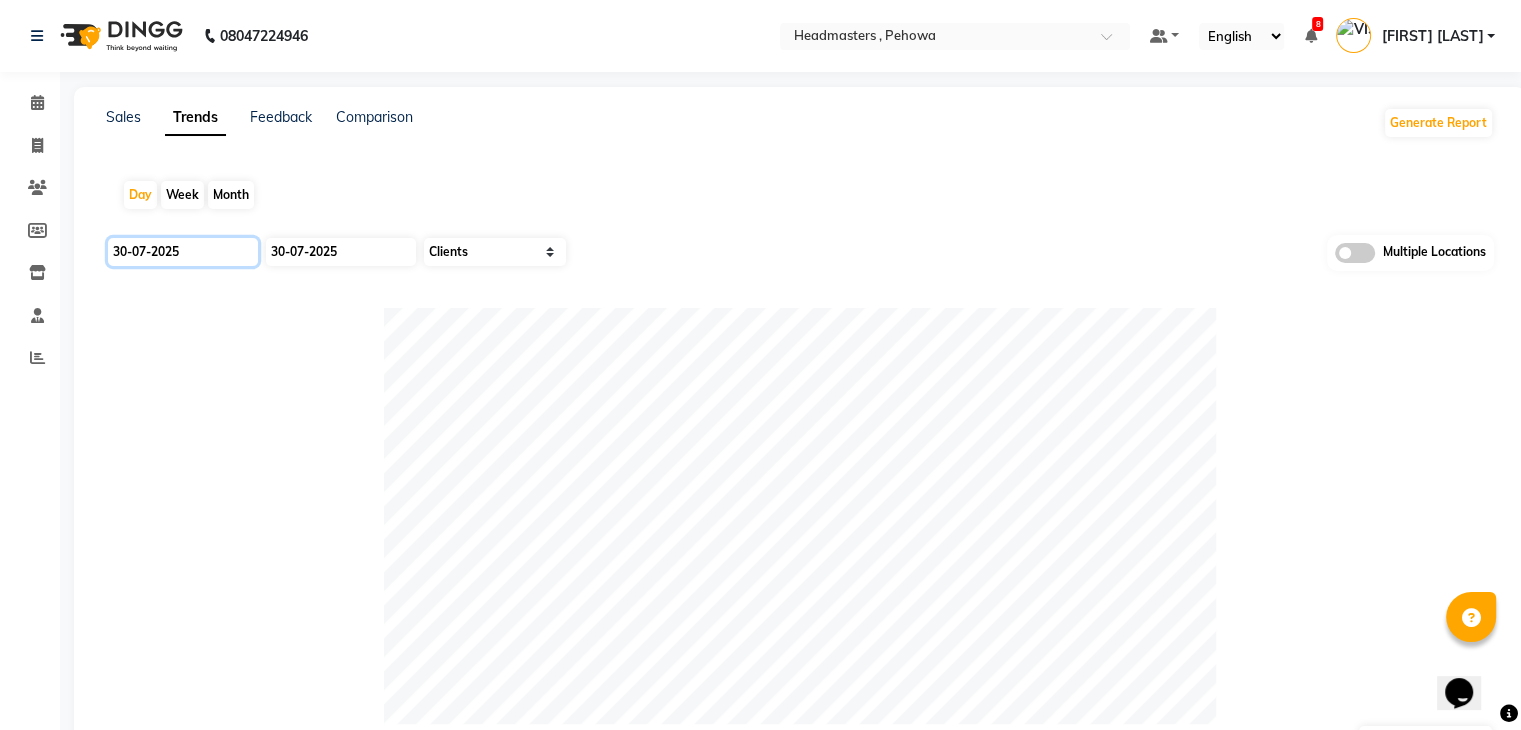 click on "30-07-2025" 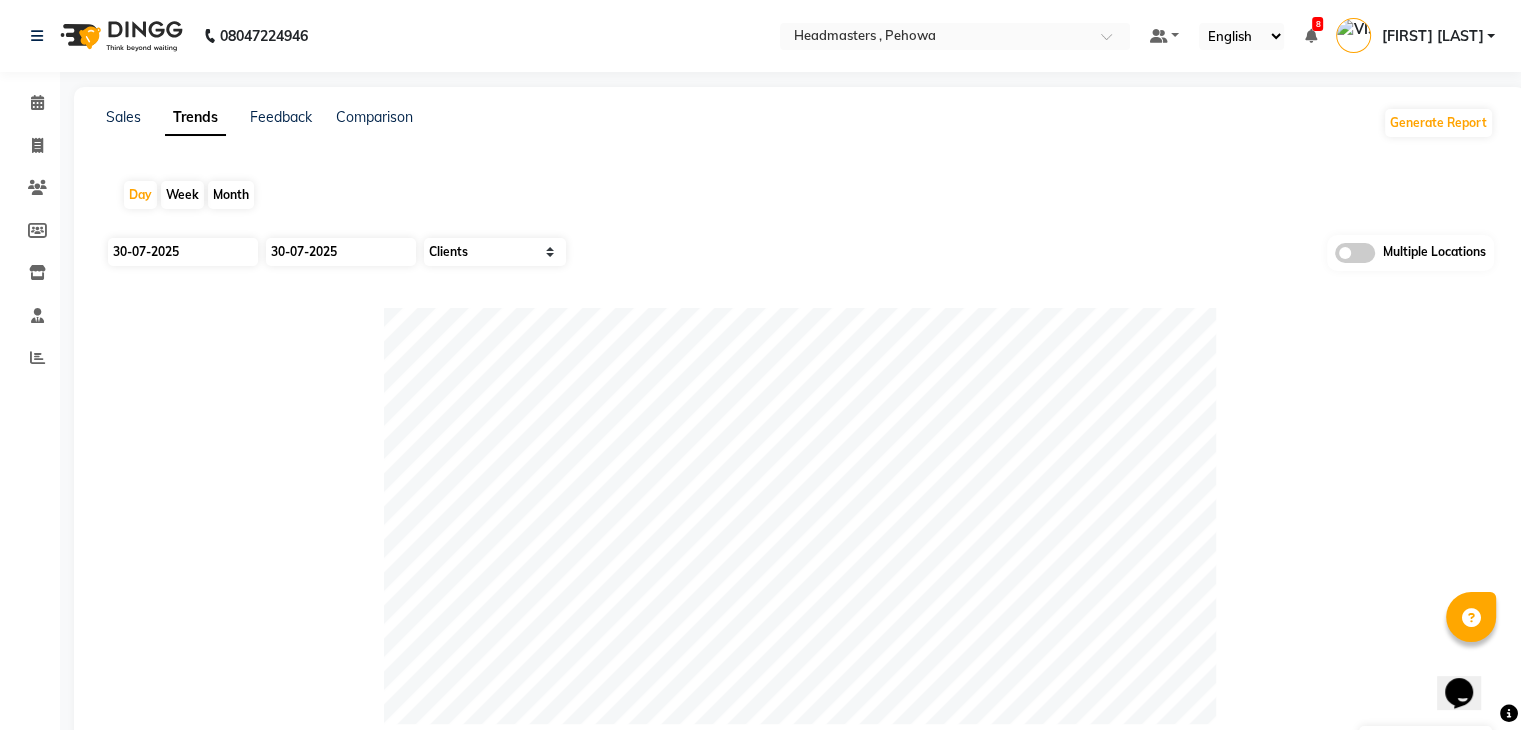 select on "7" 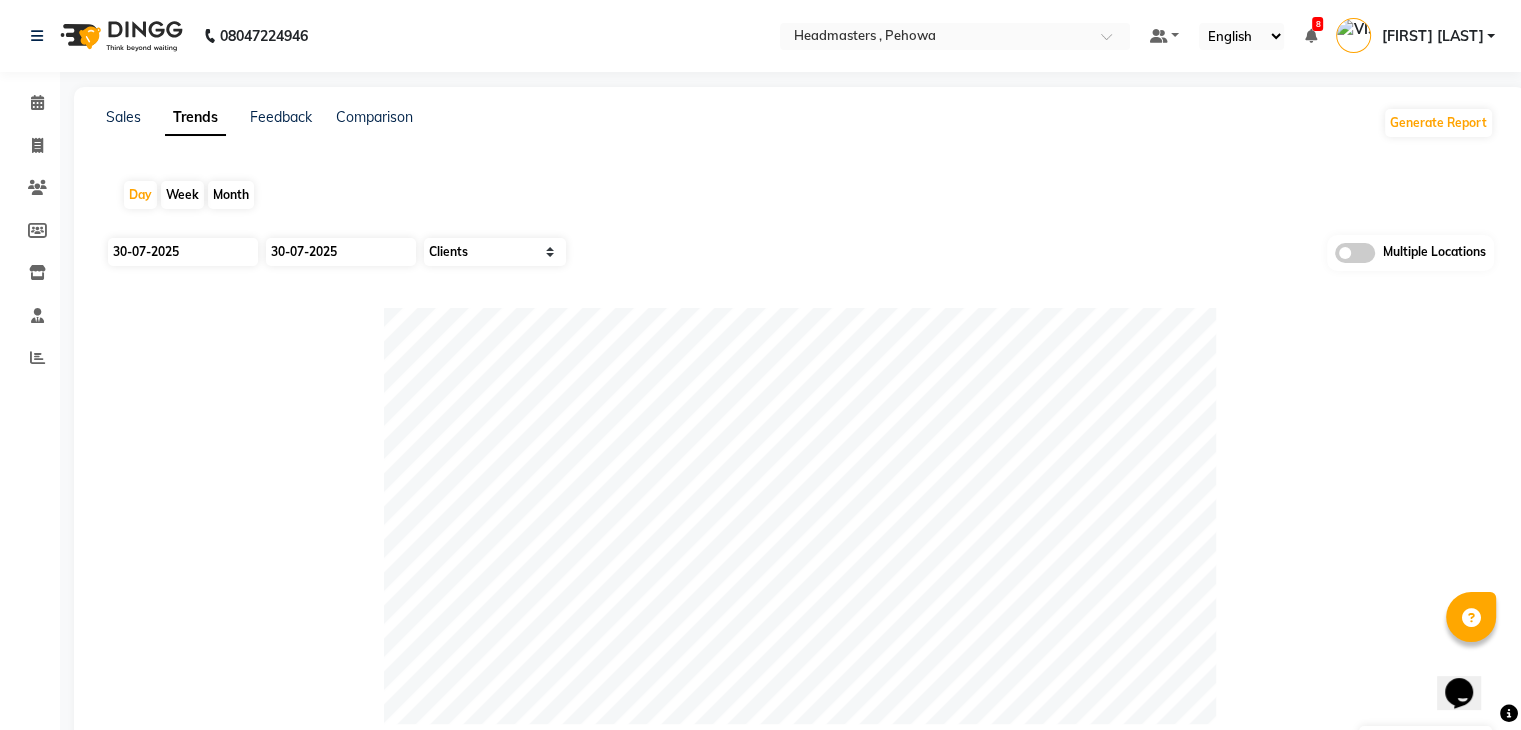 select on "2025" 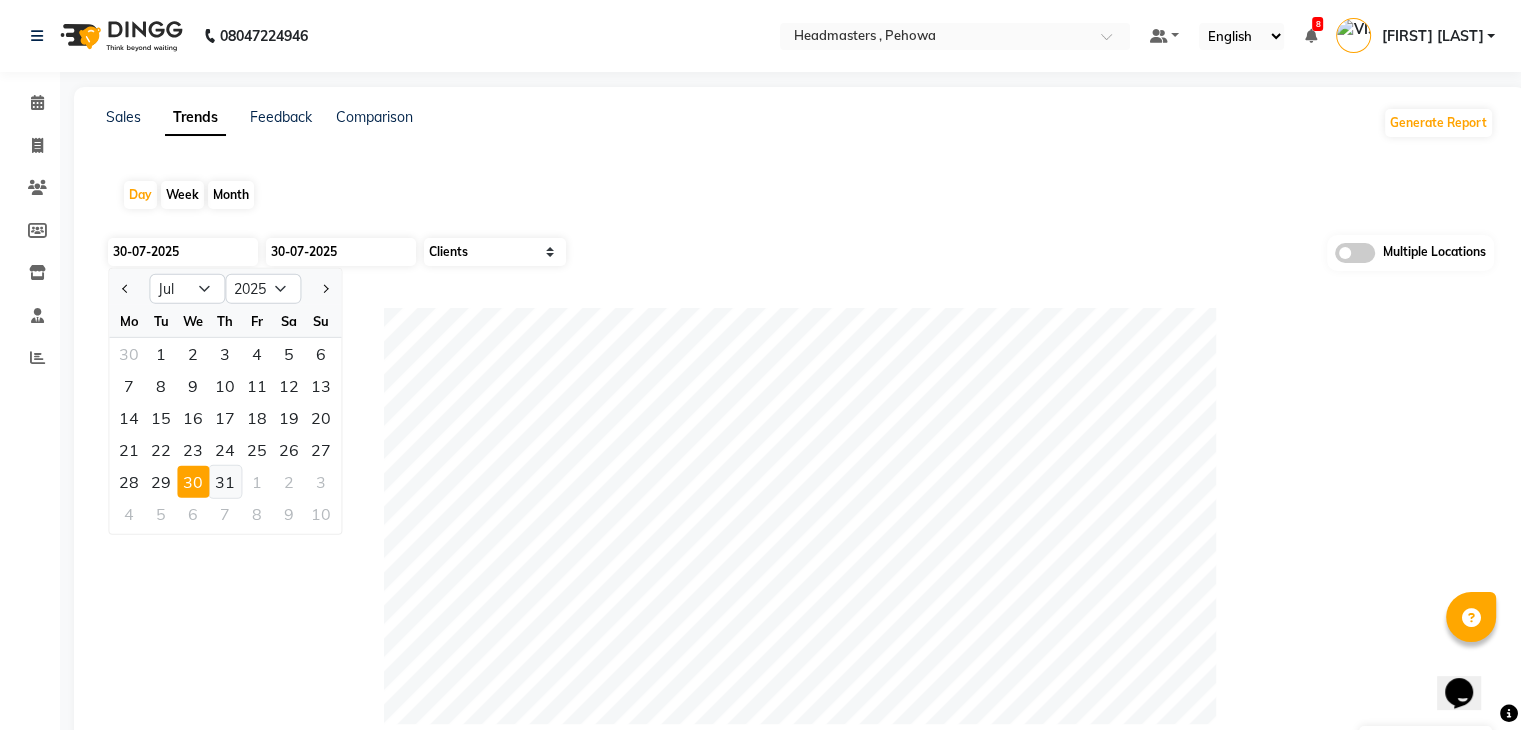 click on "31" 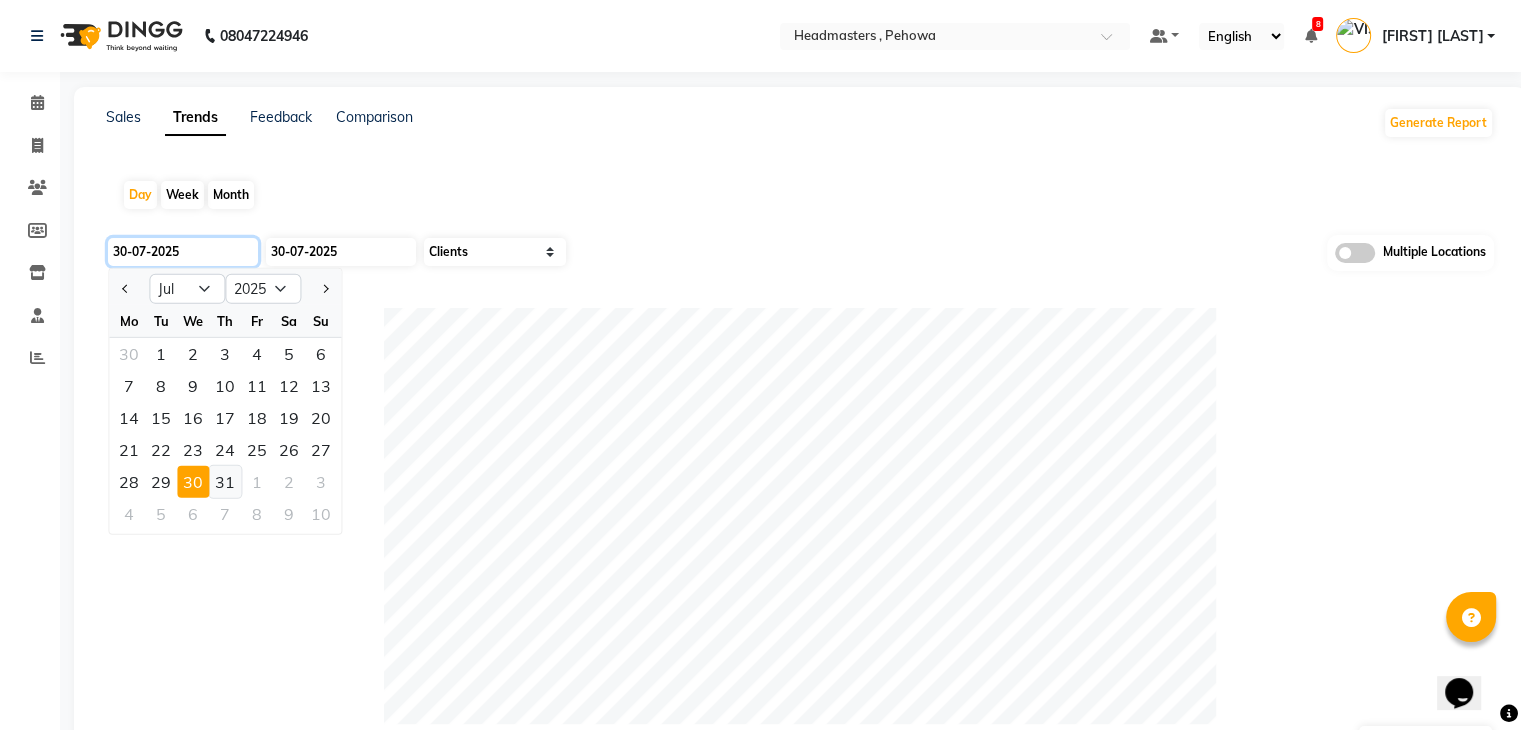 type on "31-07-2025" 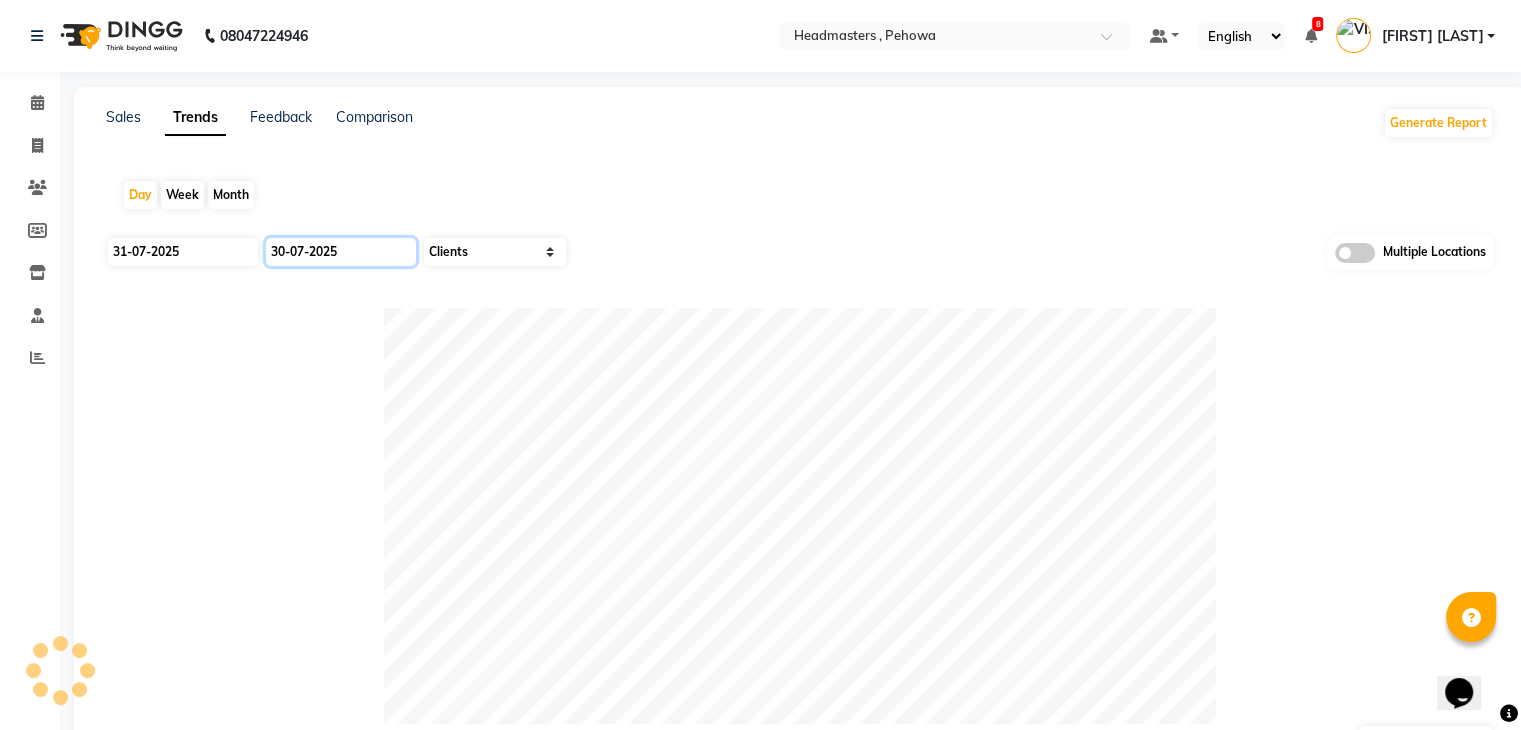 click on "30-07-2025" 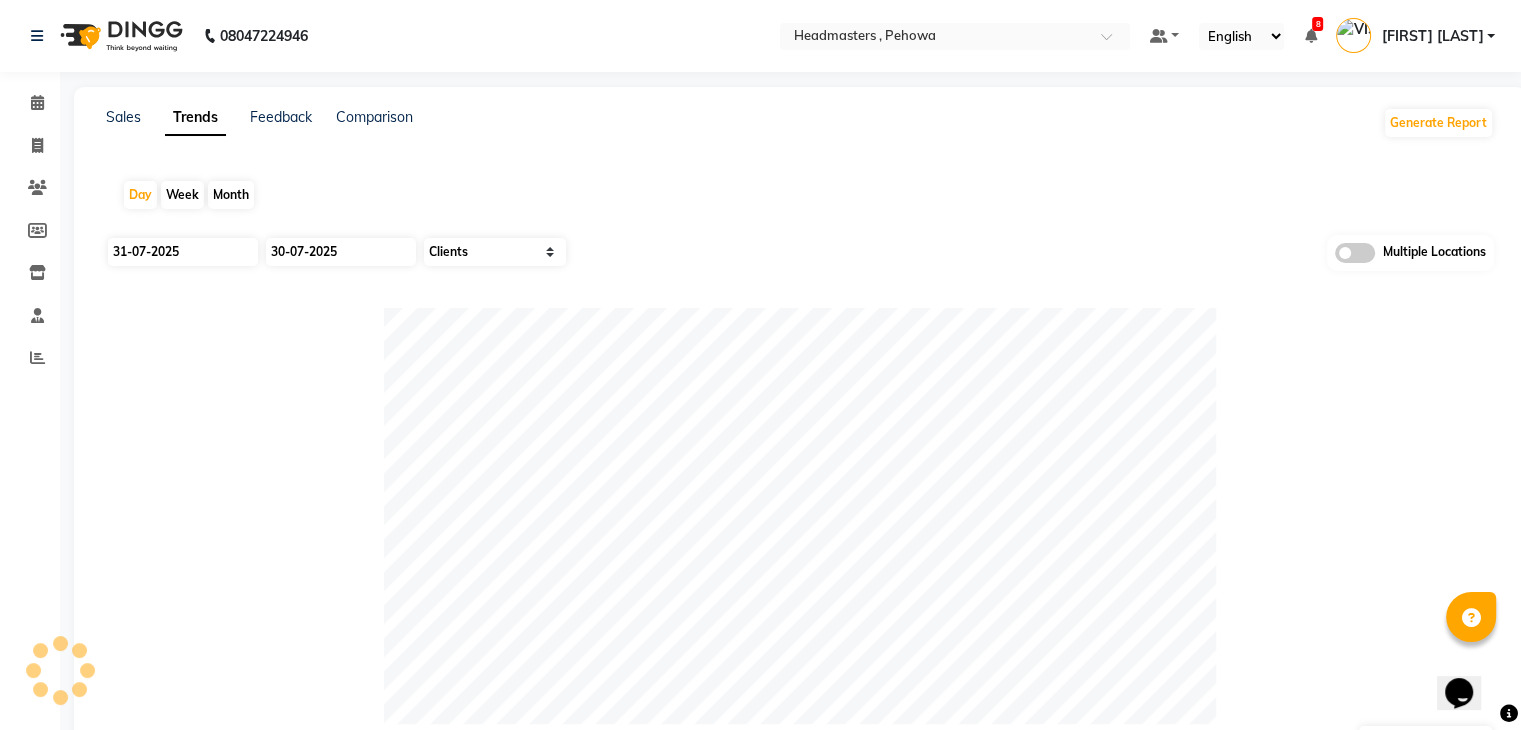 select on "7" 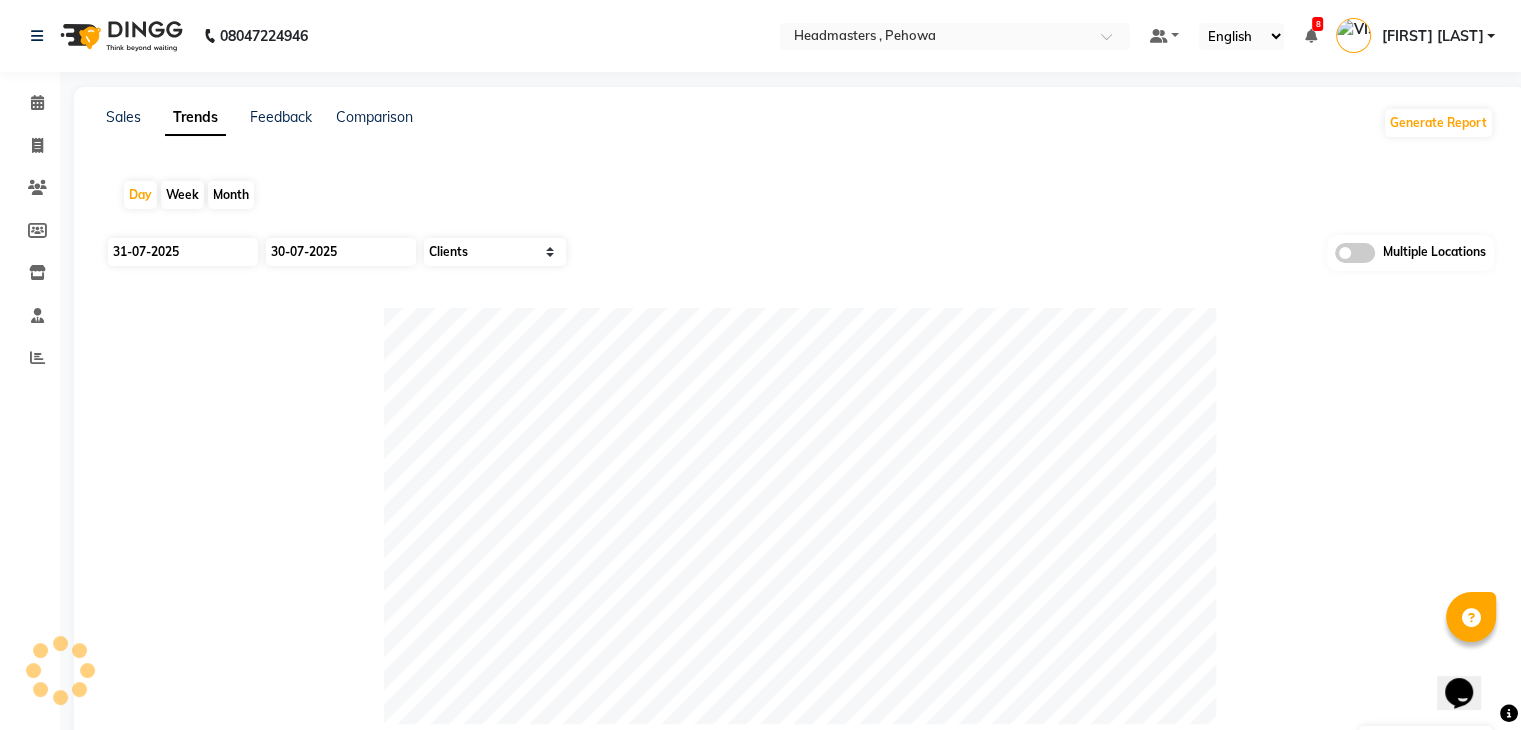 select on "2025" 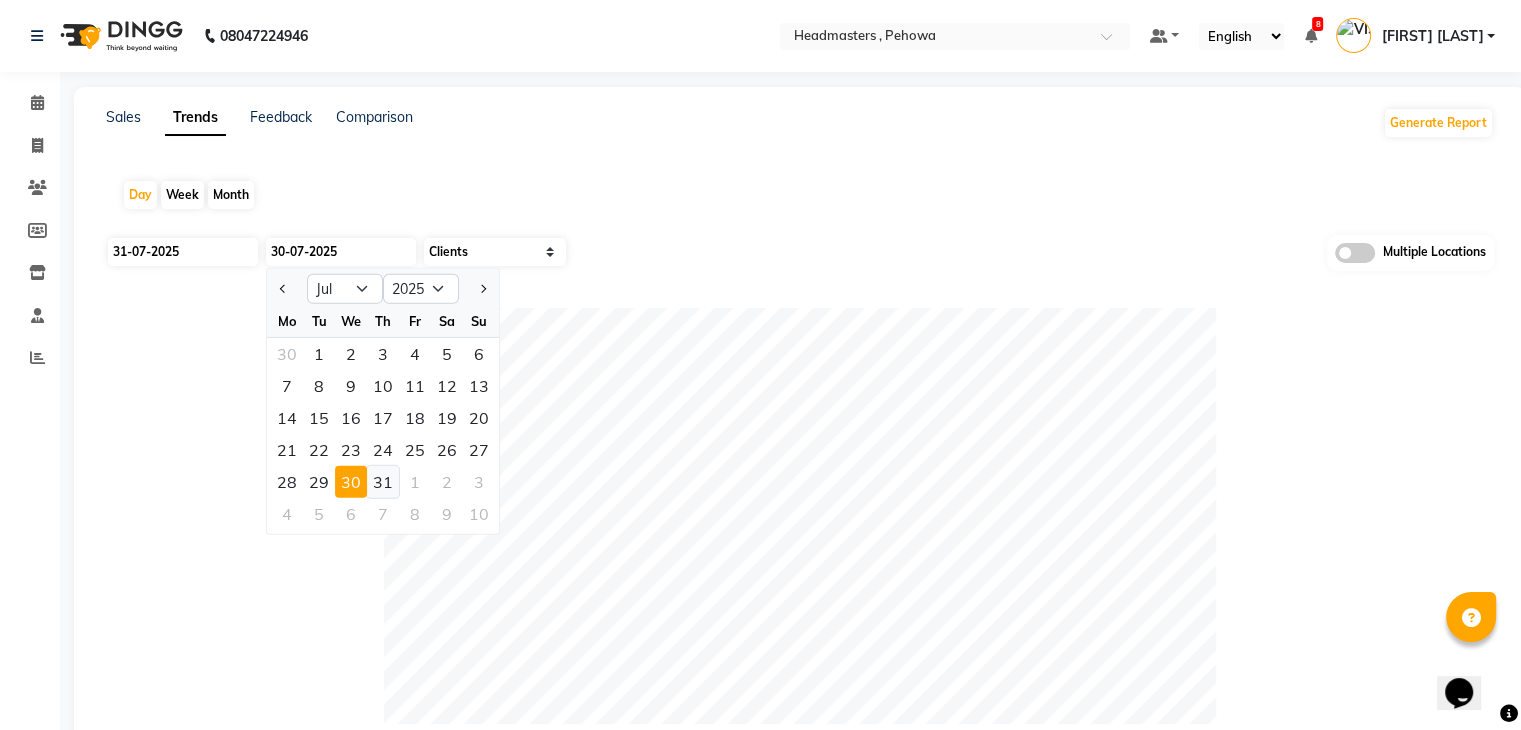 click on "31" 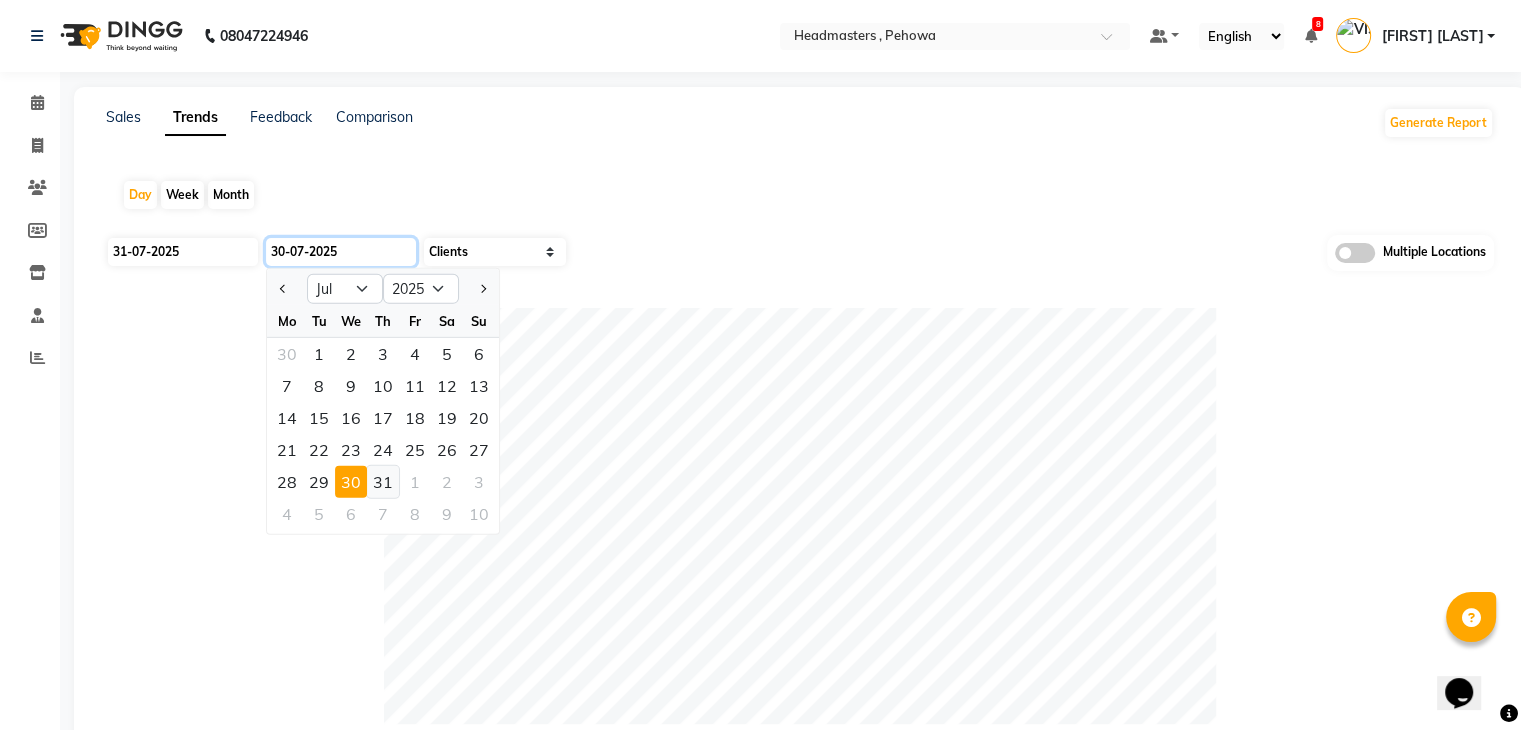 type on "31-07-2025" 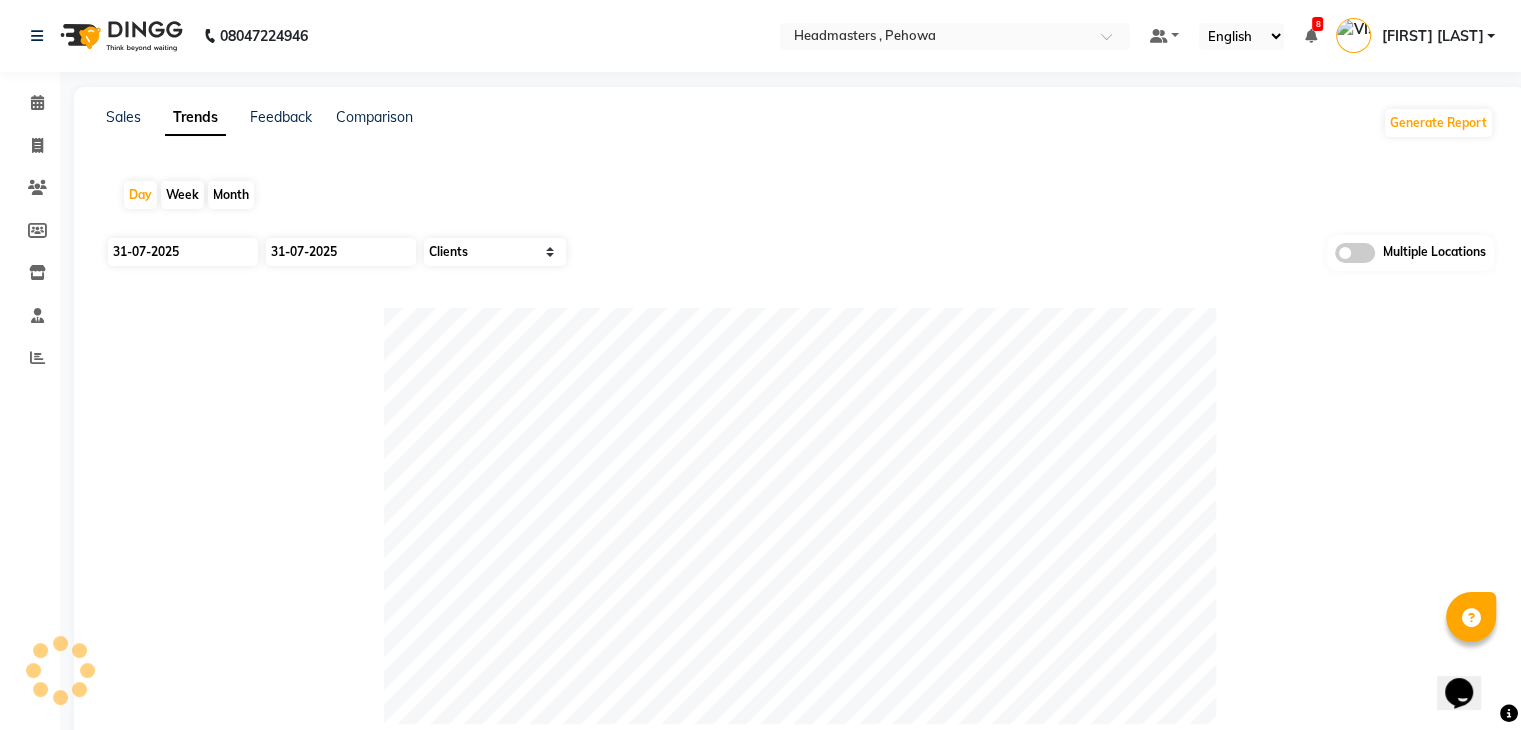 click 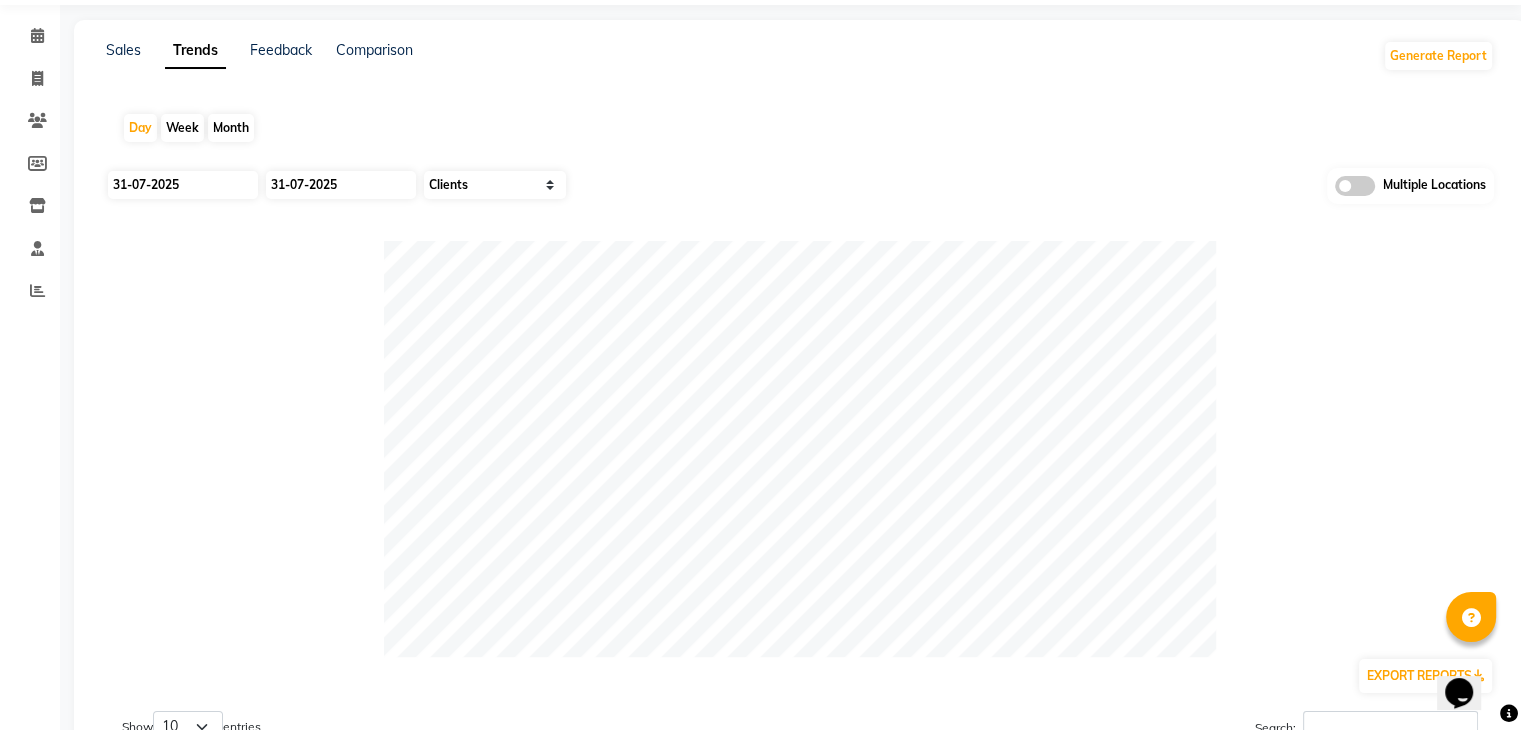 scroll, scrollTop: 0, scrollLeft: 0, axis: both 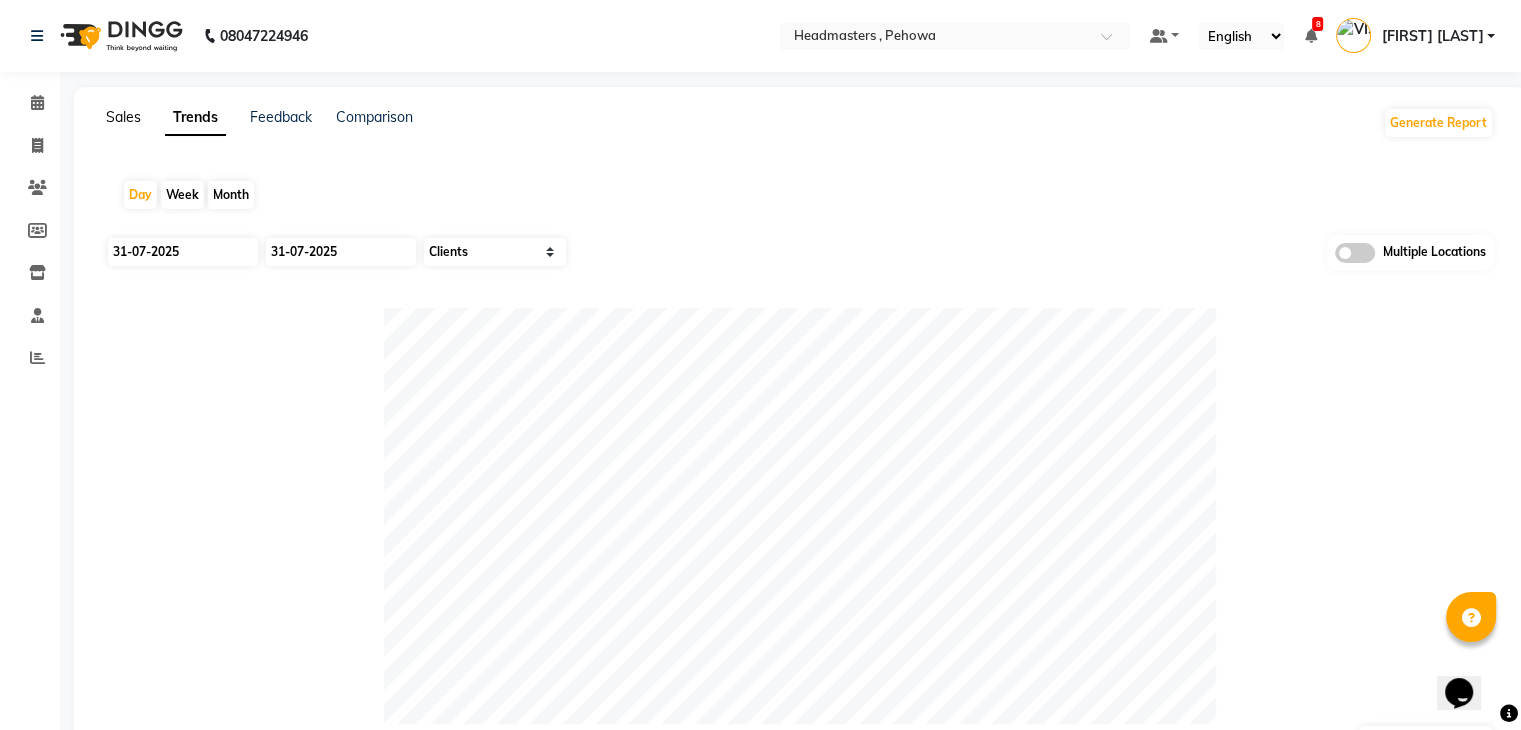 click on "Sales" 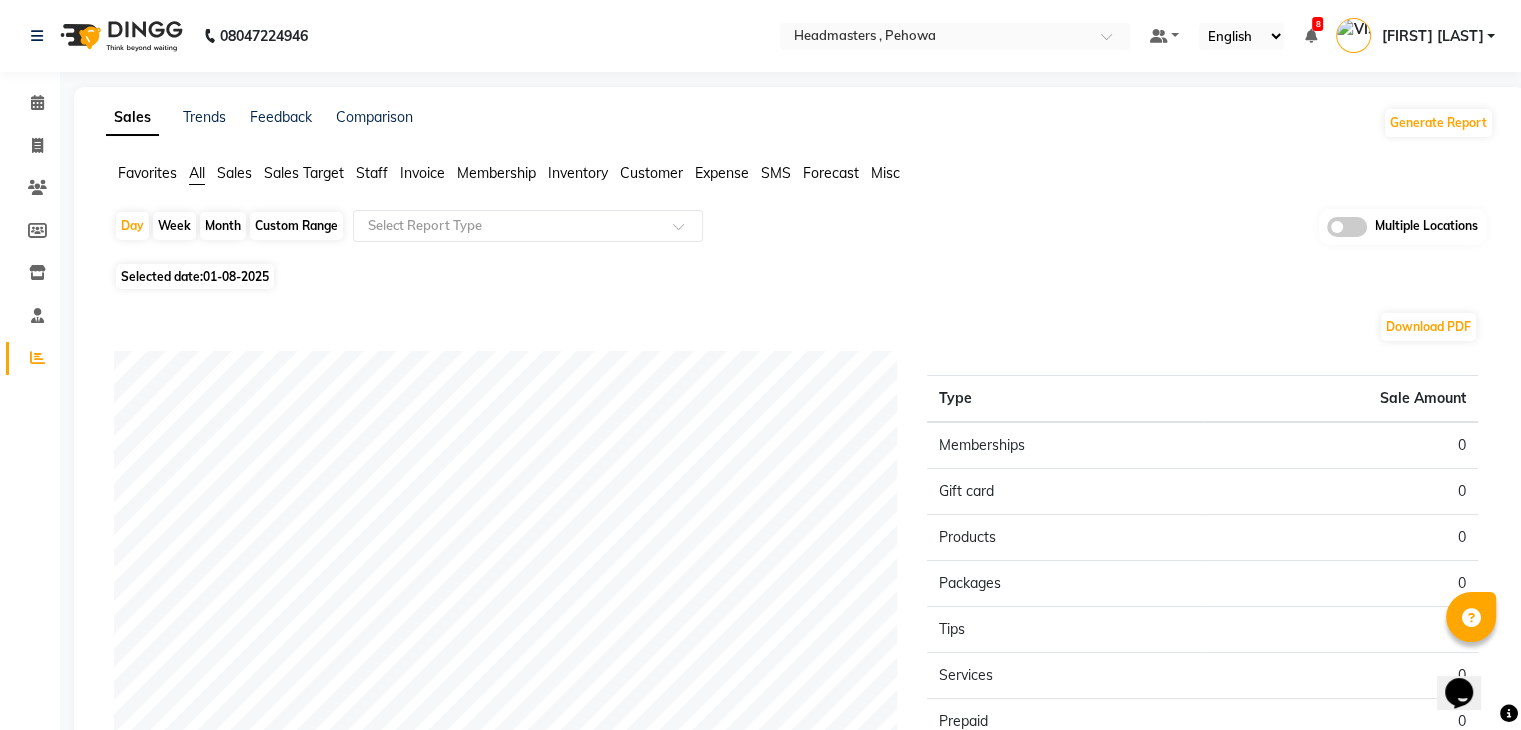 click on "Favorites" 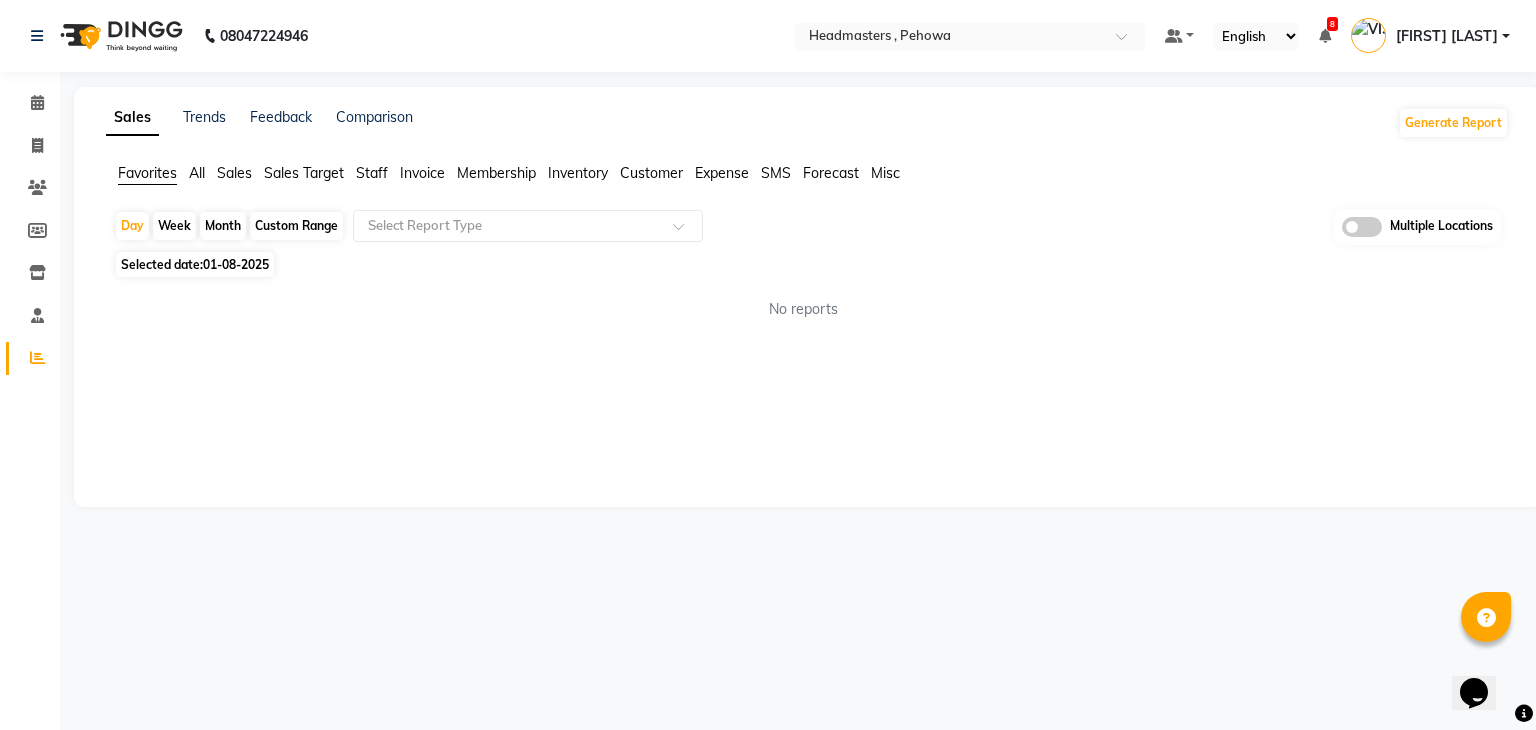 click on "01-08-2025" 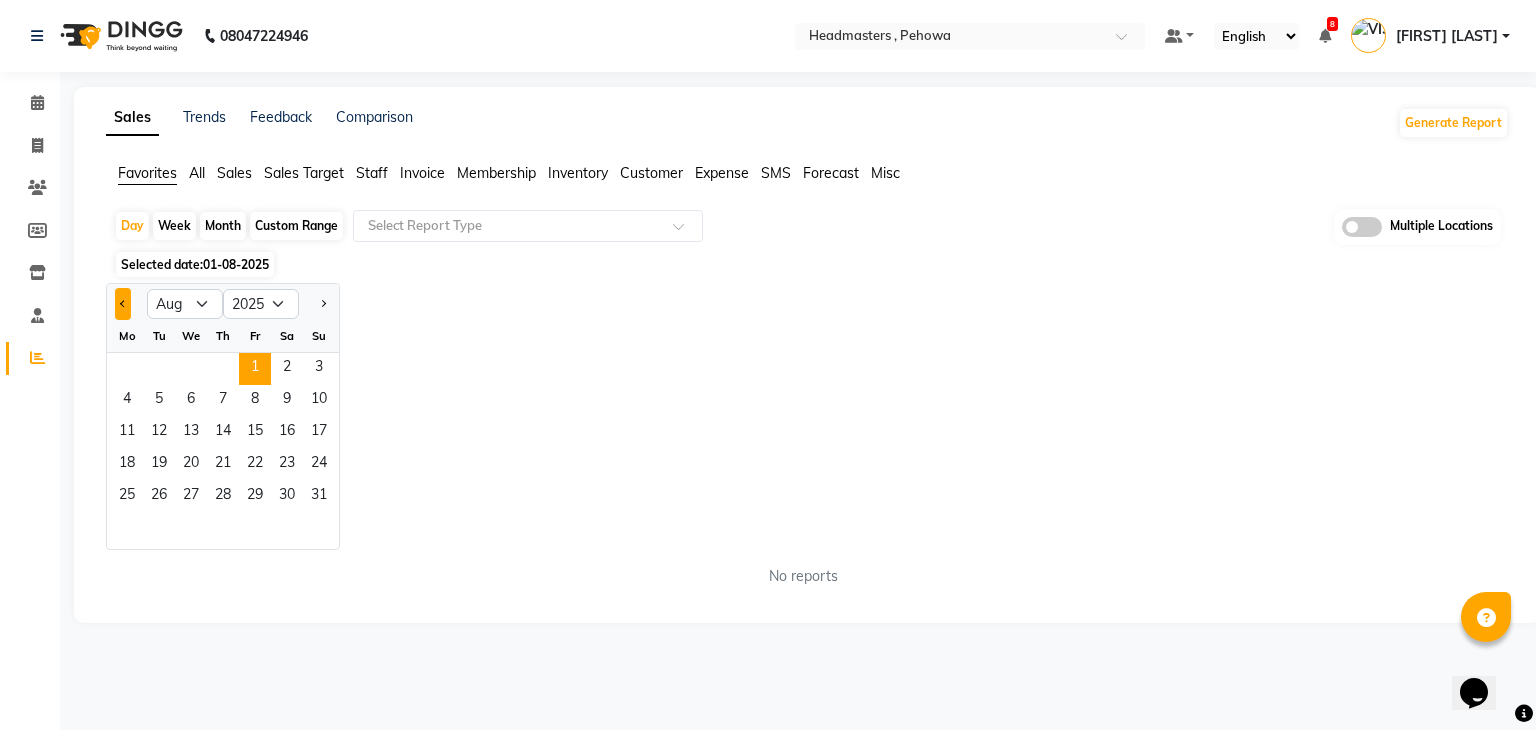 click 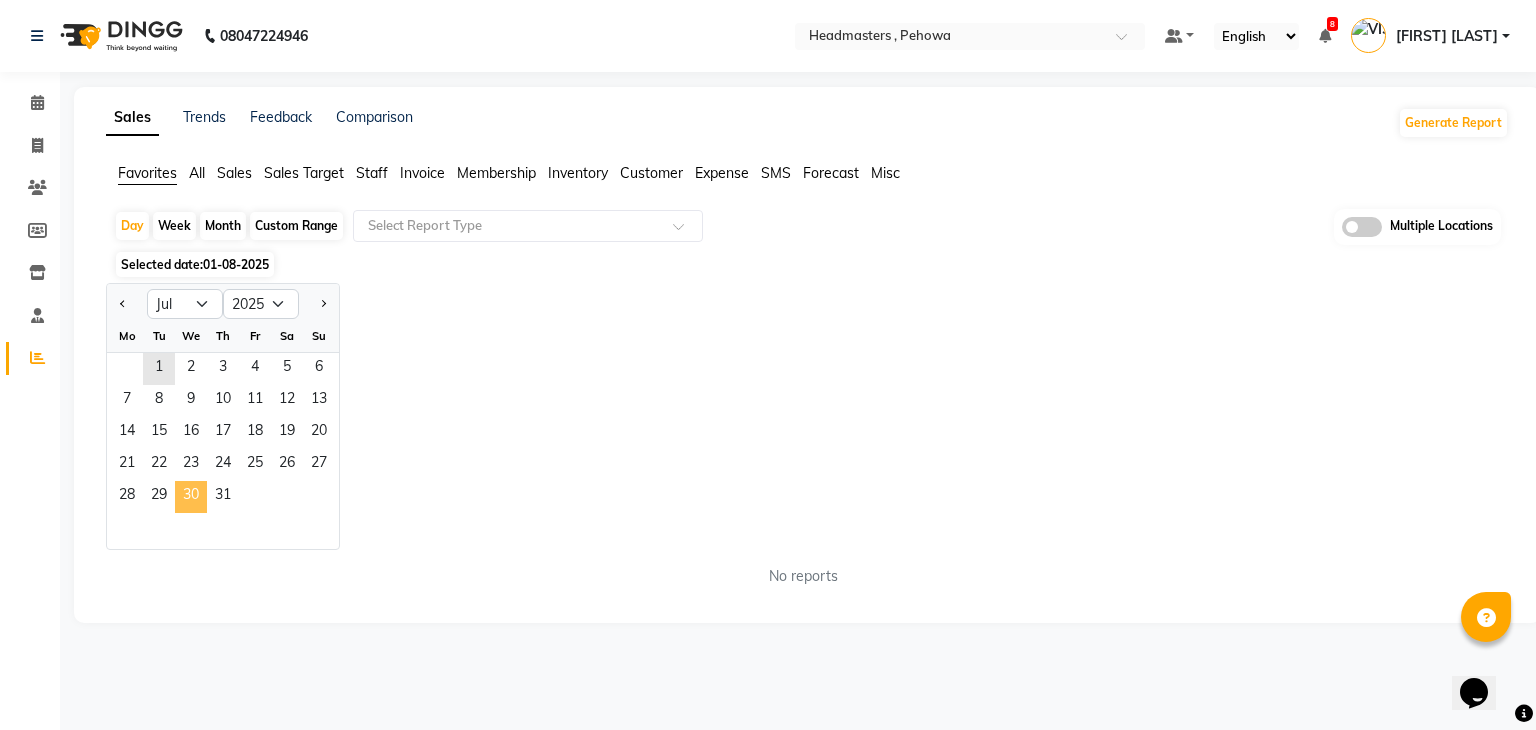 click on "30" 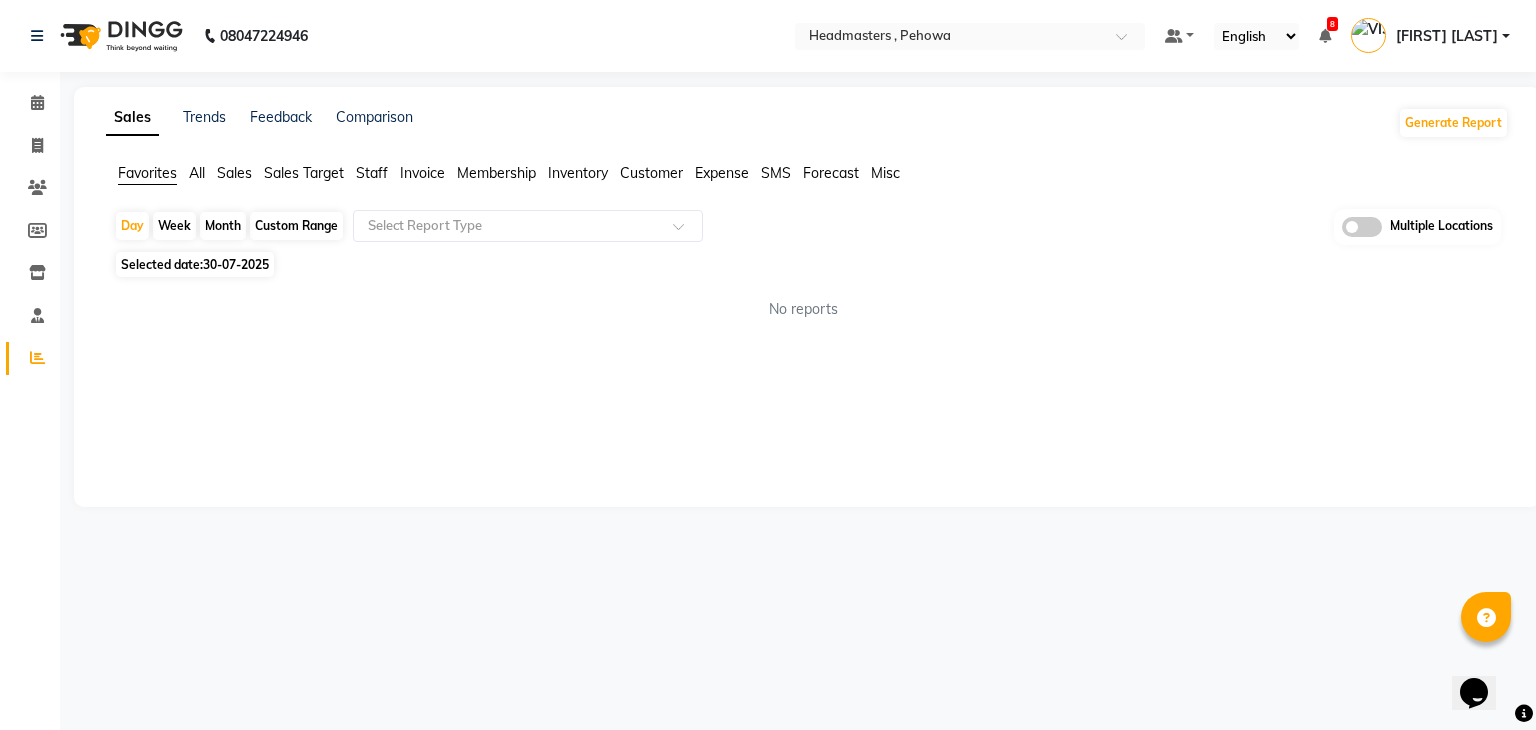 click on "No reports" 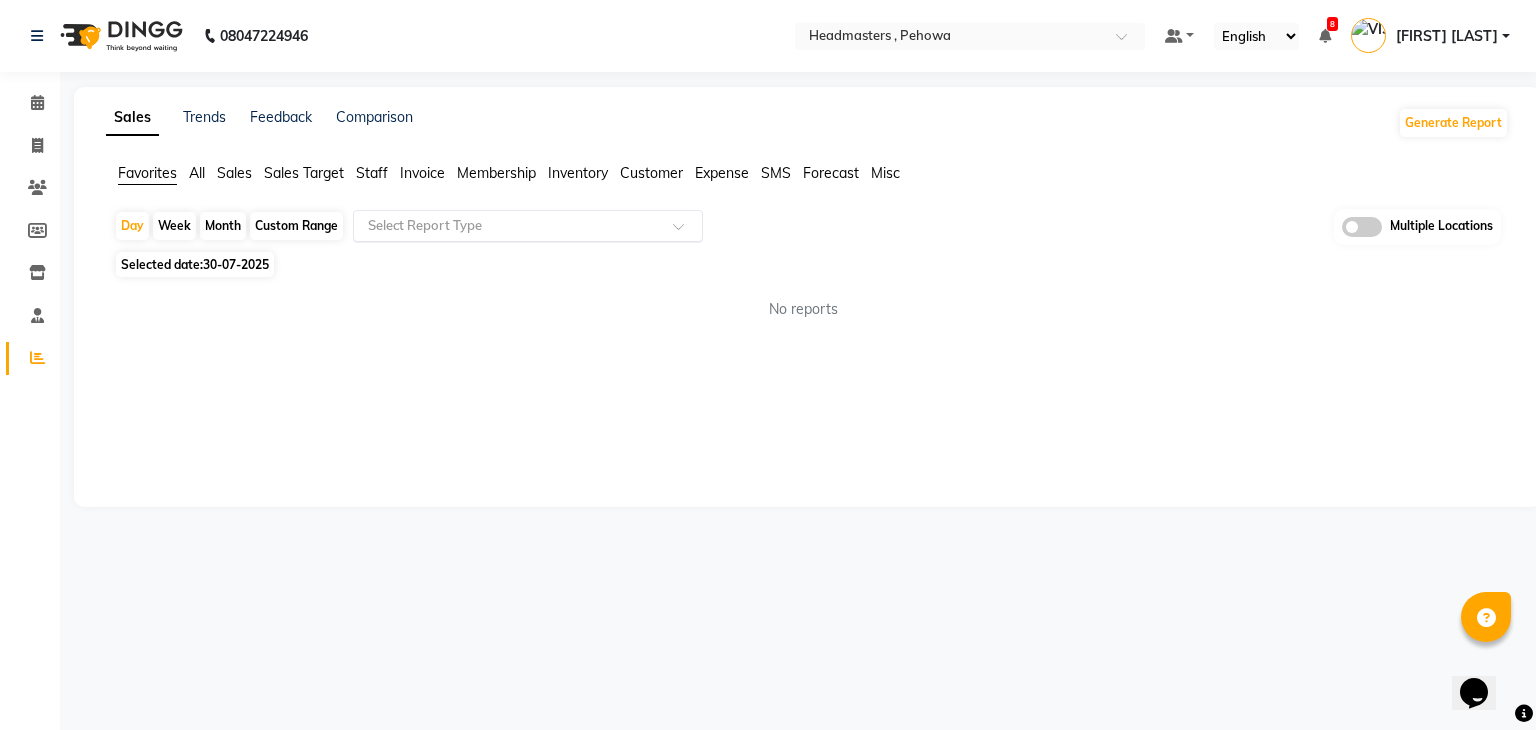 click 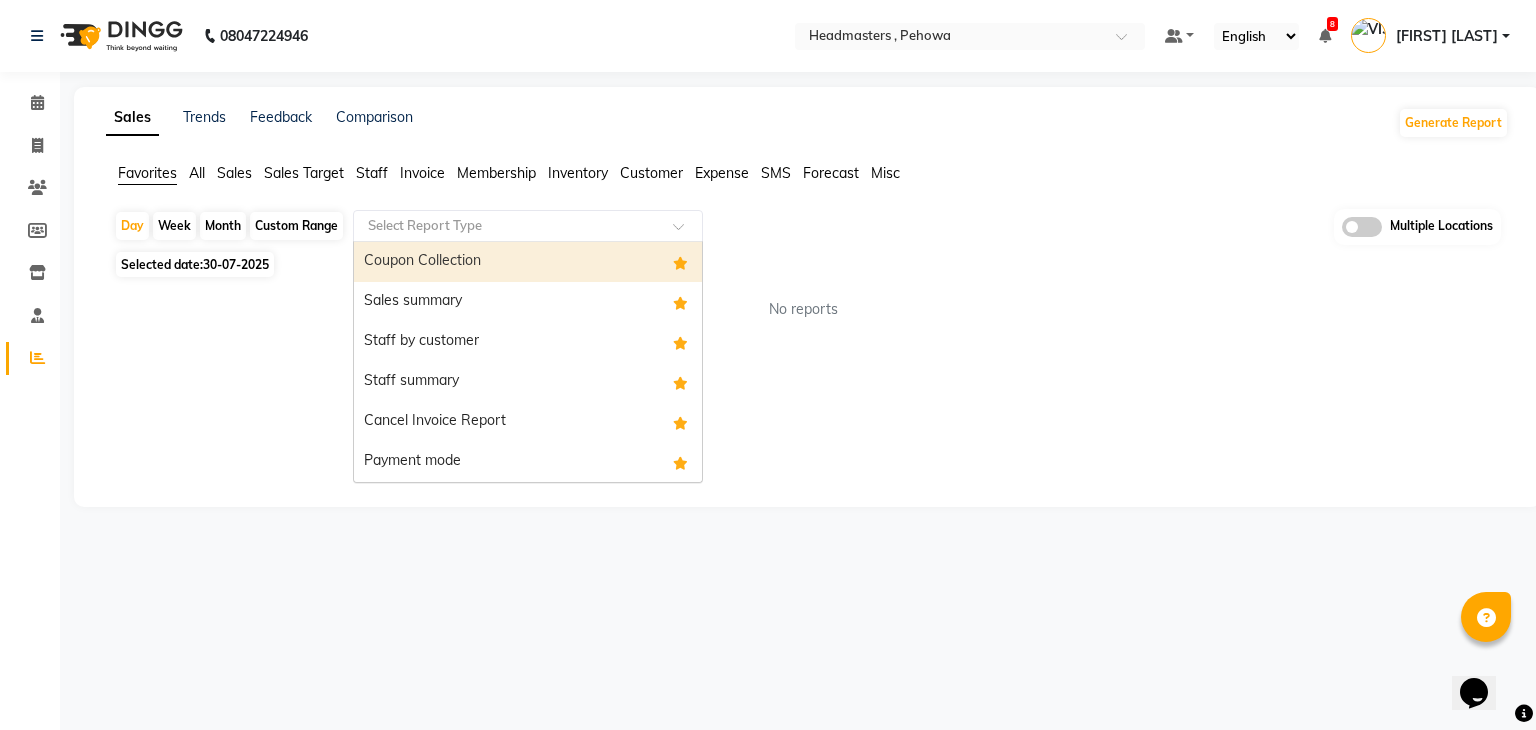 click on "Coupon Collection" at bounding box center (528, 262) 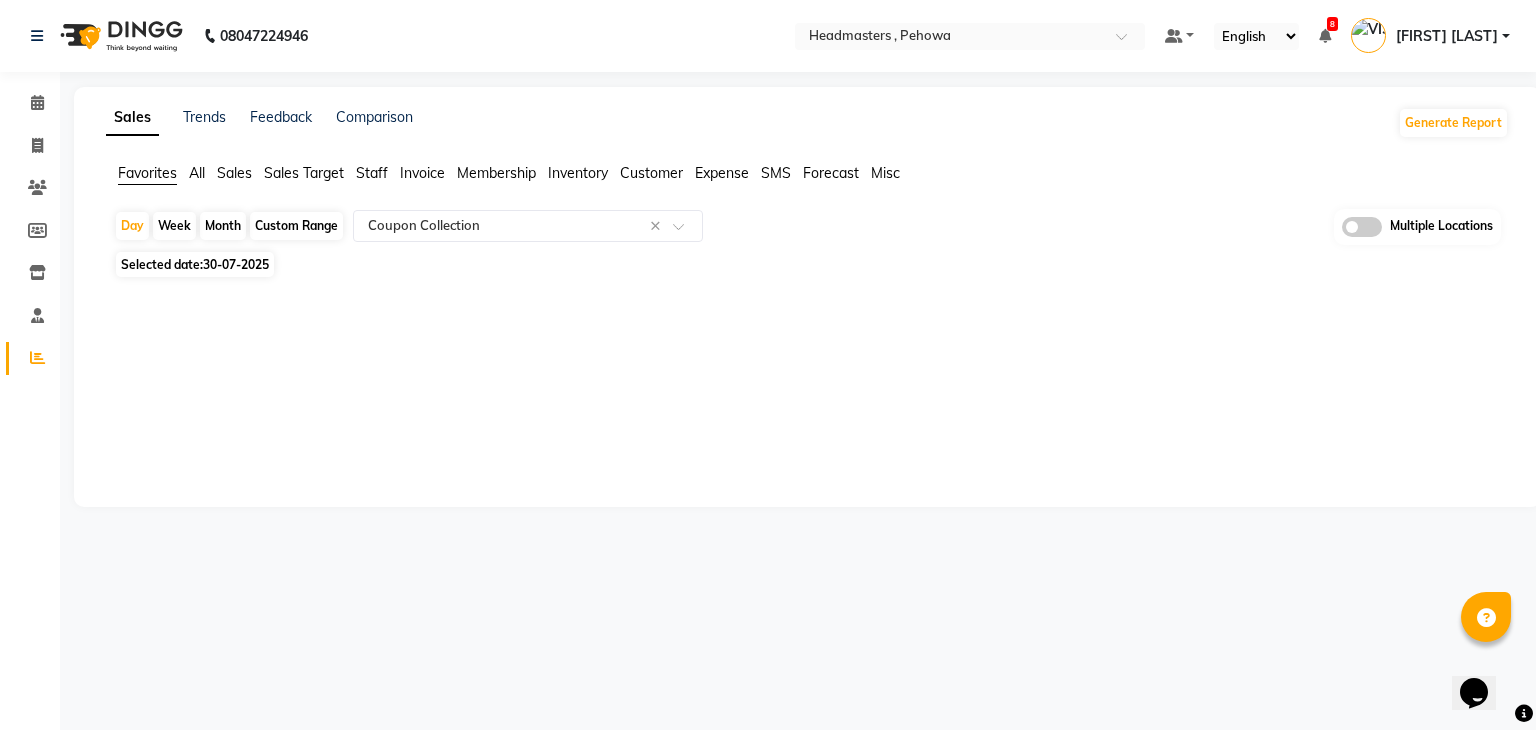 click on "Sales Trends Feedback Comparison Generate Report Favorites All Sales Sales Target Staff Invoice Membership Inventory Customer Expense SMS Forecast Misc  Day   Week   Month   Custom Range  Select Report Type × Coupon Collection × Multiple Locations Selected date:  30-07-2025  ★ Mark as Favorite  Choose how you'd like to save "" report to favorites  Save to Personal Favorites:   Only you can see this report in your favorites tab. Share with Organization:   Everyone in your organization can see this report in their favorites tab.  Save to Favorites" 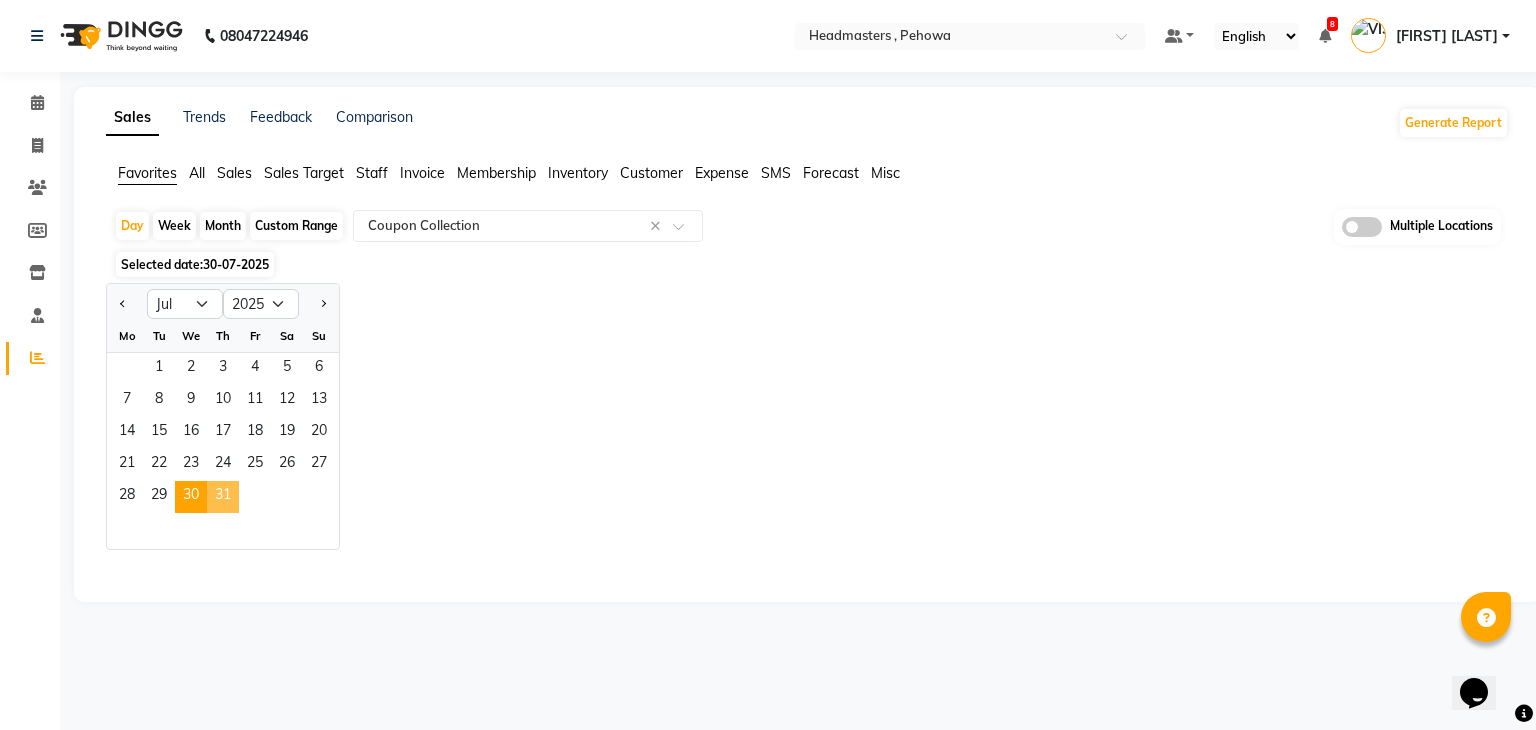 click on "31" 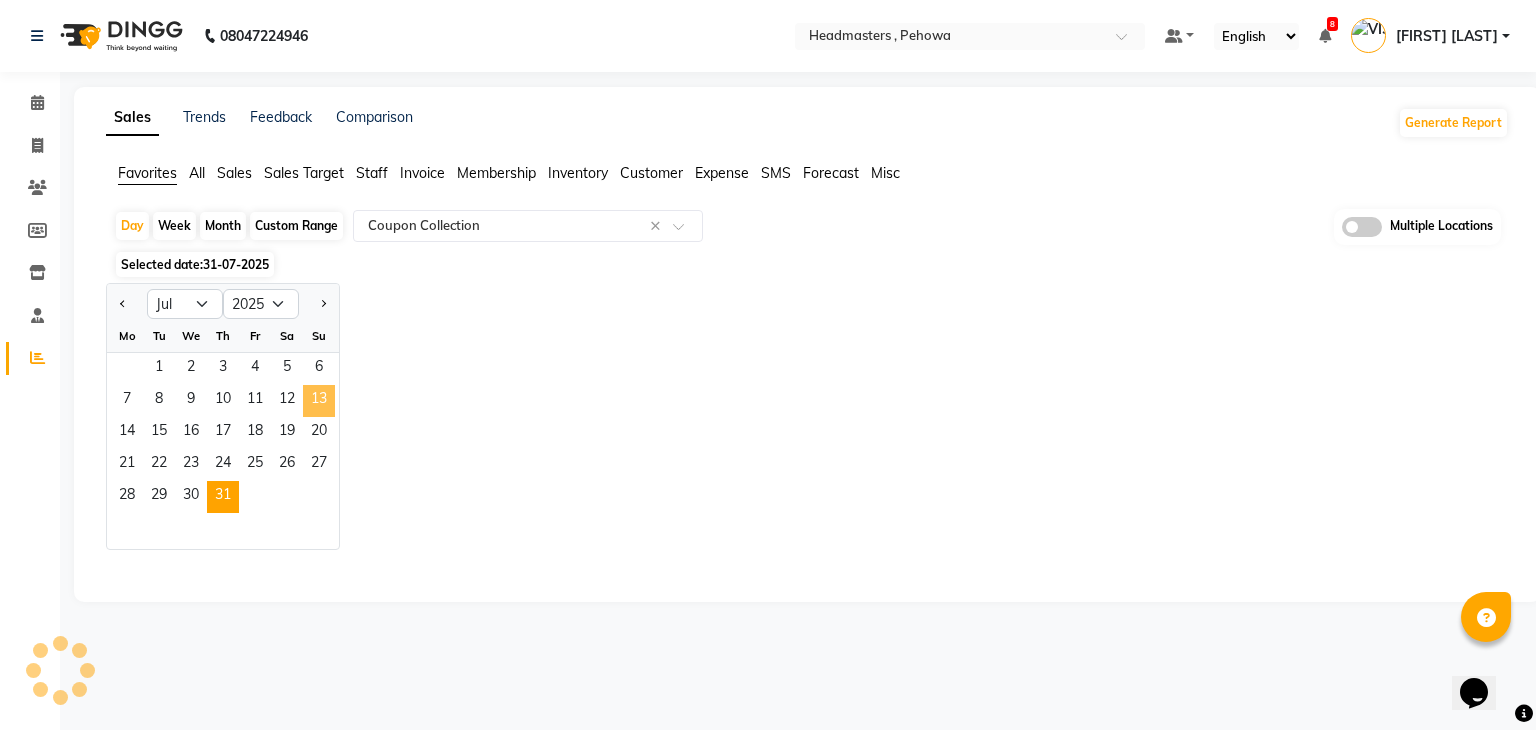 select on "full_report" 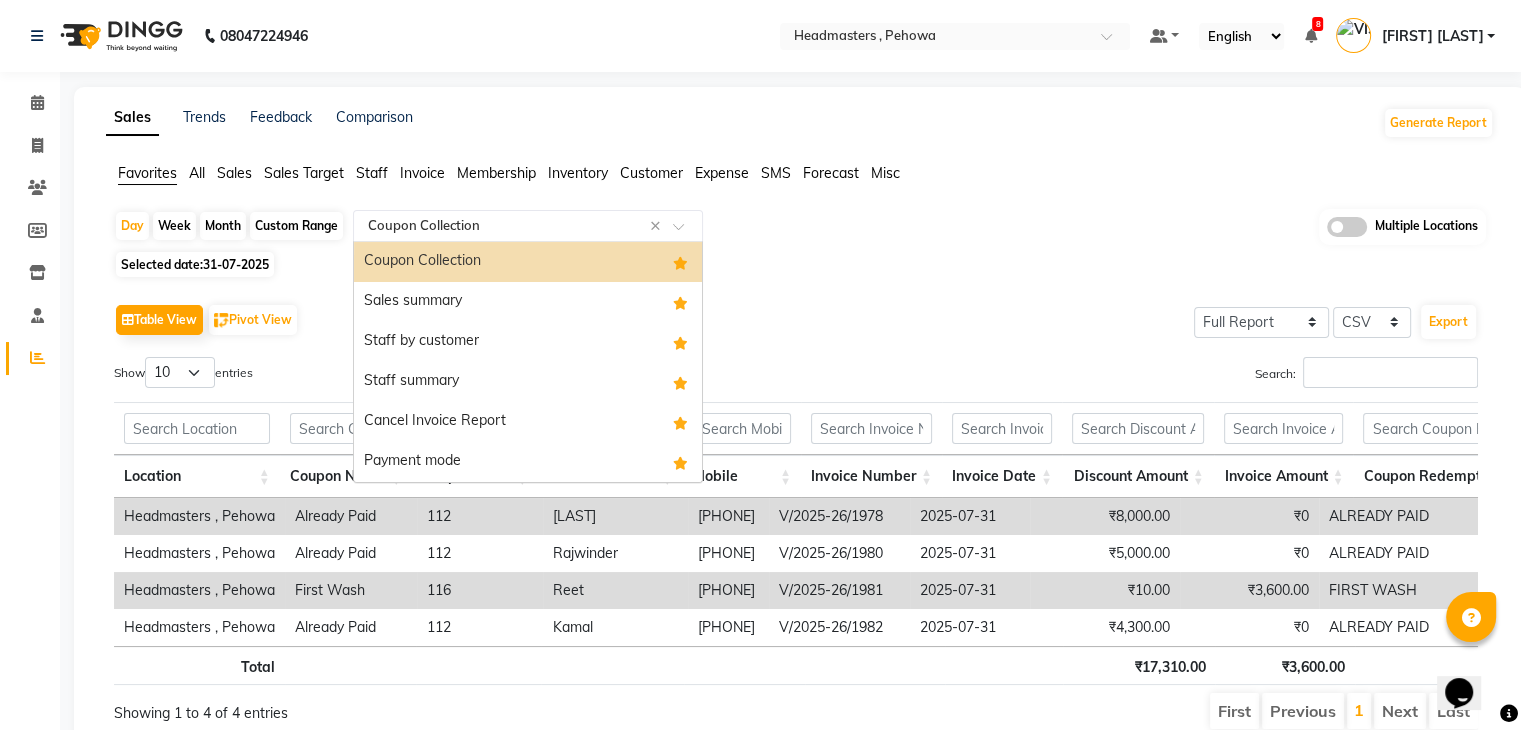 click 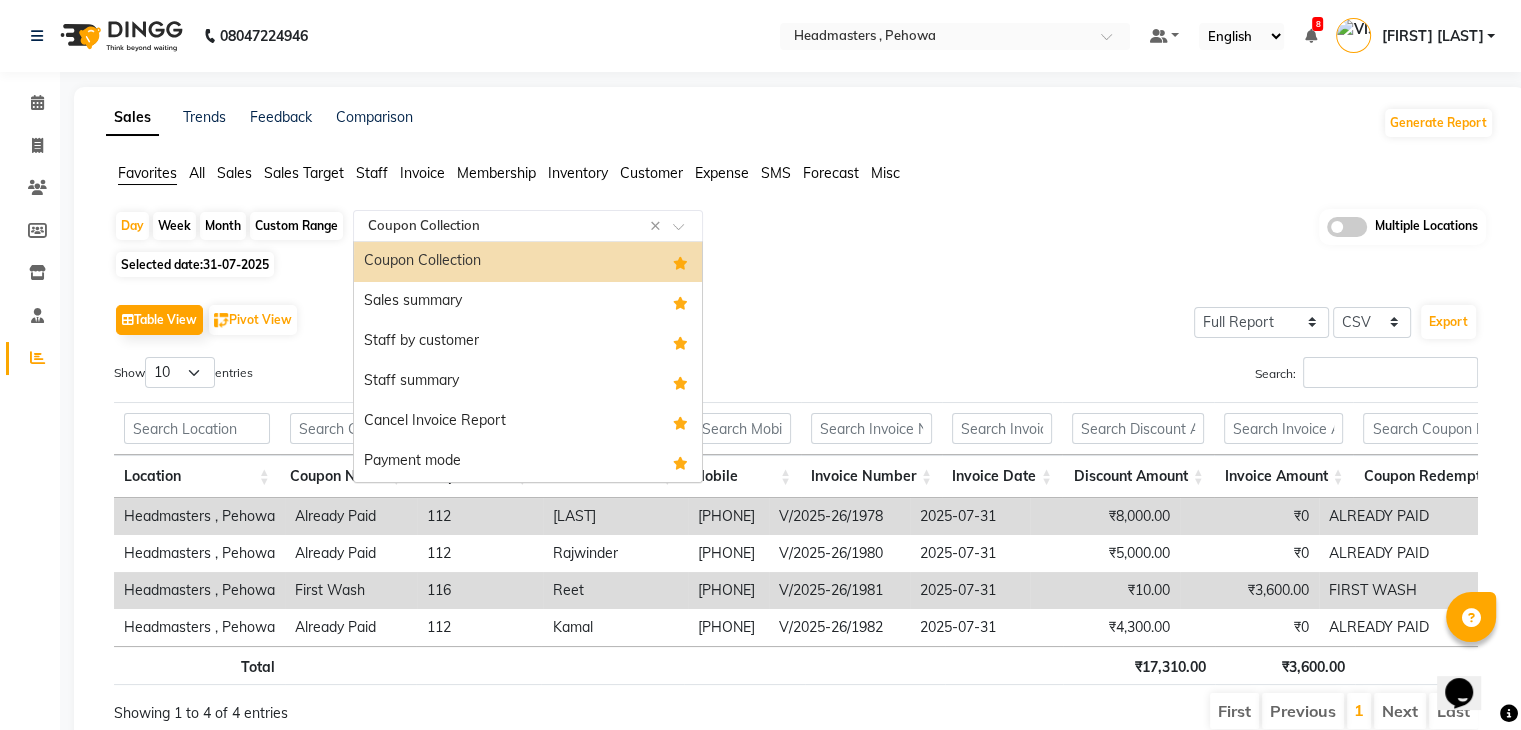click on "Coupon Collection" at bounding box center [528, 262] 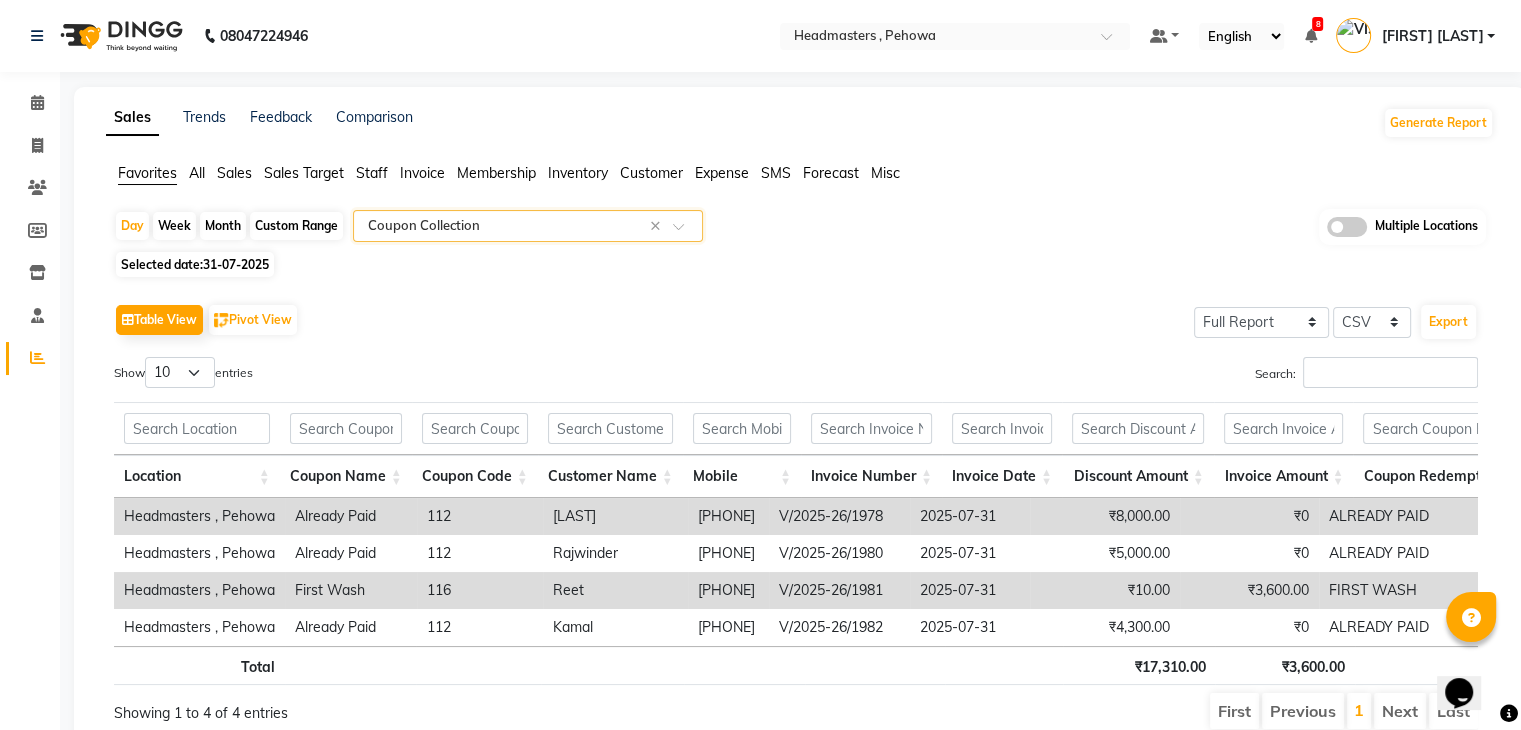 click on "Table View   Pivot View  Select Full Report Filtered Report Select CSV PDF  Export" 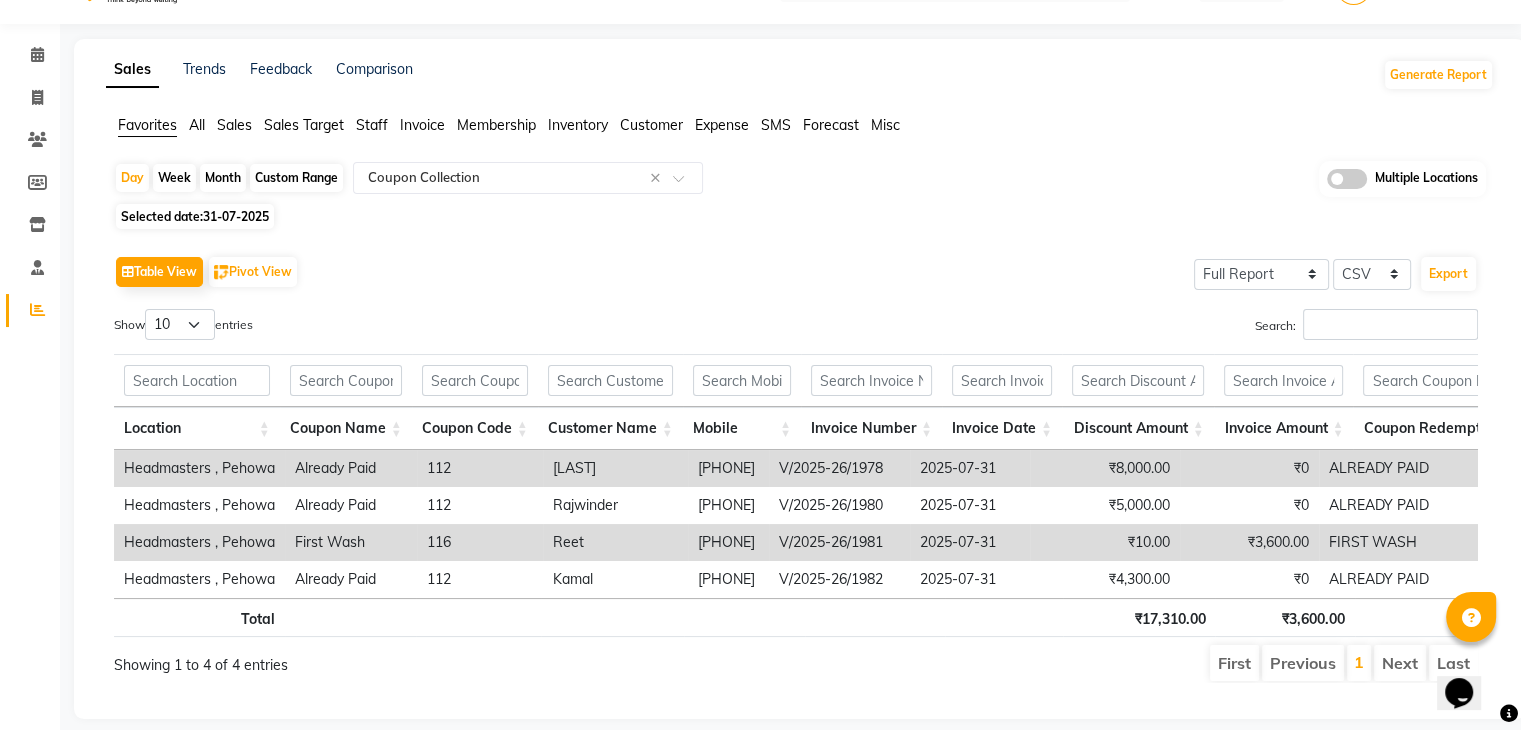 scroll, scrollTop: 96, scrollLeft: 0, axis: vertical 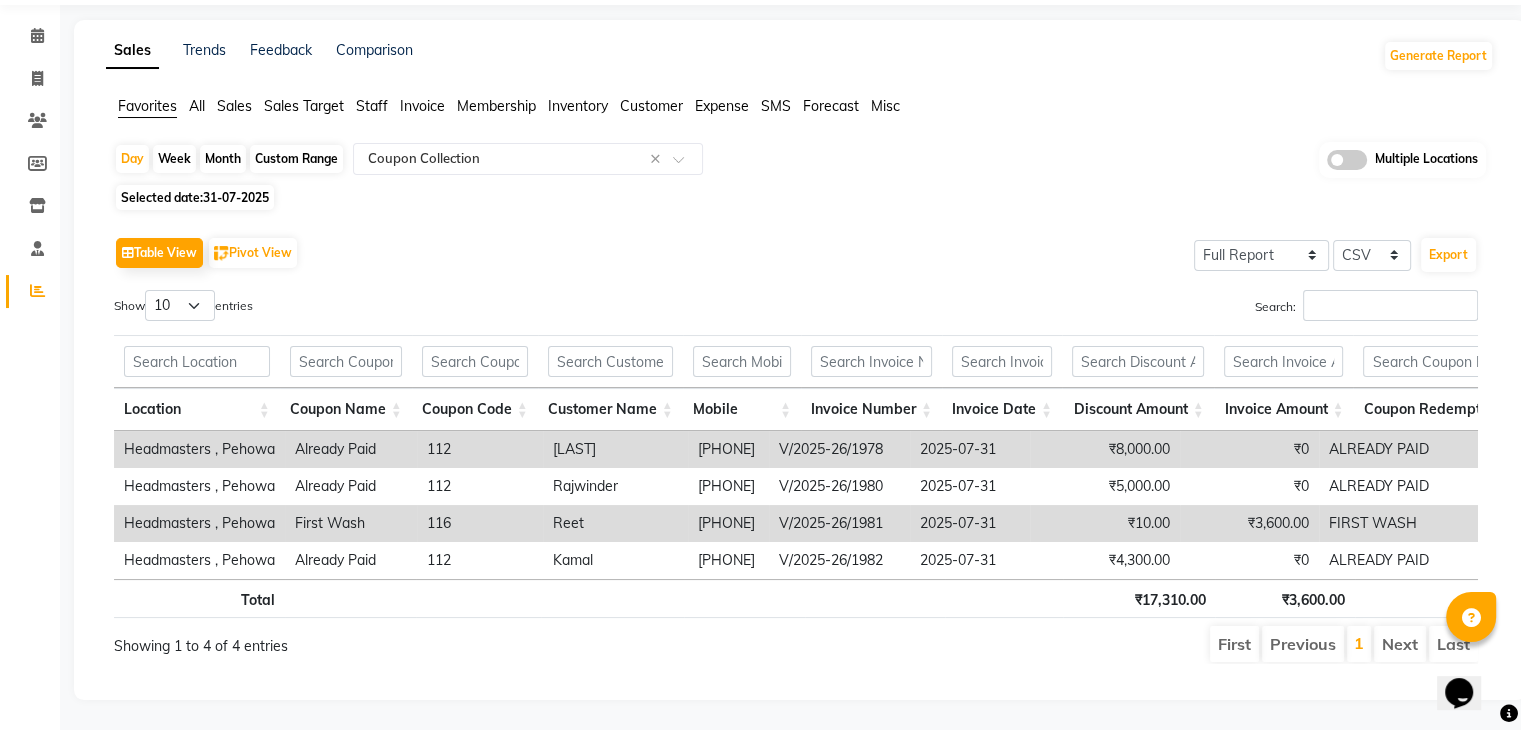 drag, startPoint x: 797, startPoint y: 424, endPoint x: 672, endPoint y: 423, distance: 125.004 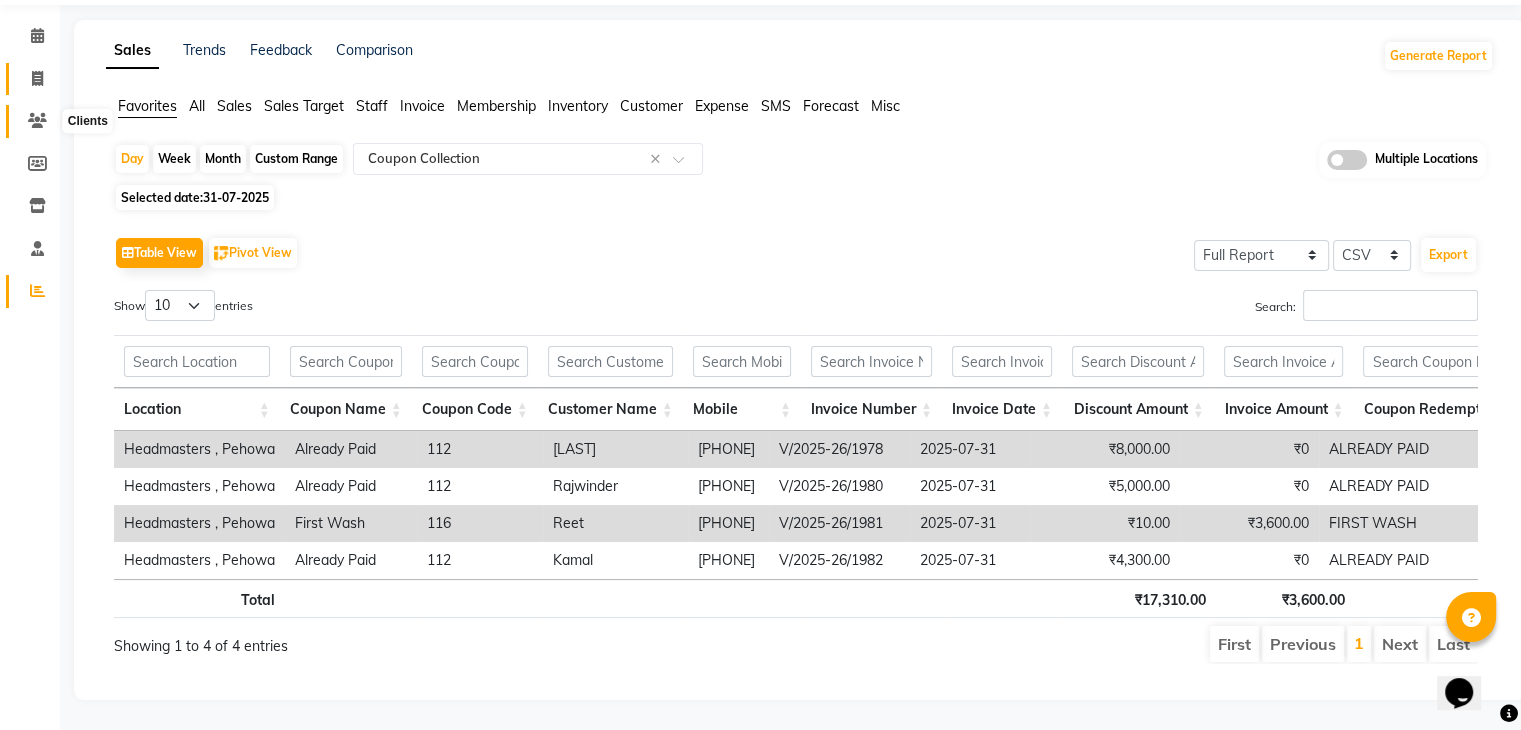 click 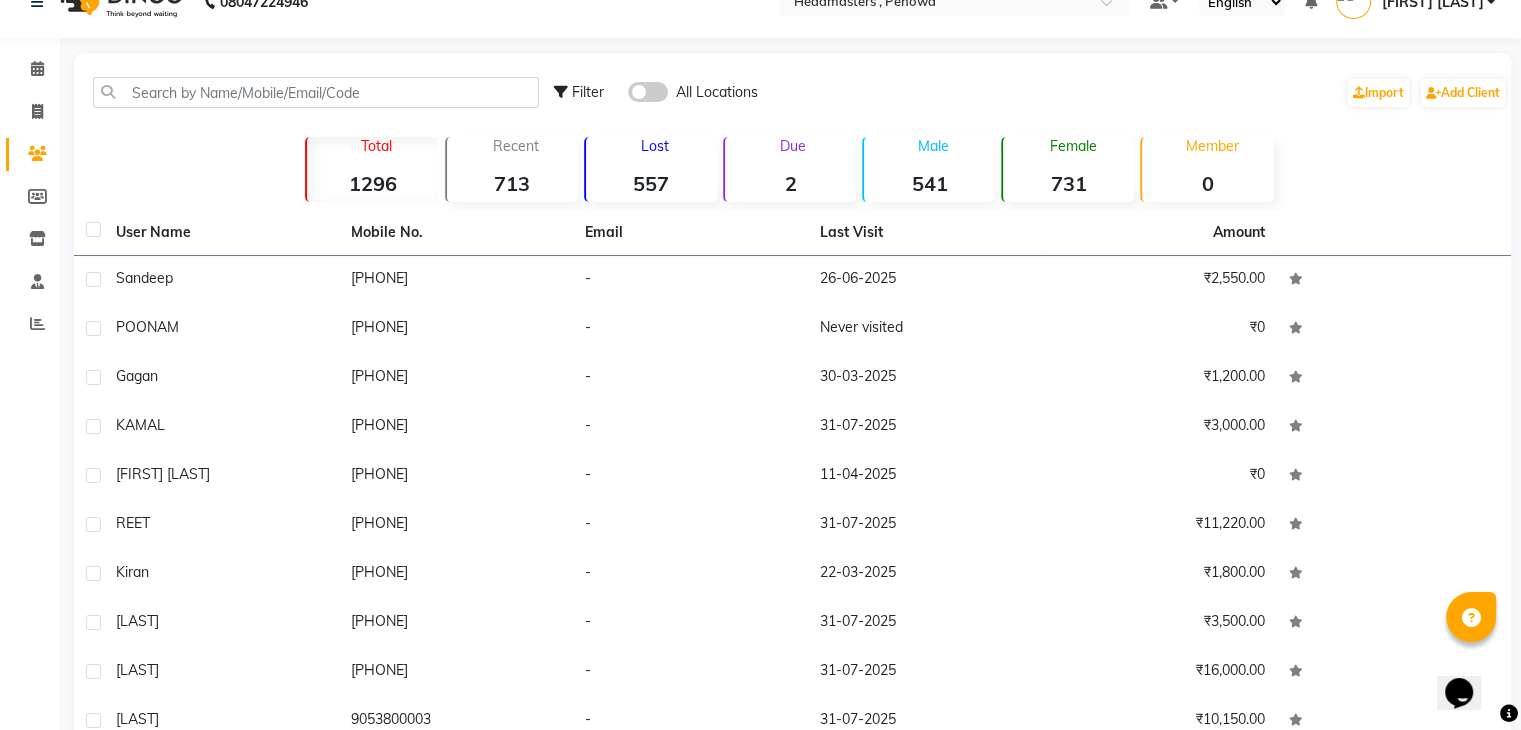 scroll, scrollTop: 96, scrollLeft: 0, axis: vertical 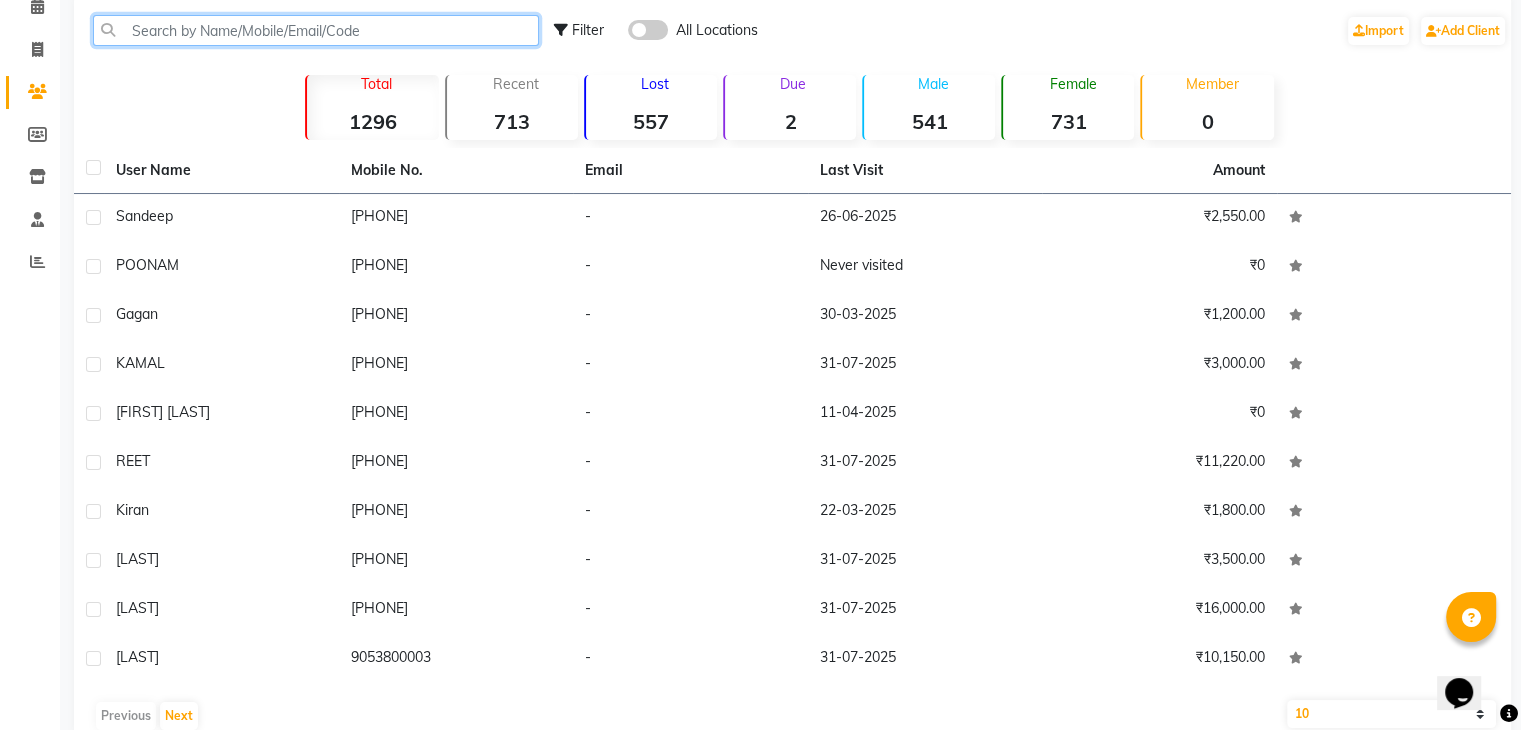 click 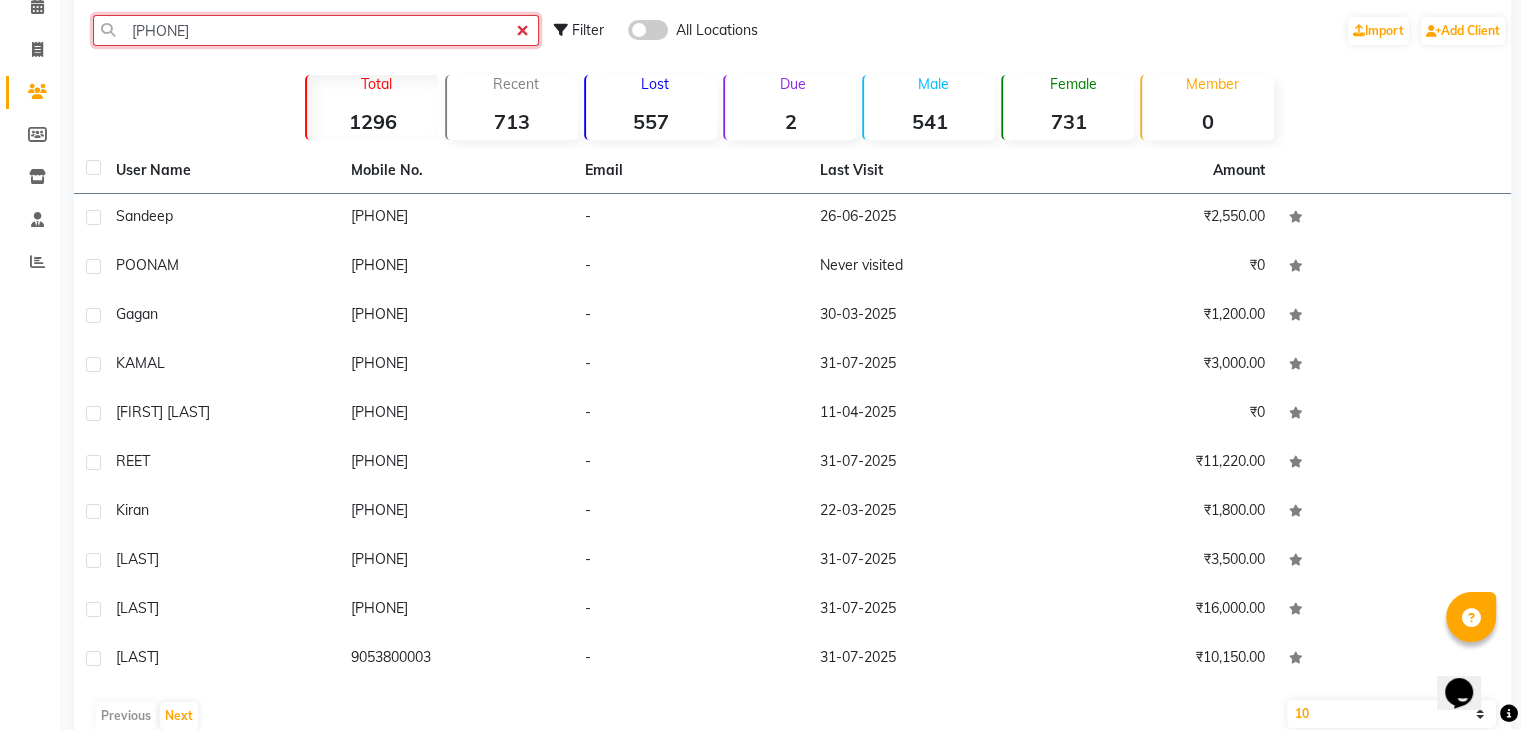 click on "918295077086" 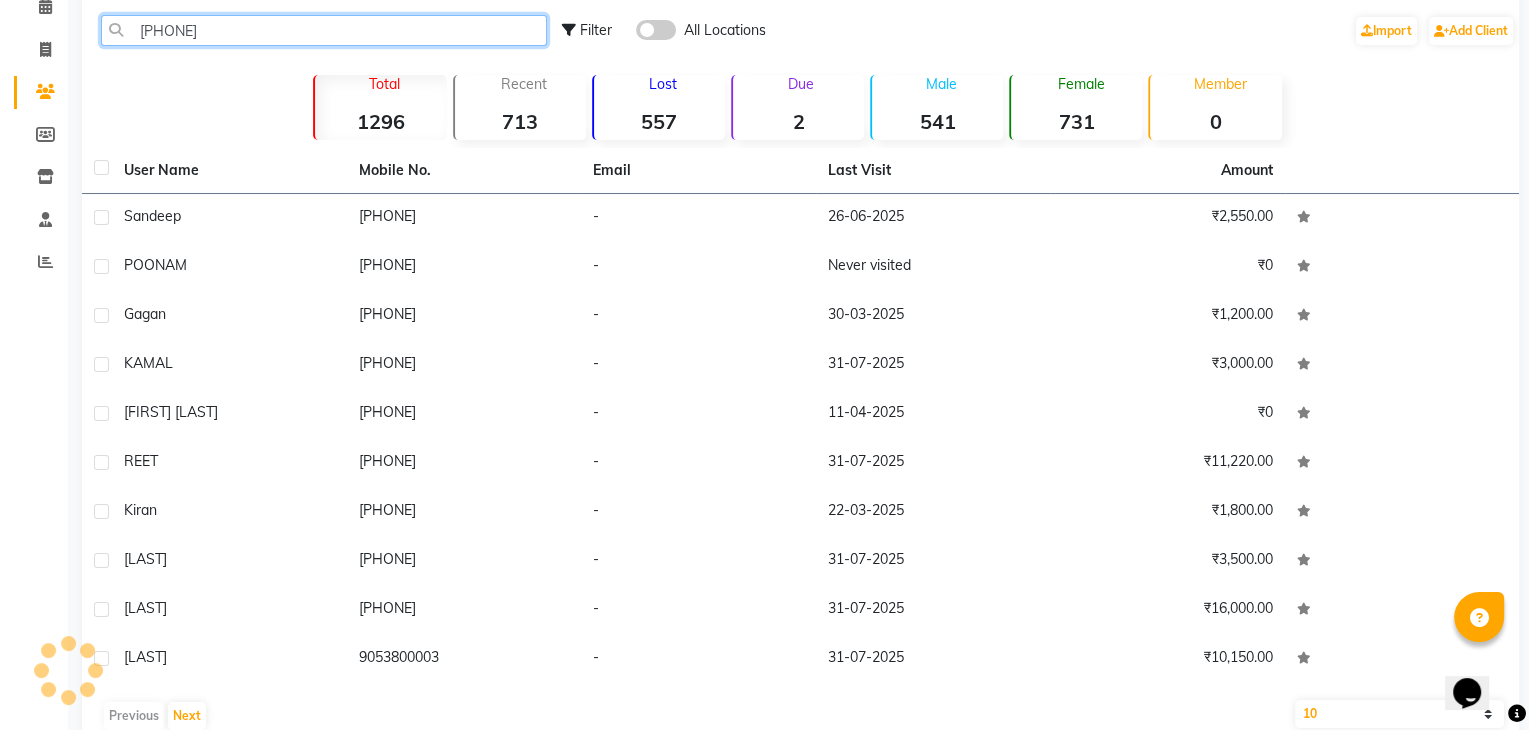 scroll, scrollTop: 0, scrollLeft: 0, axis: both 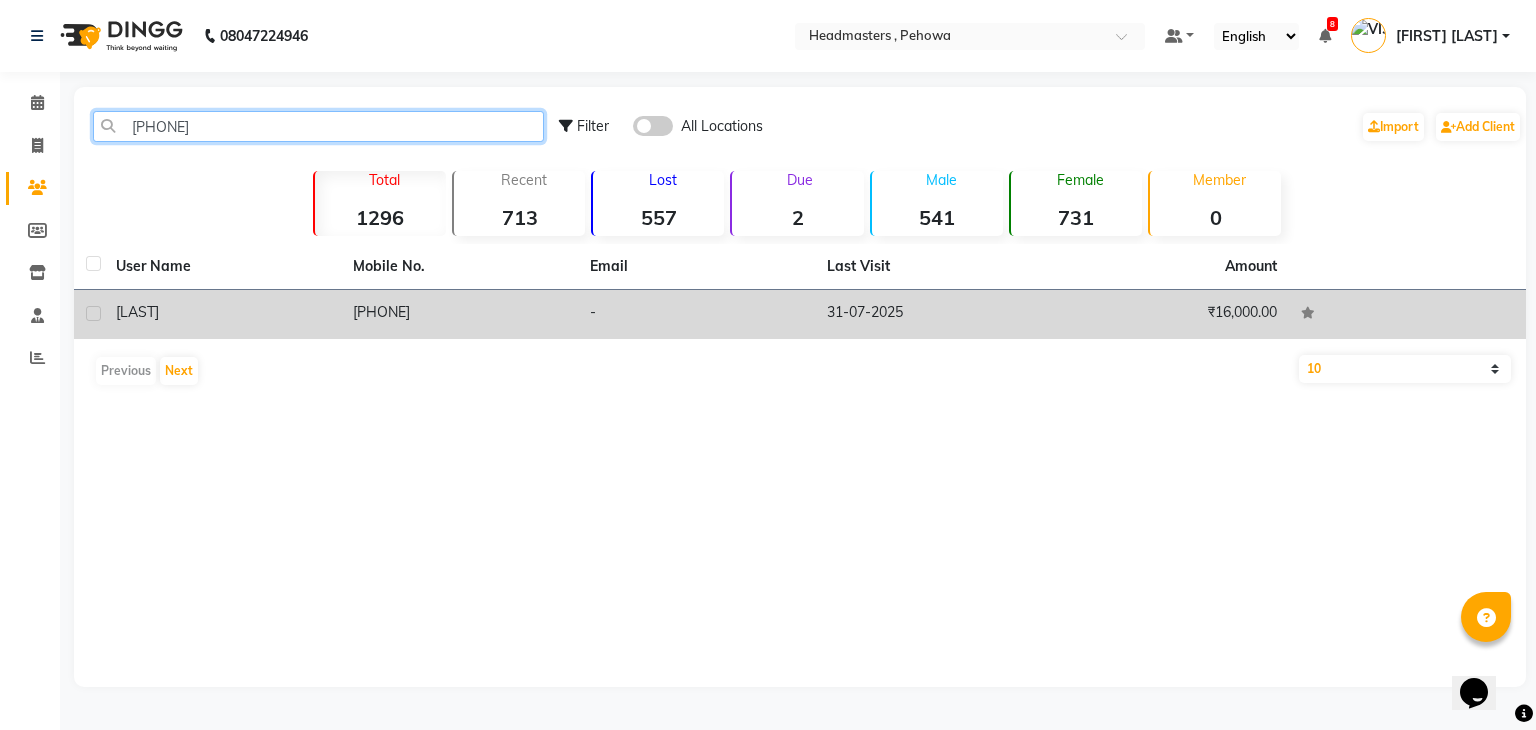type on "918295077086" 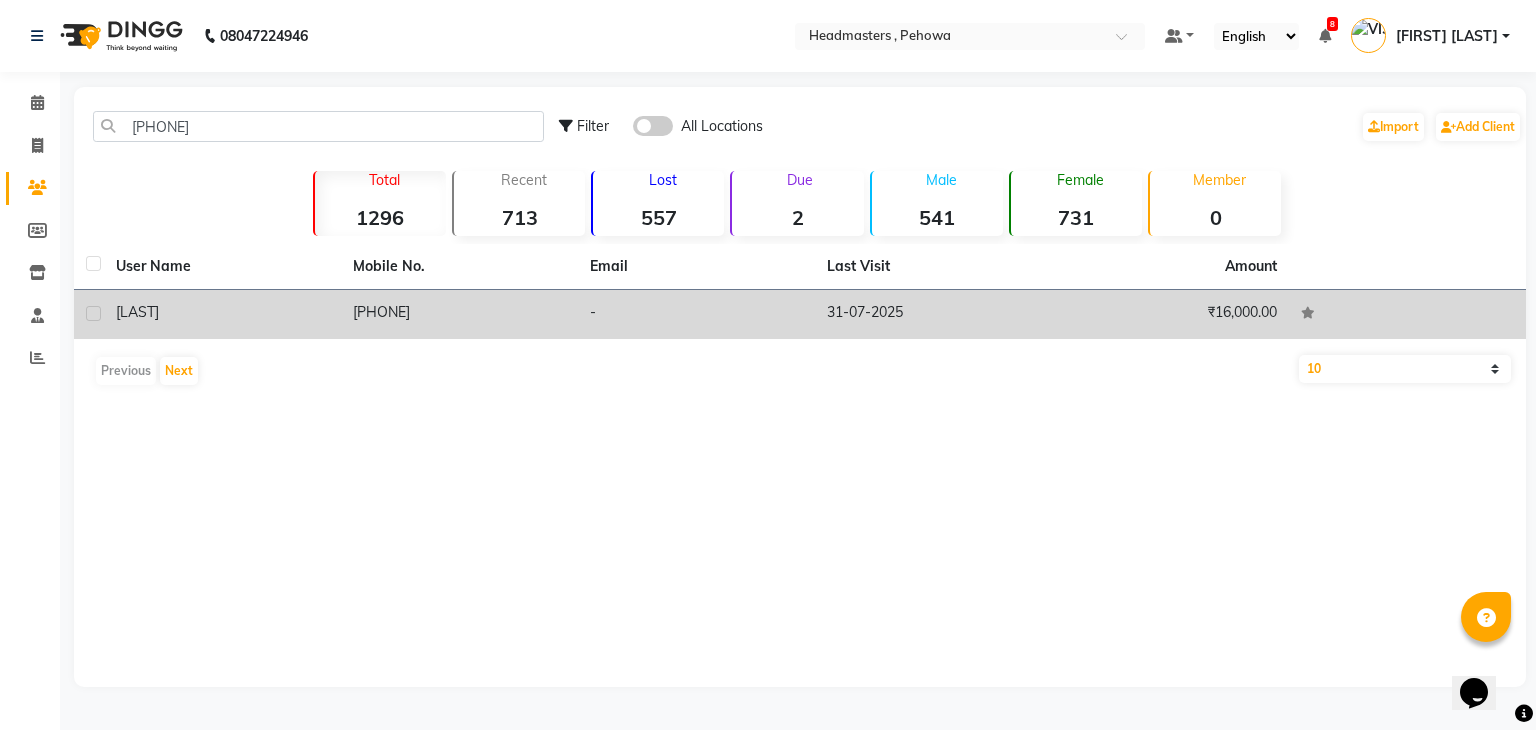 click on "8295077086" 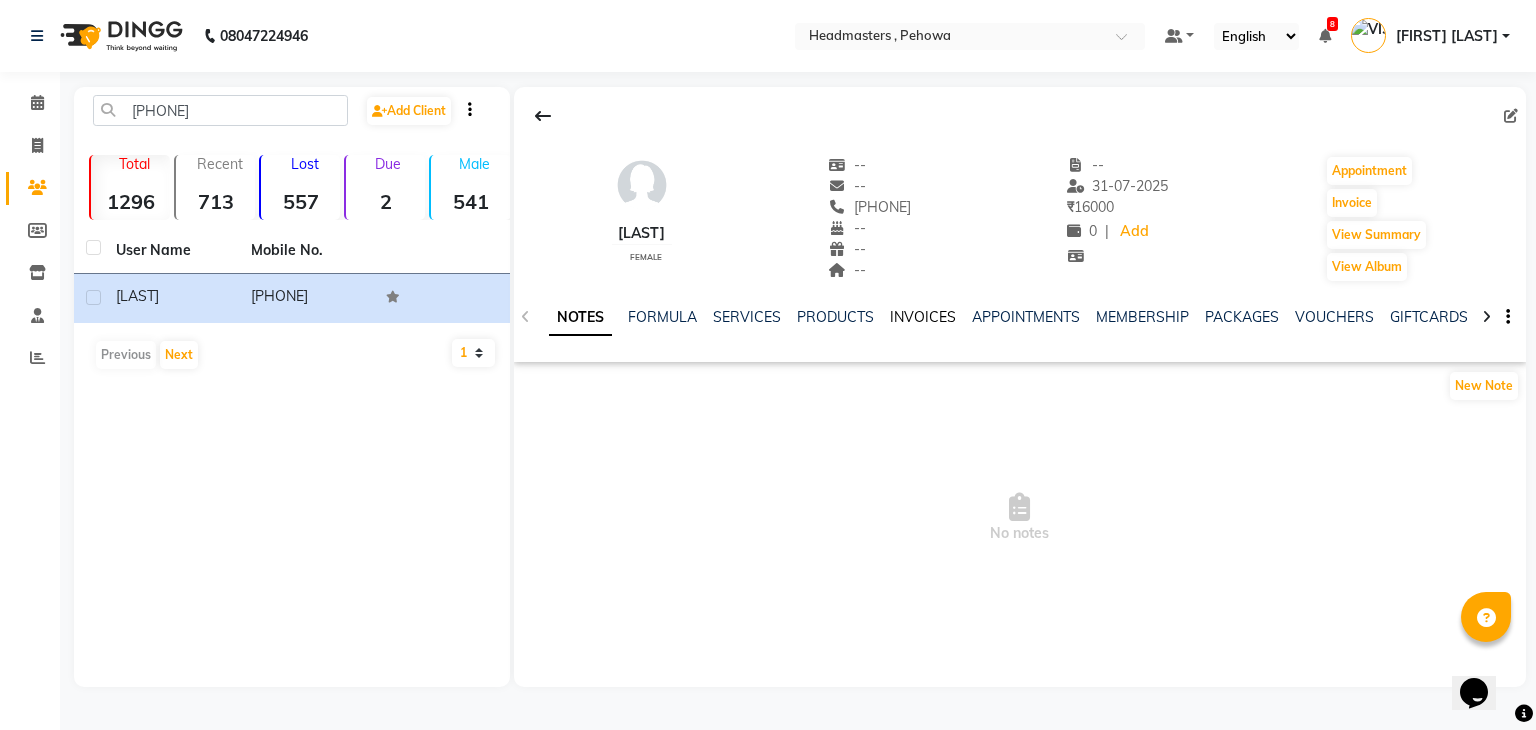 click on "INVOICES" 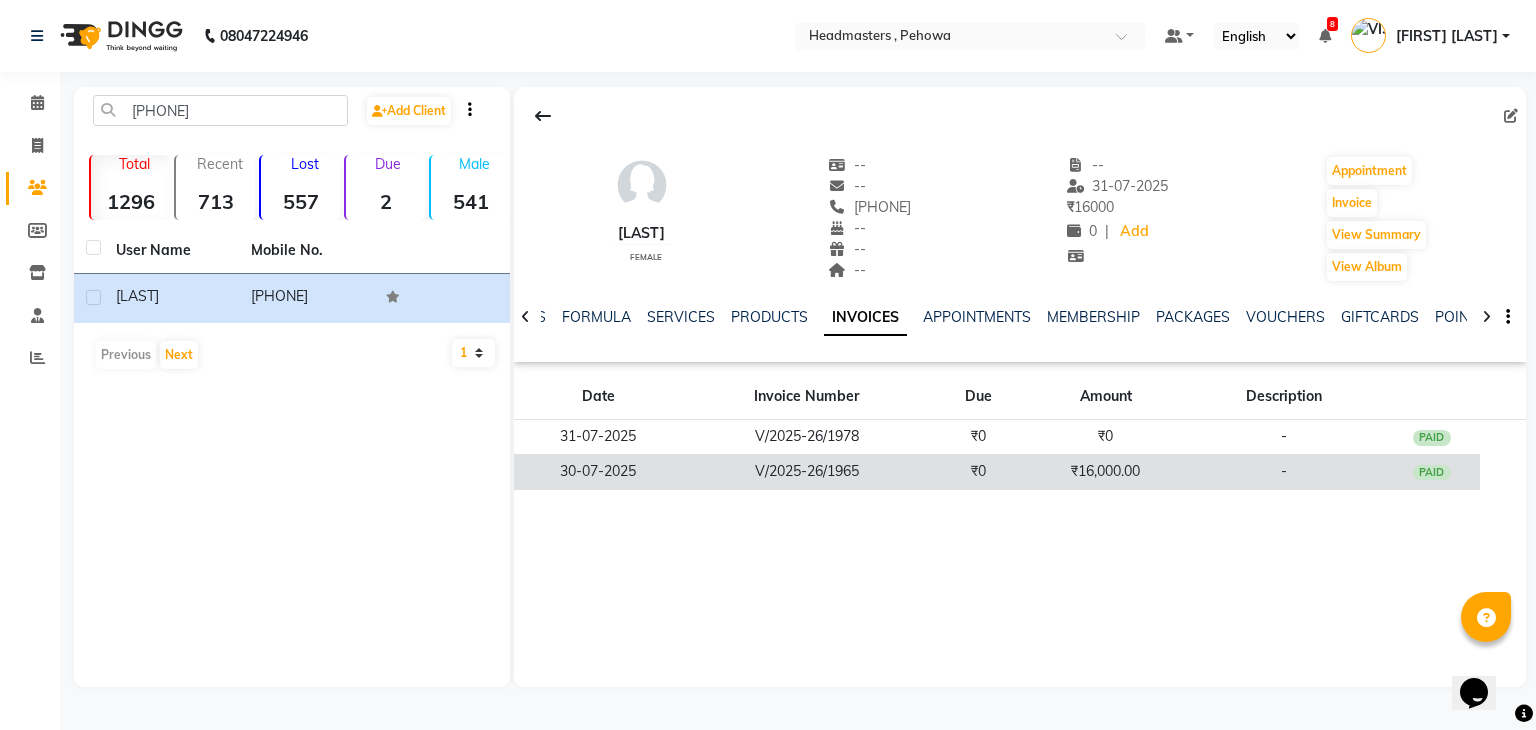 click on "V/2025-26/1965" 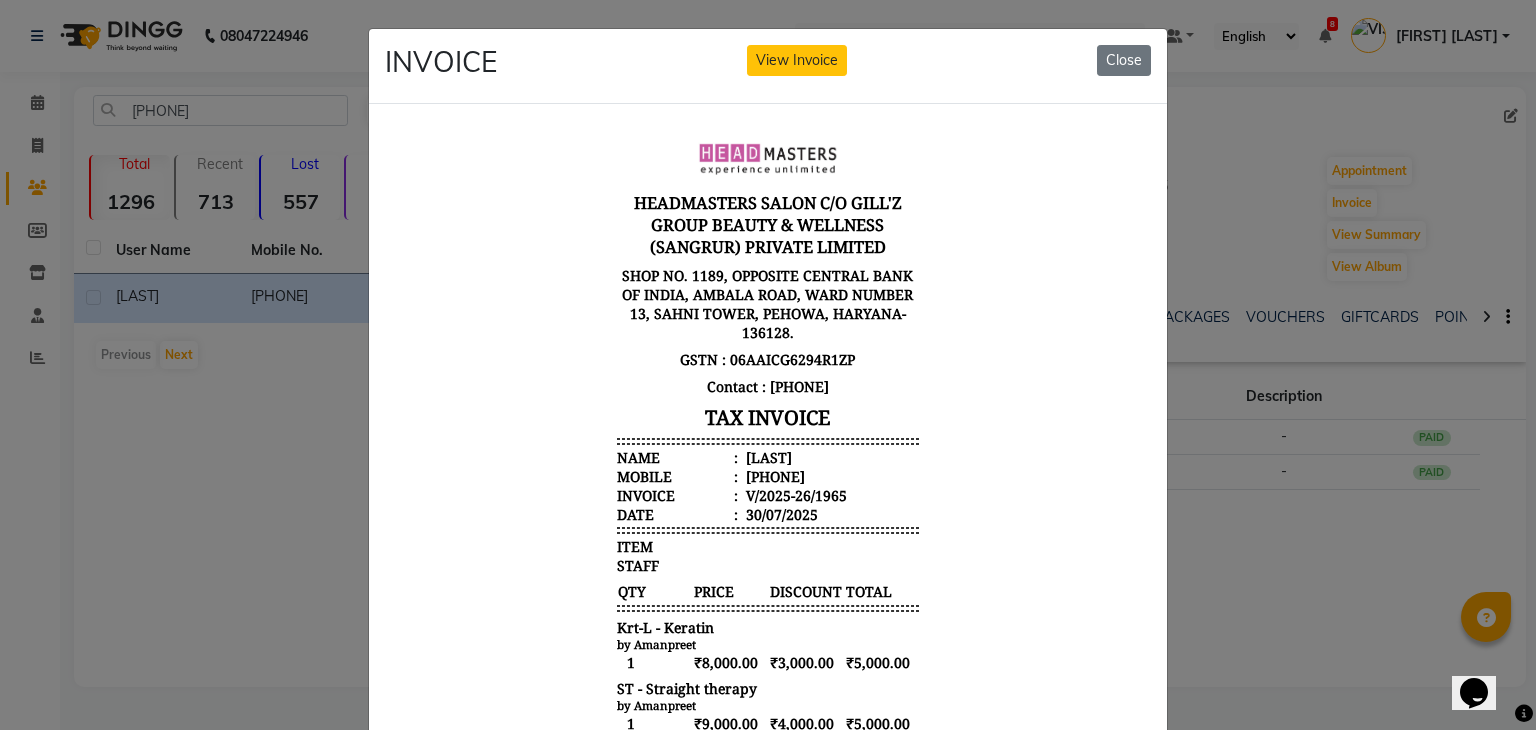 scroll, scrollTop: 0, scrollLeft: 0, axis: both 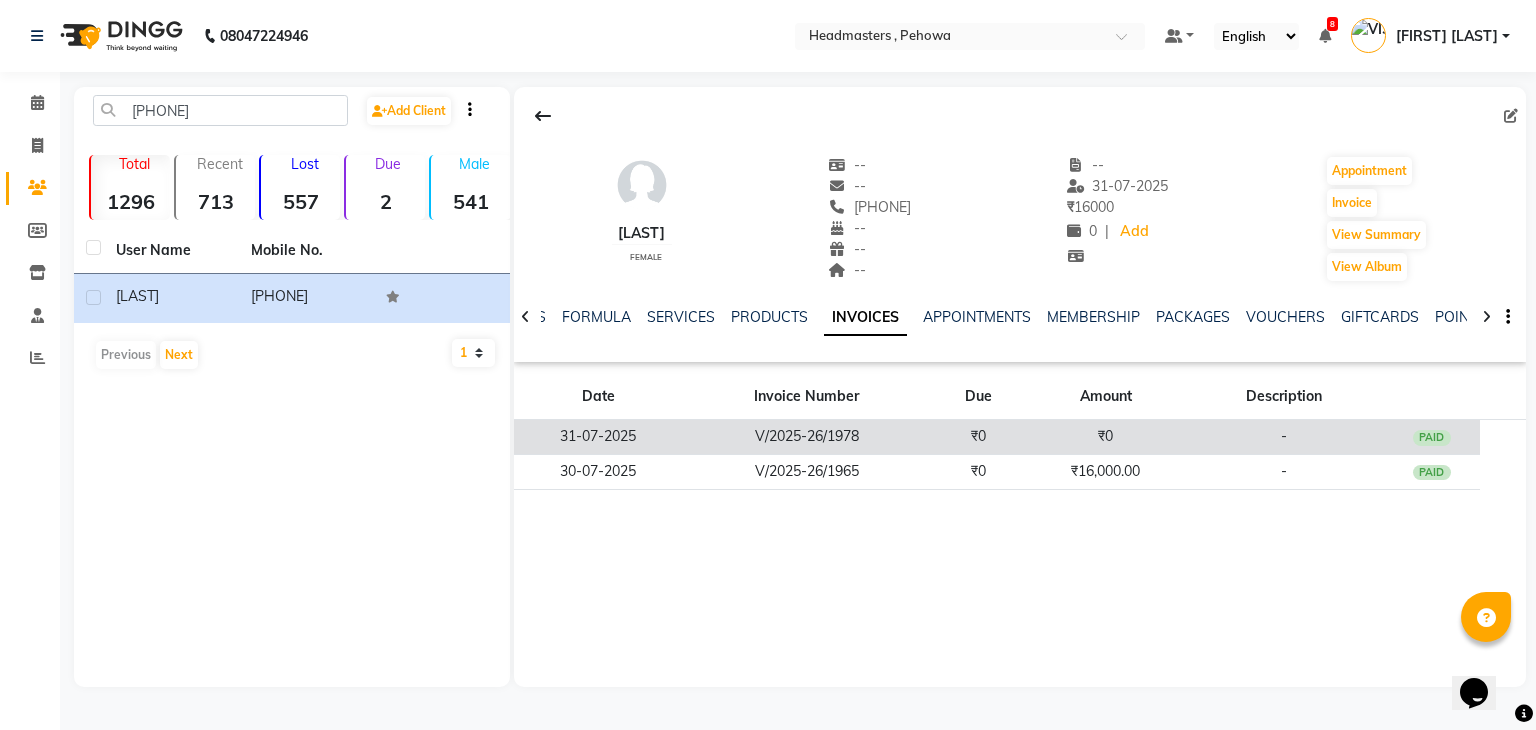 click on "₹0" 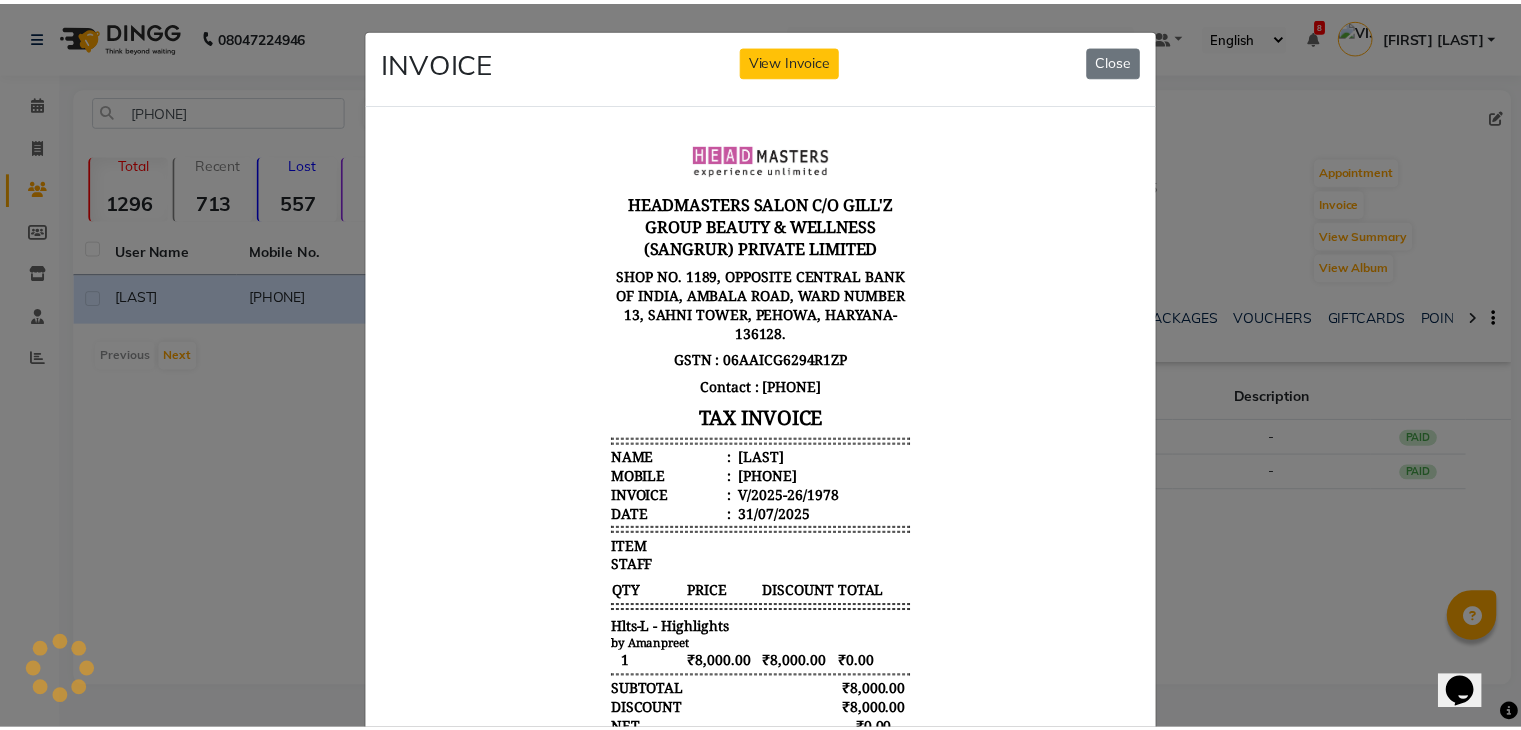 scroll, scrollTop: 0, scrollLeft: 0, axis: both 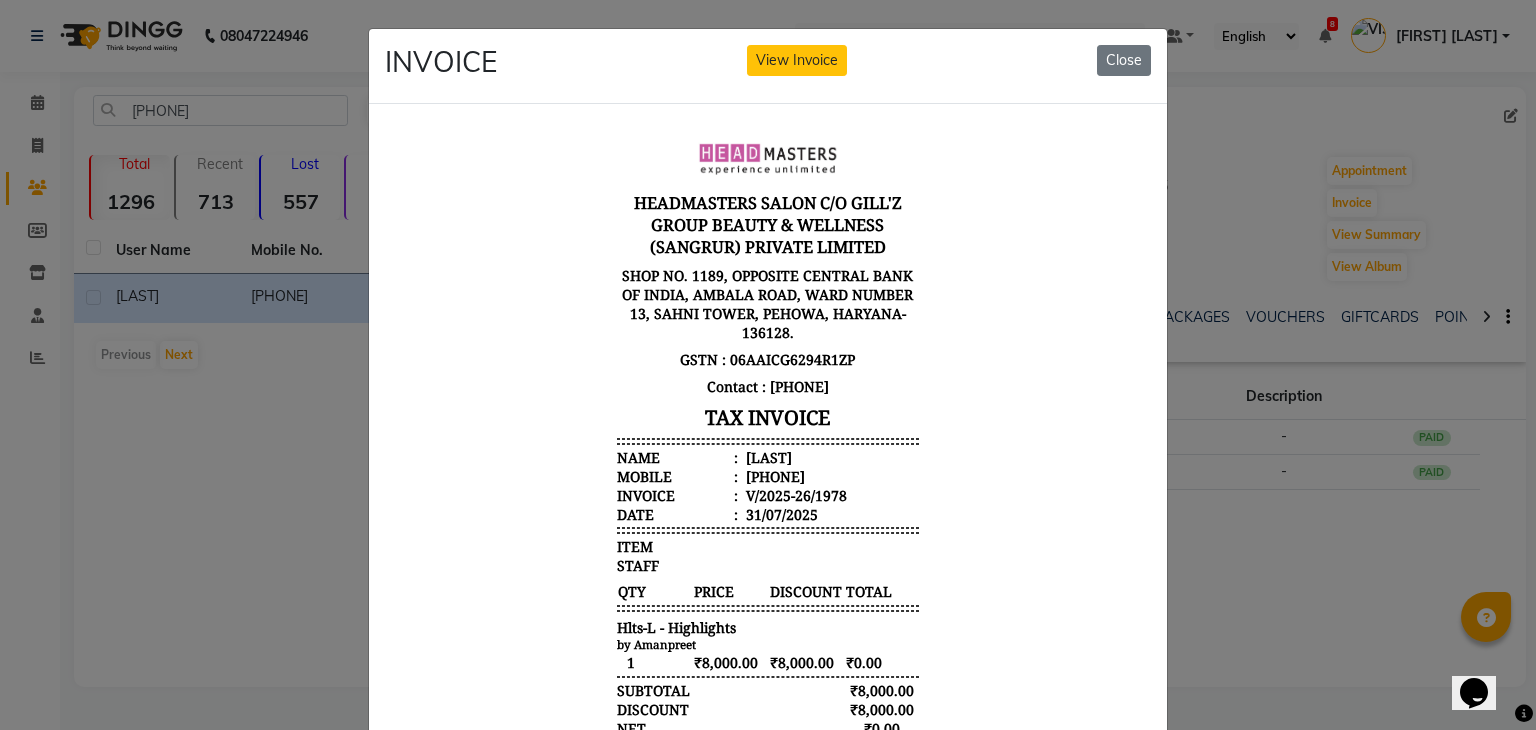 click on "INVOICE View Invoice Close" 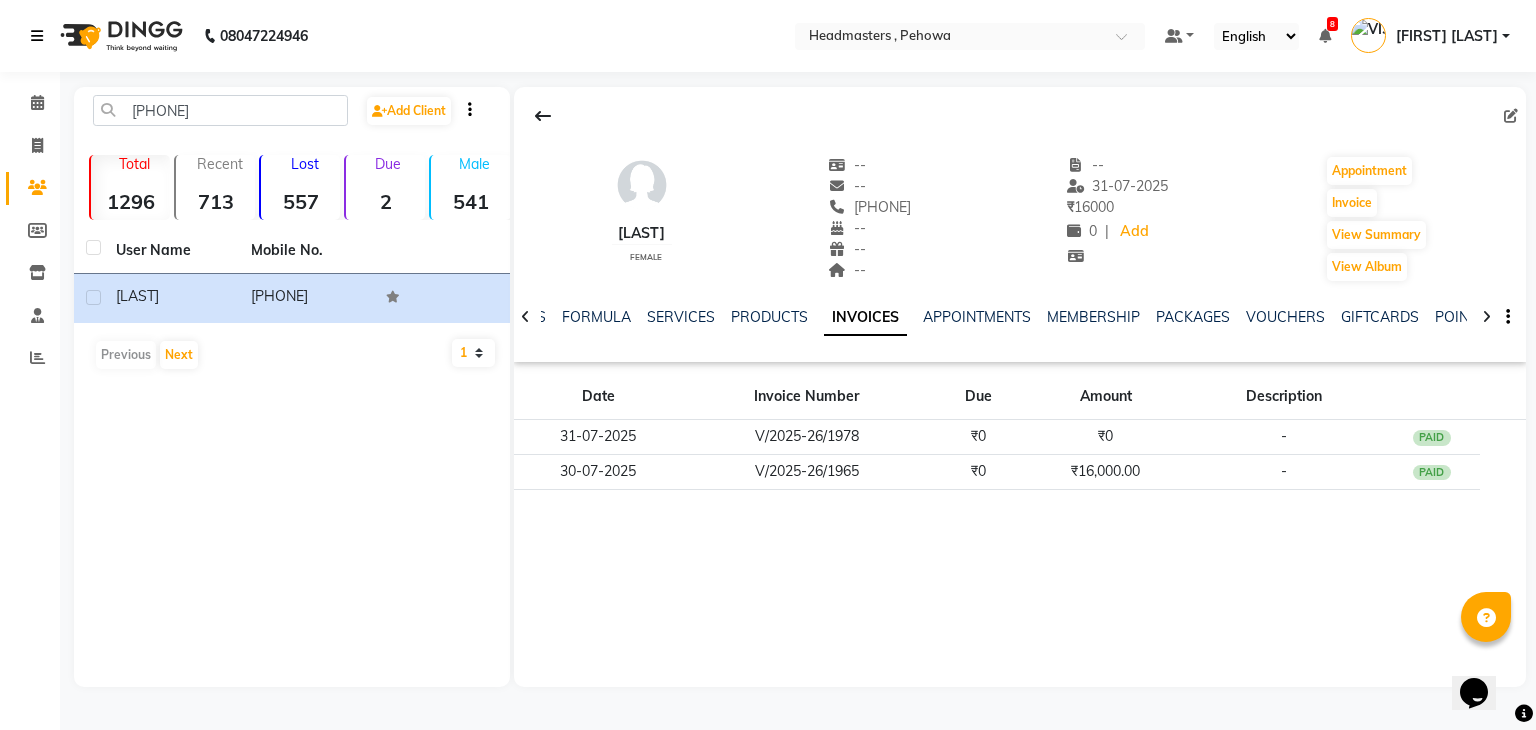 click at bounding box center (37, 36) 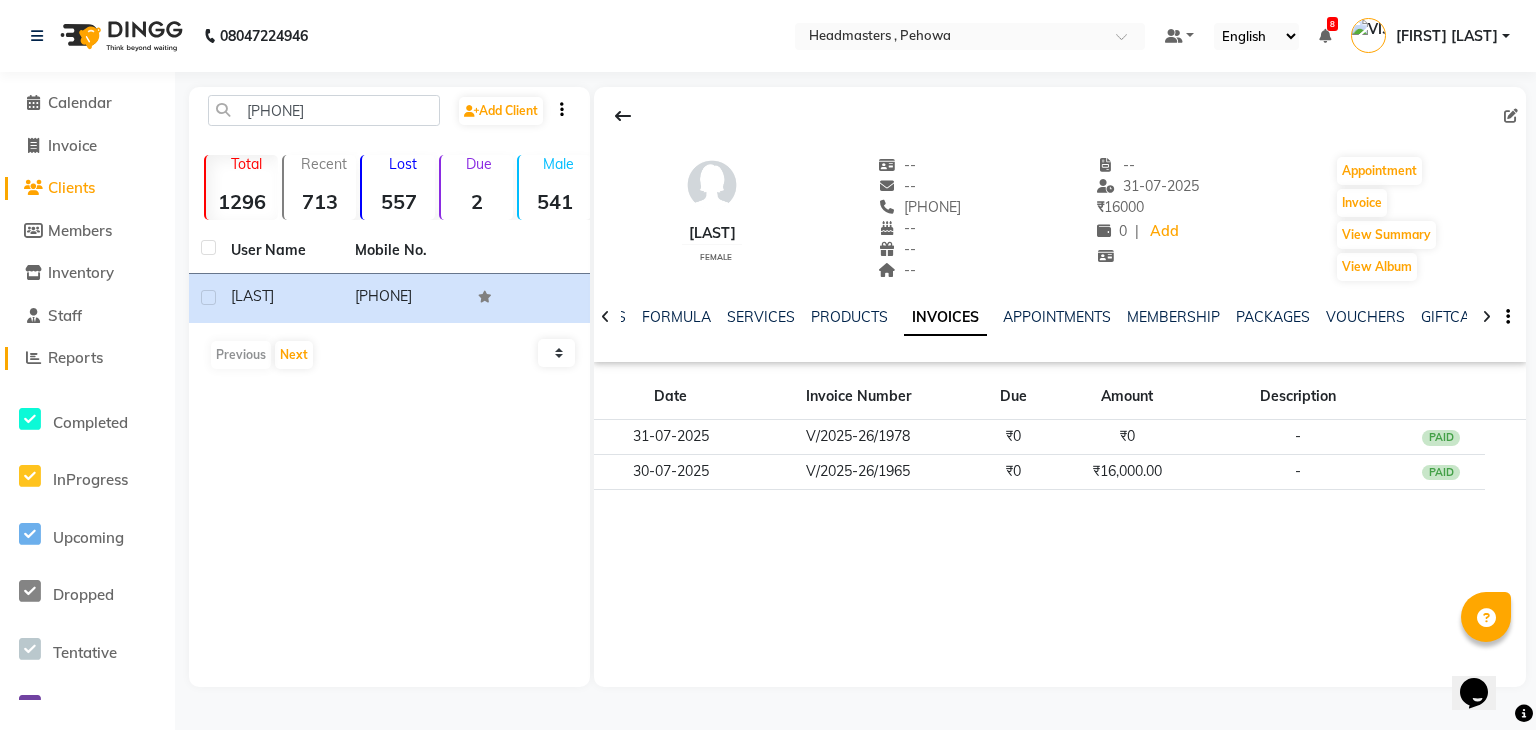 click on "Reports" 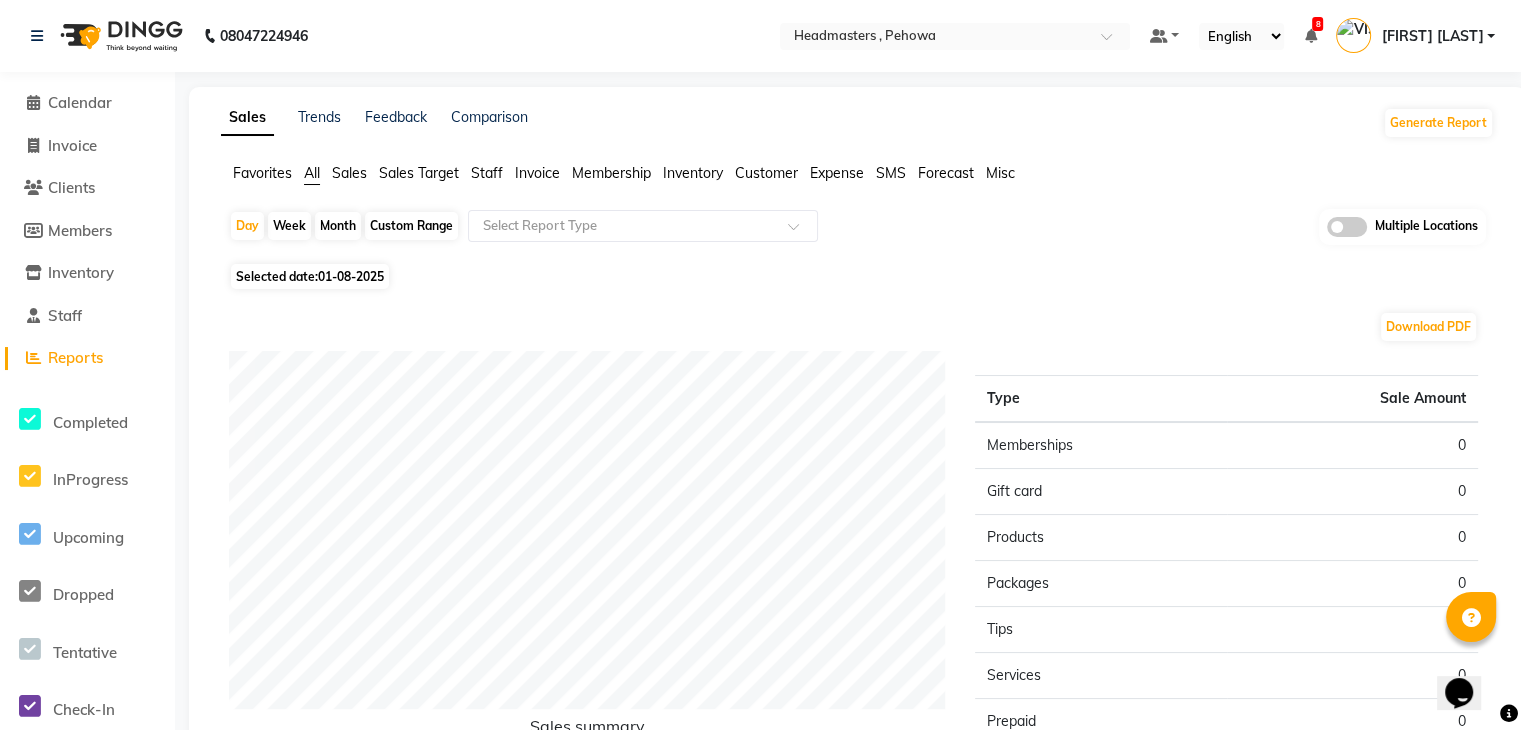 click on "Staff" 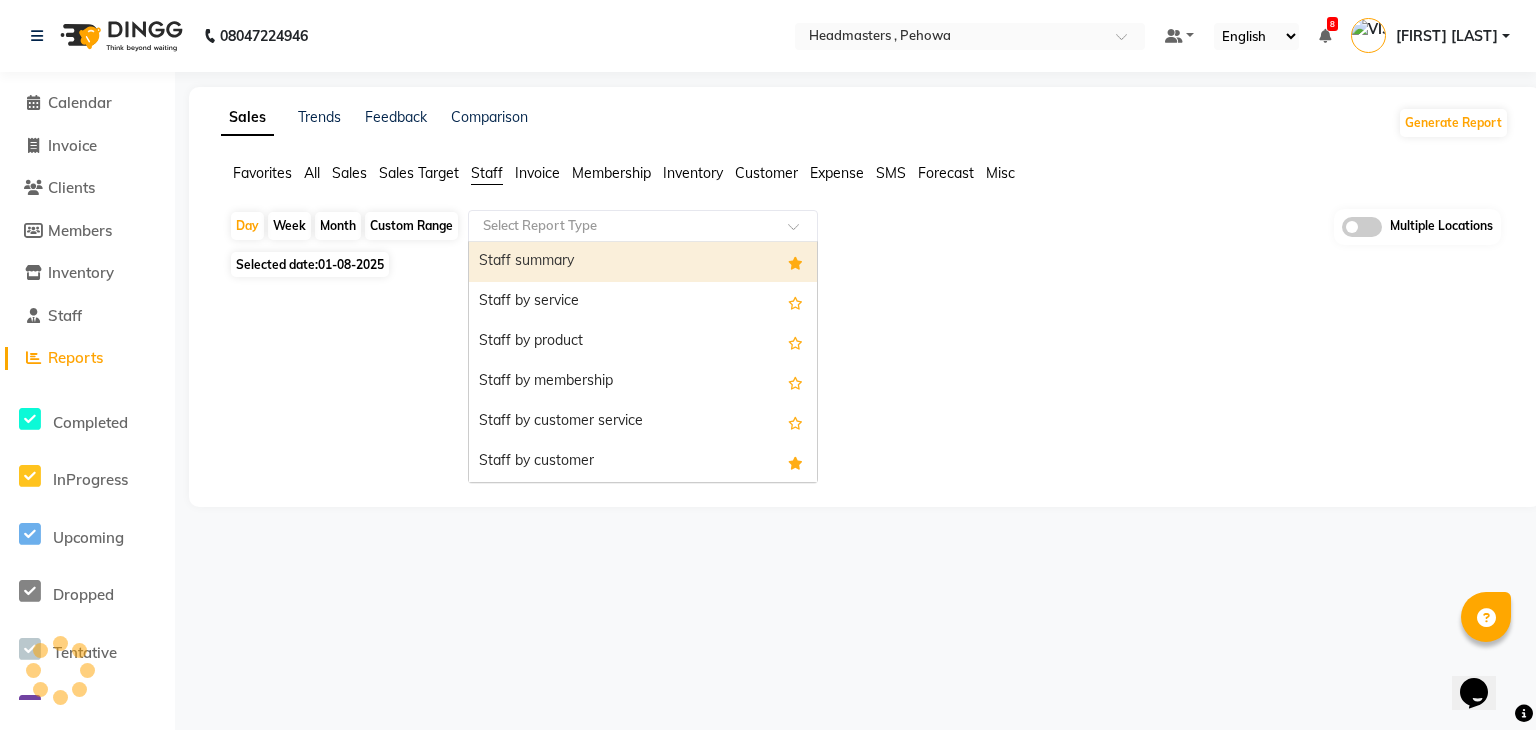 click 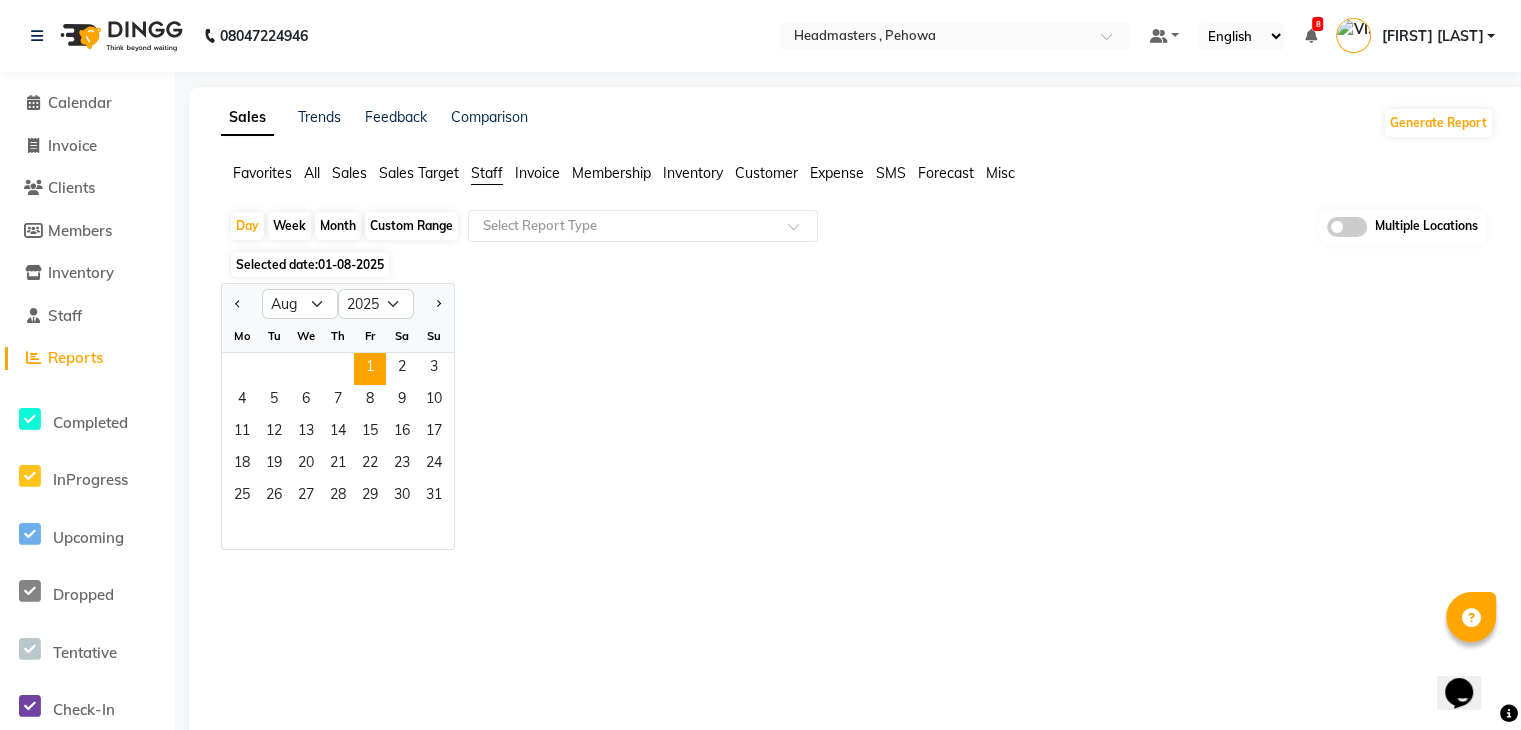click 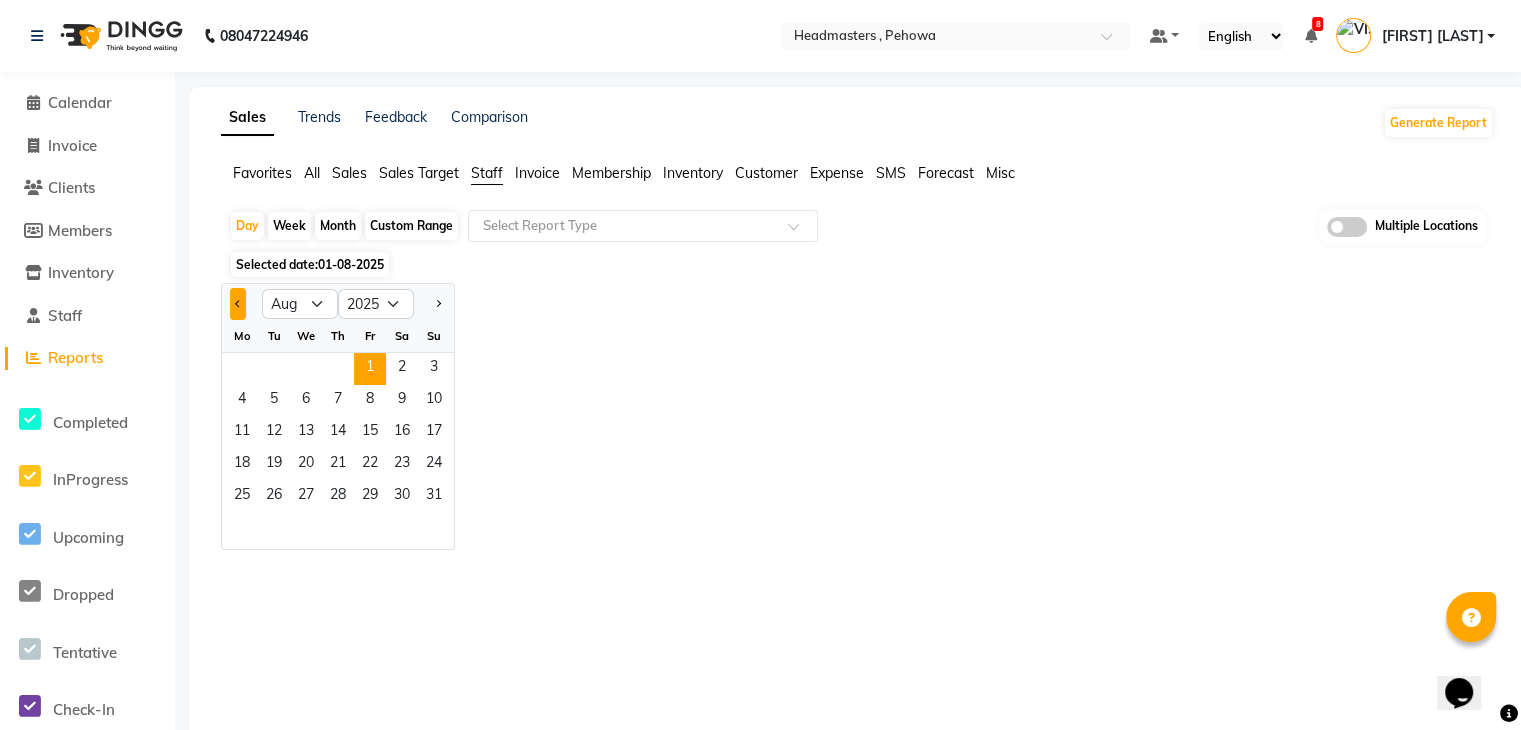 click 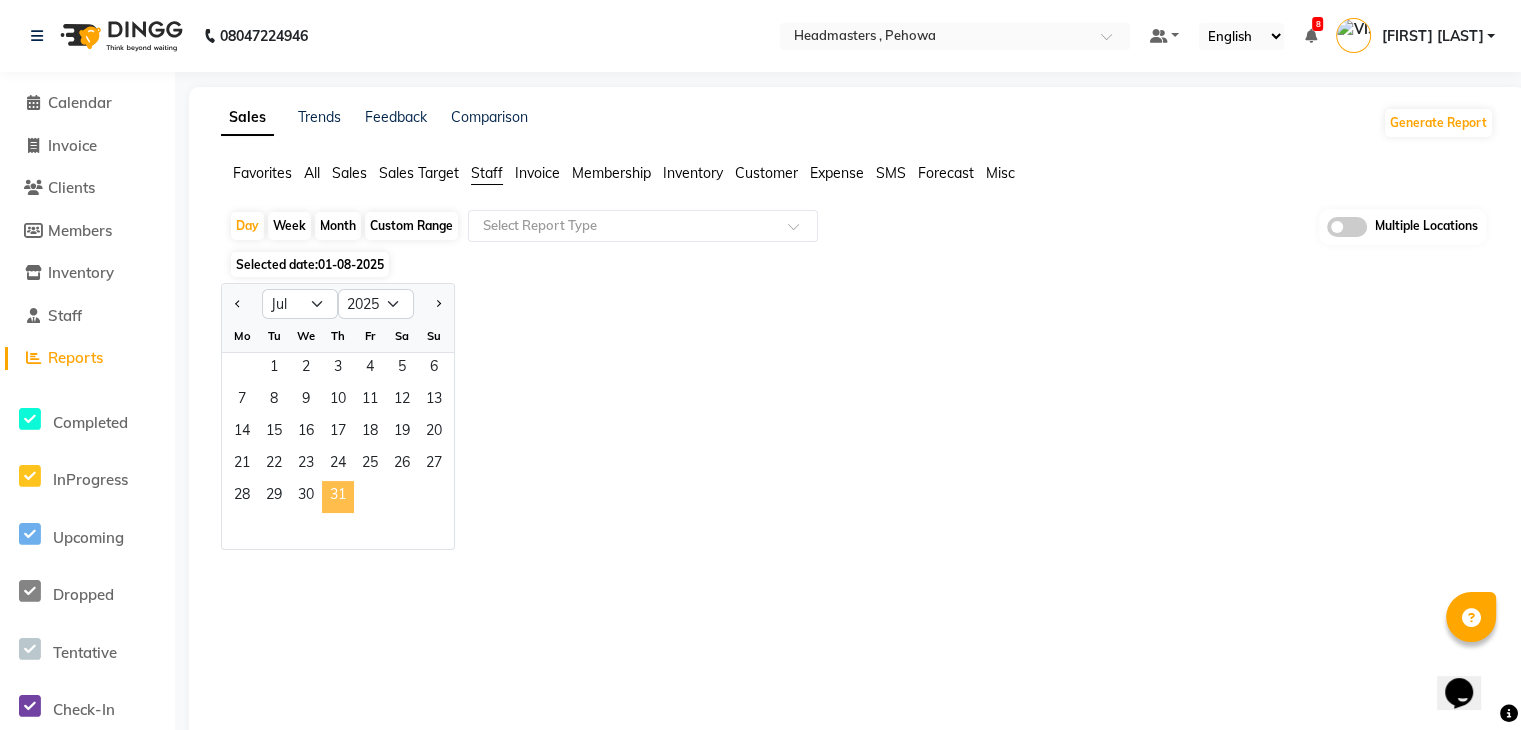 click on "31" 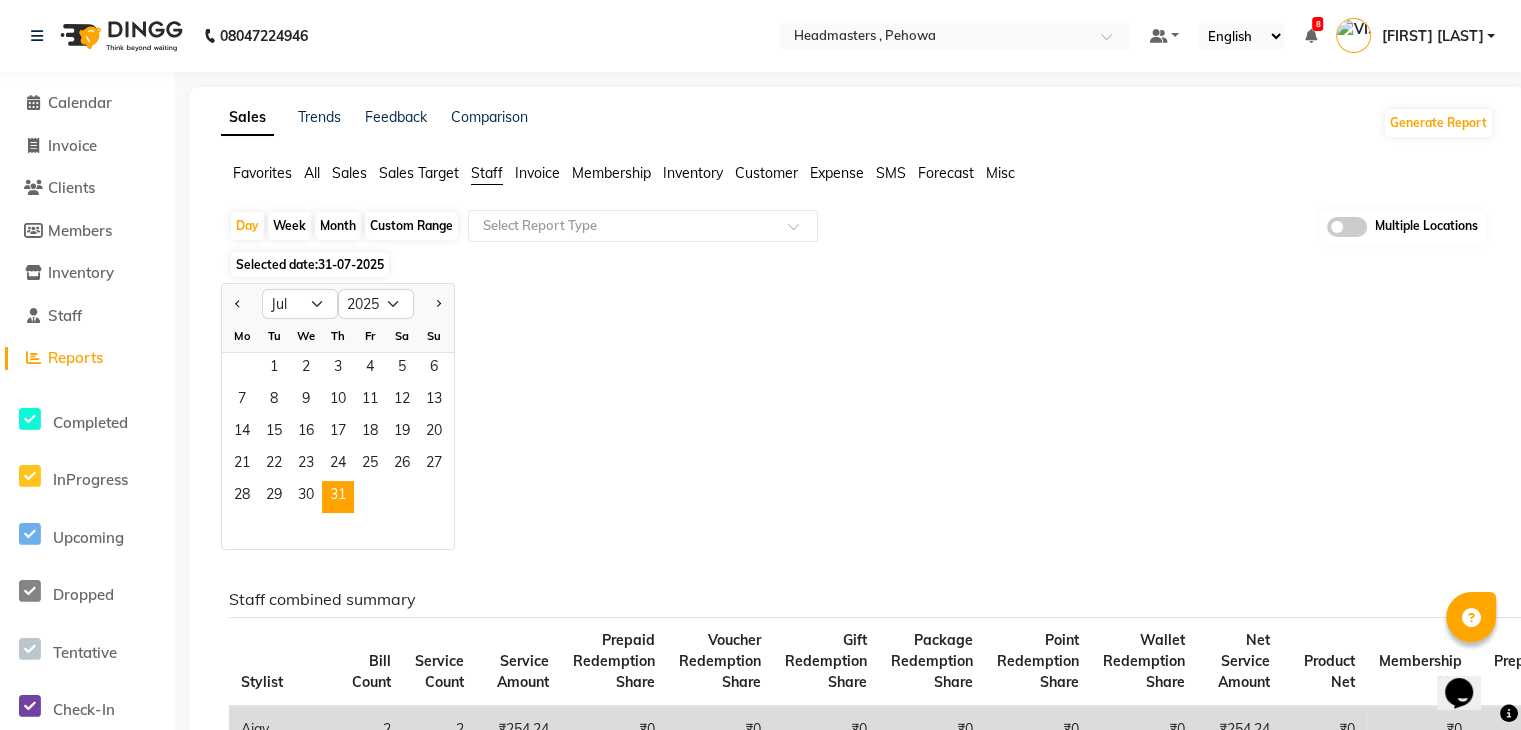 click on "Day   Week   Month   Custom Range  Select Report Type Multiple Locations Selected date:  31-07-2025  Jan Feb Mar Apr May Jun Jul Aug Sep Oct Nov Dec 2015 2016 2017 2018 2019 2020 2021 2022 2023 2024 2025 2026 2027 2028 2029 2030 2031 2032 2033 2034 2035 Mo Tu We Th Fr Sa Su  1   2   3   4   5   6   7   8   9   10   11   12   13   14   15   16   17   18   19   20   21   22   23   24   25   26   27   28   29   30   31  Staff combined summary Stylist Bill Count Service Count Service Amount Prepaid Redemption Share Voucher Redemption Share Gift Redemption Share Package Redemption Share Point Redemption Share Wallet Redemption Share Net Service Amount Product Net Membership Net Prepaid Net Voucher Net Gift Net Package Net  Ajay 2 2 ₹254.24 ₹0 ₹0 ₹0 ₹0 ₹0 ₹0 ₹254.24 ₹0 ₹0 ₹0 ₹0 ₹0 ₹0  Amanpreet 4 4 ₹847.46 ₹0 ₹0 ₹0 ₹0 ₹0 ₹0 ₹847.46 ₹2,796.61 ₹0 ₹0 ₹0 ₹0 ₹0  Arun 2 4 ₹677.97 ₹0 ₹0 ₹0 ₹0 ₹0 ₹0 ₹677.97 ₹0 ₹0 ₹0 ₹0 ₹0 ₹0  Azad 1 5 ₹0" 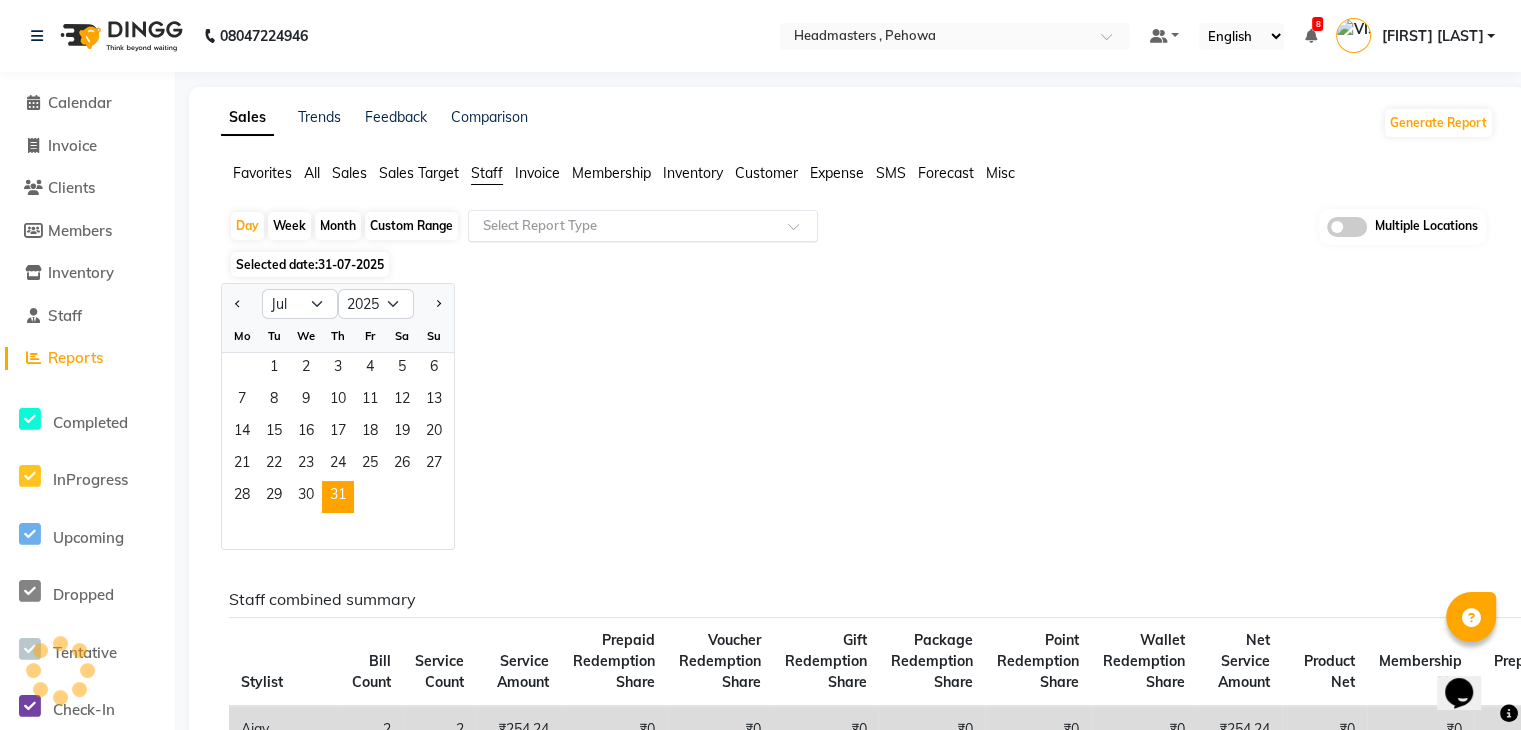 click 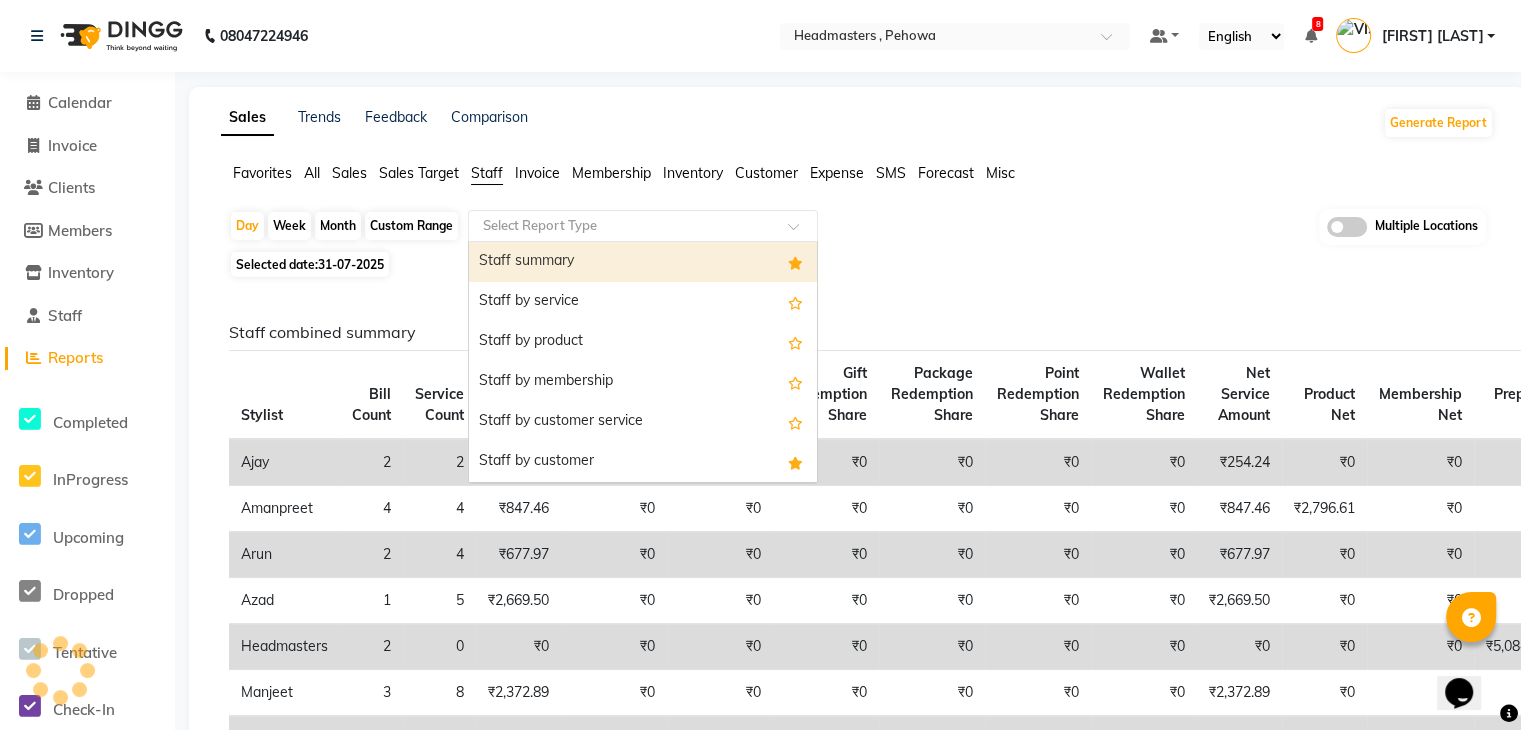 click on "Staff summary" at bounding box center (643, 262) 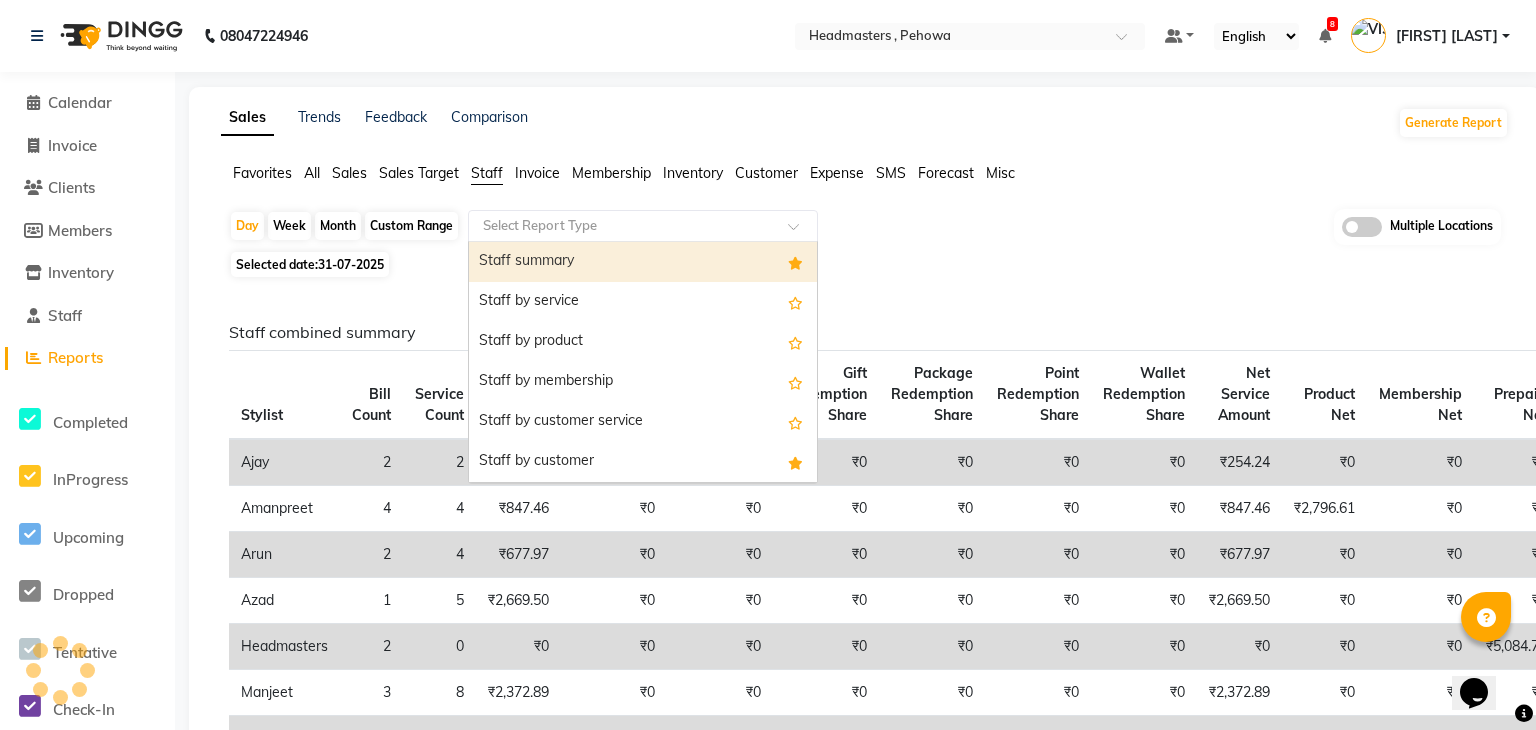 select on "full_report" 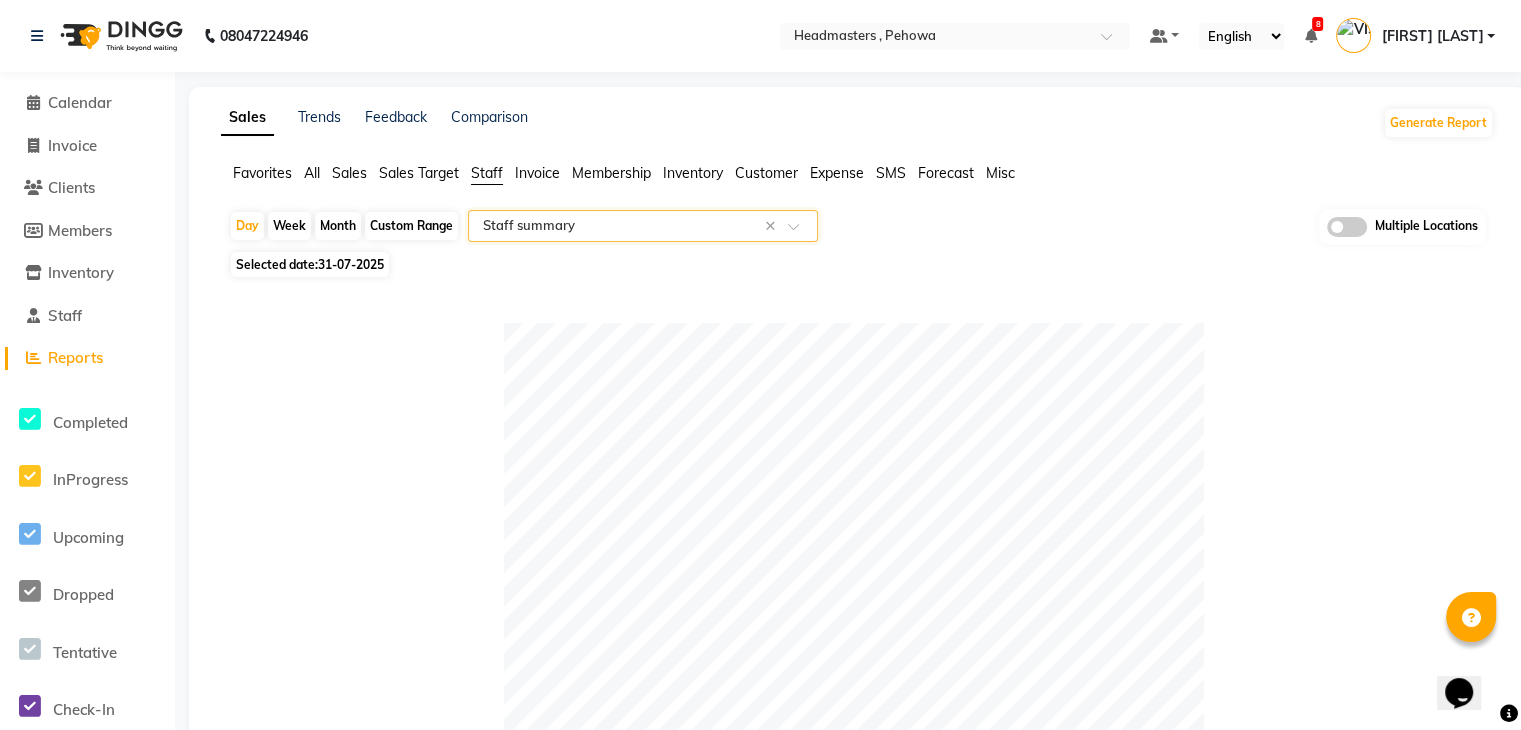 click on "Table View   Pivot View  Pie Chart Bar Chart Select Full Report Filtered Report Select CSV PDF  Export  Show  10 25 50 100  entries Search: Location Stylist Customer Invoices Services Services W/o Tax Memberships Products Packages Vouchers Prepaid Gifts Average Total Total W/o Tax Payment Redemption Redemption Share Emp Code Location Stylist Customer Invoices Services Services W/o Tax Memberships Products Packages Vouchers Prepaid Gifts Average Total Total W/o Tax Payment Redemption Redemption Share Emp Code Total 21 22 ₹14,450.00 ₹12,245.80 ₹0 ₹3,300.00 ₹0 ₹0 ₹6,000.00 ₹0 ₹12,225.00 ₹23,750.00 ₹20,127.15 ₹23,750.00 ₹0 ₹0 Headmasters , Pehowa Headmasters 2 2 ₹0 ₹0 ₹0 ₹0 ₹0 ₹0 ₹6,000.00 ₹0 ₹3,000.00 ₹6,000.00 ₹5,084.74 ₹6,000.00 ₹0 ₹0 e3422-23 Headmasters , Pehowa Neha Chauhan 2 2 ₹5,500.00 ₹4,661.03 ₹0 ₹0 ₹0 ₹0 ₹0 ₹0 ₹2,750.00 ₹5,500.00 ₹4,661.03 ₹5,500.00 ₹0 ₹0 e3422-07 Headmasters , Pehowa Amanpreet 4 4 ₹1,000.00 ₹0 1" 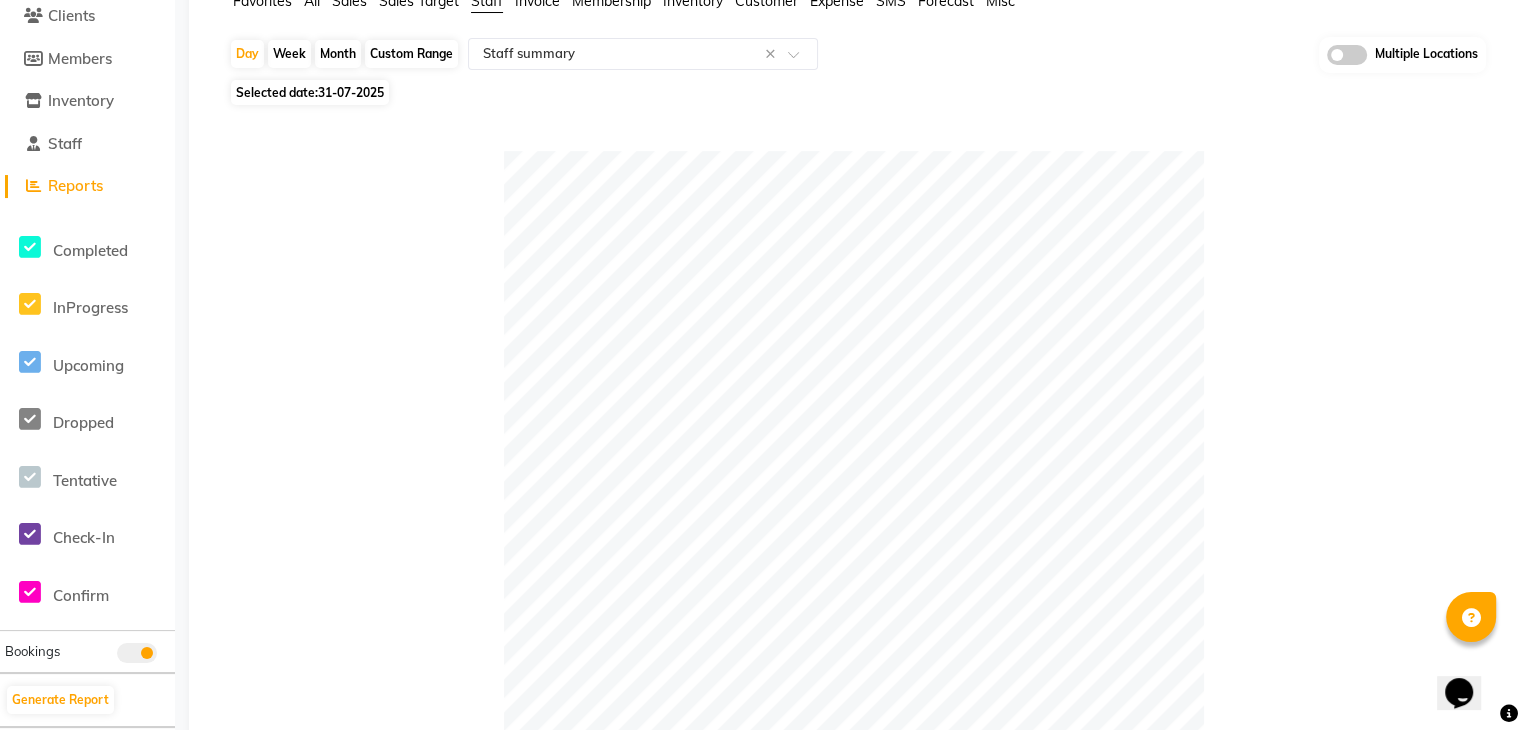 scroll, scrollTop: 4, scrollLeft: 0, axis: vertical 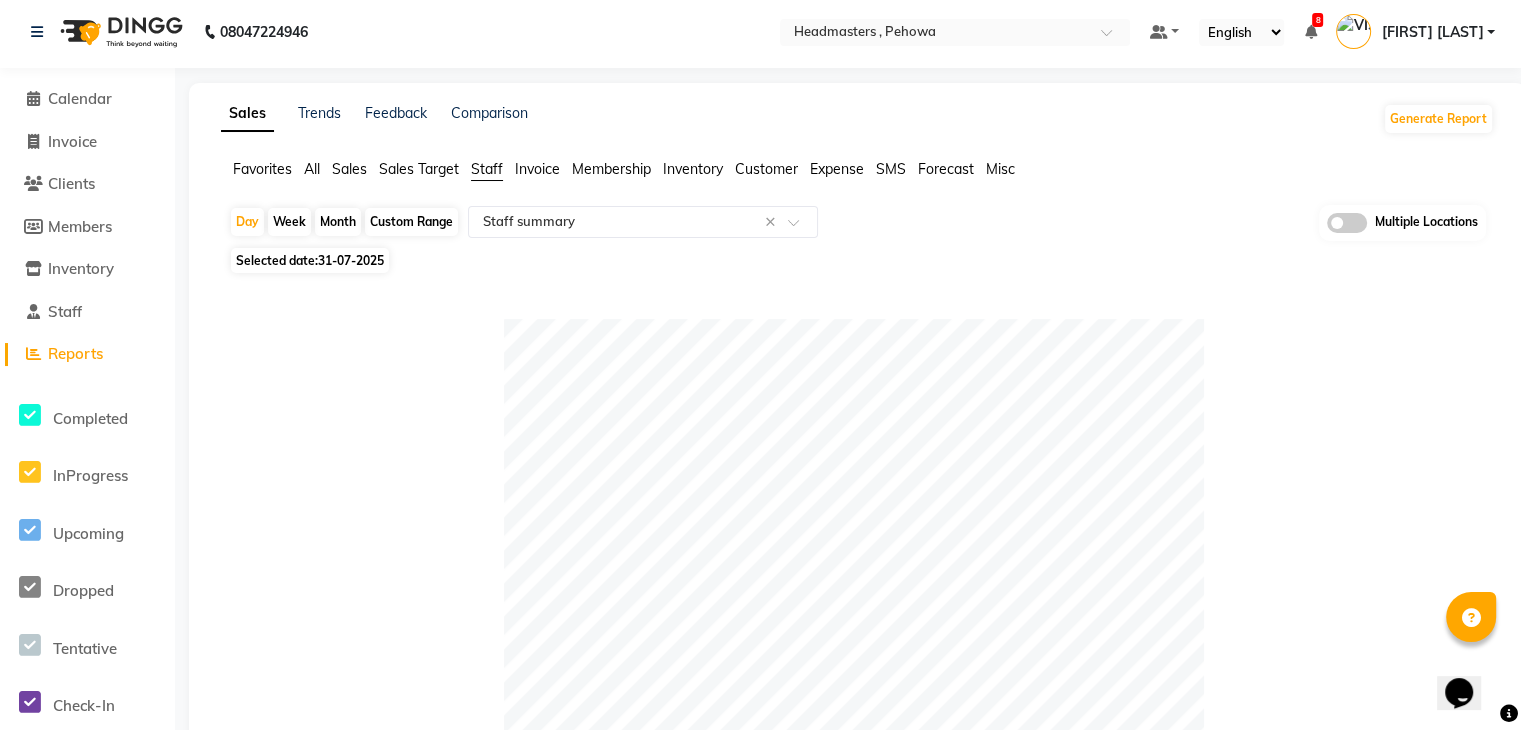 click on "31-07-2025" 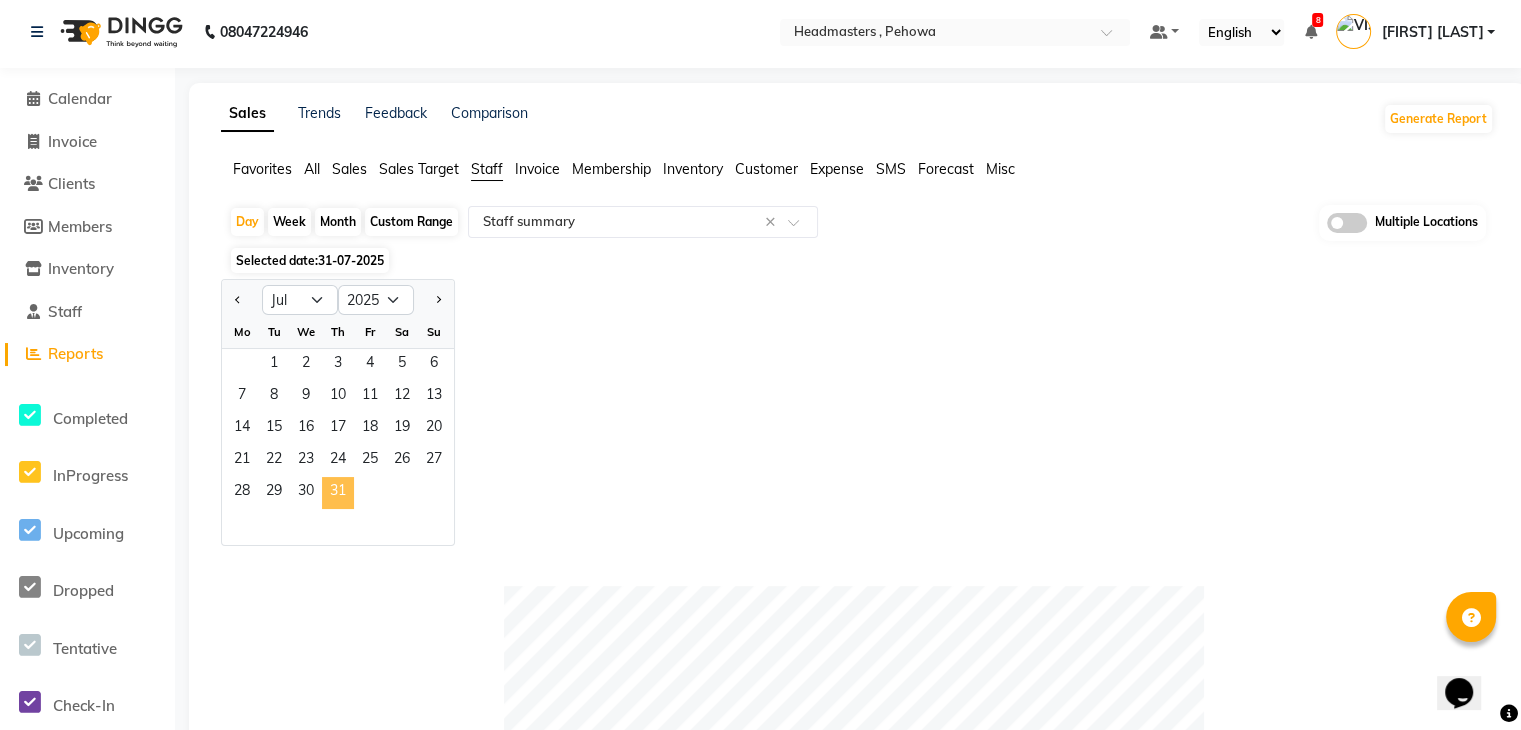 click on "31" 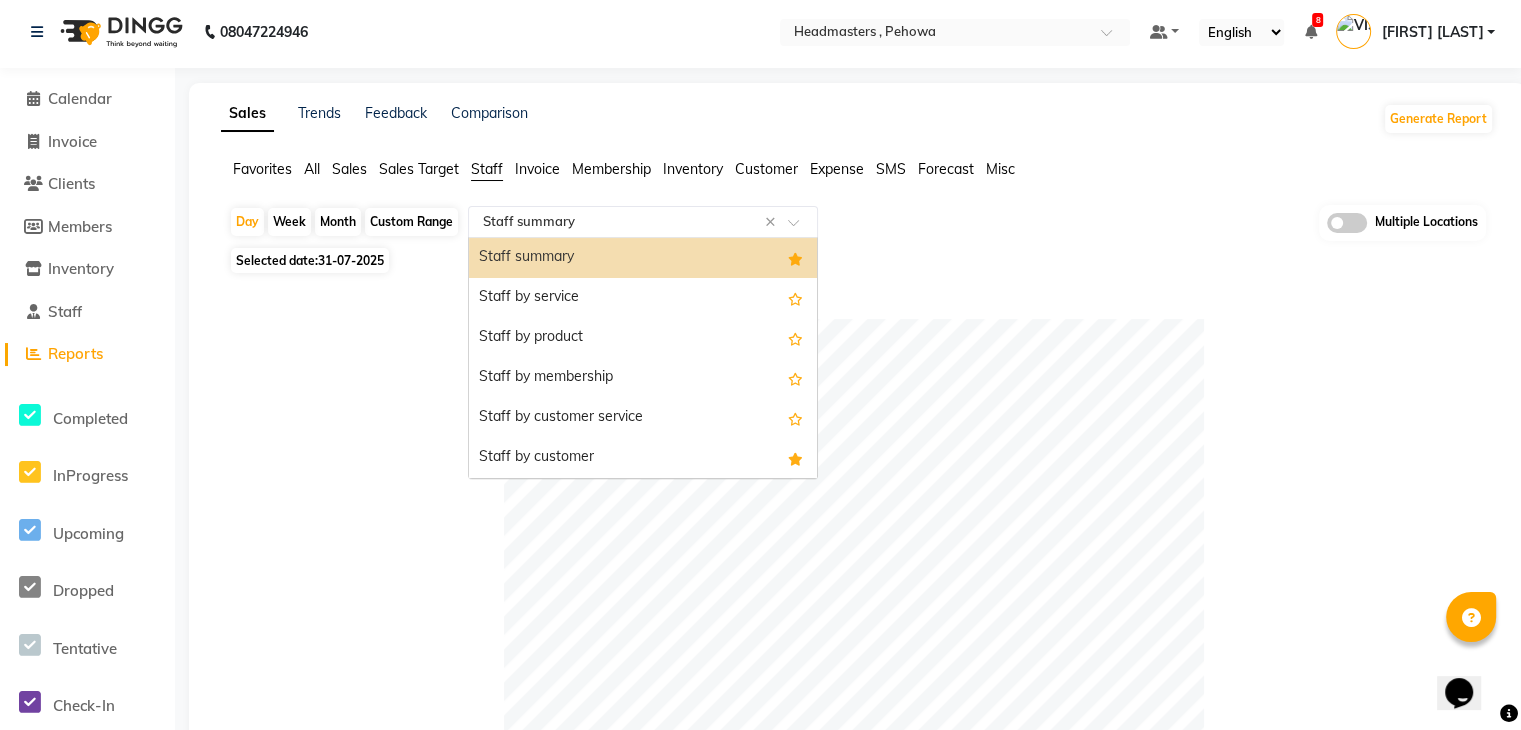 click 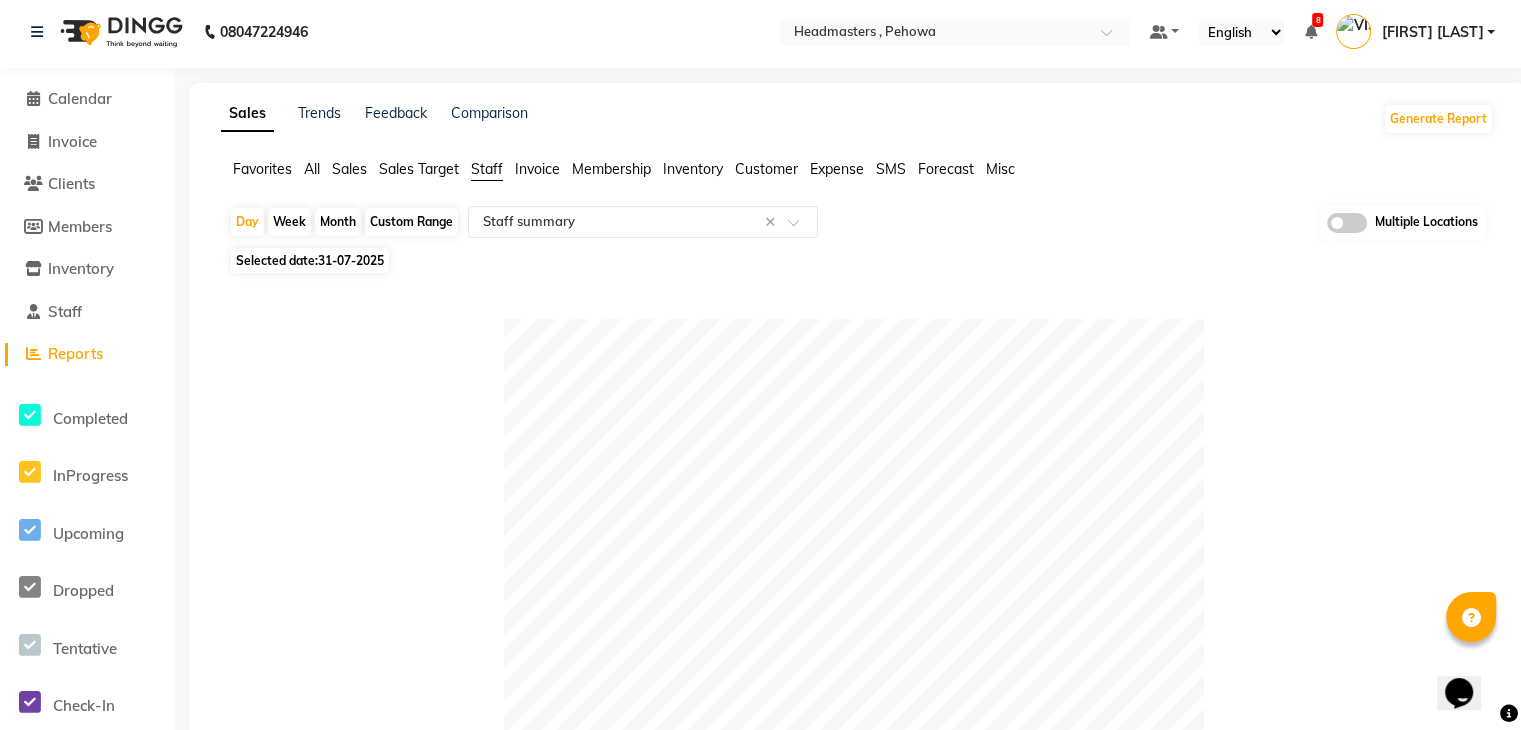 click on "Table View   Pivot View  Pie Chart Bar Chart Select Full Report Filtered Report Select CSV PDF  Export  Show  10 25 50 100  entries Search: Location Stylist Customer Invoices Services Services W/o Tax Memberships Products Packages Vouchers Prepaid Gifts Average Total Total W/o Tax Payment Redemption Redemption Share Emp Code Location Stylist Customer Invoices Services Services W/o Tax Memberships Products Packages Vouchers Prepaid Gifts Average Total Total W/o Tax Payment Redemption Redemption Share Emp Code Total 21 22 ₹14,450.00 ₹12,245.80 ₹0 ₹3,300.00 ₹0 ₹0 ₹6,000.00 ₹0 ₹12,225.00 ₹23,750.00 ₹20,127.15 ₹23,750.00 ₹0 ₹0 Headmasters , Pehowa Headmasters 2 2 ₹0 ₹0 ₹0 ₹0 ₹0 ₹0 ₹6,000.00 ₹0 ₹3,000.00 ₹6,000.00 ₹5,084.74 ₹6,000.00 ₹0 ₹0 e3422-23 Headmasters , Pehowa Neha Chauhan 2 2 ₹5,500.00 ₹4,661.03 ₹0 ₹0 ₹0 ₹0 ₹0 ₹0 ₹2,750.00 ₹5,500.00 ₹4,661.03 ₹5,500.00 ₹0 ₹0 e3422-07 Headmasters , Pehowa Amanpreet 4 4 ₹1,000.00 ₹0 1" 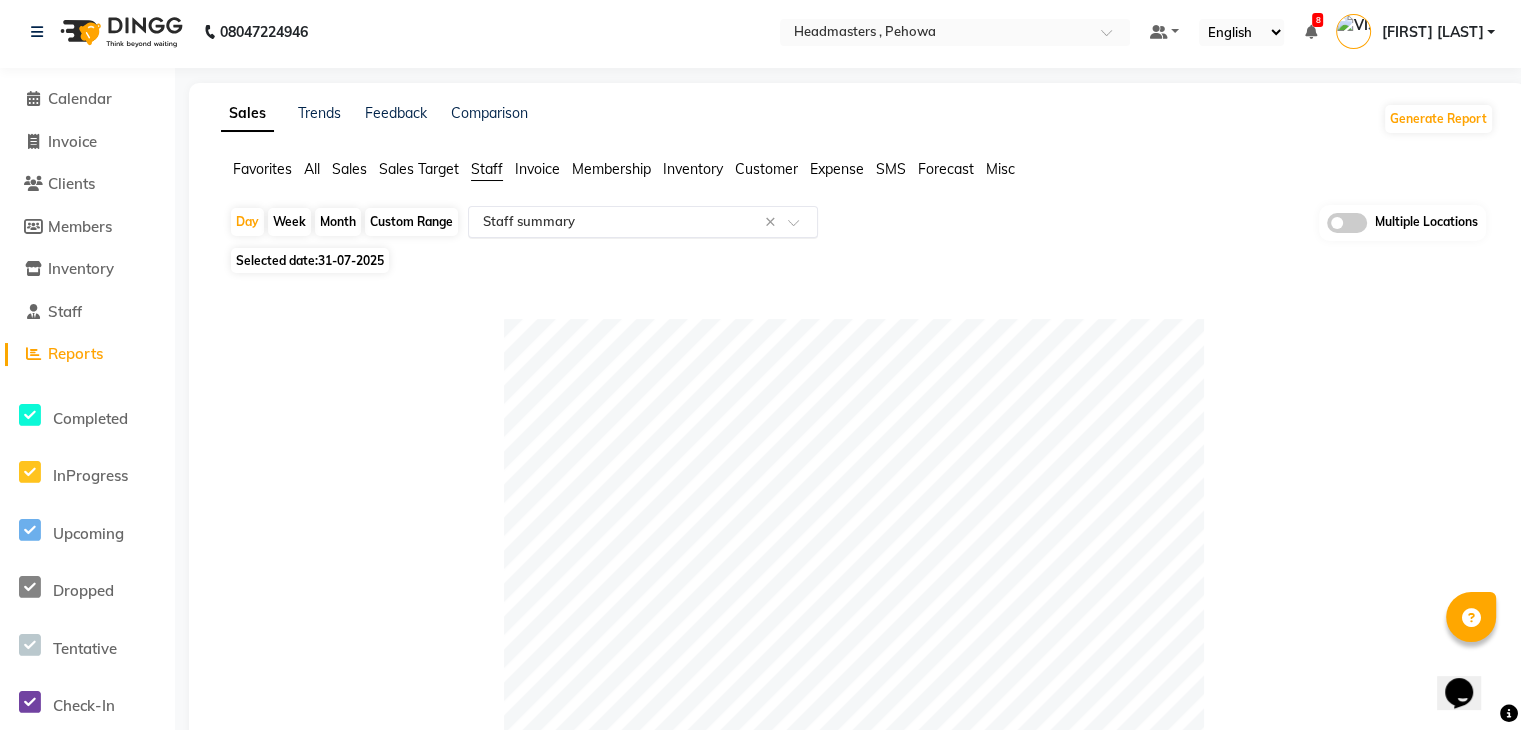 click 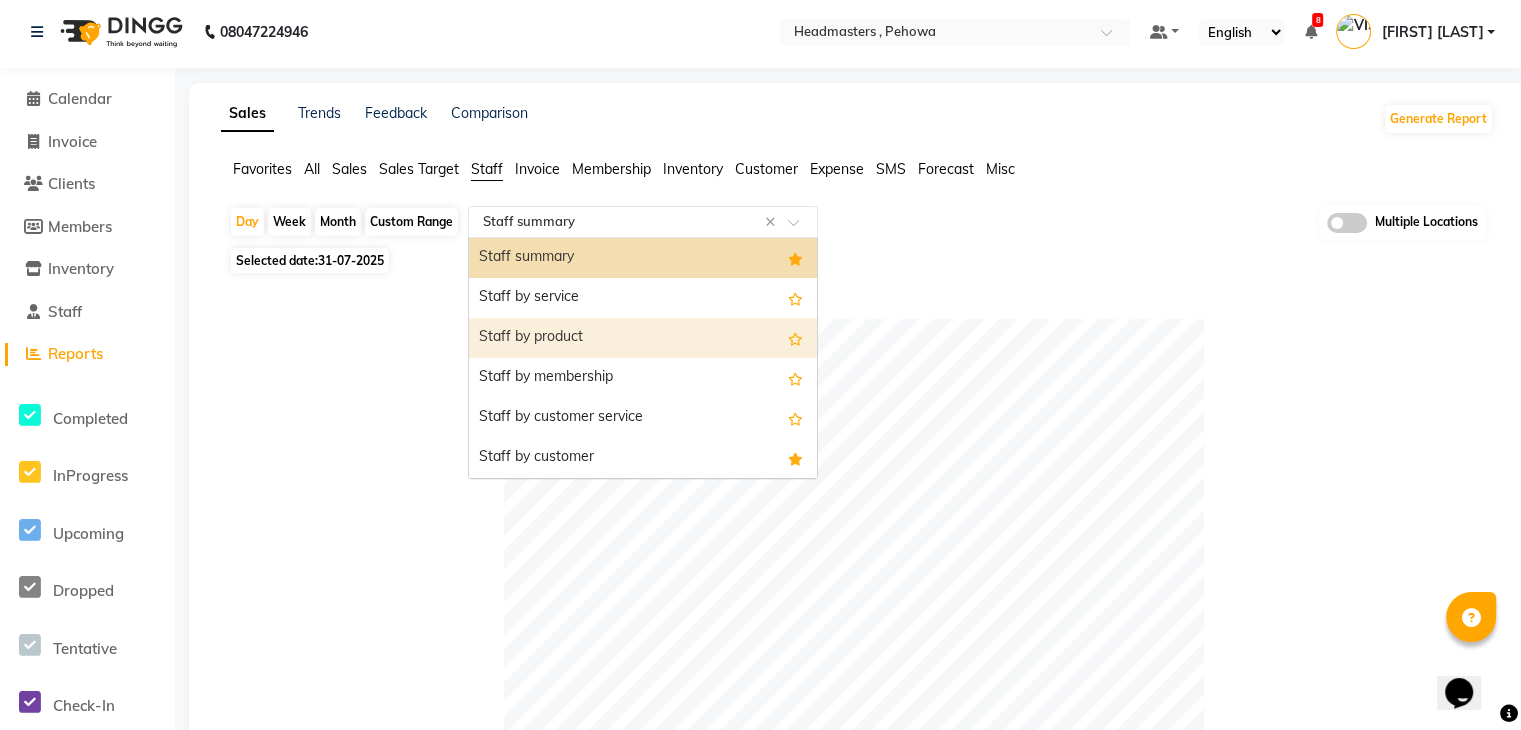 click 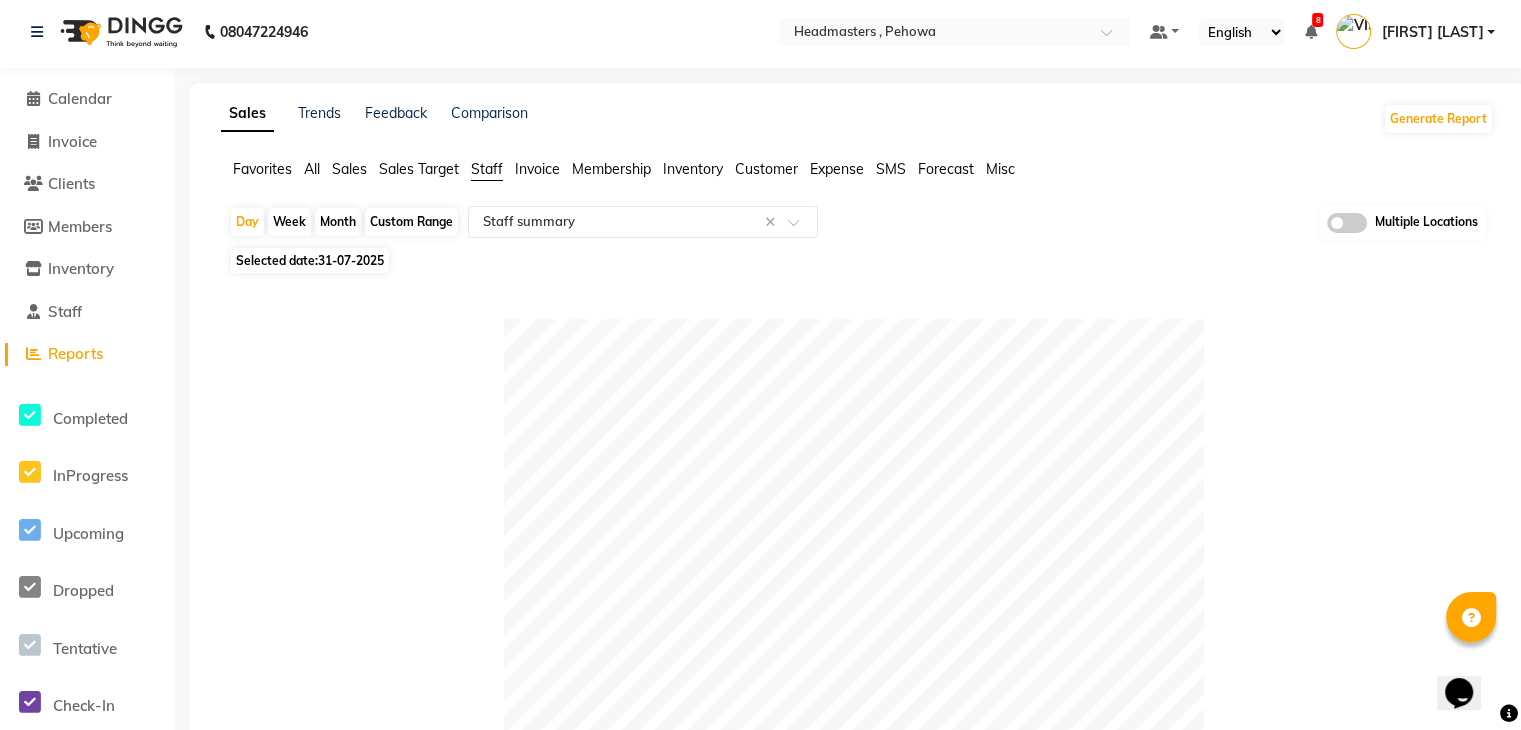 click on "Favorites" 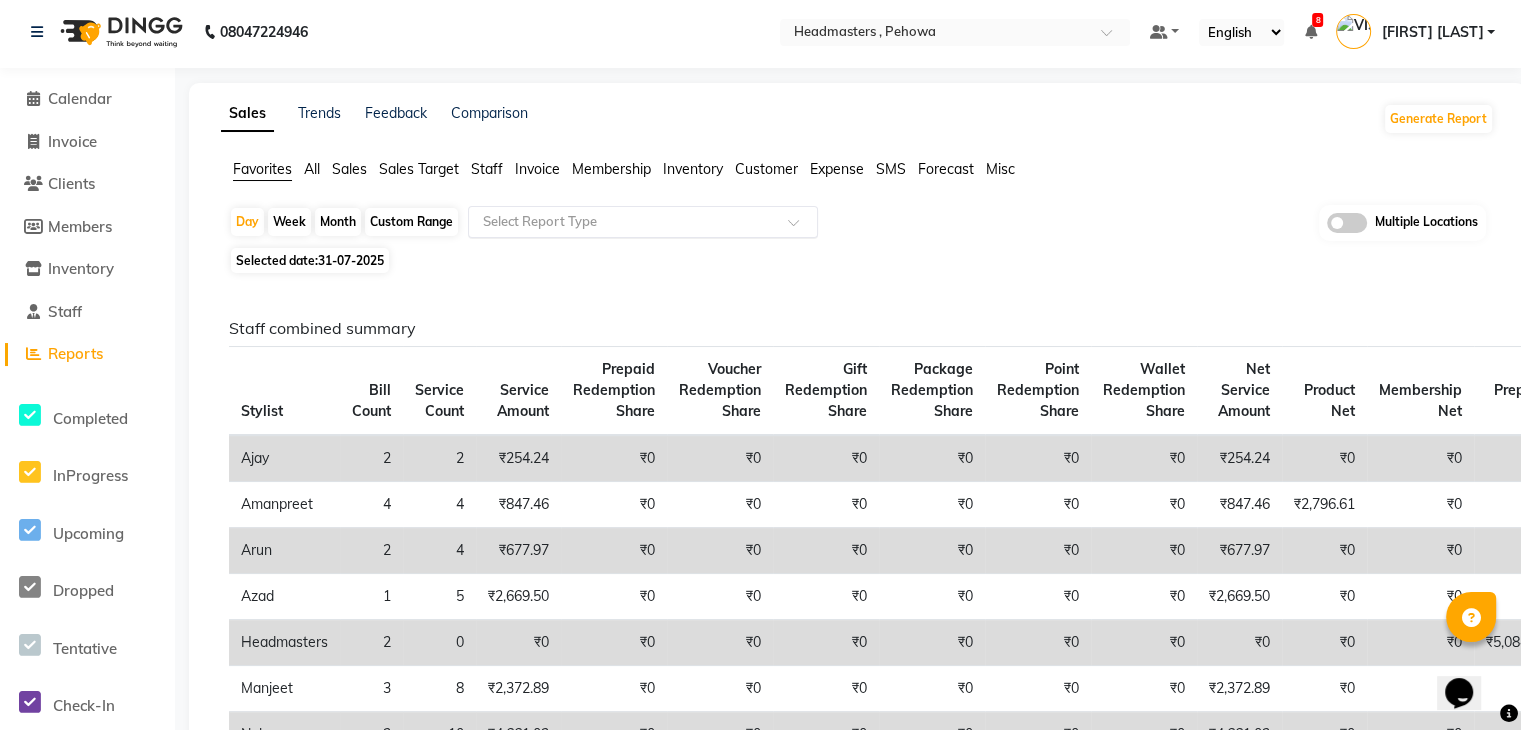click 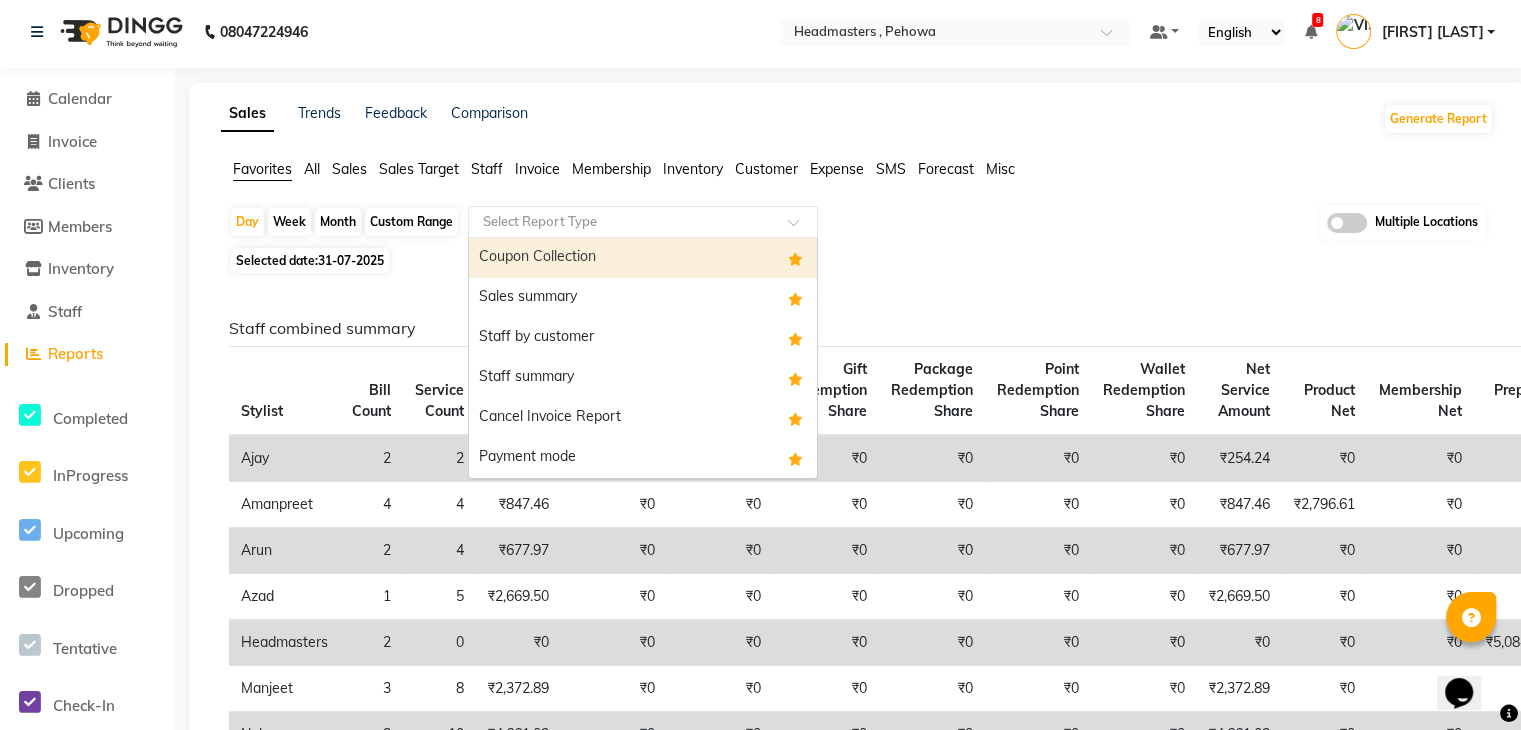 click on "Coupon Collection" at bounding box center [643, 258] 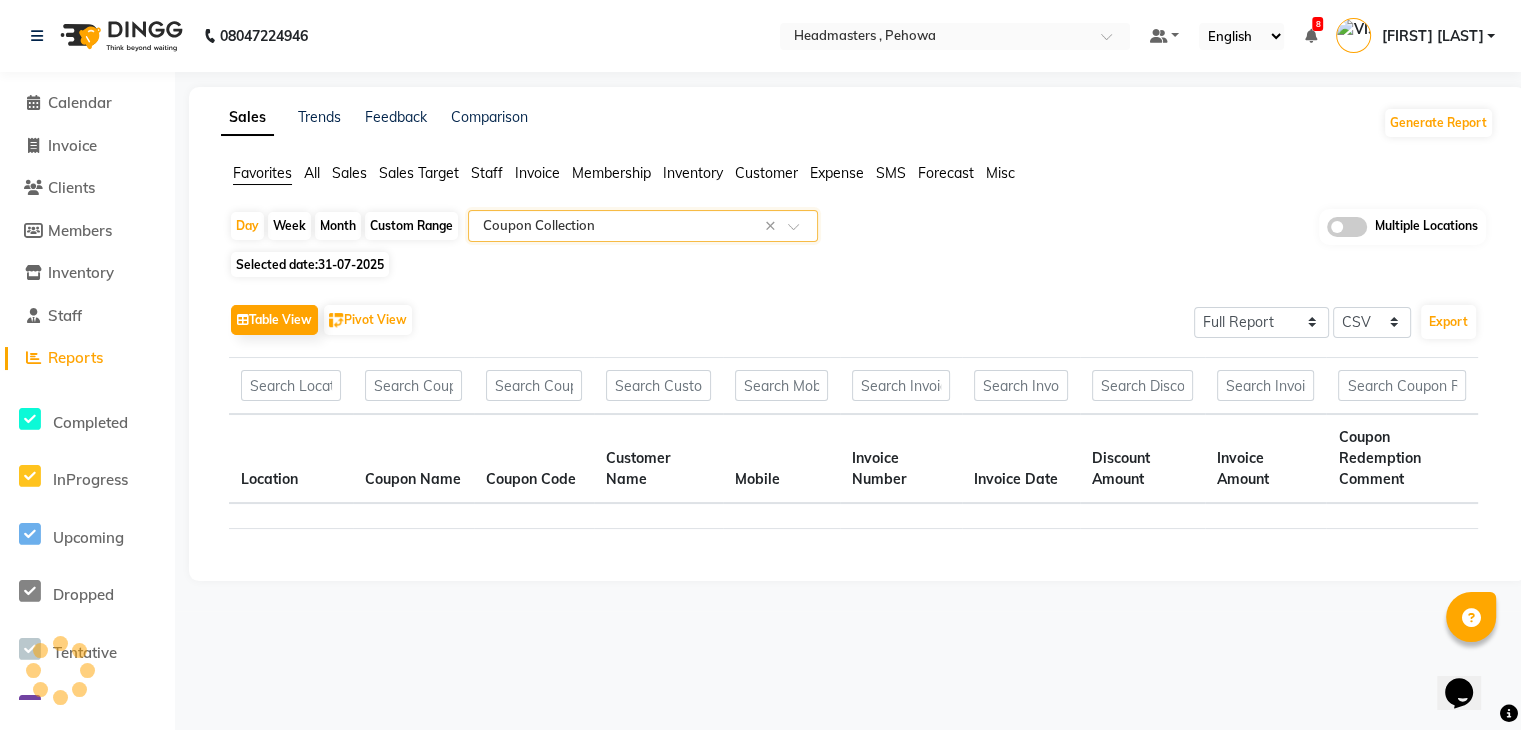 scroll, scrollTop: 0, scrollLeft: 0, axis: both 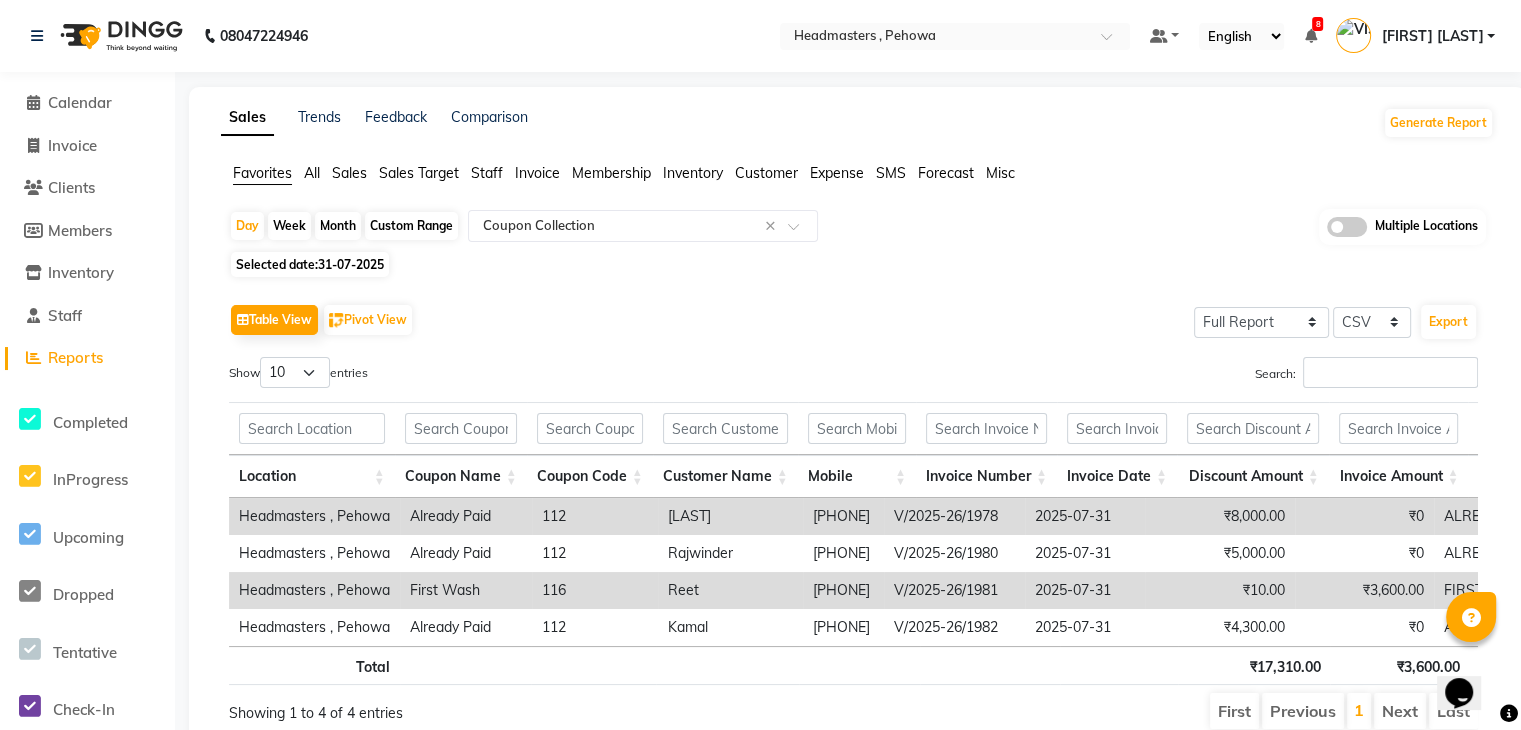 click on "Table View   Pivot View  Select Full Report Filtered Report Select CSV PDF  Export" 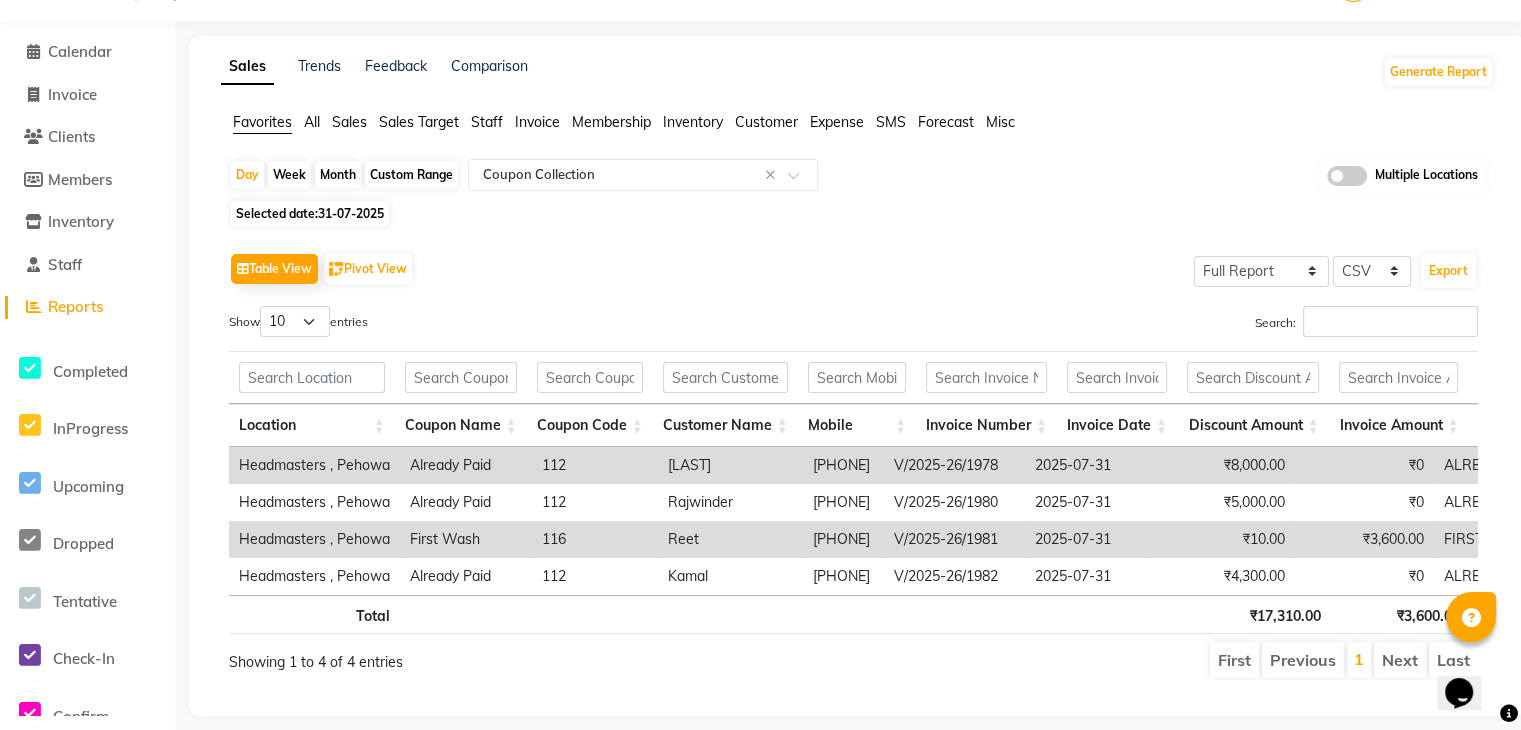 scroll, scrollTop: 96, scrollLeft: 0, axis: vertical 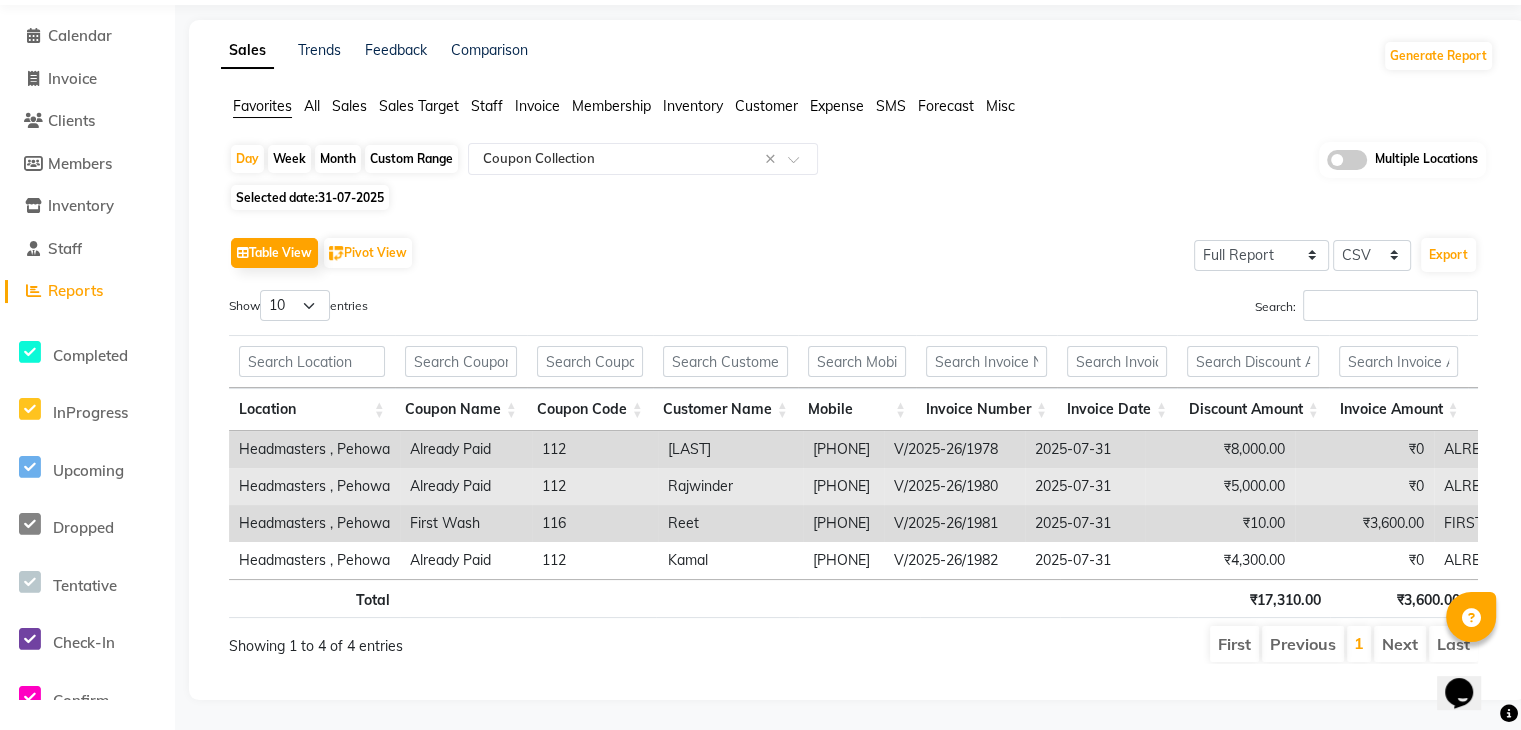 drag, startPoint x: 915, startPoint y: 456, endPoint x: 800, endPoint y: 455, distance: 115.00435 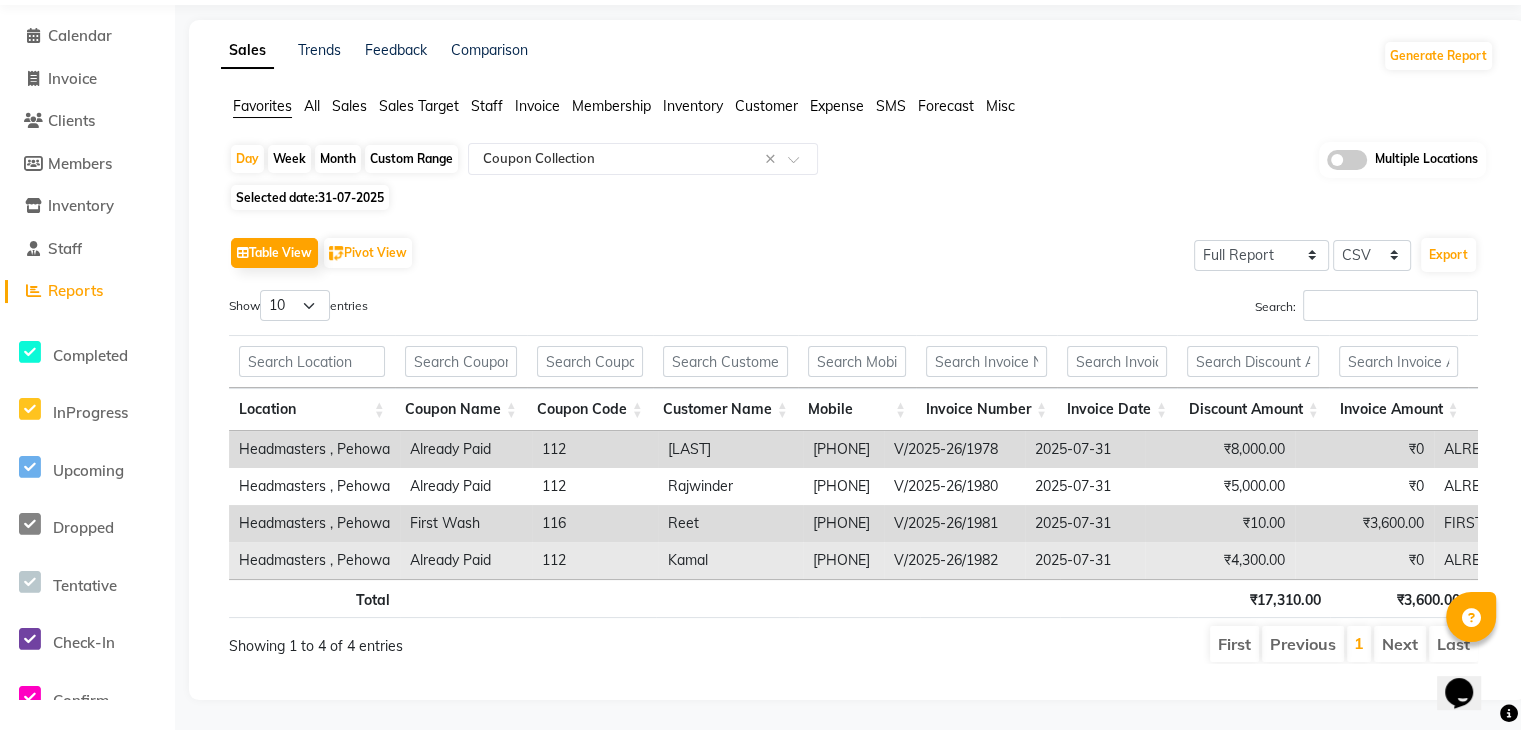 drag, startPoint x: 914, startPoint y: 534, endPoint x: 782, endPoint y: 537, distance: 132.03409 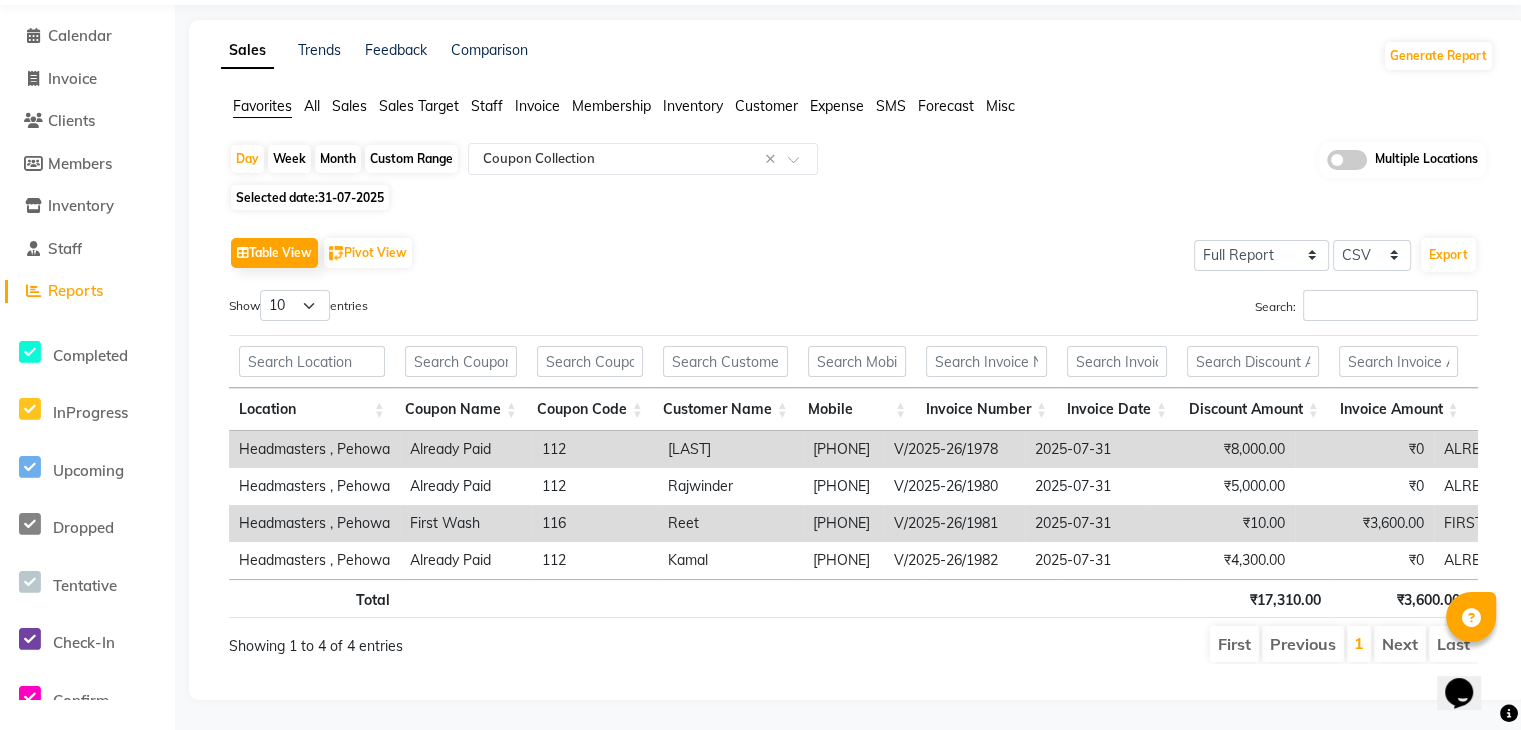 scroll, scrollTop: 0, scrollLeft: 0, axis: both 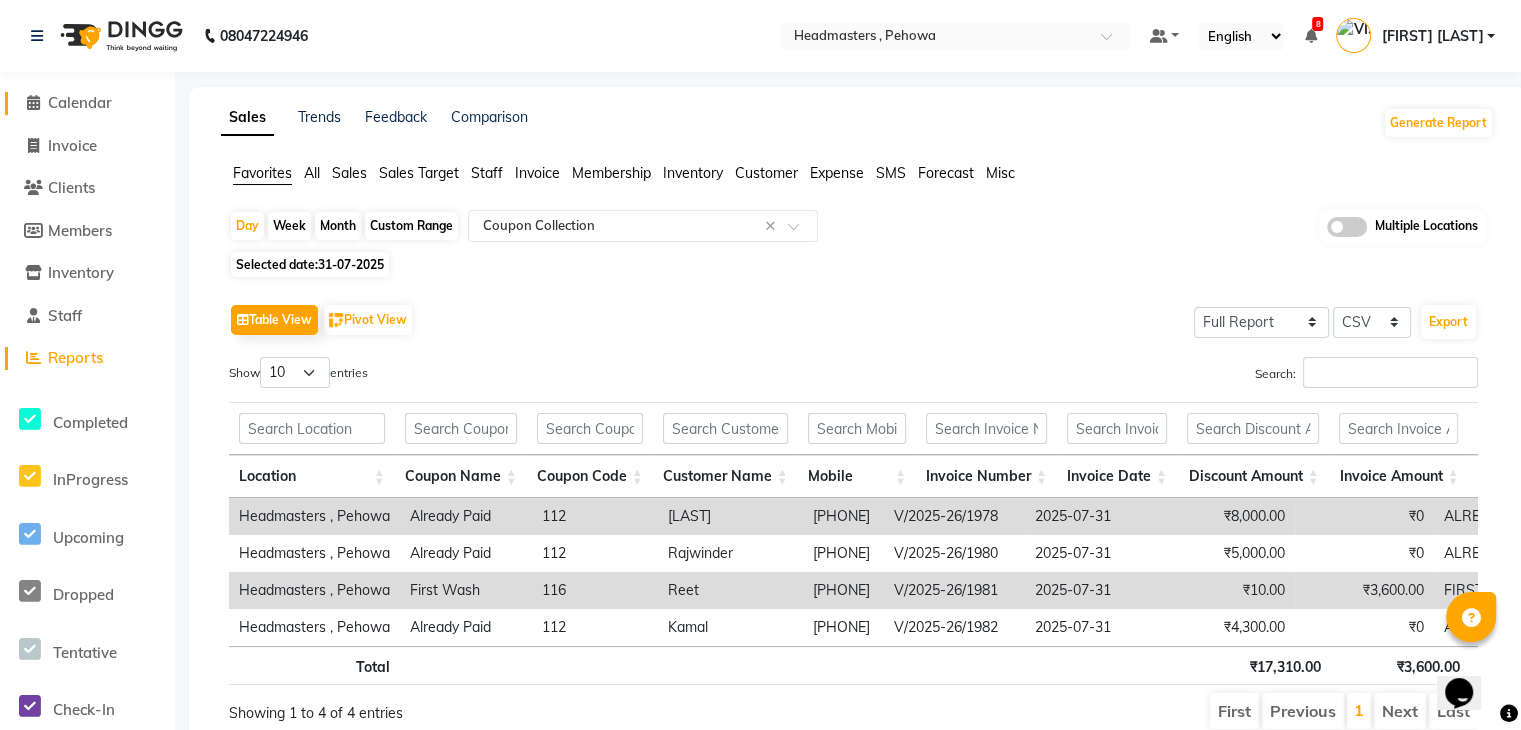 click on "Calendar" 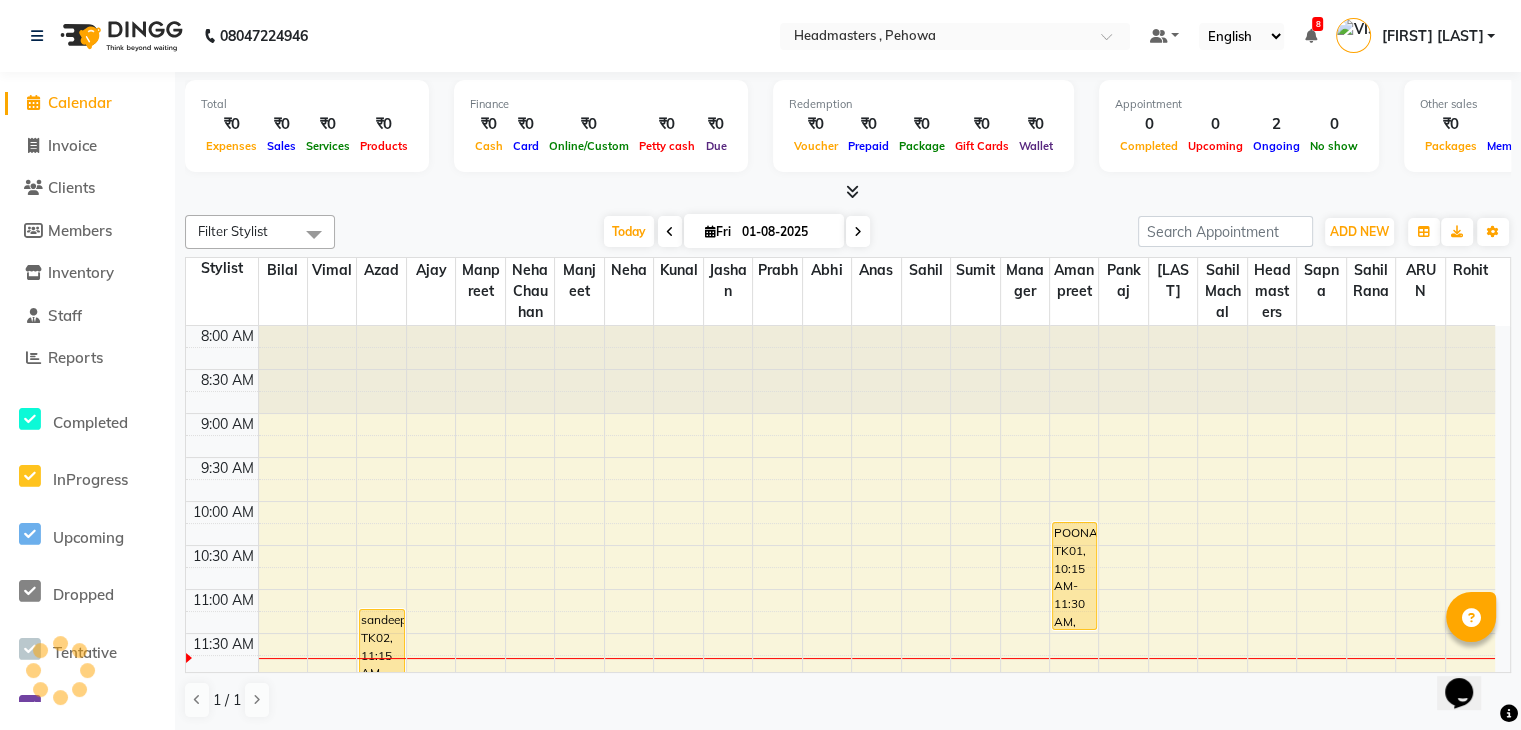 scroll, scrollTop: 0, scrollLeft: 0, axis: both 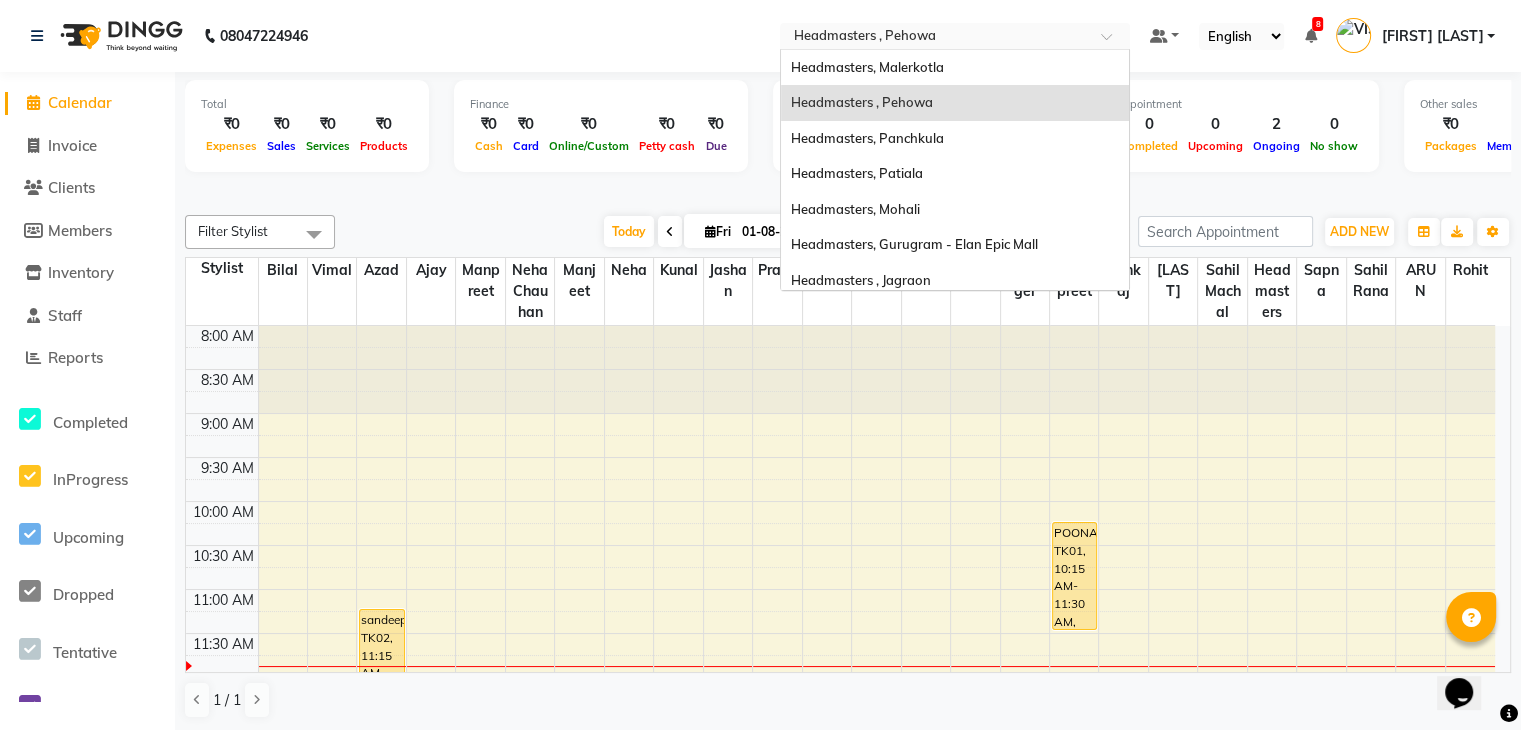 click at bounding box center [935, 38] 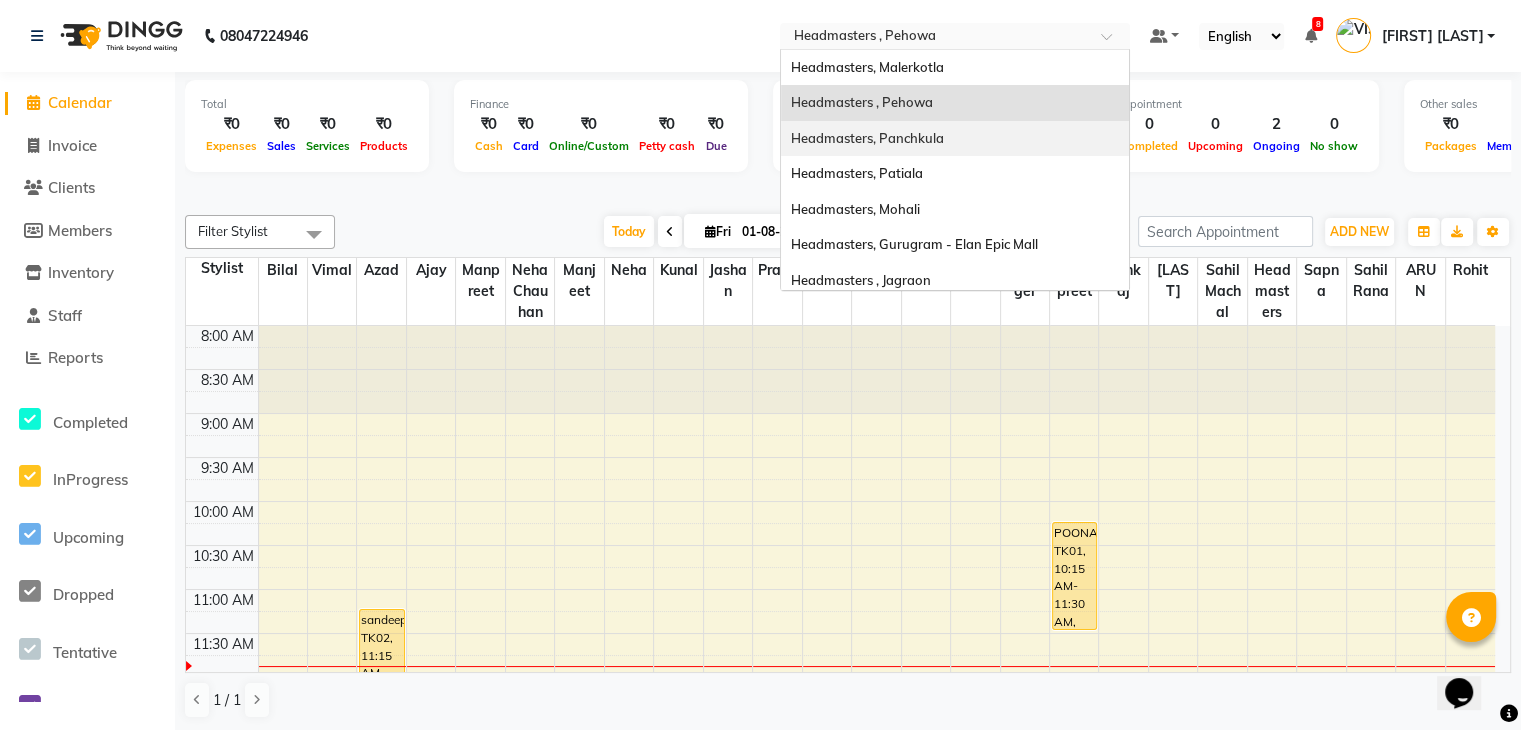 click on "Headmasters, Panchkula" at bounding box center (955, 139) 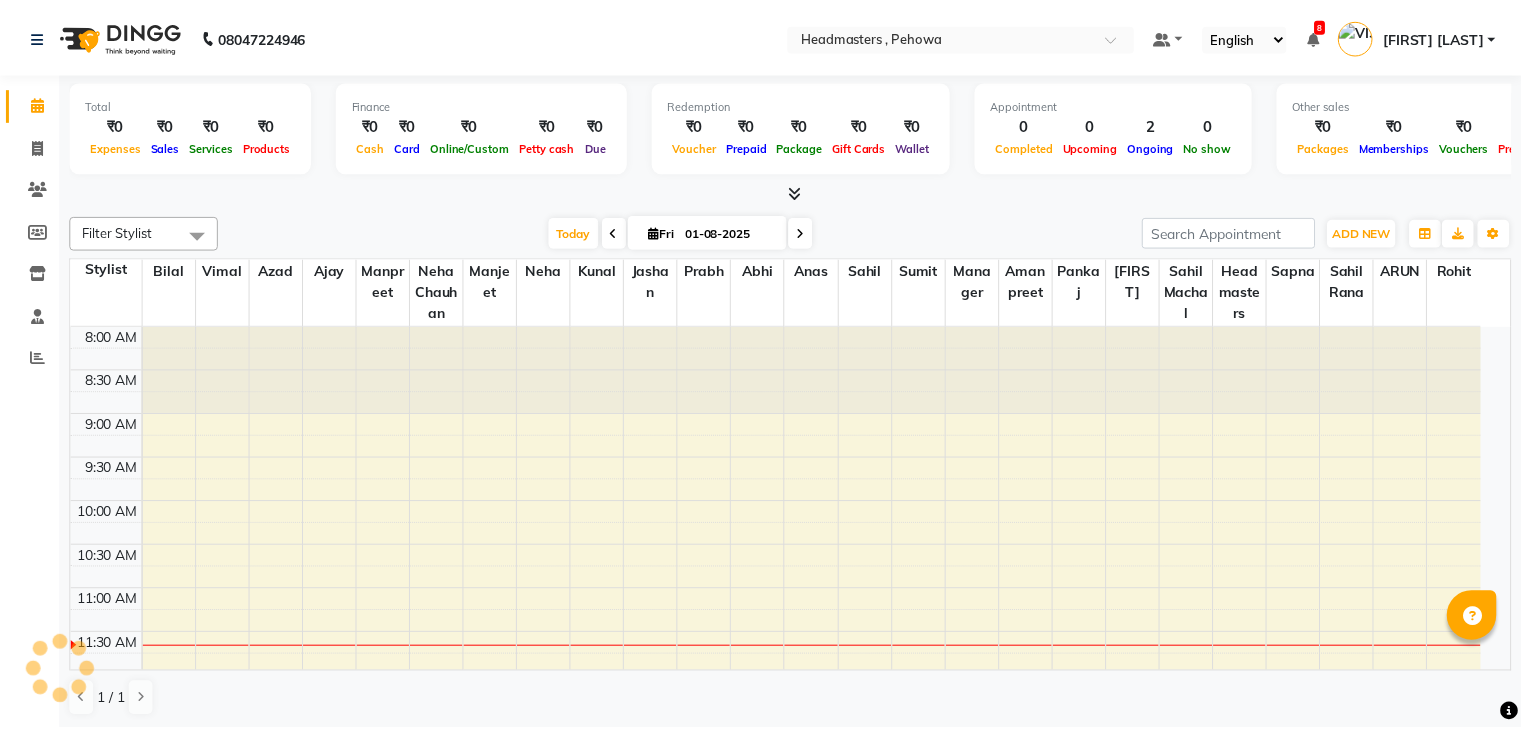 scroll, scrollTop: 0, scrollLeft: 0, axis: both 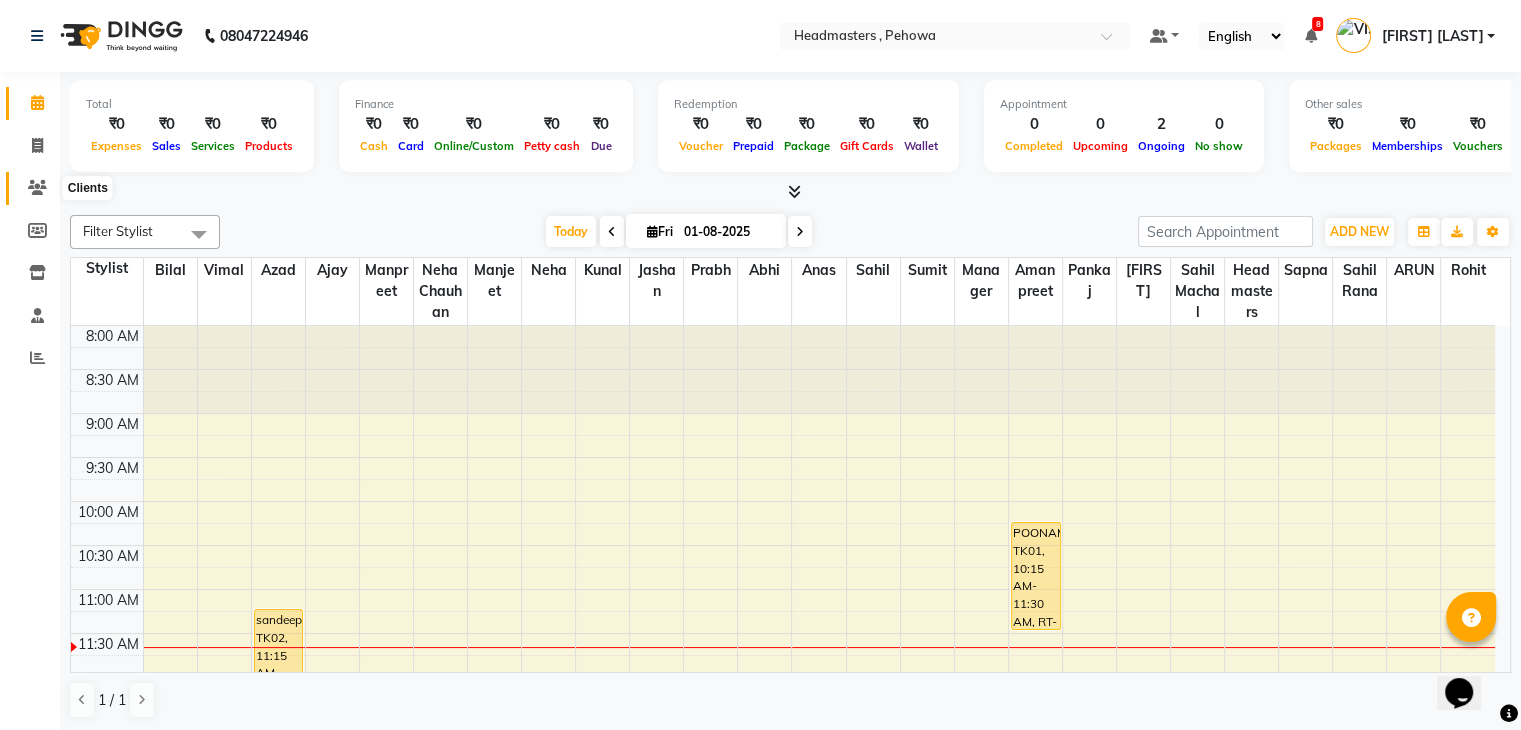 click 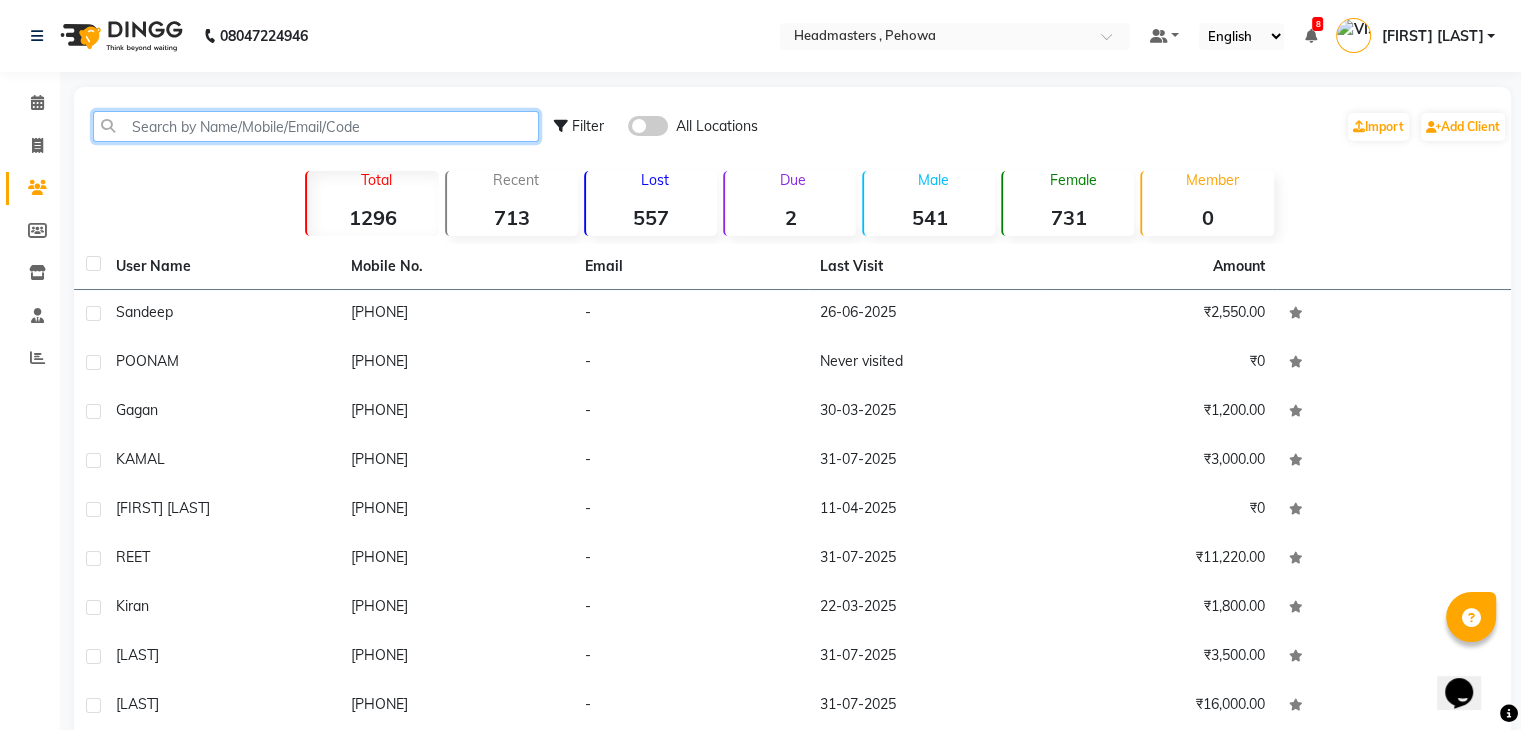 click 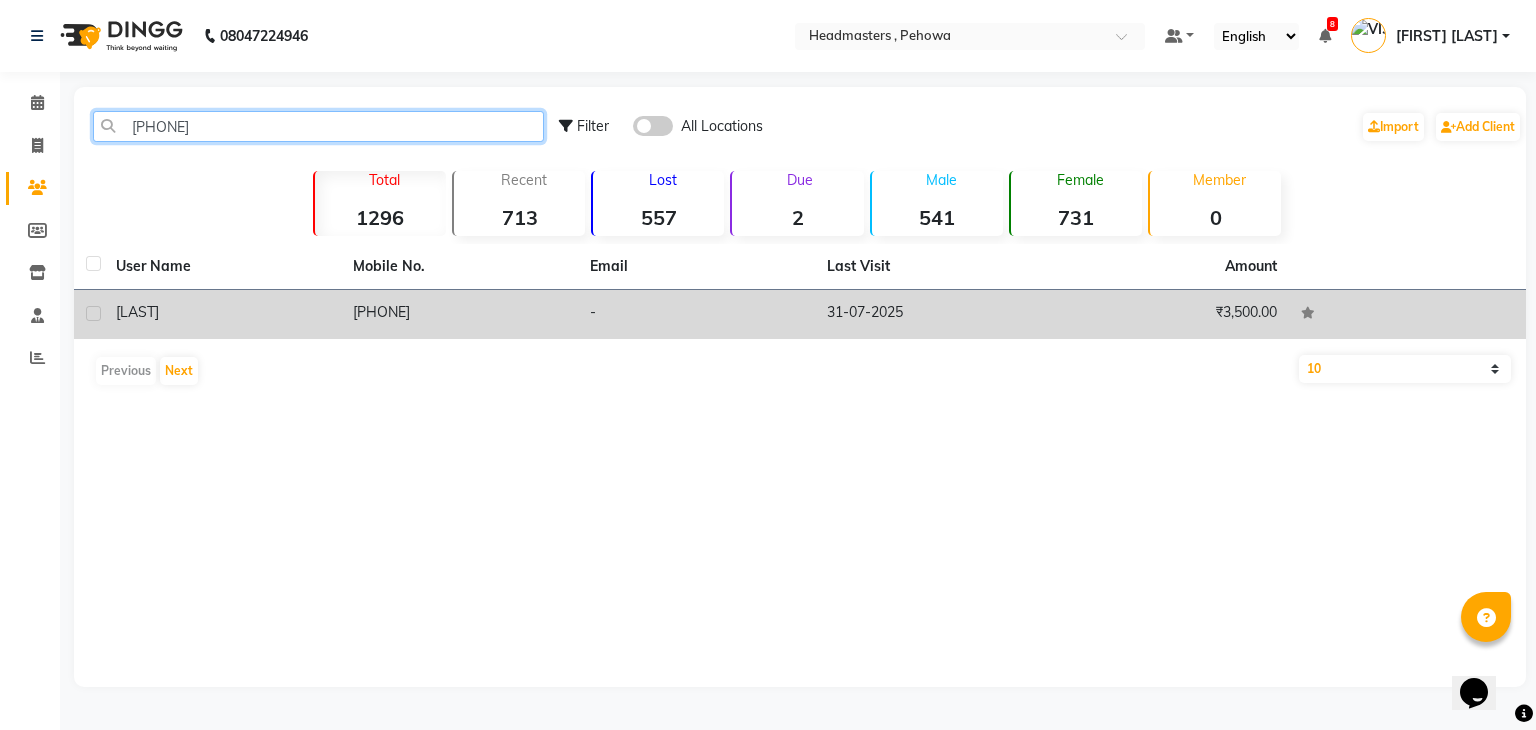 type on "[PHONE]" 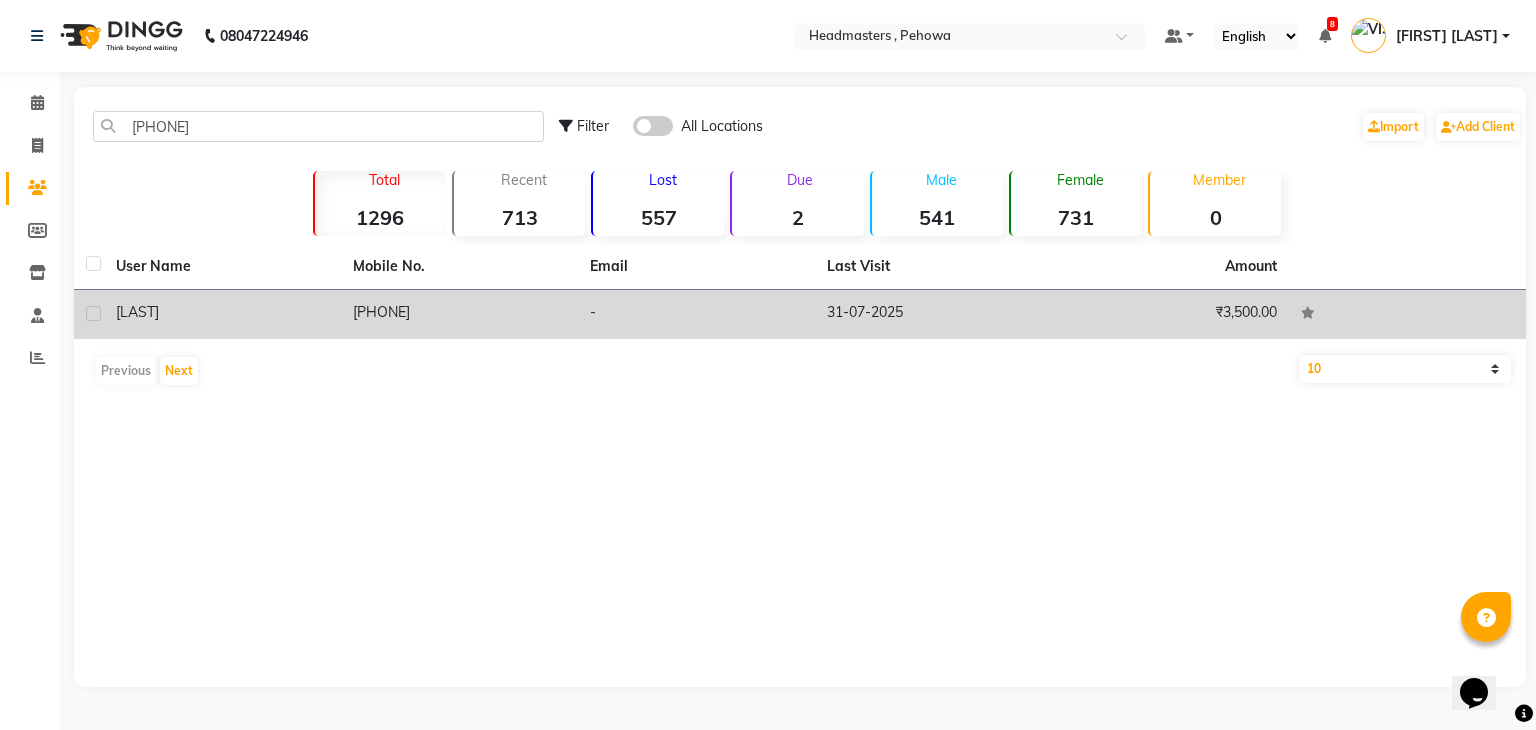 click on "[PHONE]" 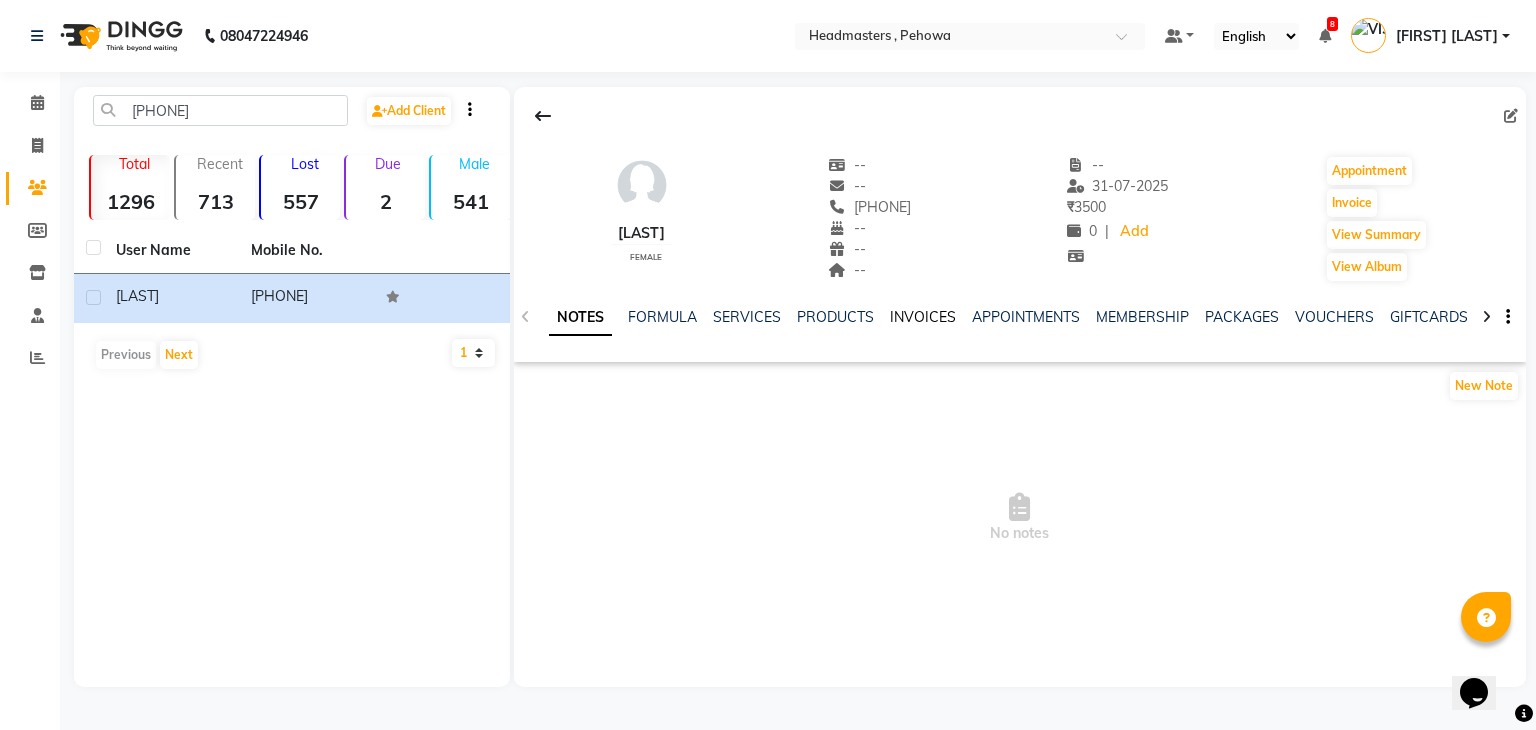click on "INVOICES" 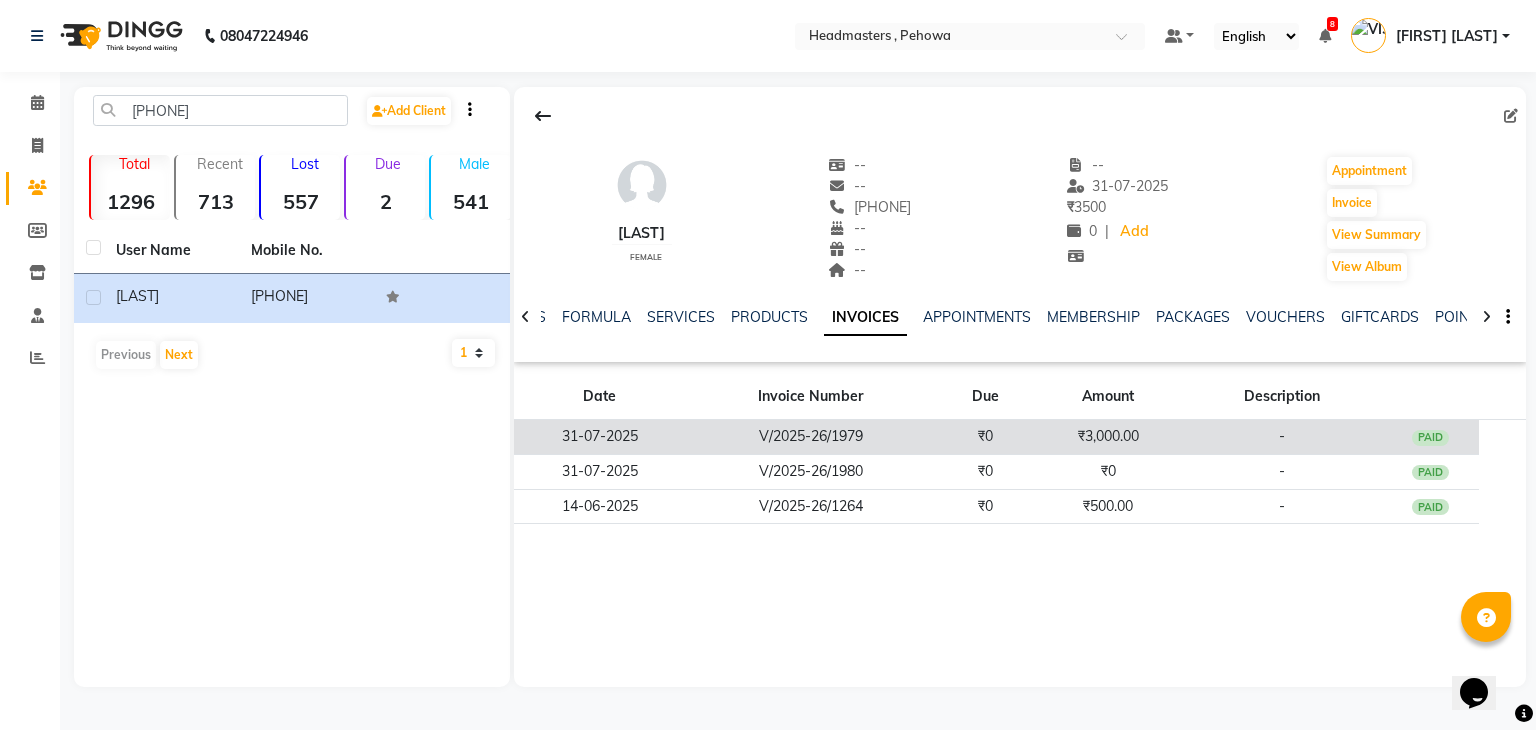click on "V/2025-26/1979" 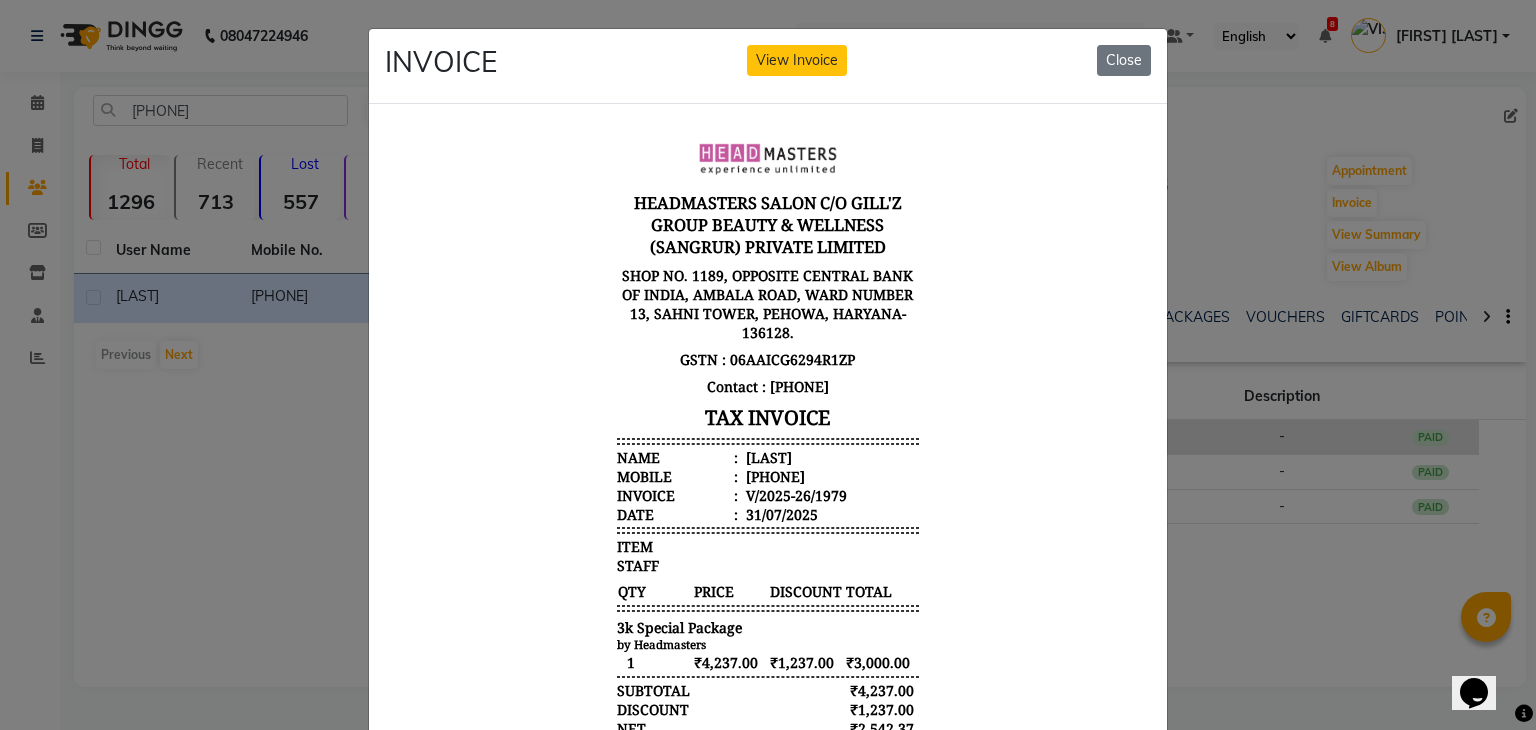 scroll, scrollTop: 0, scrollLeft: 0, axis: both 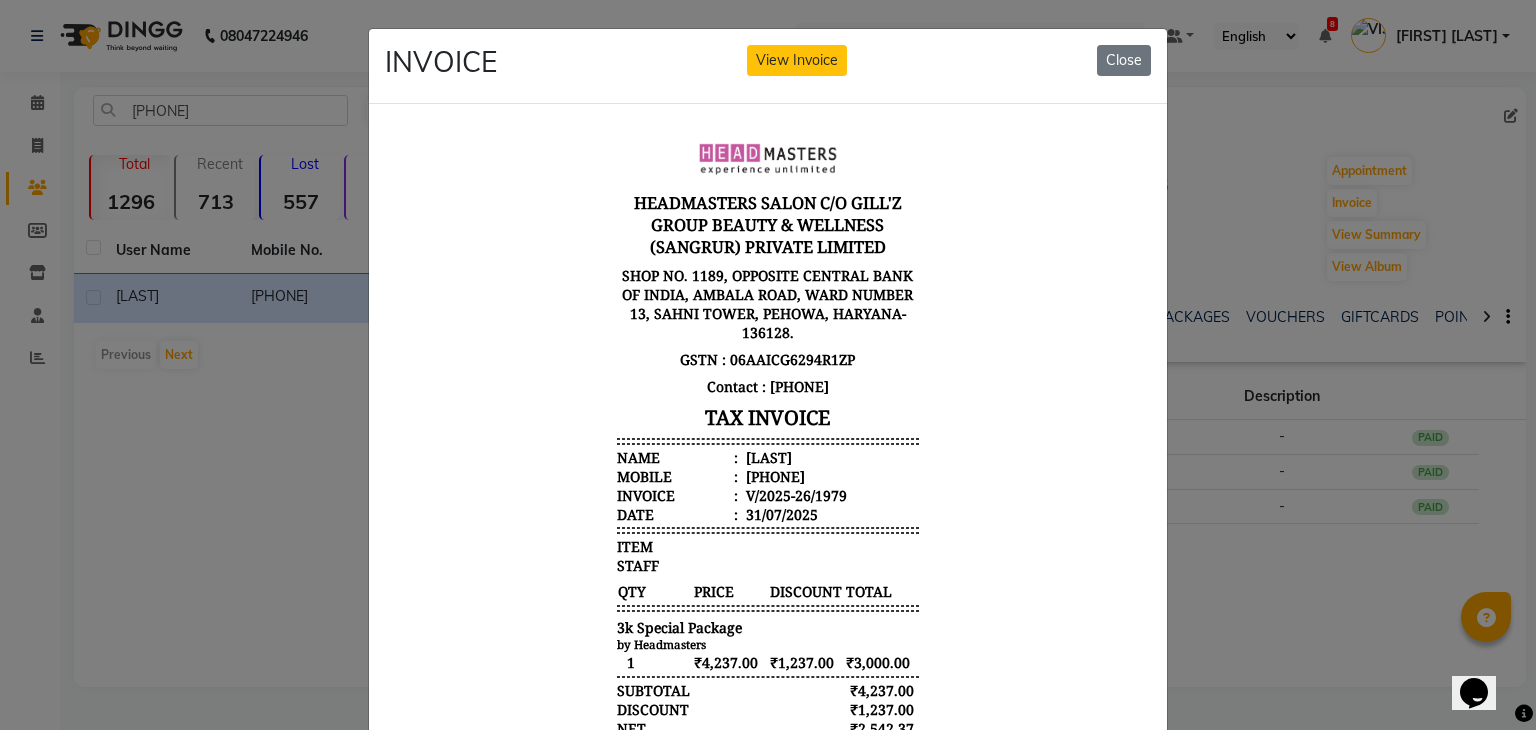 click on "INVOICE View Invoice Close" 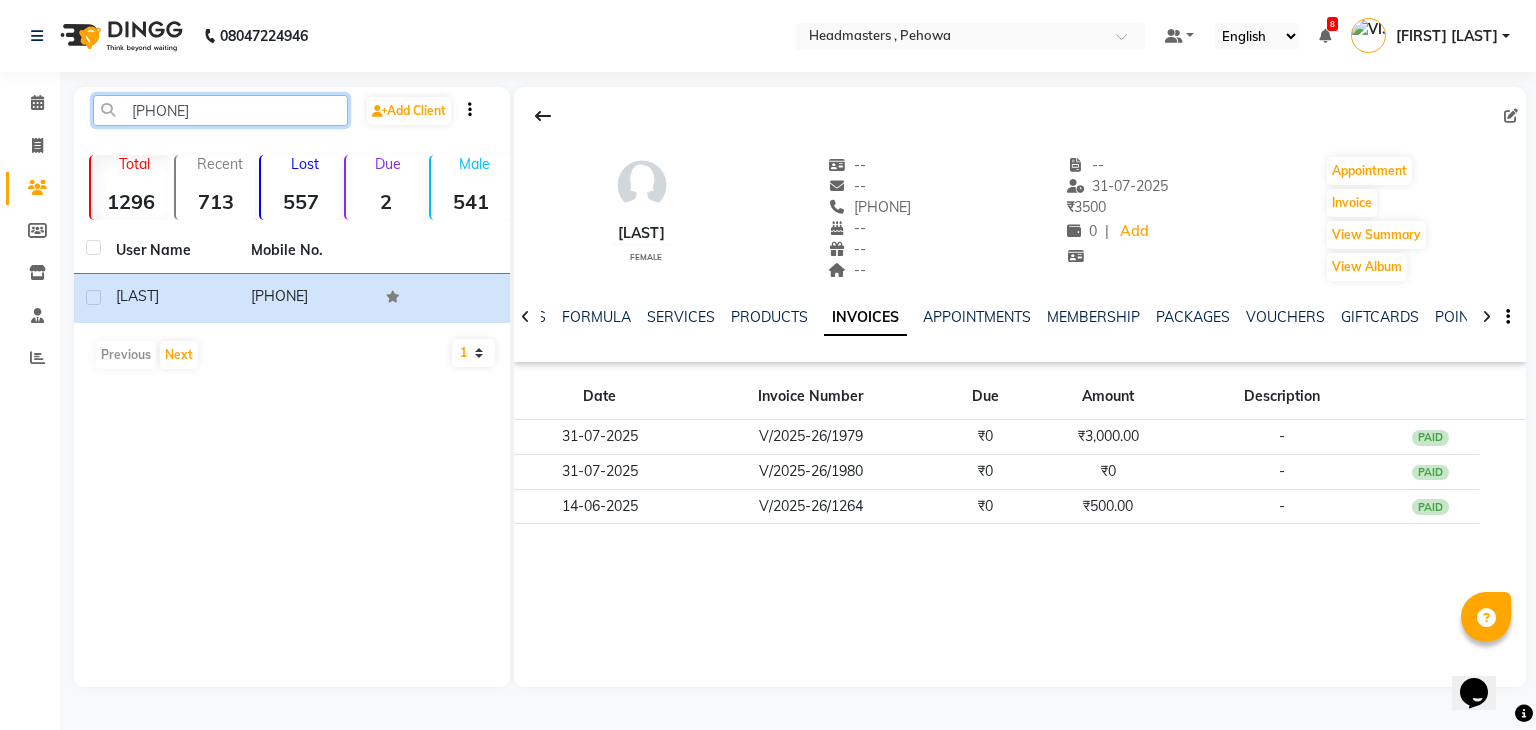 drag, startPoint x: 267, startPoint y: 113, endPoint x: 71, endPoint y: 118, distance: 196.06377 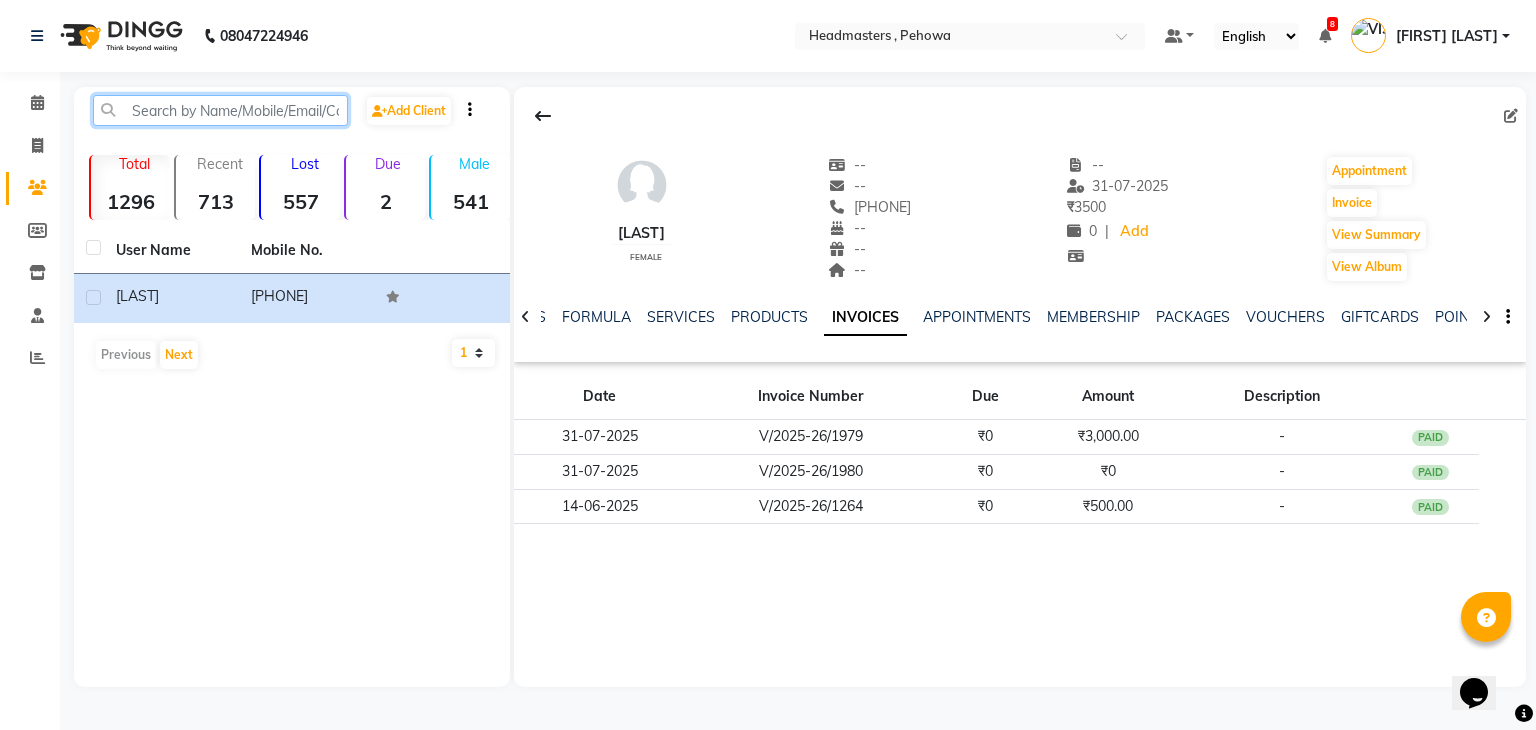 paste on "[PHONE]" 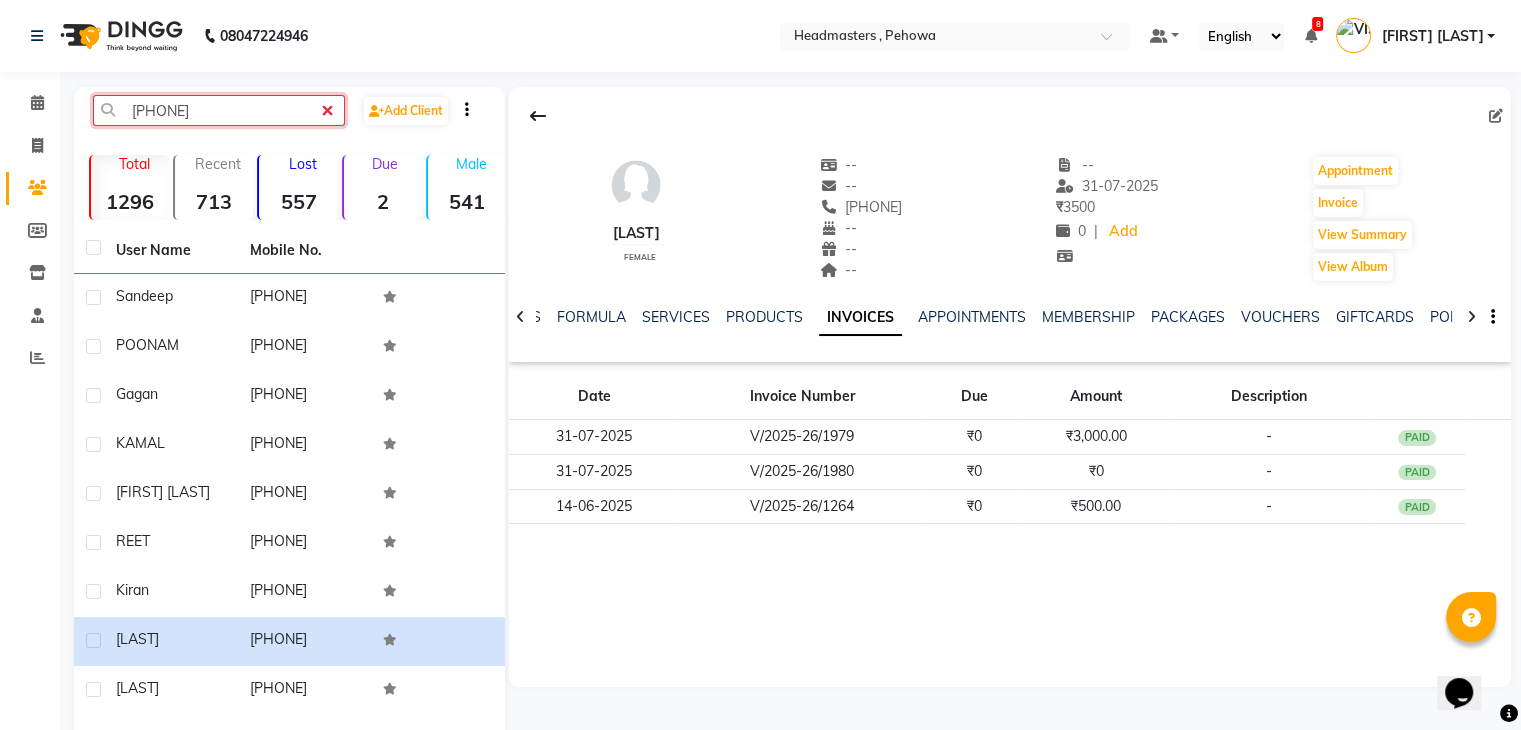 click on "[PHONE]" 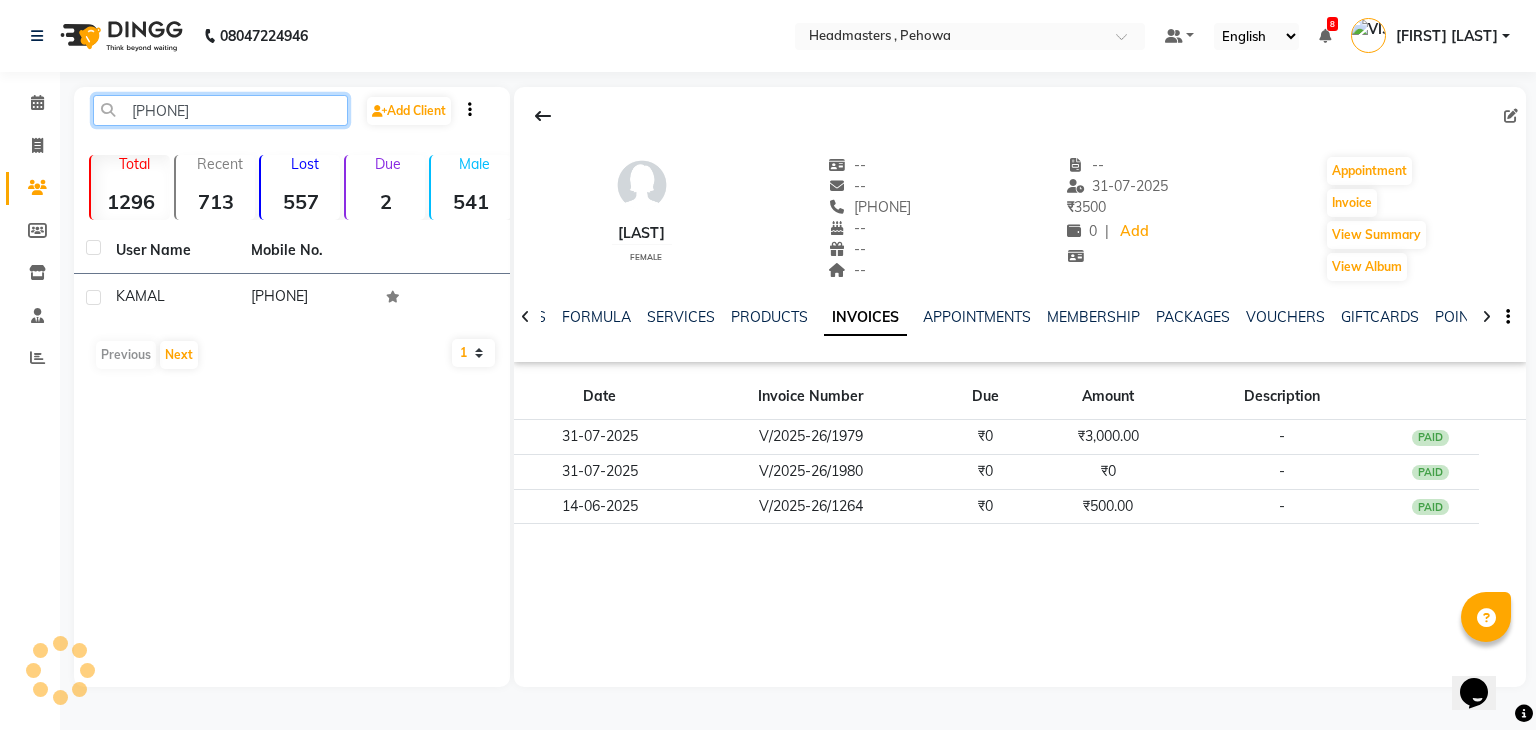 type on "[PHONE]" 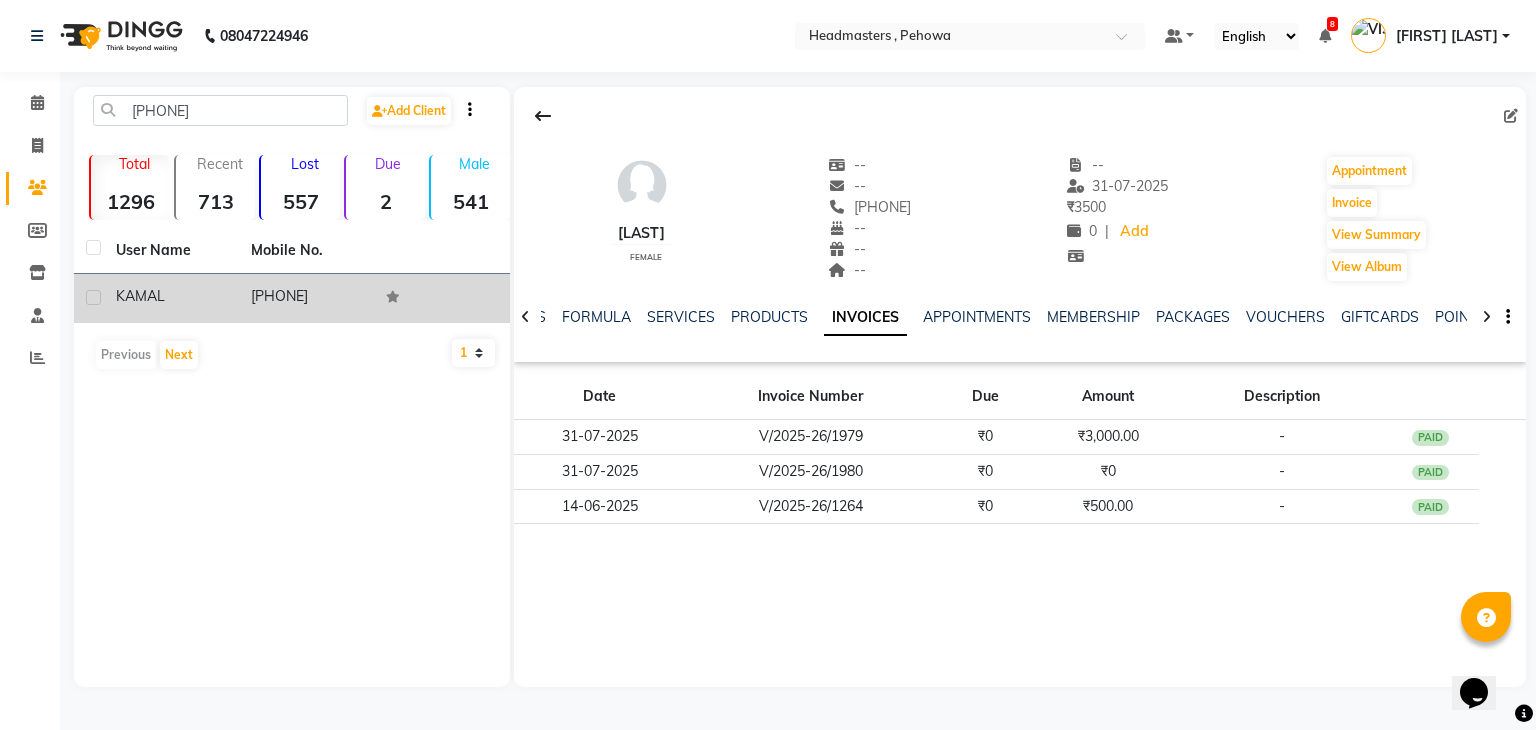 click on "[PHONE]" 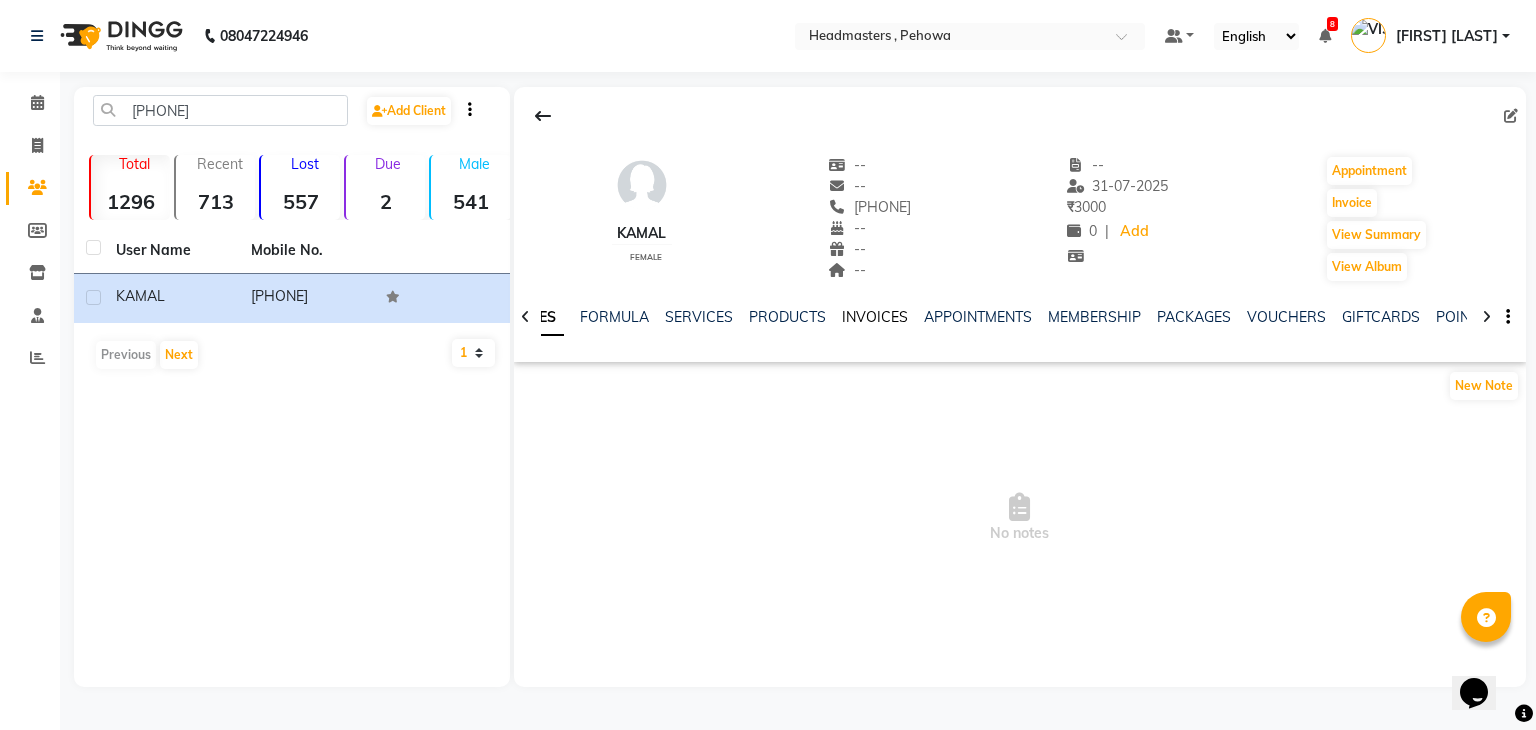click on "INVOICES" 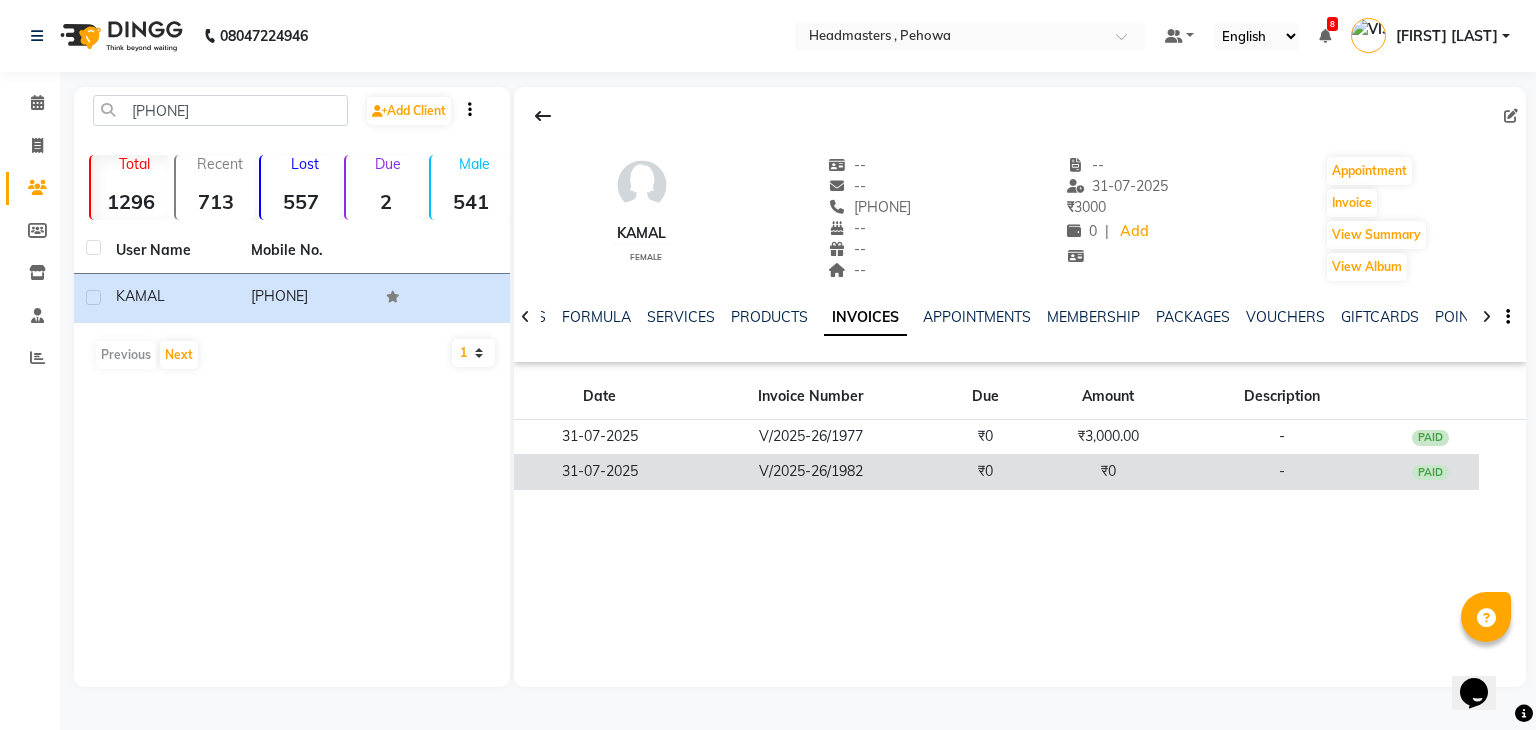 click on "V/2025-26/1982" 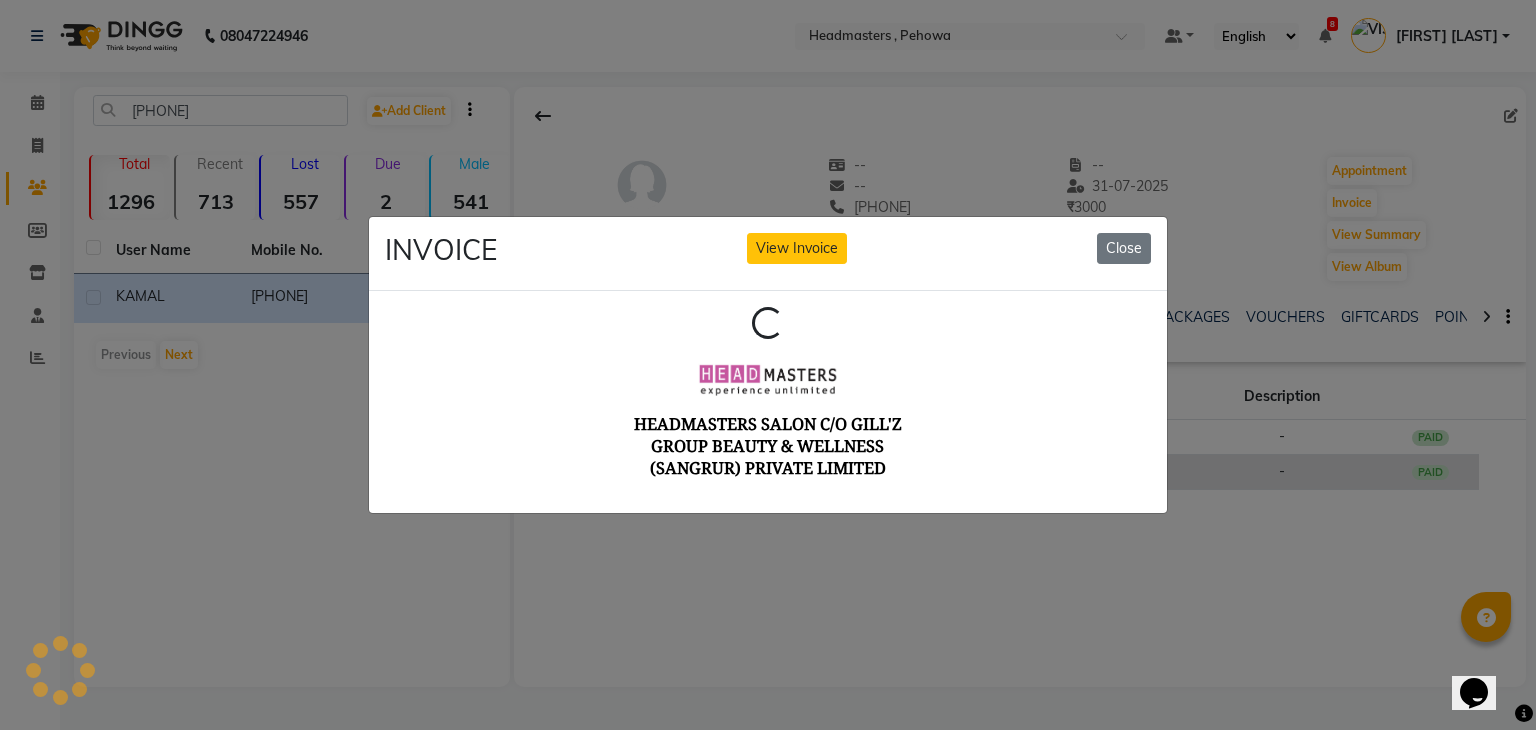 scroll, scrollTop: 0, scrollLeft: 0, axis: both 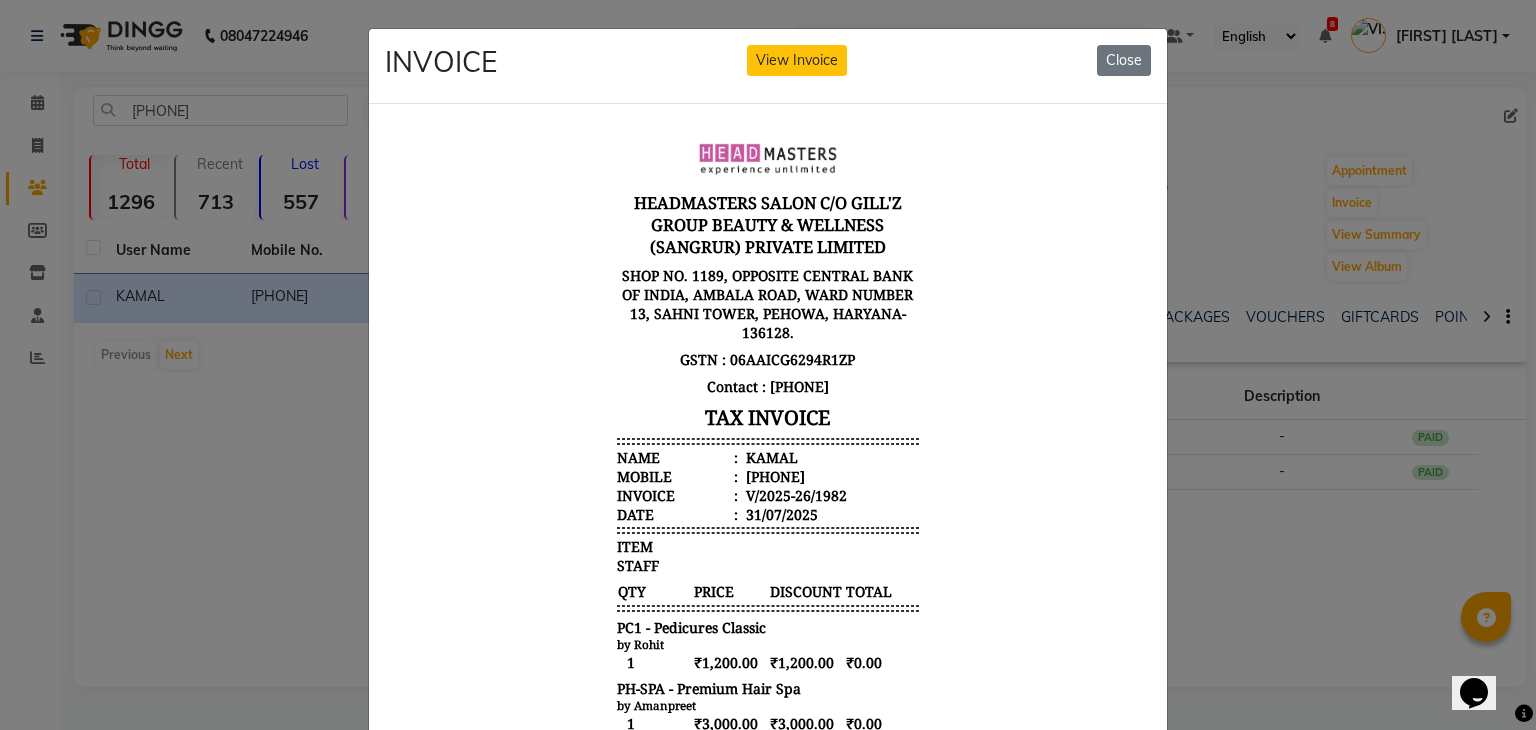 click on "INVOICE View Invoice Close" 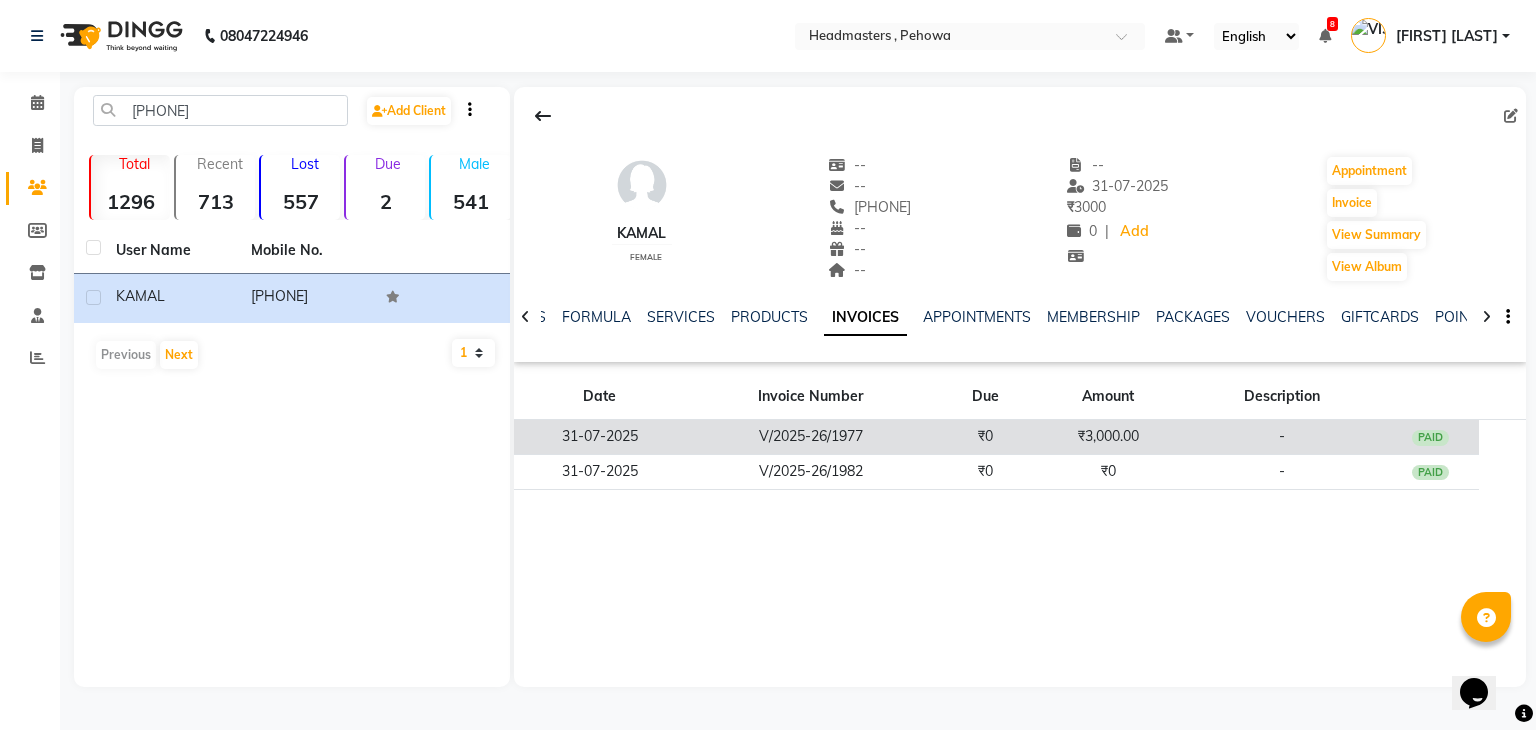 click on "V/2025-26/1977" 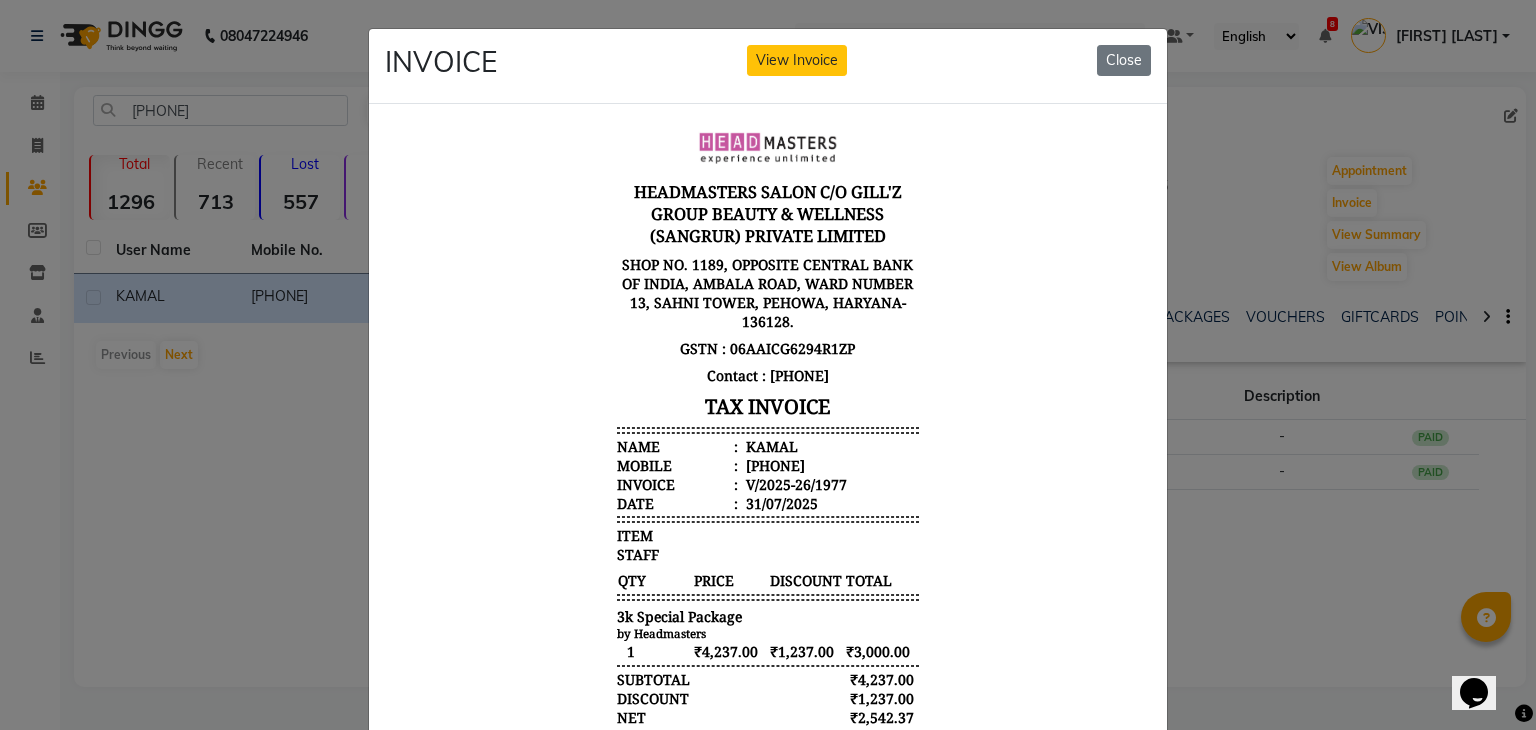 scroll, scrollTop: 15, scrollLeft: 0, axis: vertical 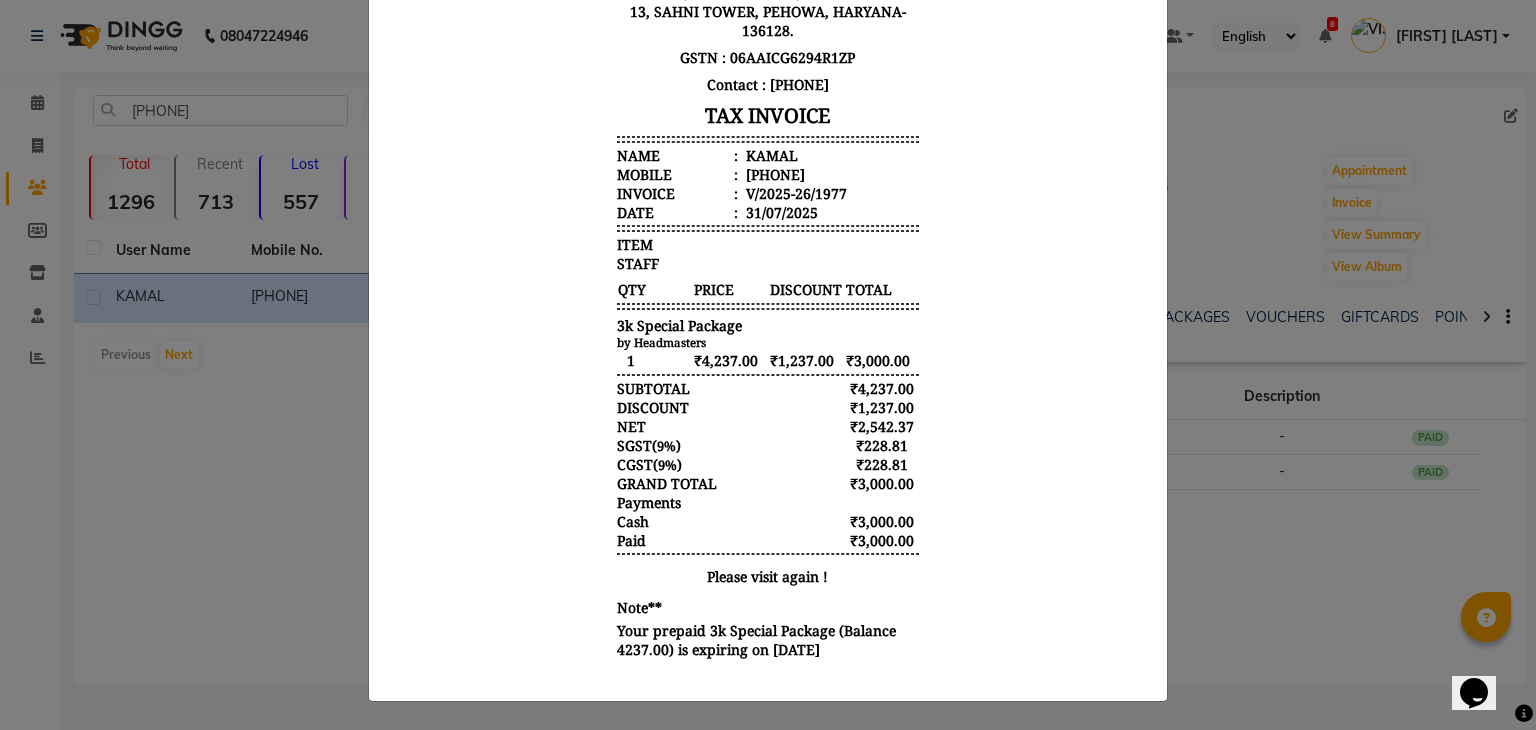 click on "INVOICE View Invoice Close" 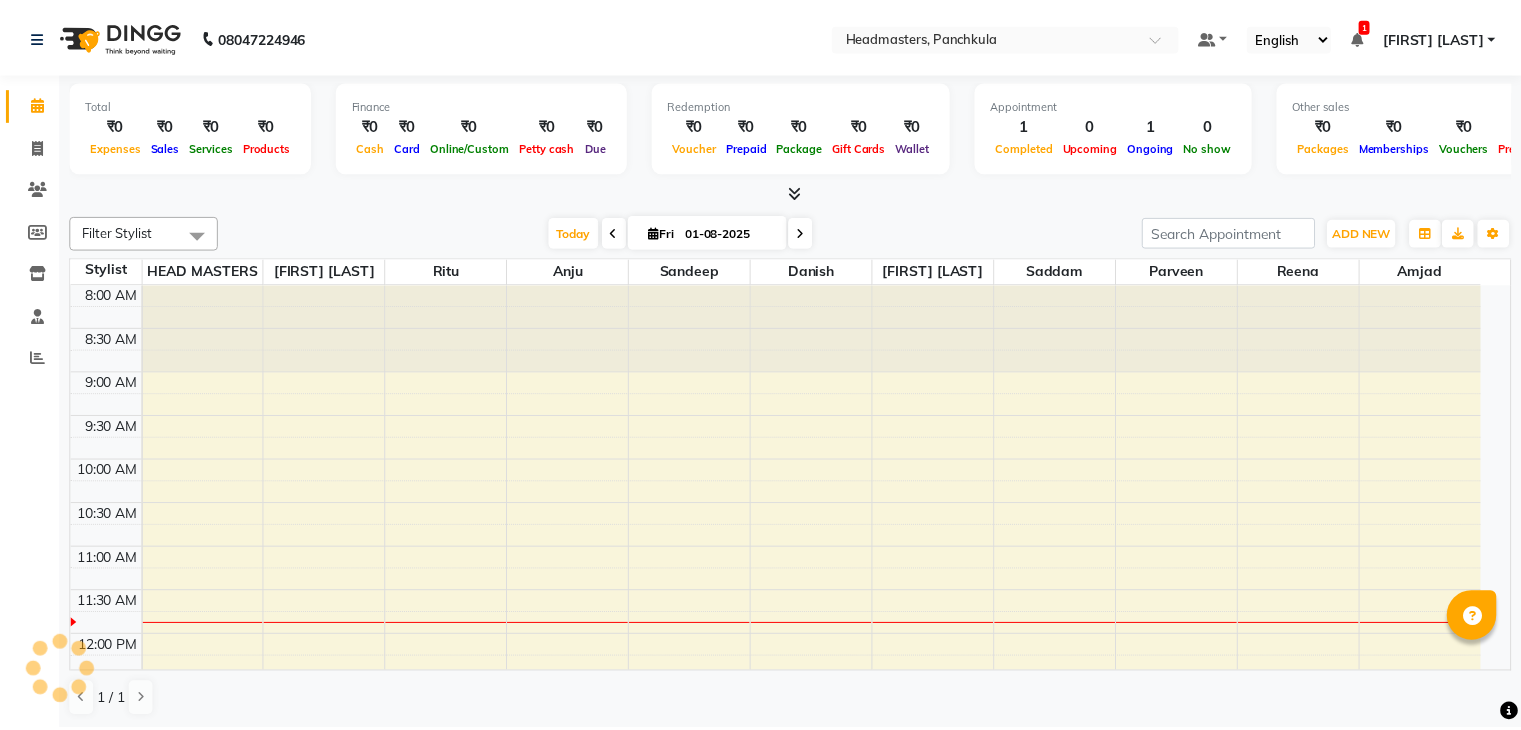 scroll, scrollTop: 0, scrollLeft: 0, axis: both 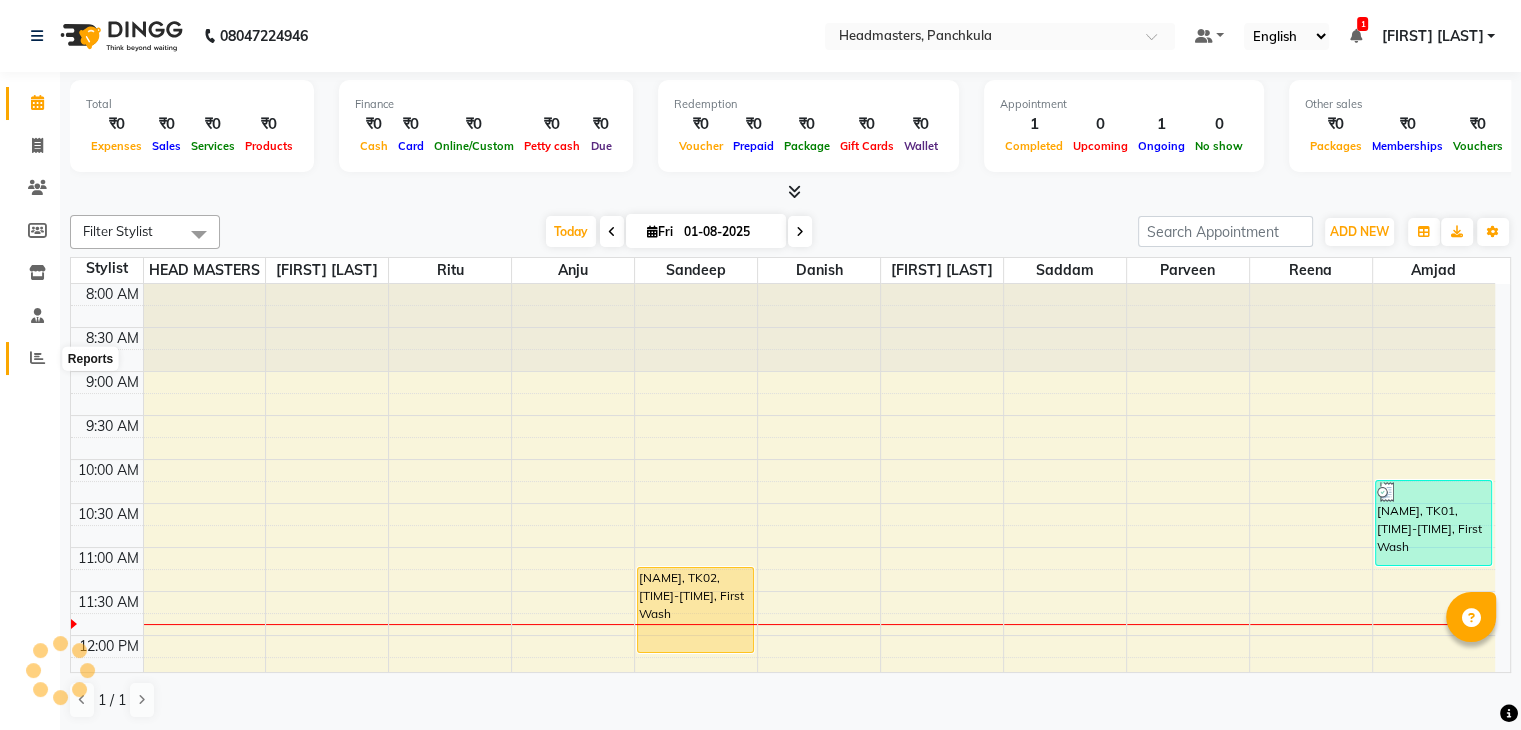 click 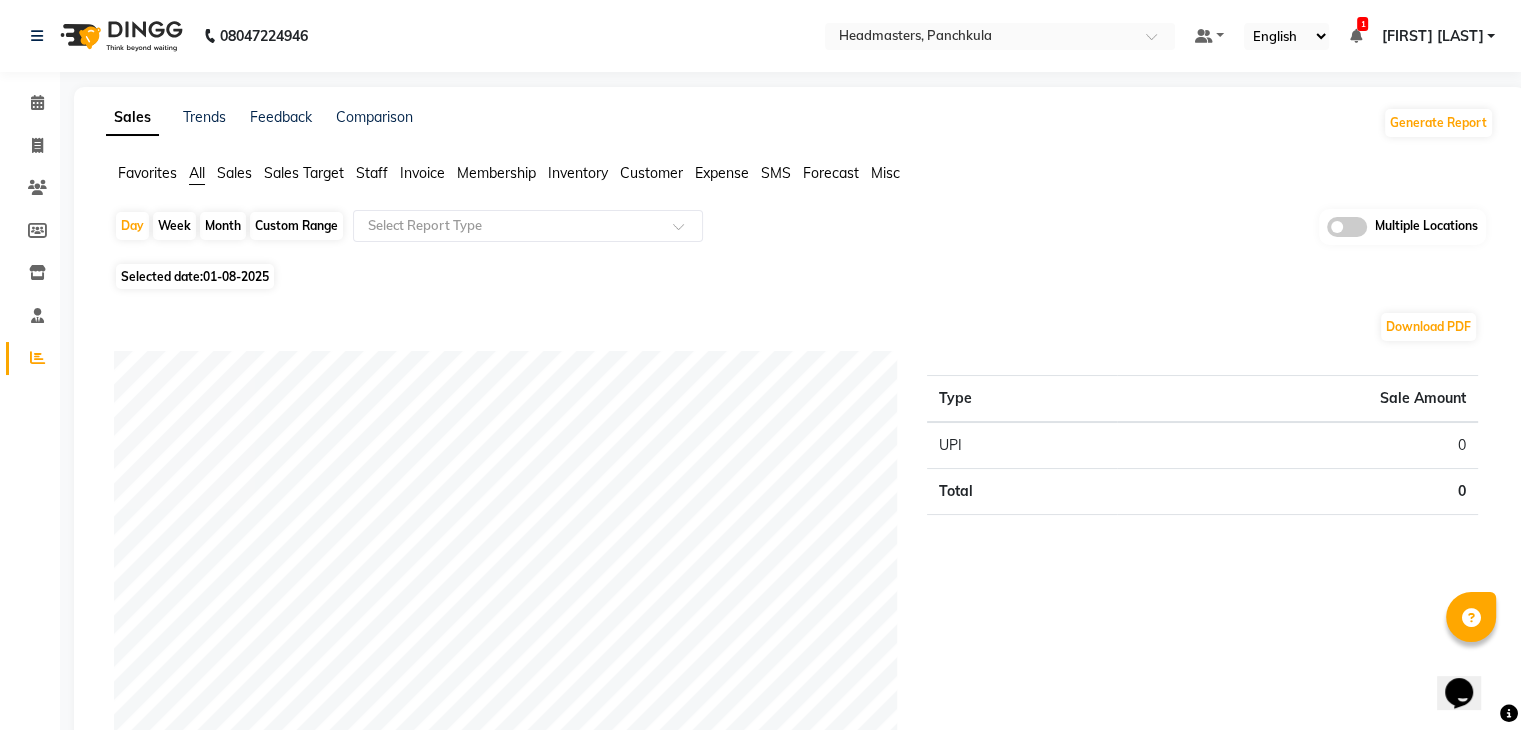 scroll, scrollTop: 0, scrollLeft: 0, axis: both 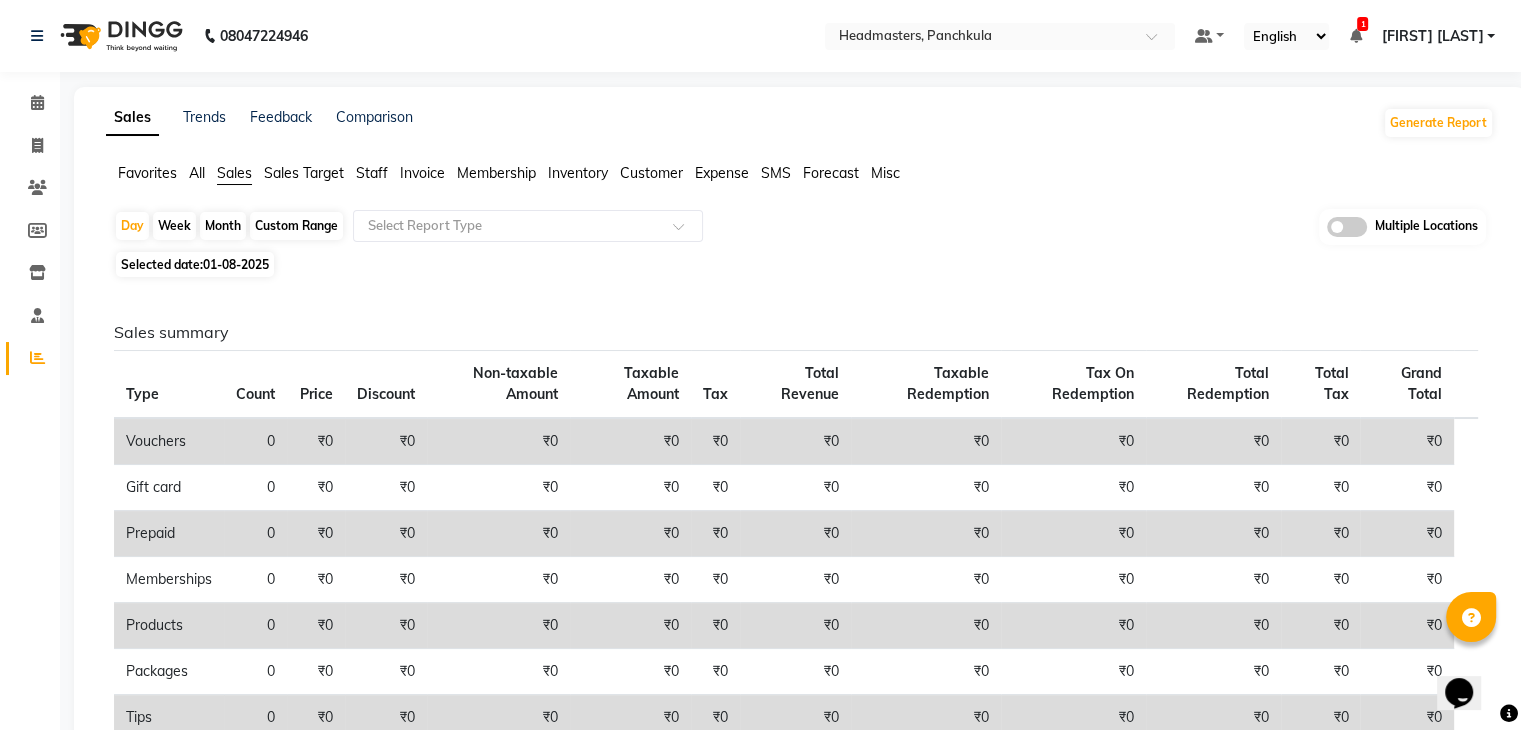 click on "01-08-2025" 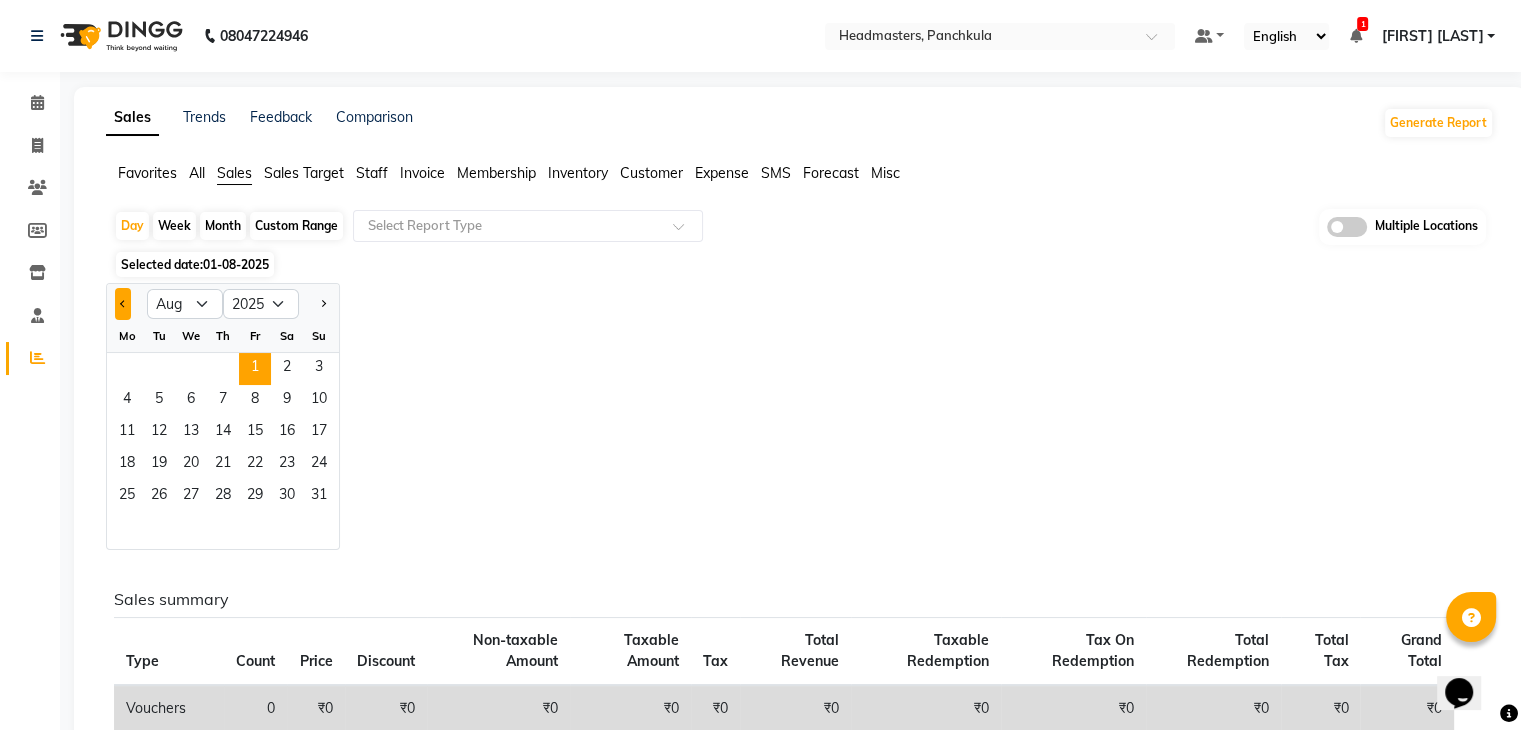 click 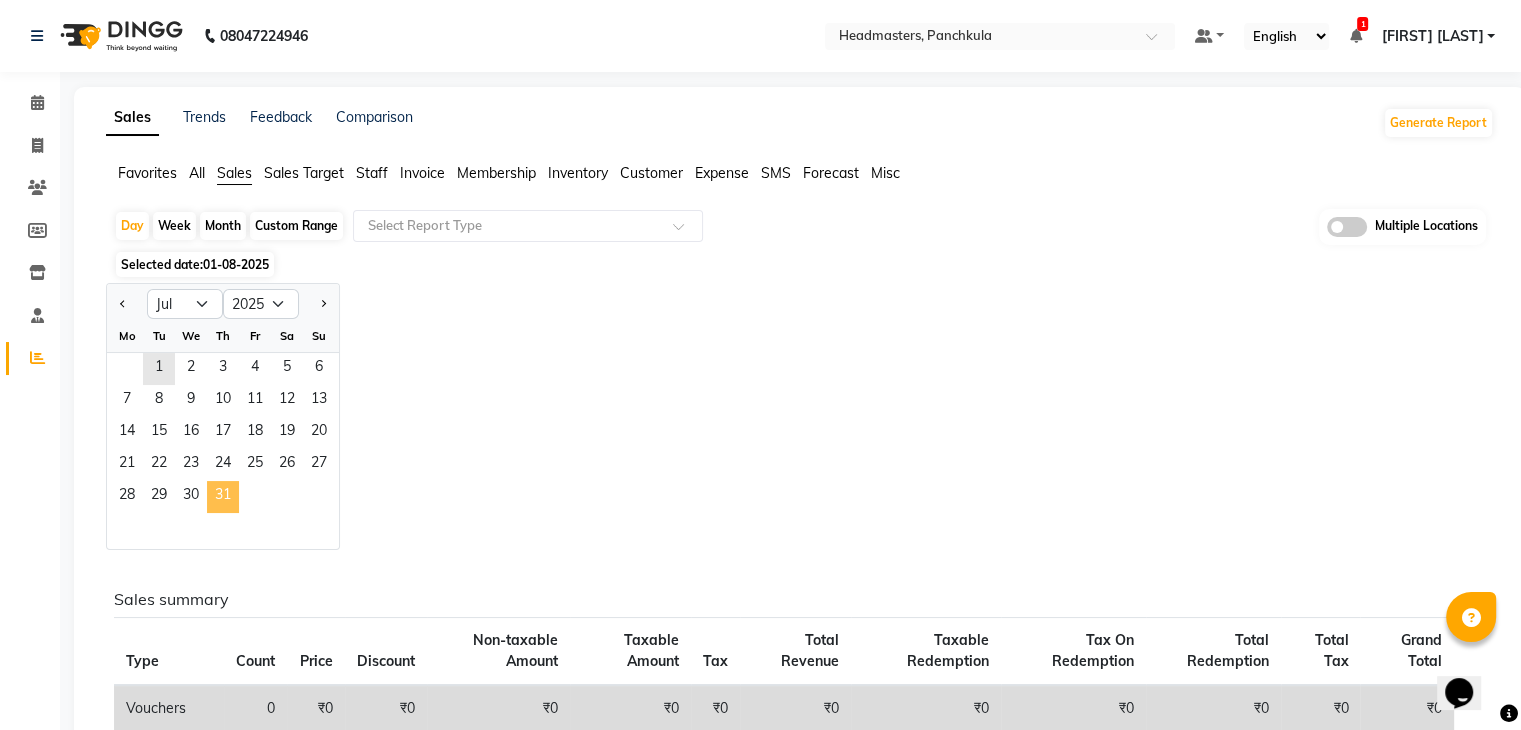 click on "31" 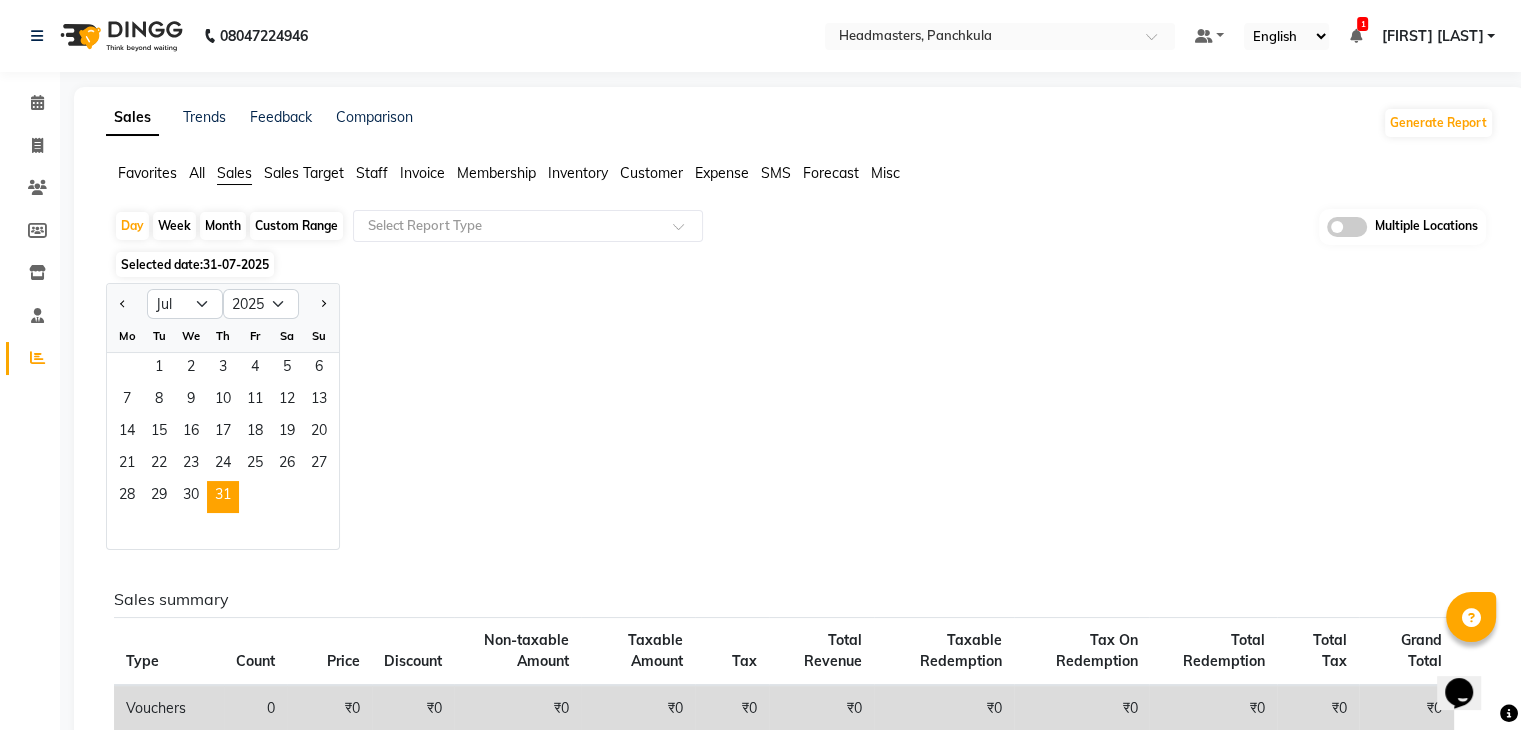 click on "Jan Feb Mar Apr May Jun Jul Aug Sep Oct Nov Dec 2015 2016 2017 2018 2019 2020 2021 2022 2023 2024 2025 2026 2027 2028 2029 2030 2031 2032 2033 2034 2035 Mo Tu We Th Fr Sa Su  1   2   3   4   5   6   7   8   9   10   11   12   13   14   15   16   17   18   19   20   21   22   23   24   25   26   27   28   29   30   31" 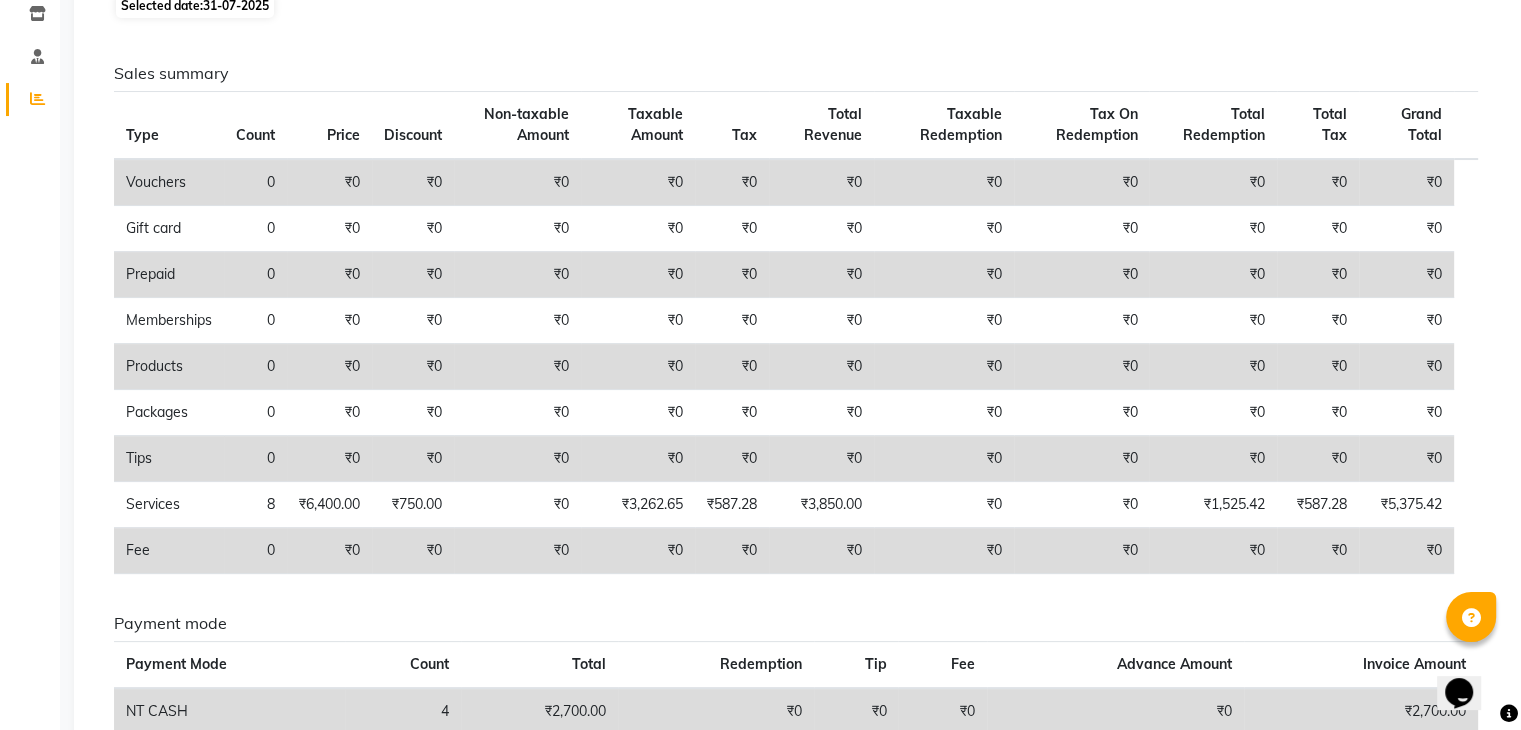 scroll, scrollTop: 0, scrollLeft: 0, axis: both 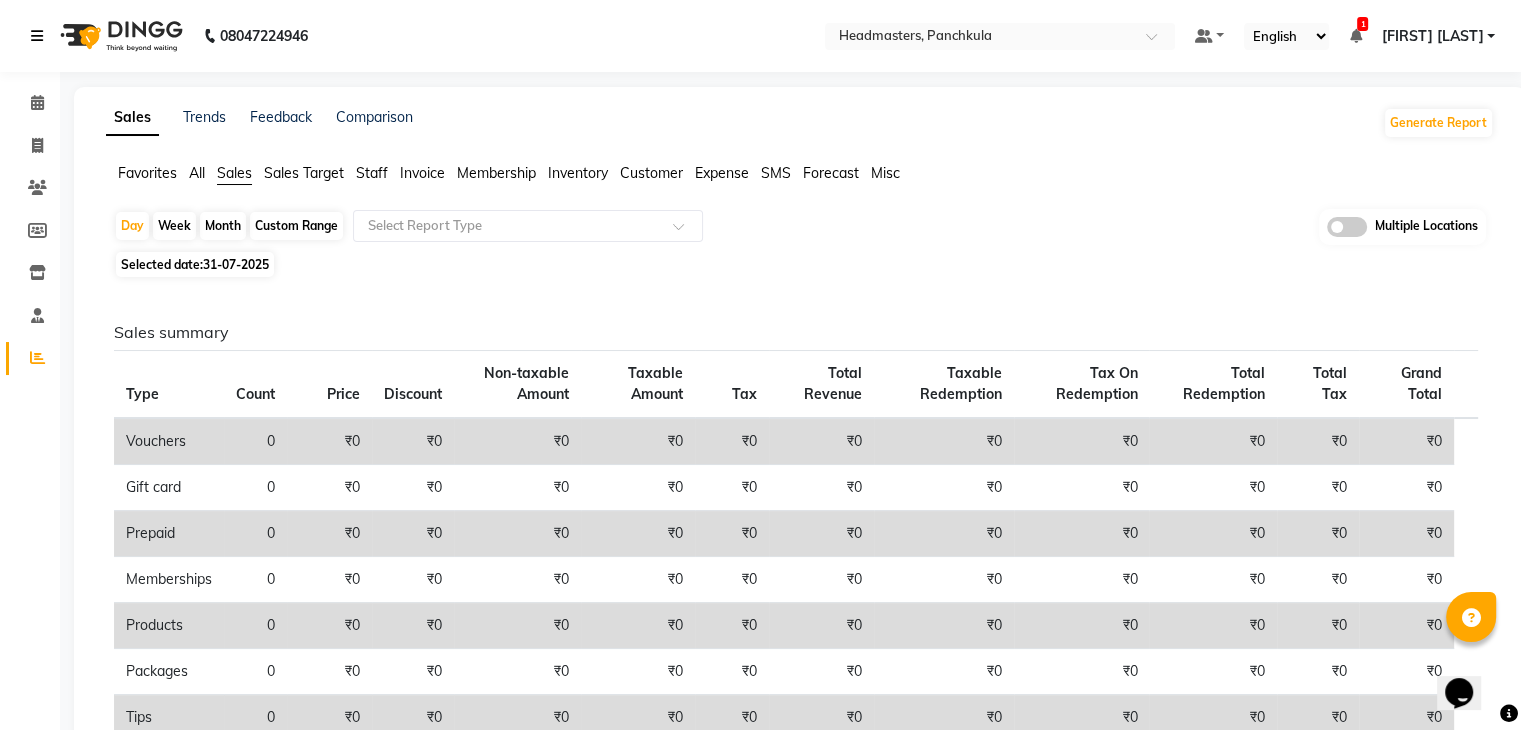 click at bounding box center [37, 36] 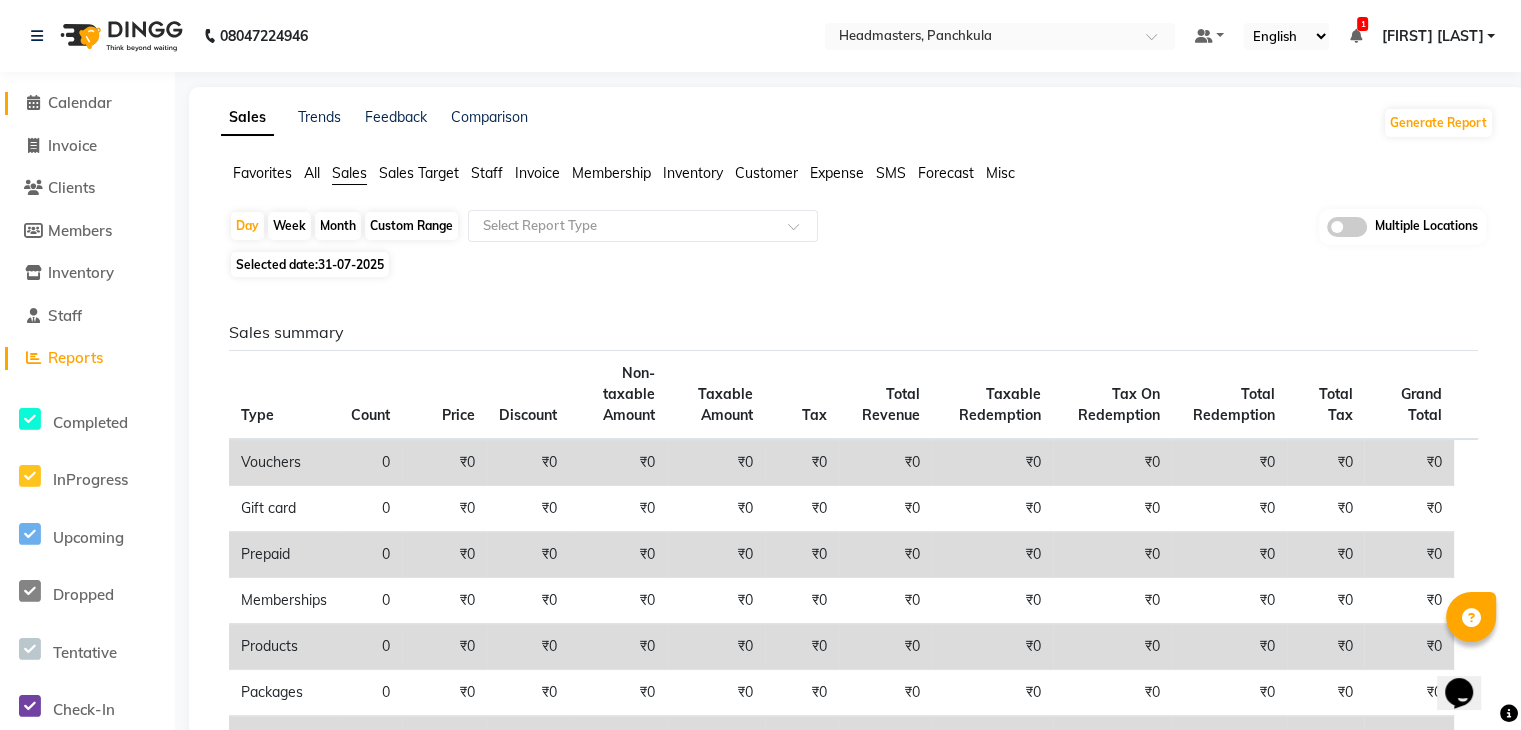 click on "Calendar" 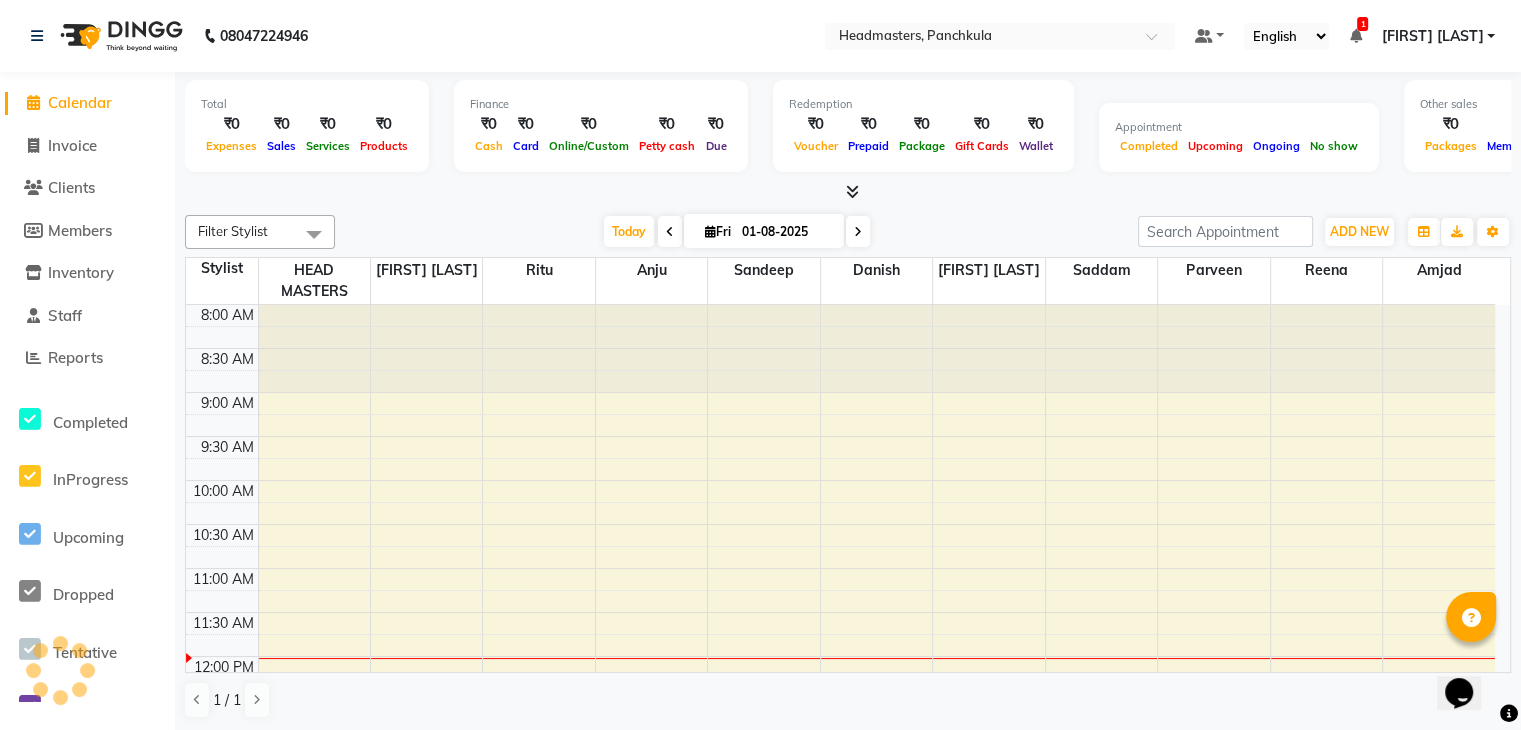 scroll, scrollTop: 0, scrollLeft: 0, axis: both 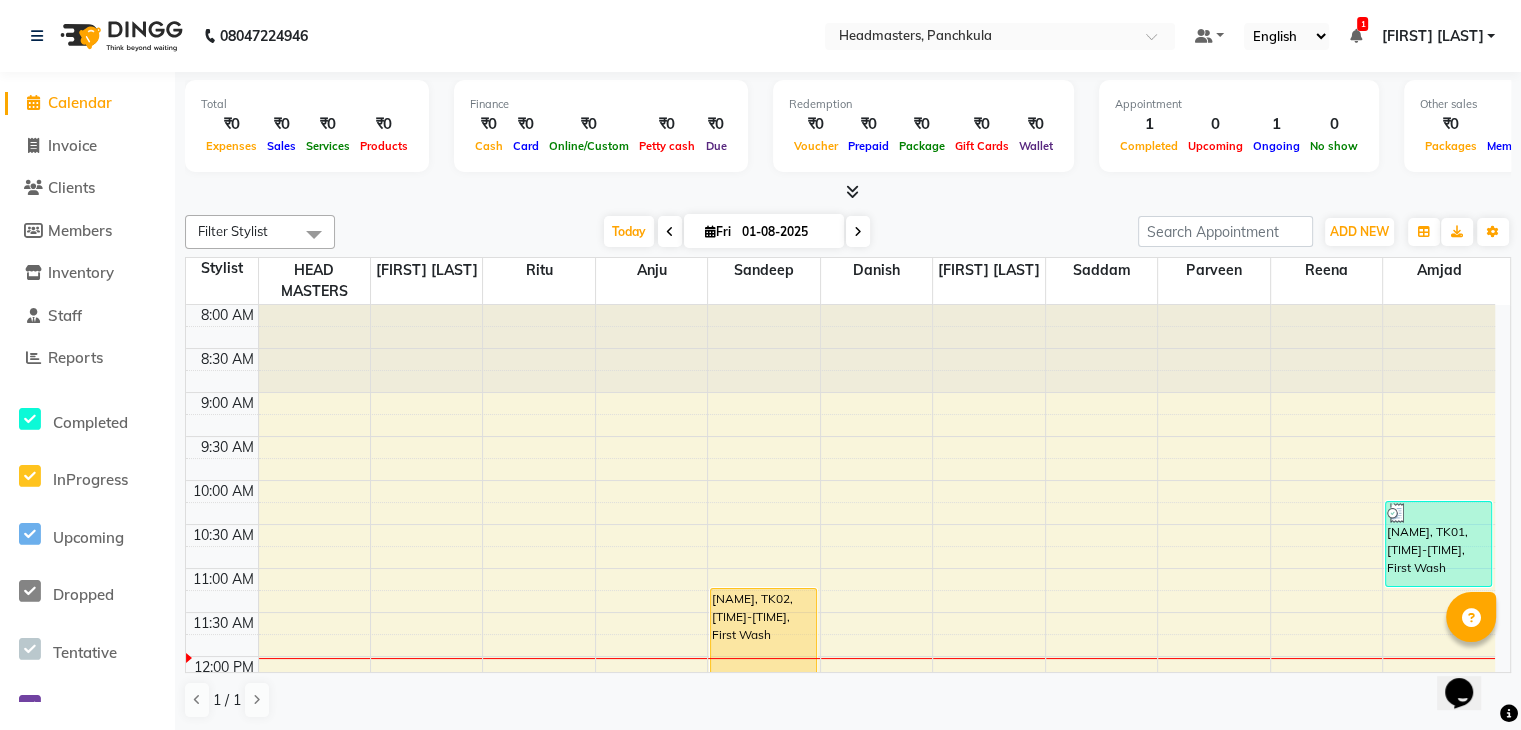 click on "Calendar" 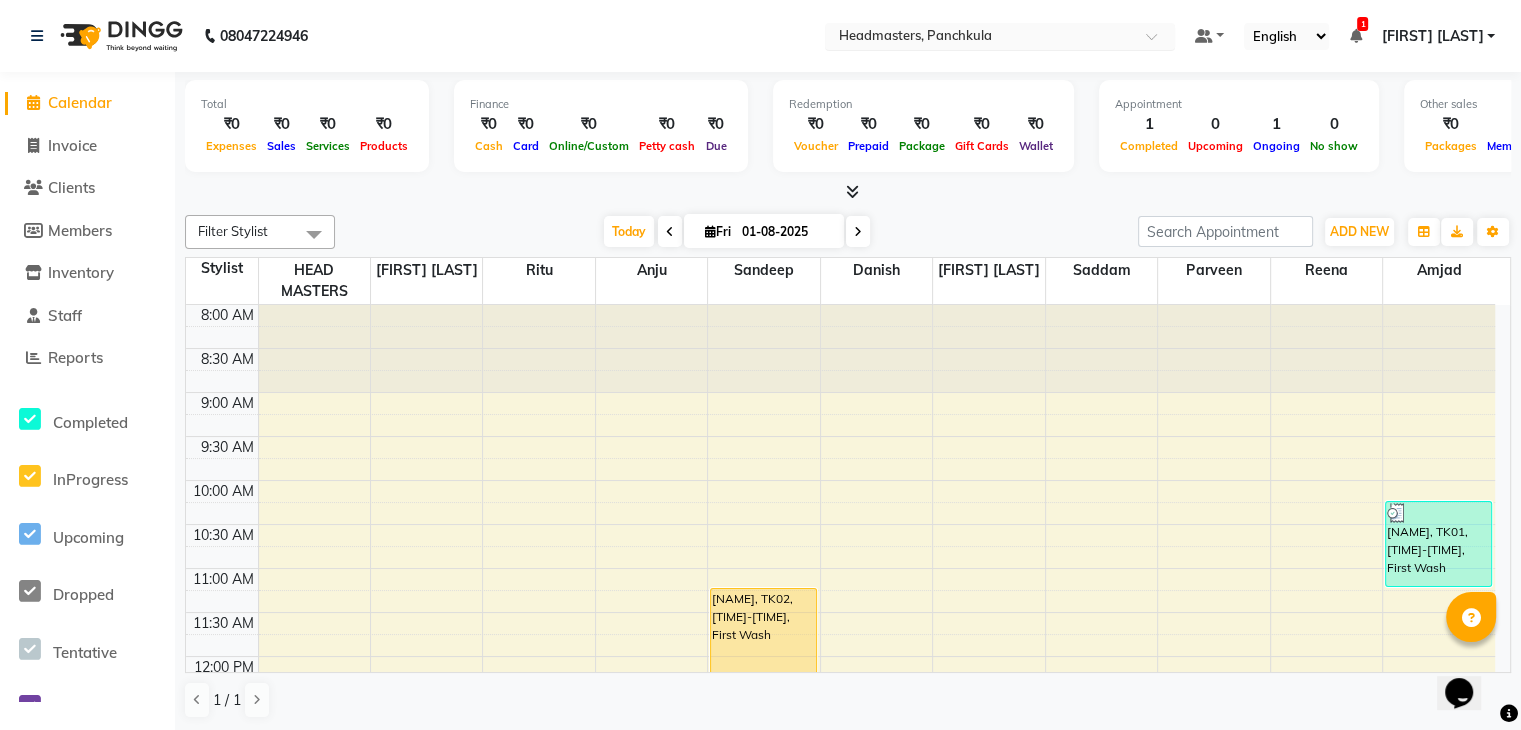 click at bounding box center [980, 38] 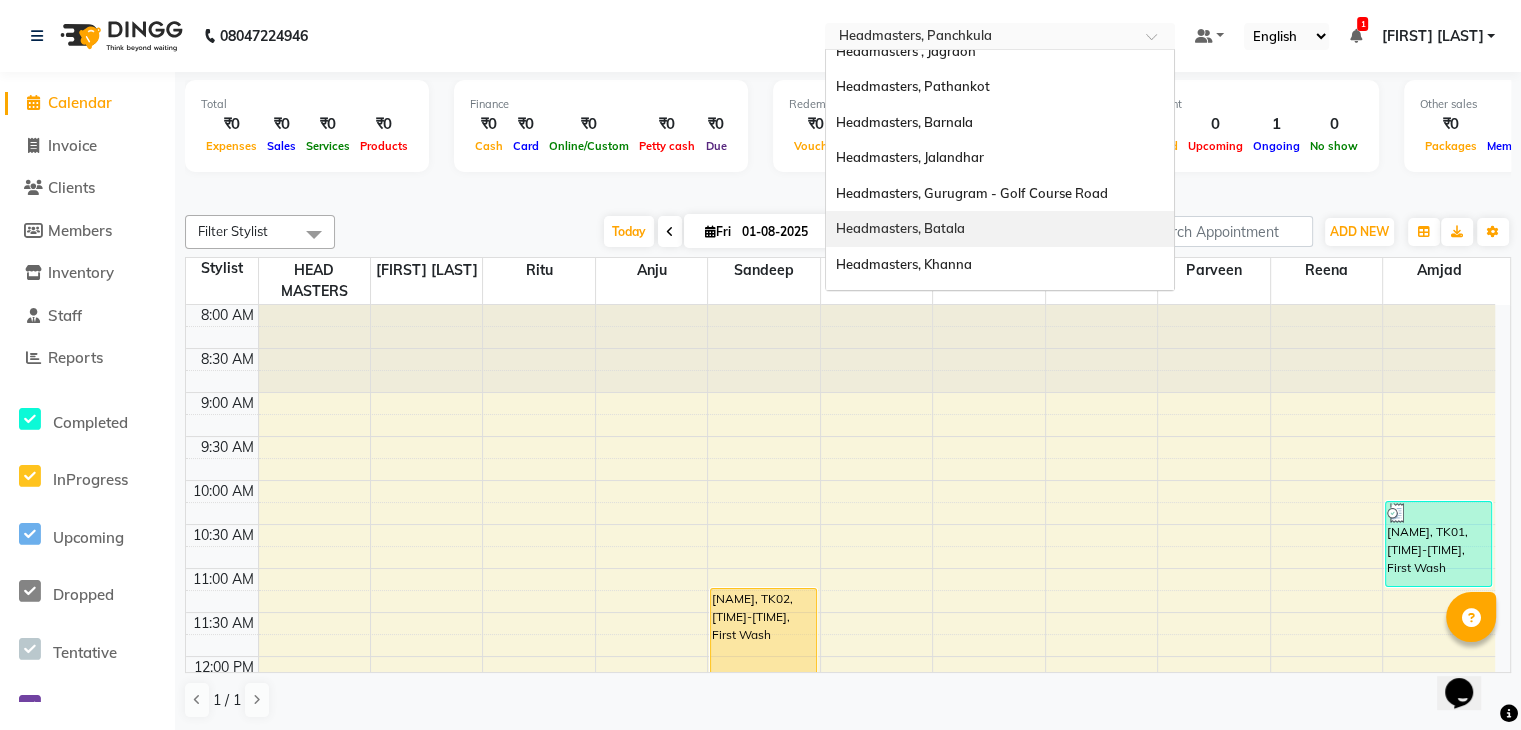 scroll, scrollTop: 328, scrollLeft: 0, axis: vertical 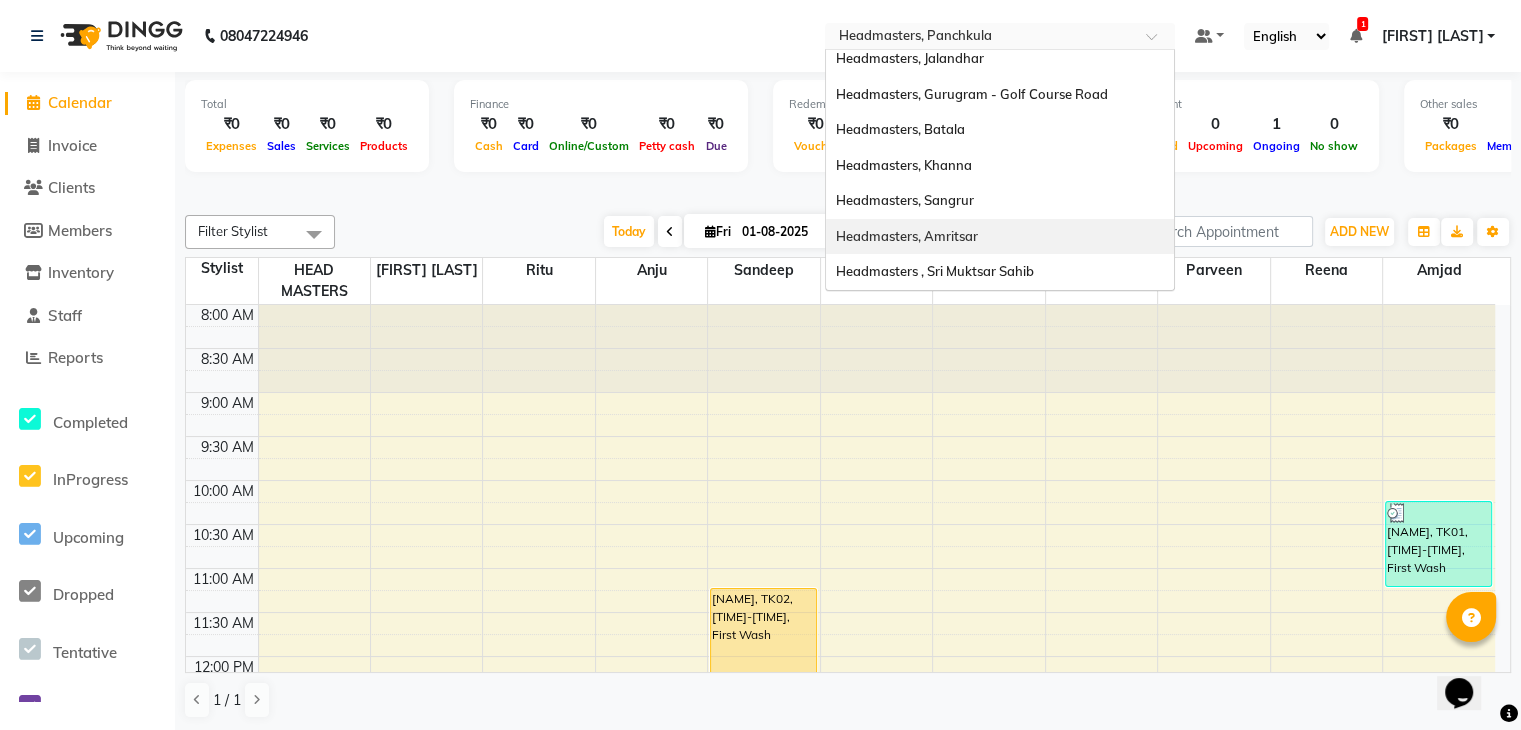 click on "Headmasters, Amritsar" at bounding box center (907, 236) 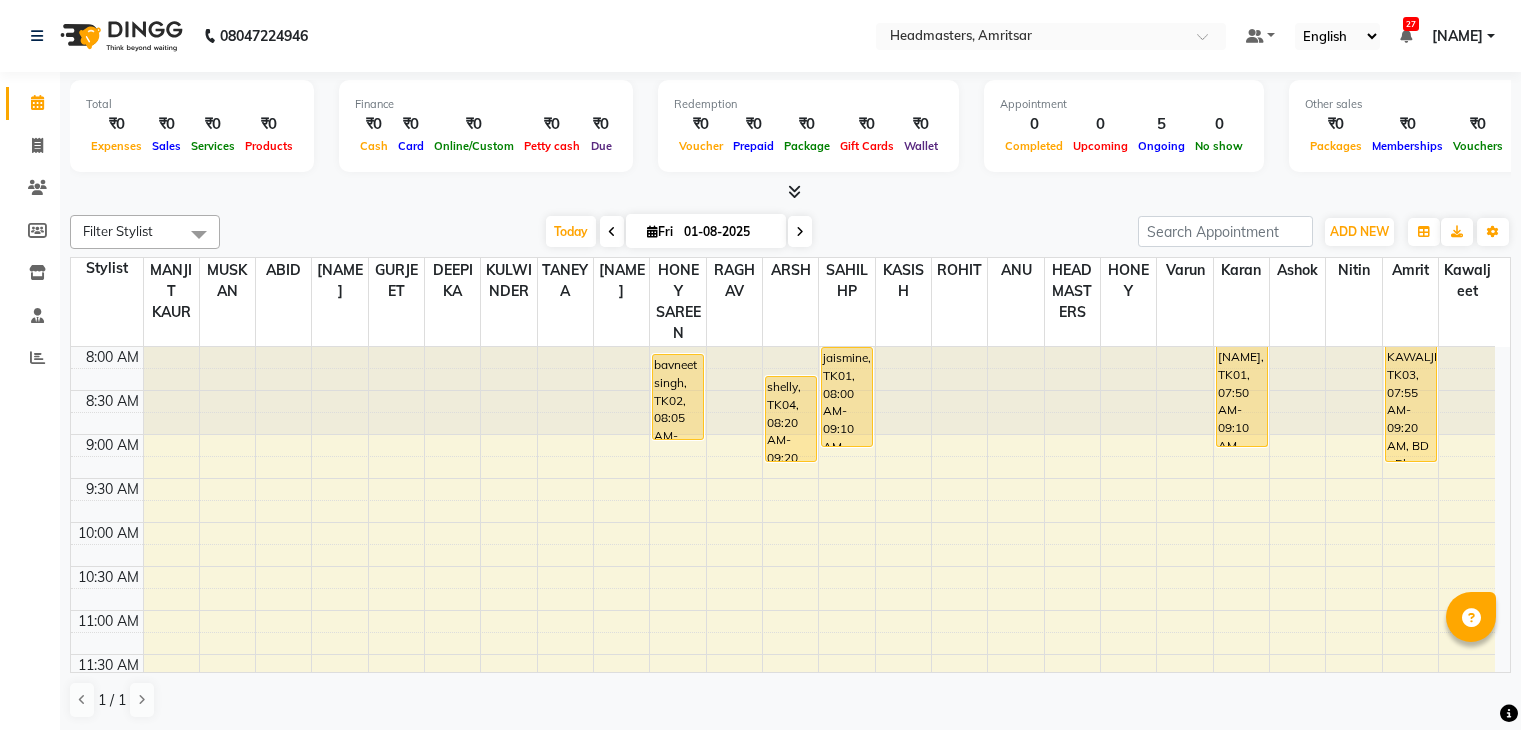 scroll, scrollTop: 0, scrollLeft: 0, axis: both 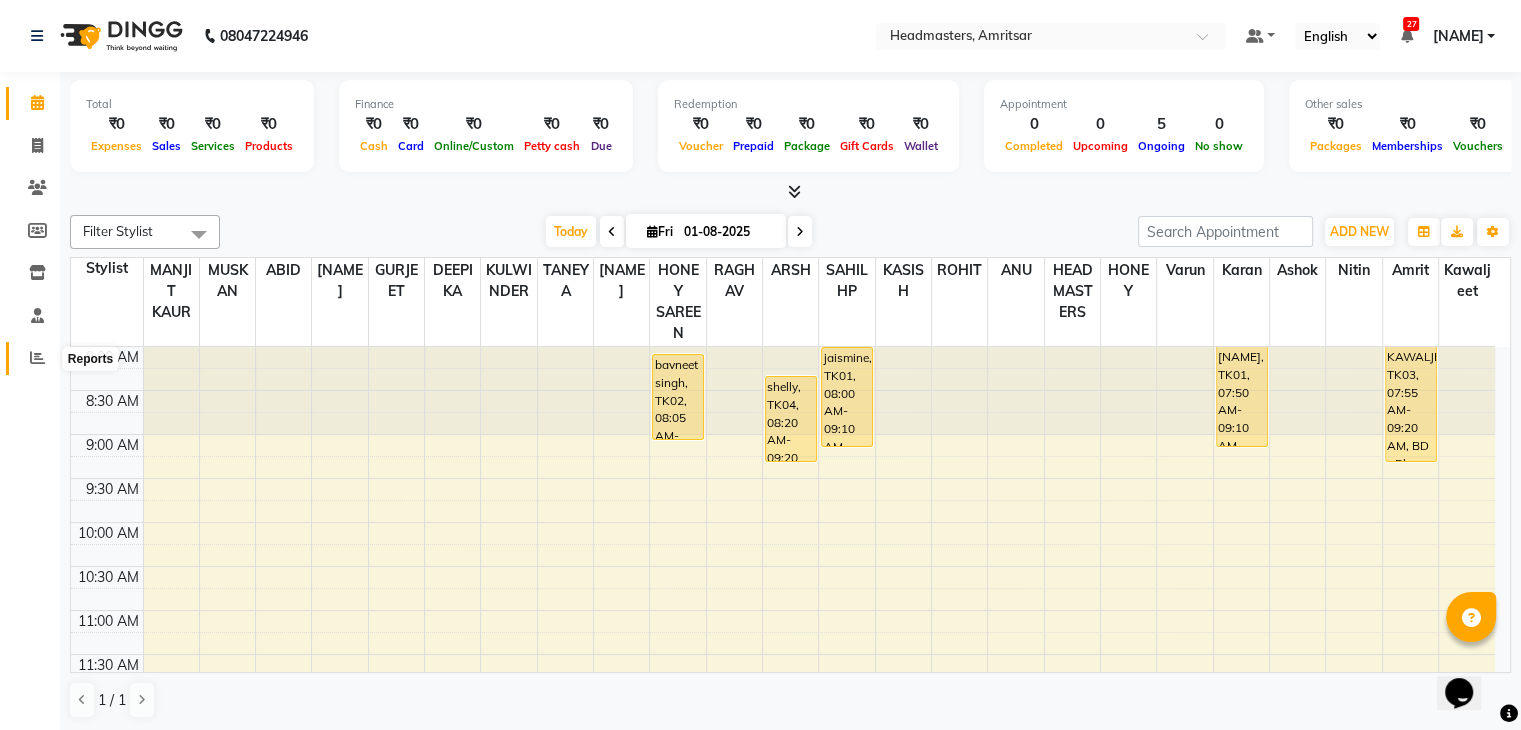 click 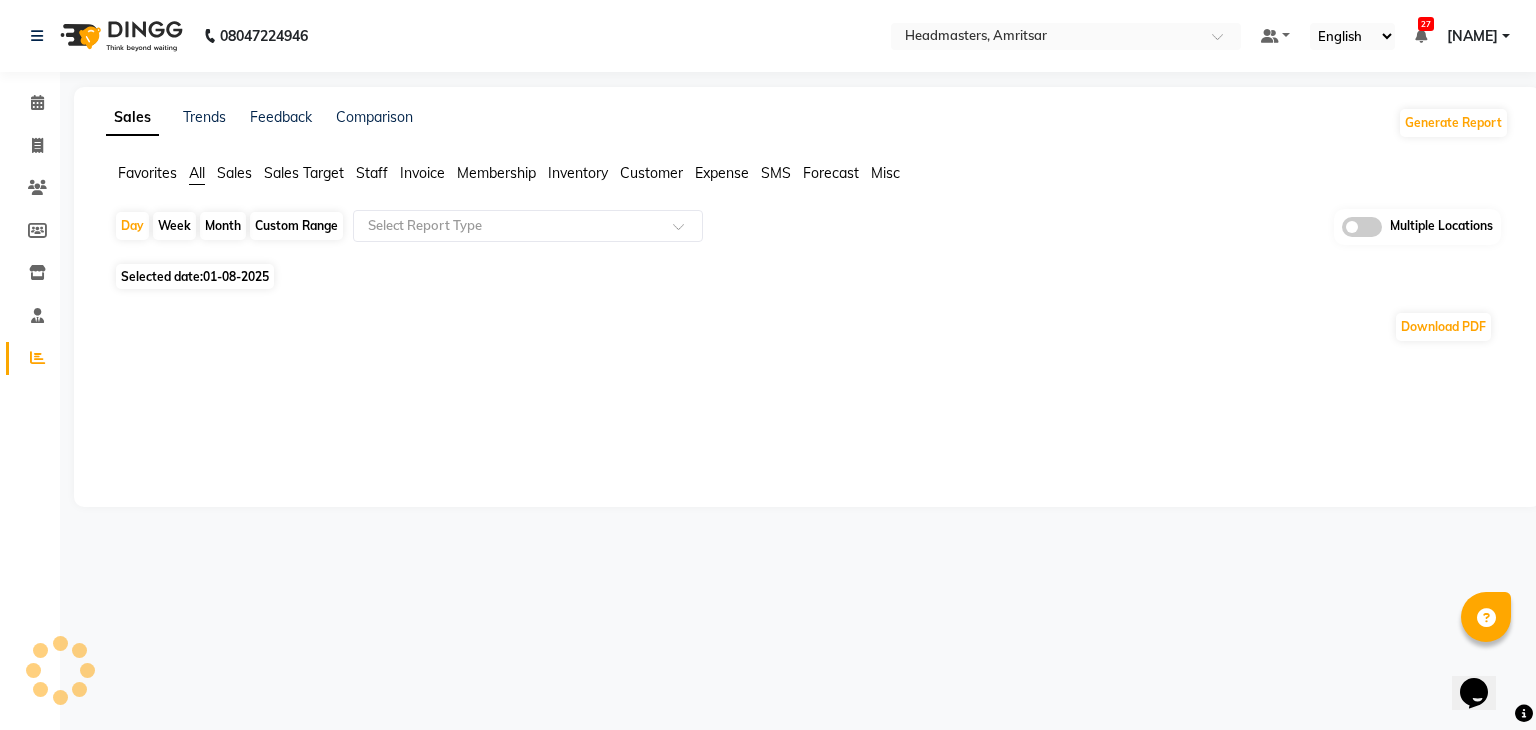 click on "Sales" 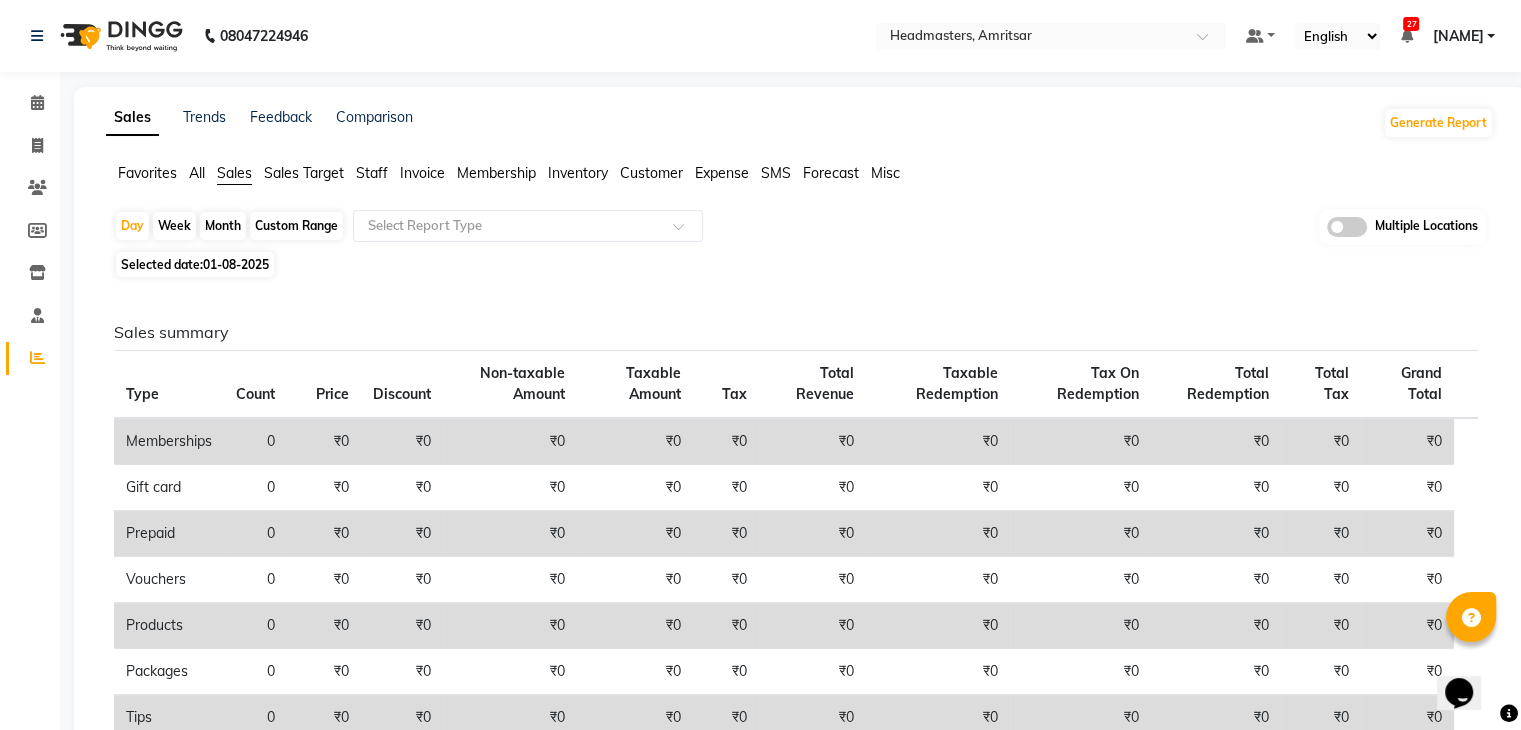 click on "01-08-2025" 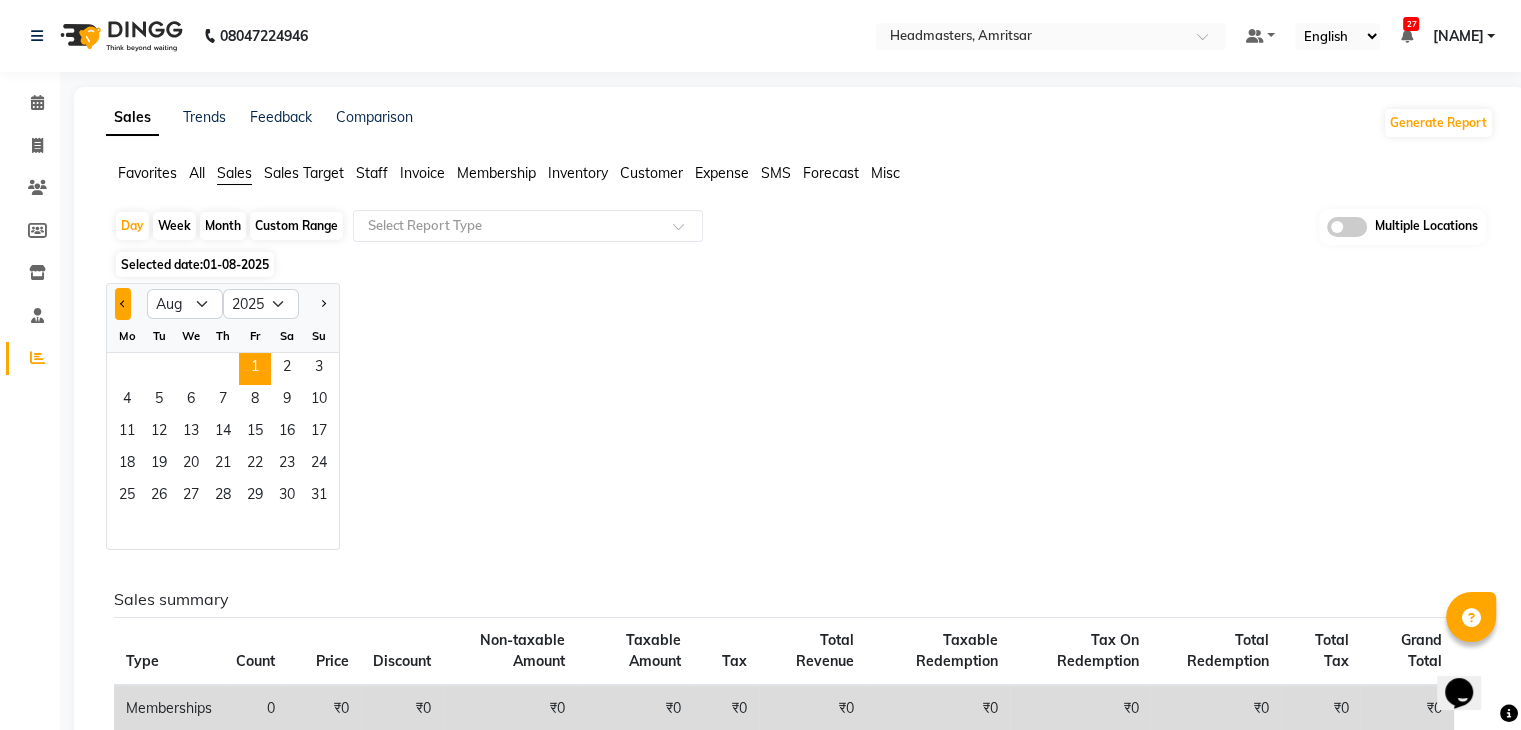 click 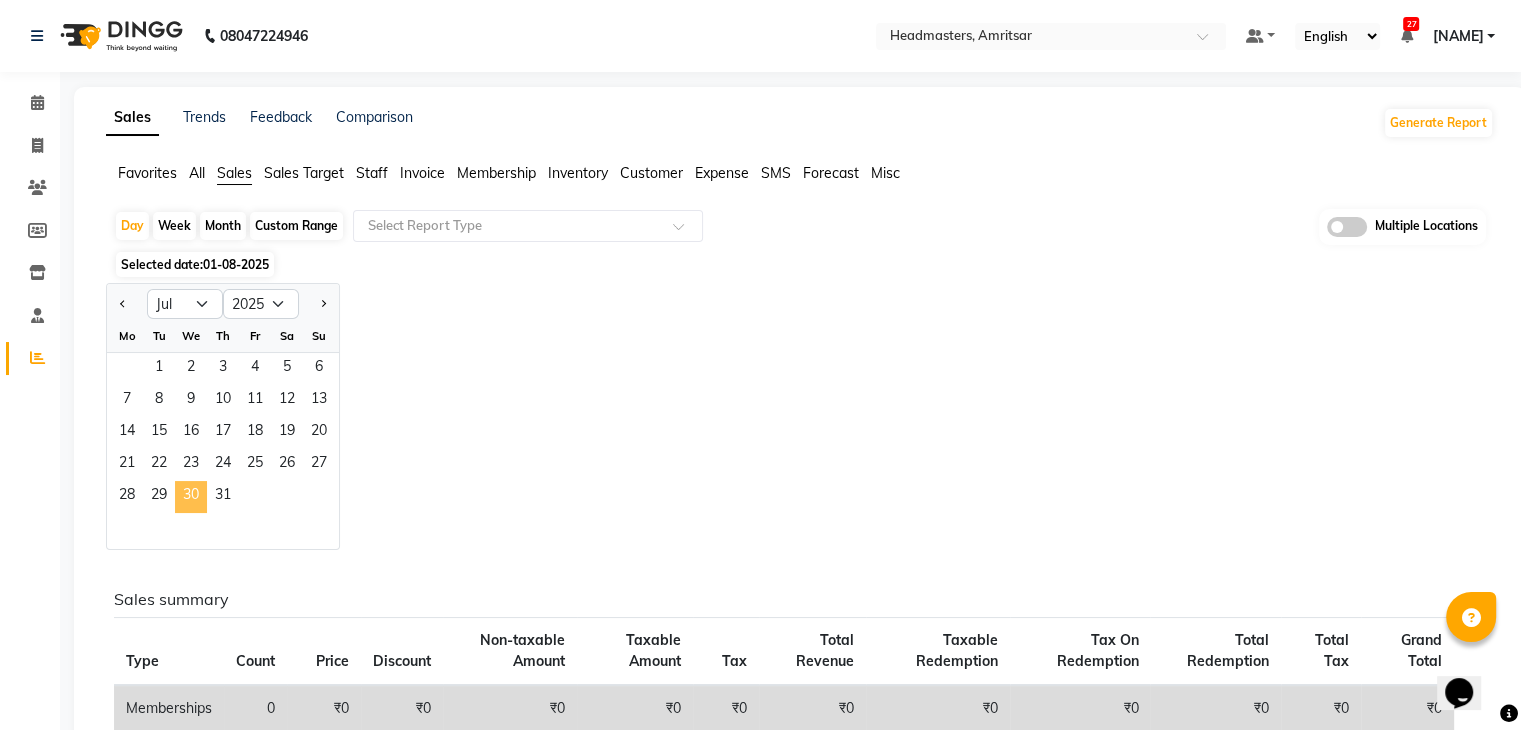 click on "30" 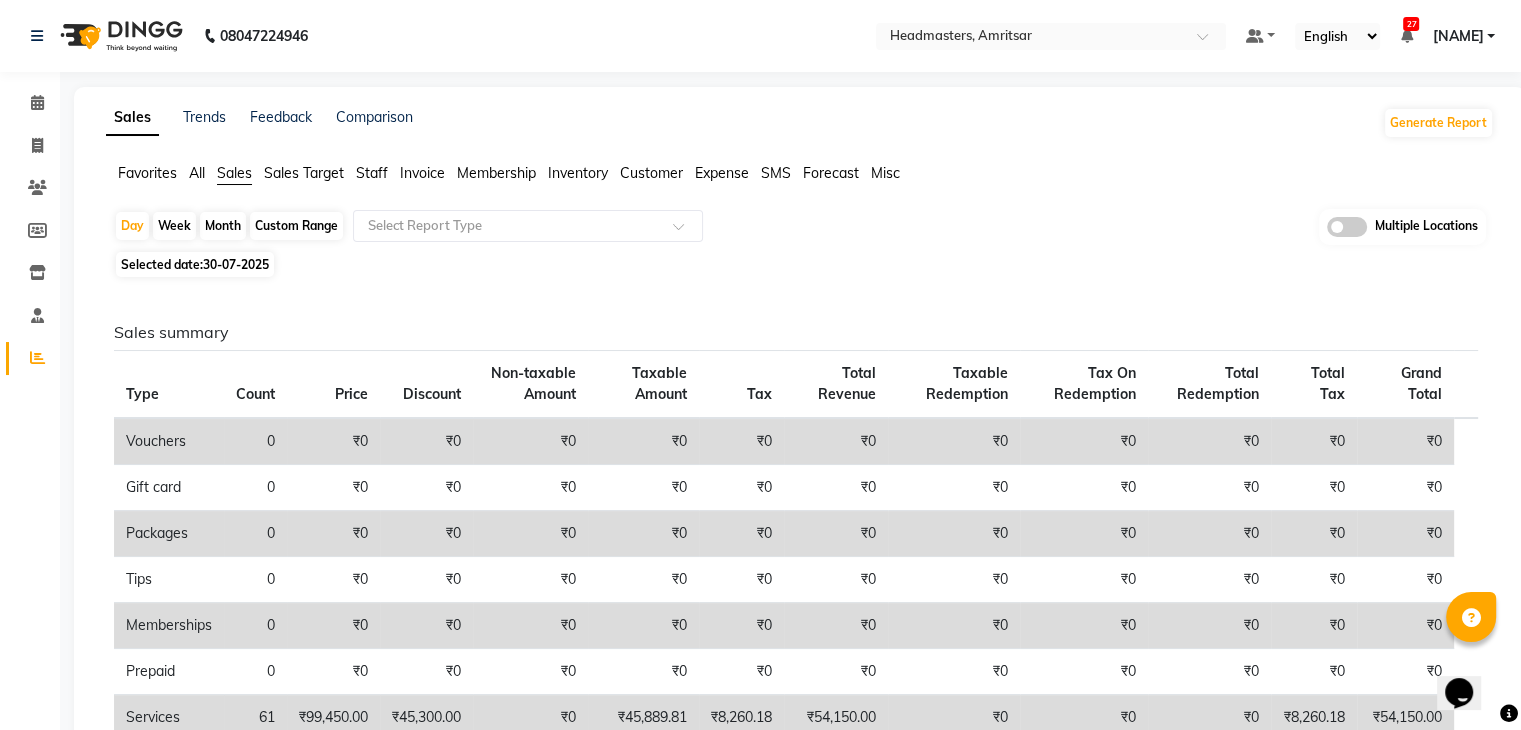 click on "Staff" 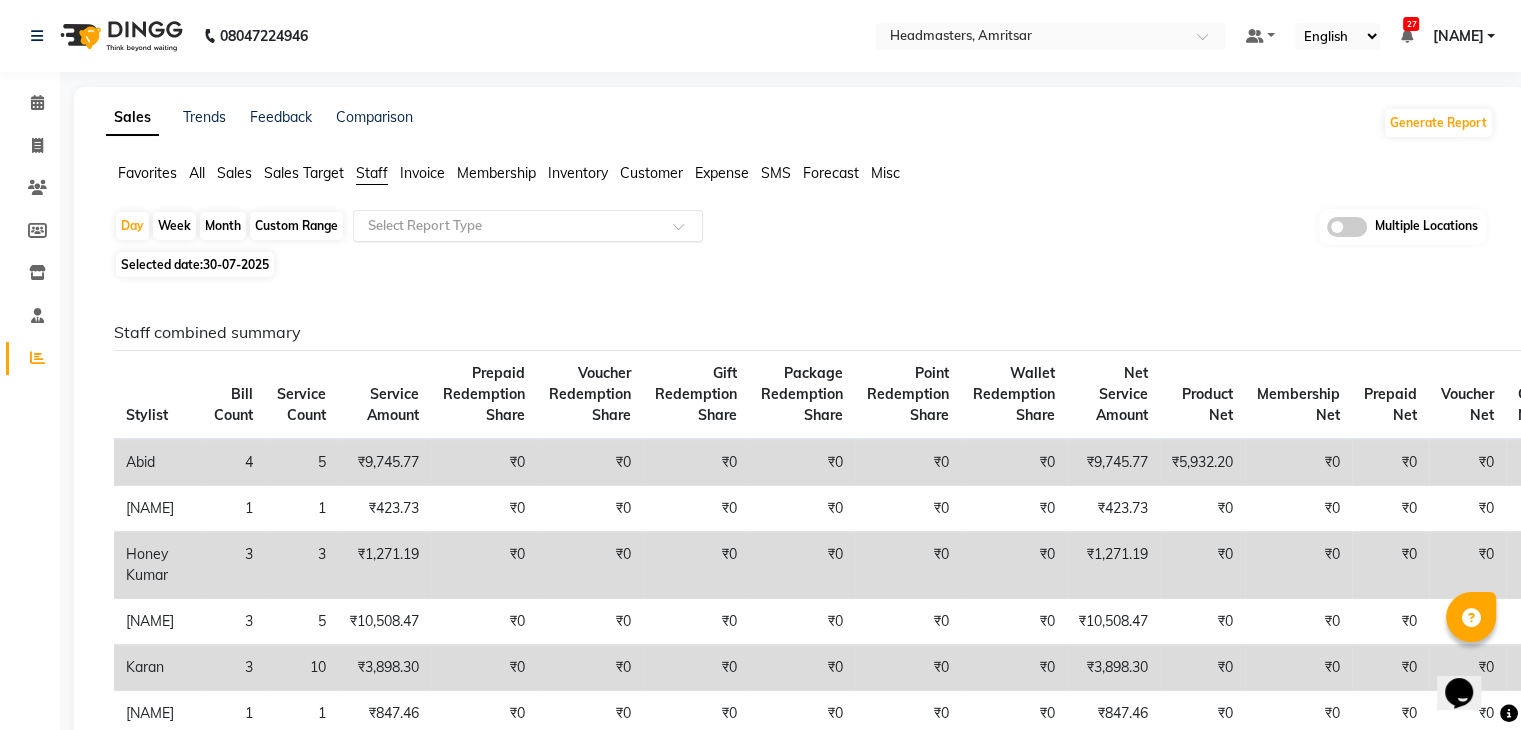click 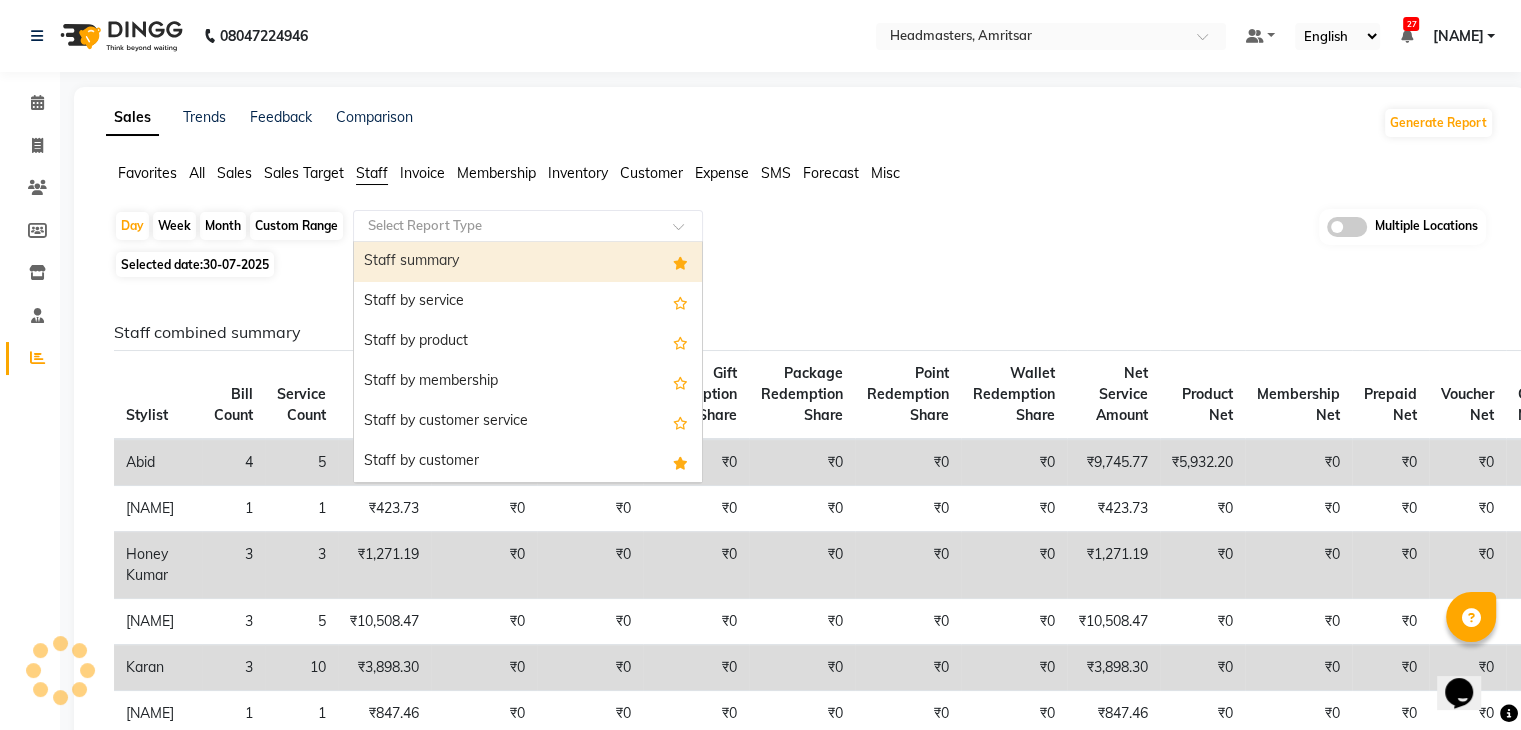 click on "Staff summary" at bounding box center (528, 262) 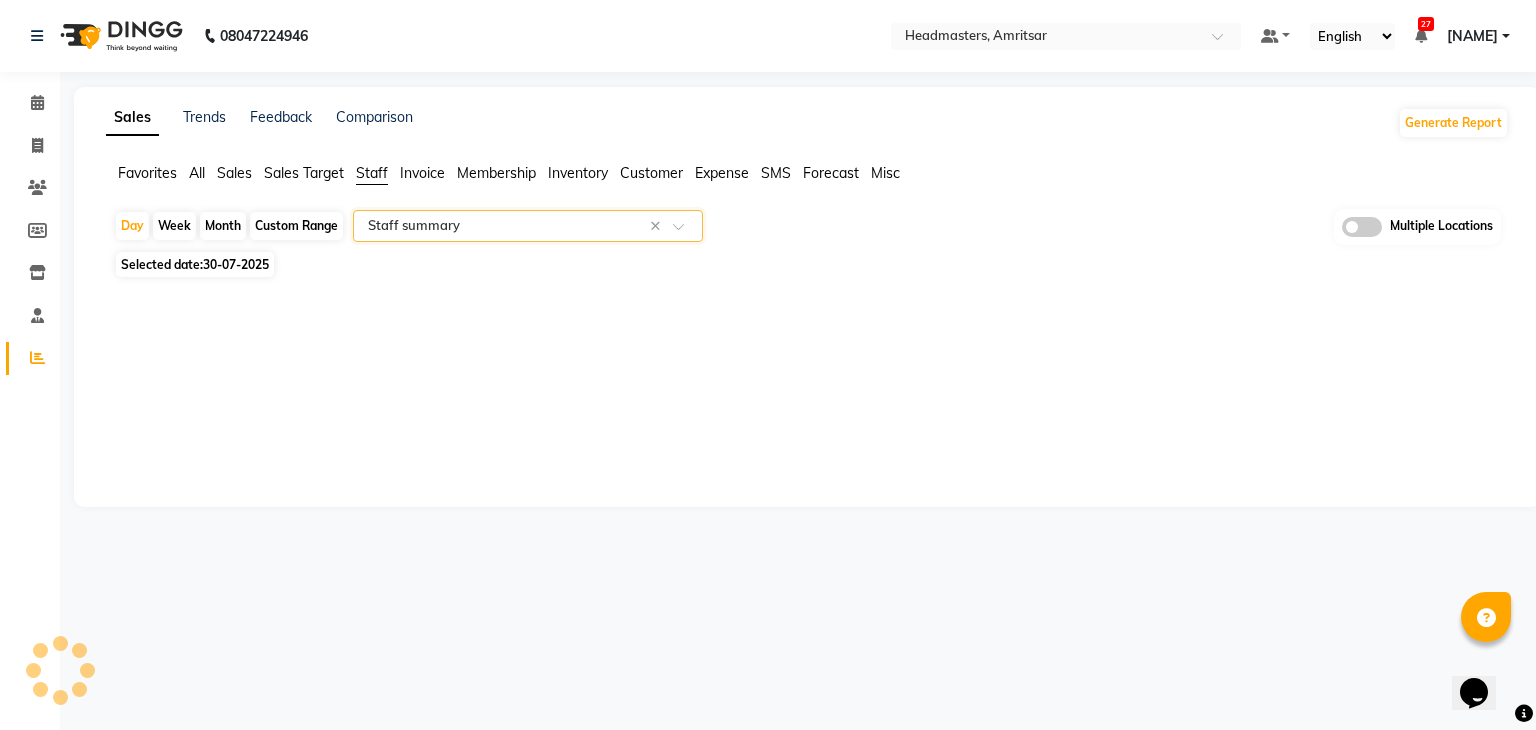 select on "full_report" 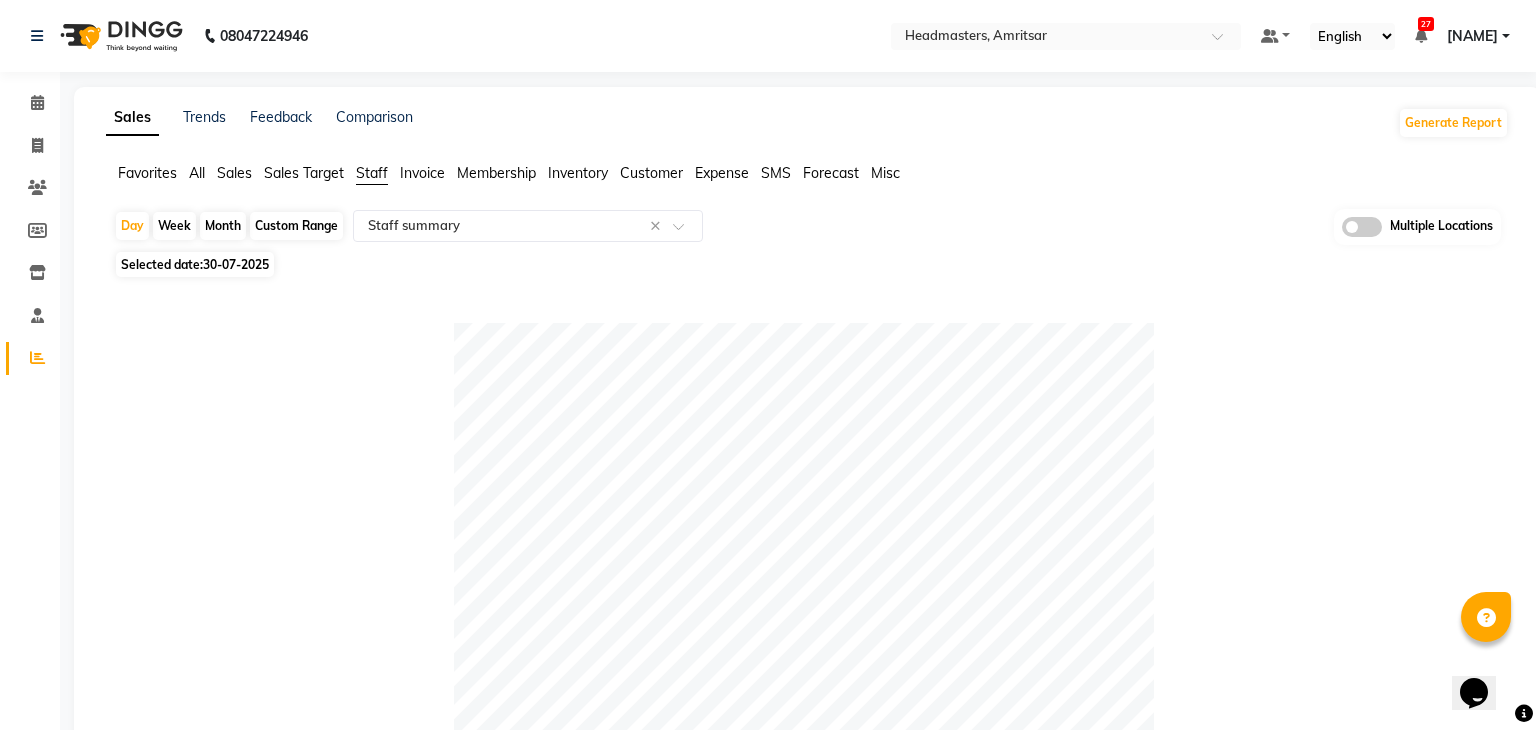 click on "Table View   Pivot View  Pie Chart Bar Chart Select Full Report Filtered Report Select CSV PDF  Export   Location   Stylist   Customer   Invoices   Services   Services W/o Tax   Memberships   Products   Packages   Vouchers   Prepaid   Gifts   Average   Total   Total W/o Tax   Payment   Redemption   Redemption Share   Emp Code" 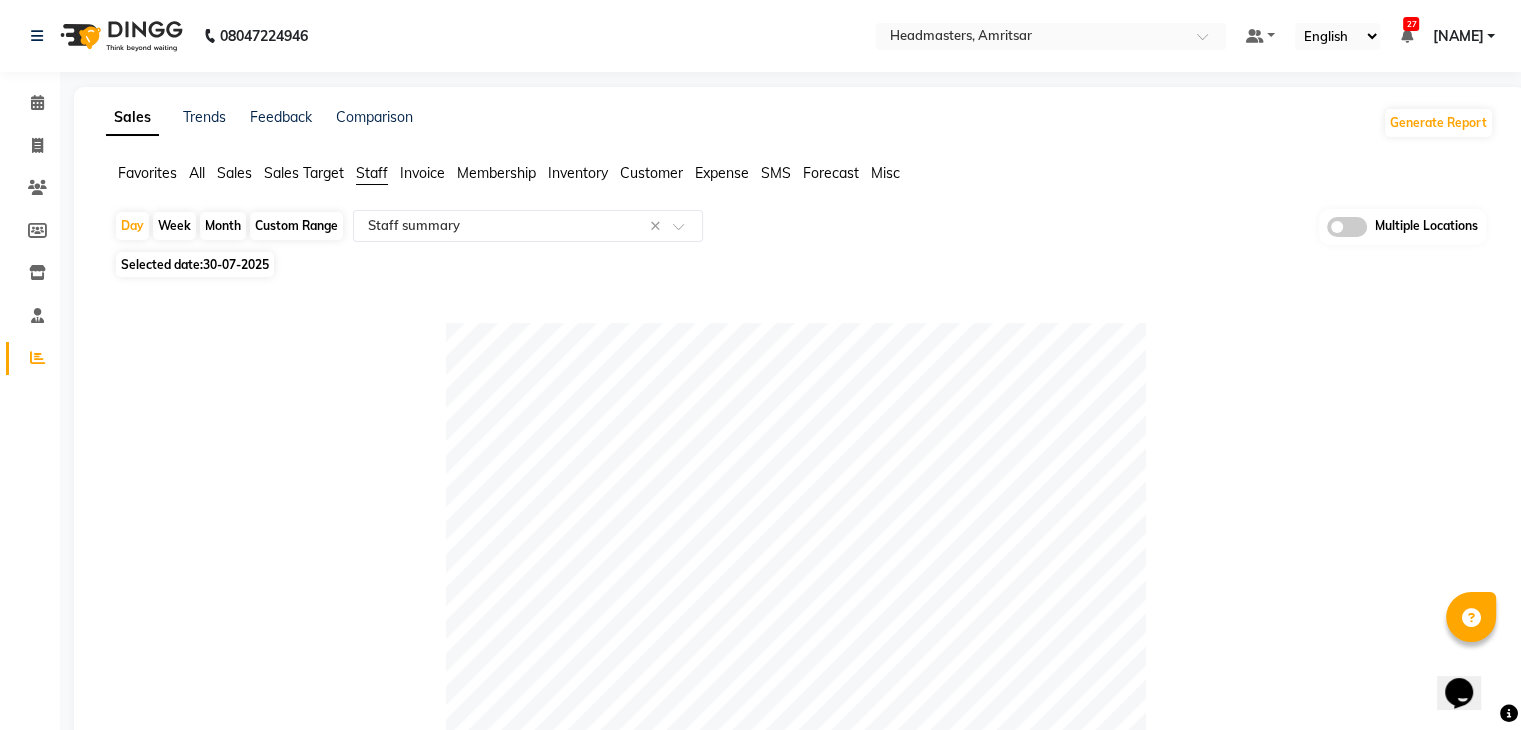 click on "Table View   Pivot View  Pie Chart Bar Chart Select Full Report Filtered Report Select CSV PDF  Export  Show  10 25 50 100  entries Search: Location Stylist Customer Invoices Services Services W/o Tax Memberships Products Packages Vouchers Prepaid Gifts Average Total Total W/o Tax Payment Redemption Redemption Share Emp Code Location Stylist Customer Invoices Services Services W/o Tax Memberships Products Packages Vouchers Prepaid Gifts Average Total Total W/o Tax Payment Redemption Redemption Share Emp Code Total 37 37 ₹54,150.00 ₹45,889.82 ₹0 ₹7,000.00 ₹0 ₹0 ₹0 ₹0 ₹20,577.07 ₹61,150.00 ₹51,822.02 ₹61,150.00 ₹0 ₹0 Headmasters, Amritsar Abid 4 4 ₹11,500.00 ₹9,745.77 ₹0 ₹7,000.00 ₹0 ₹0 ₹0 ₹0 ₹4,625.00 ₹18,500.00 ₹15,677.97 ₹18,500.00 ₹0 ₹0 e3146-03 Headmasters, Amritsar Honey Sareen 3 3 ₹12,400.00 ₹10,508.47 ₹0 ₹0 ₹0 ₹0 ₹0 ₹0 ₹4,133.33 ₹12,400.00 ₹10,508.47 ₹12,400.00 ₹0 ₹0 e3146-13 Headmasters, Amritsar Sahil Hp 8 8 ₹0 4" 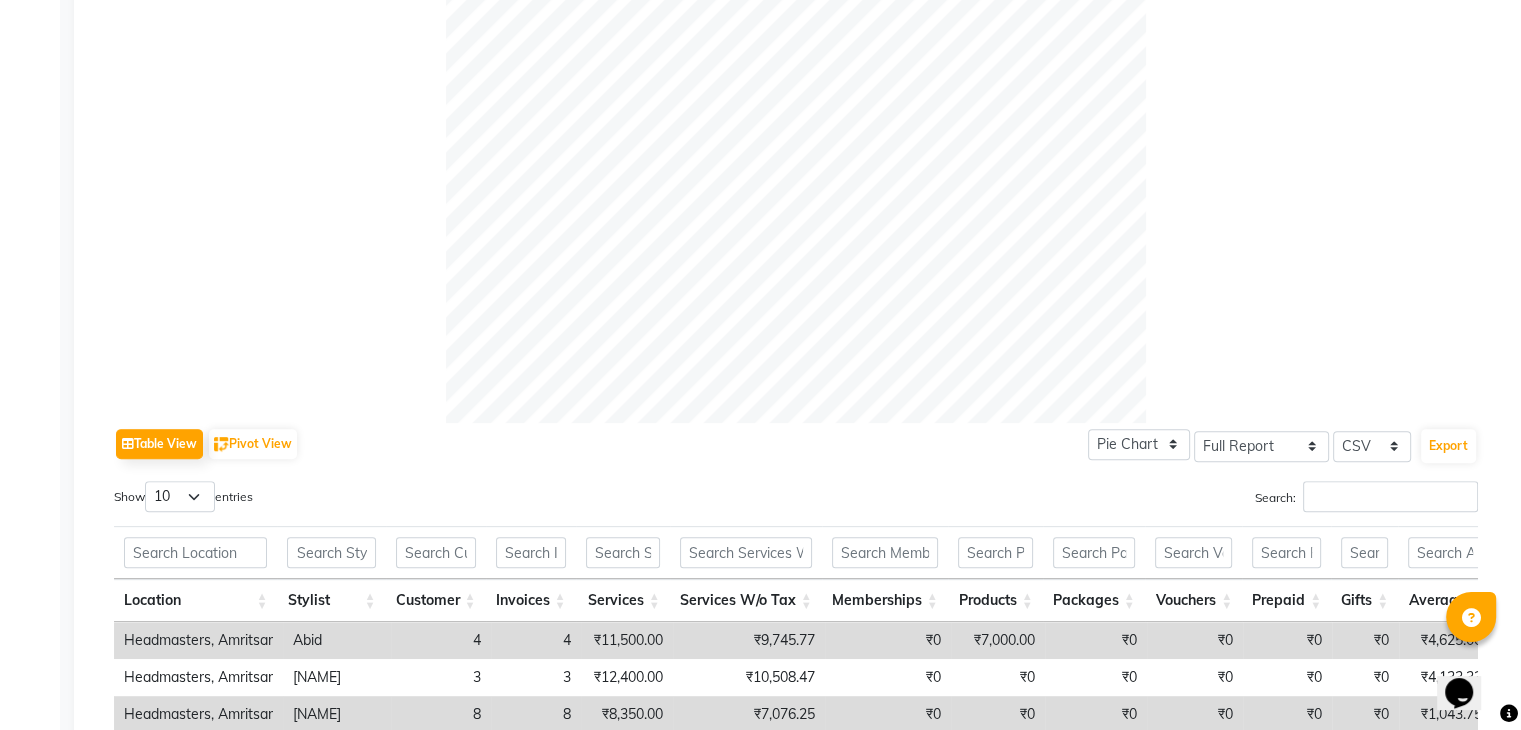 scroll, scrollTop: 800, scrollLeft: 0, axis: vertical 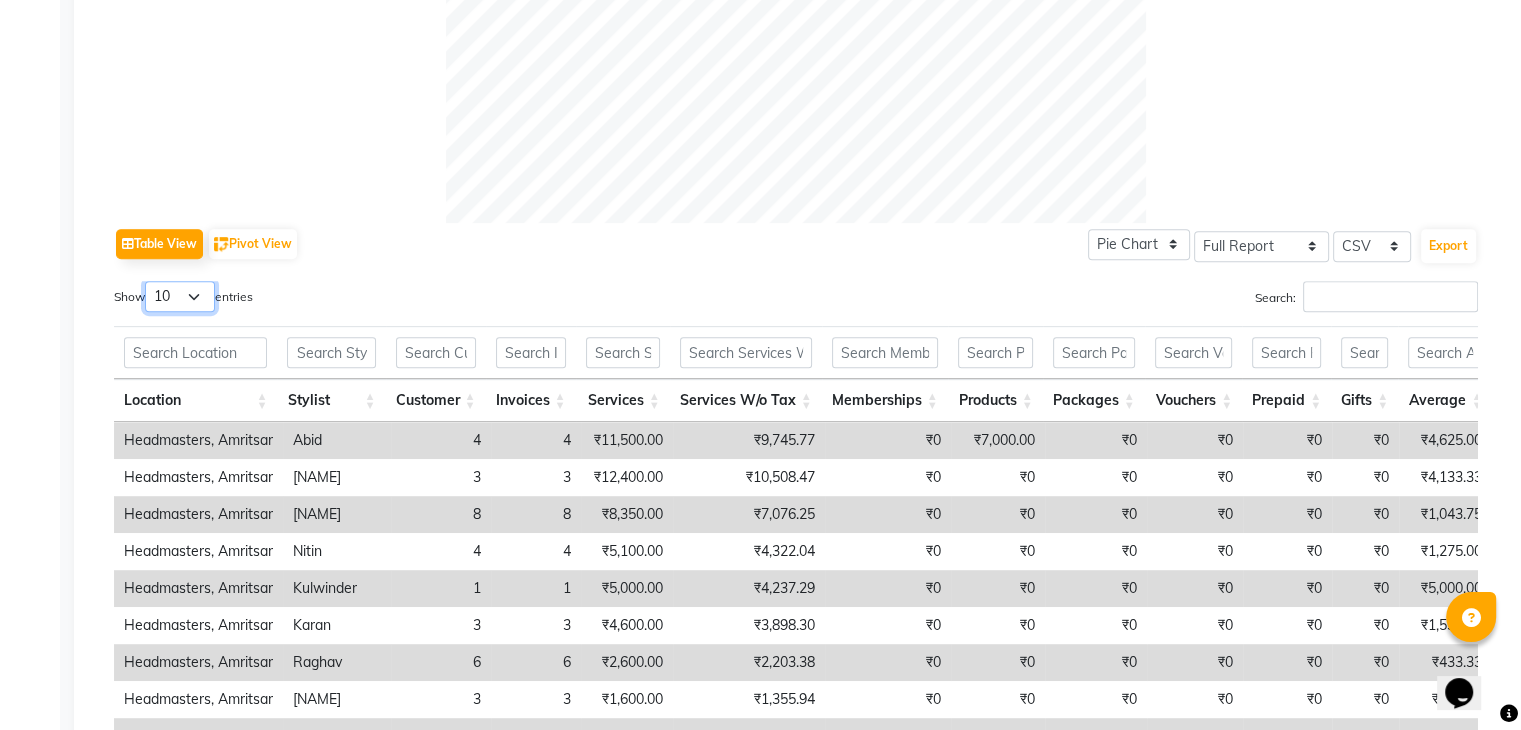 click on "10 25 50 100" at bounding box center (180, 296) 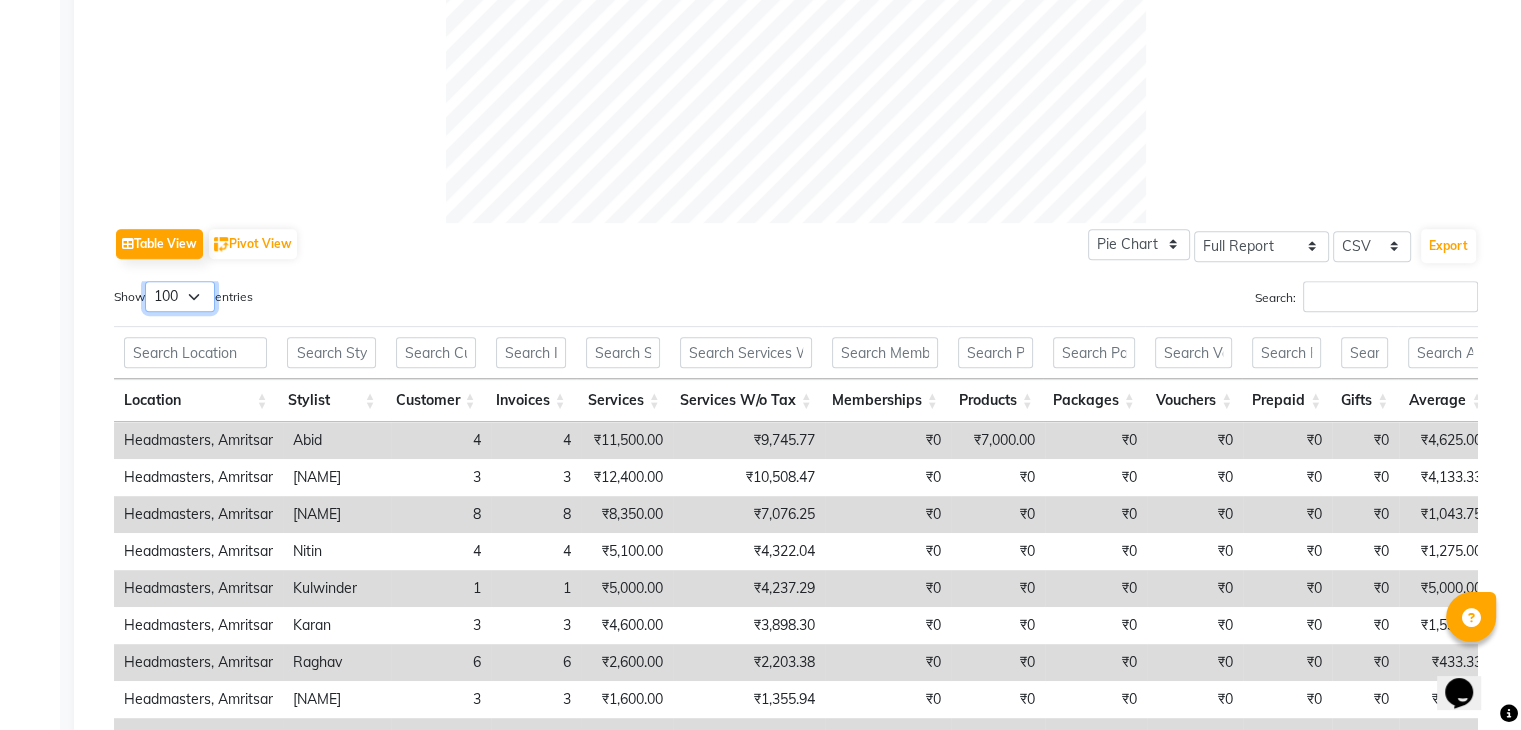 click on "10 25 50 100" at bounding box center (180, 296) 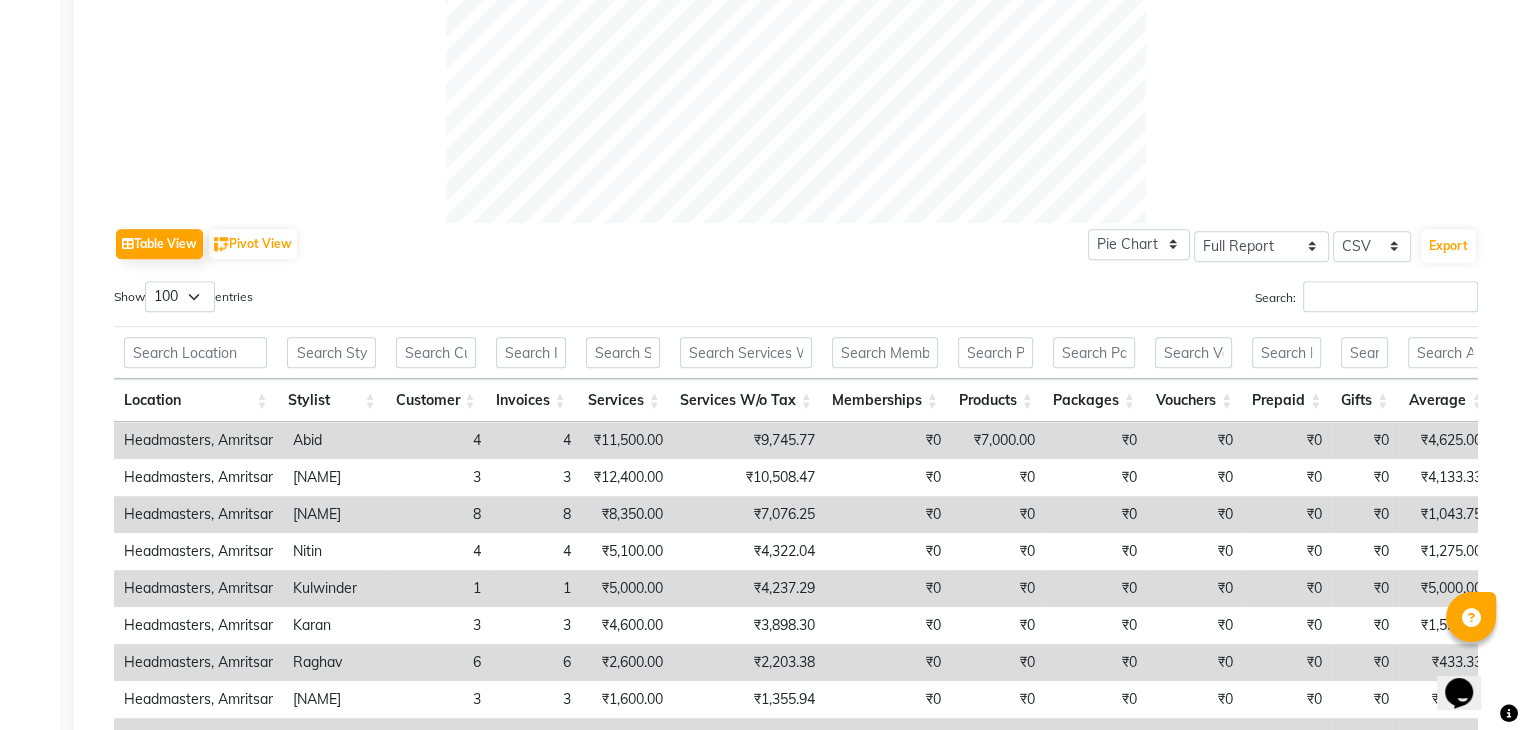 click on "Table View   Pivot View  Pie Chart Bar Chart Select Full Report Filtered Report Select CSV PDF  Export" 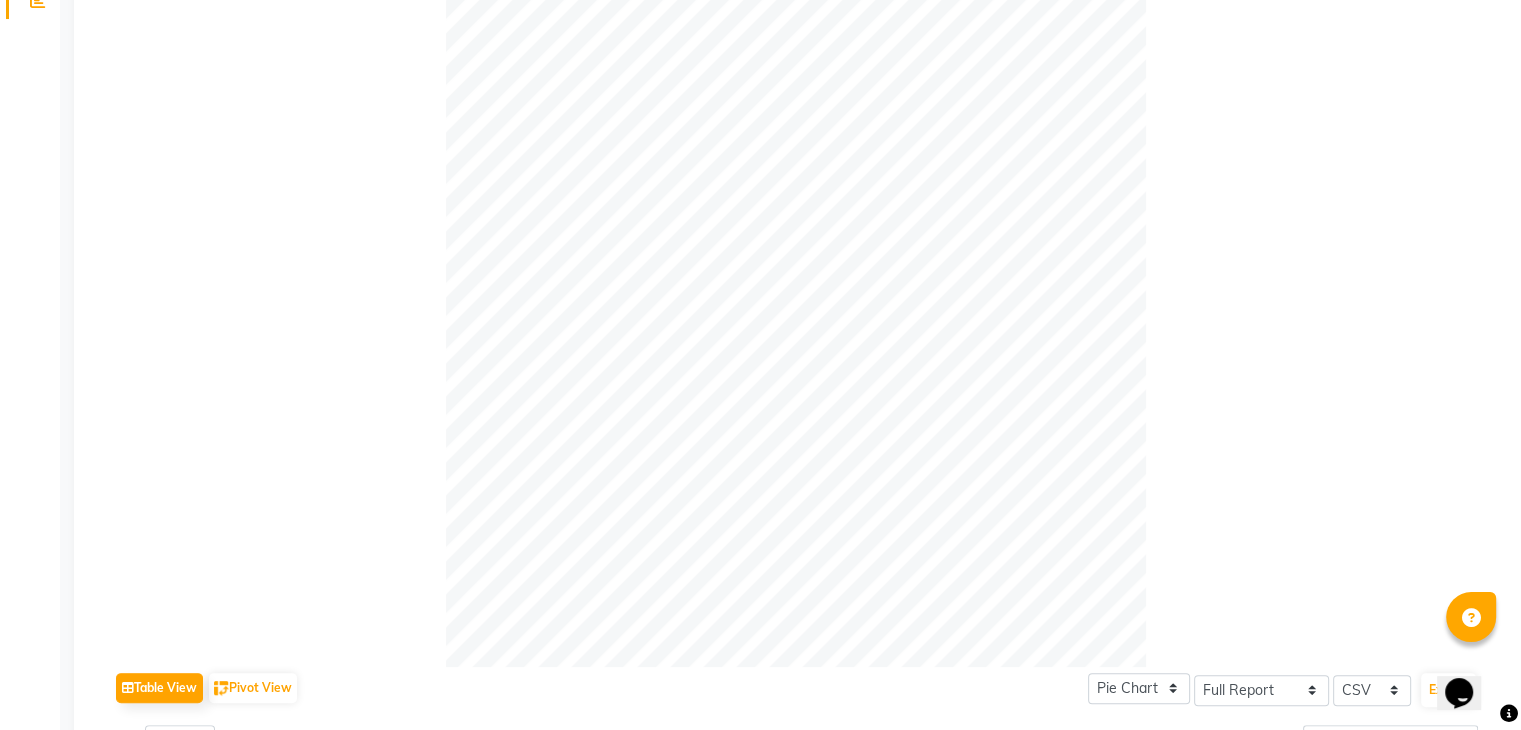scroll, scrollTop: 0, scrollLeft: 0, axis: both 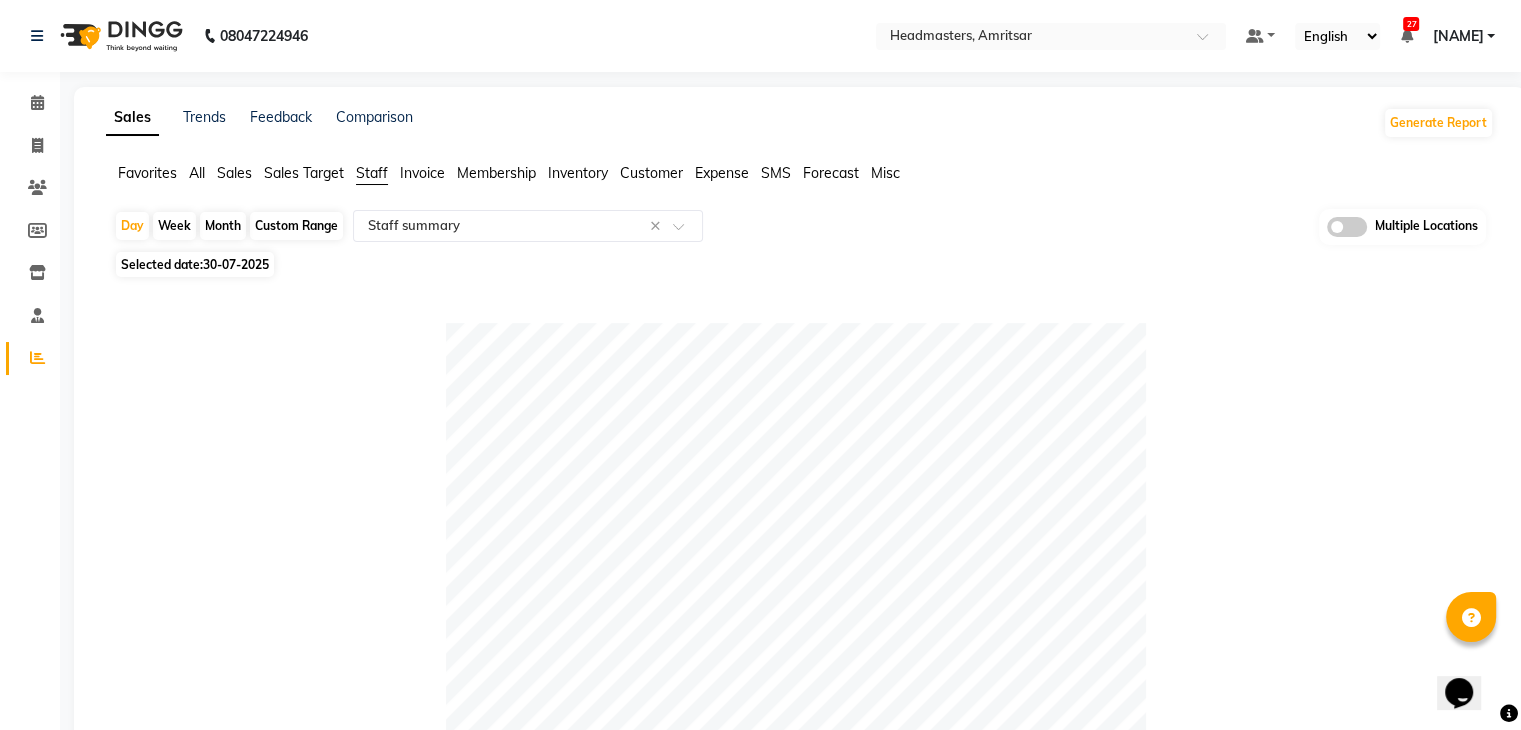 click on "Table View   Pivot View  Pie Chart Bar Chart Select Full Report Filtered Report Select CSV PDF  Export  Show  10 25 50 100  entries Search: Location Stylist Customer Invoices Services Services W/o Tax Memberships Products Packages Vouchers Prepaid Gifts Average Total Total W/o Tax Payment Redemption Redemption Share Emp Code Location Stylist Customer Invoices Services Services W/o Tax Memberships Products Packages Vouchers Prepaid Gifts Average Total Total W/o Tax Payment Redemption Redemption Share Emp Code Total 37 37 ₹54,150.00 ₹45,889.82 ₹0 ₹7,000.00 ₹0 ₹0 ₹0 ₹0 ₹20,577.07 ₹61,150.00 ₹51,822.02 ₹61,150.00 ₹0 ₹0 Headmasters, Amritsar Abid 4 4 ₹11,500.00 ₹9,745.77 ₹0 ₹7,000.00 ₹0 ₹0 ₹0 ₹0 ₹4,625.00 ₹18,500.00 ₹15,677.97 ₹18,500.00 ₹0 ₹0 e3146-03 Headmasters, Amritsar Honey Sareen 3 3 ₹12,400.00 ₹10,508.47 ₹0 ₹0 ₹0 ₹0 ₹0 ₹0 ₹4,133.33 ₹12,400.00 ₹10,508.47 ₹12,400.00 ₹0 ₹0 e3146-13 Headmasters, Amritsar Sahil Hp 8 8 ₹0 4" 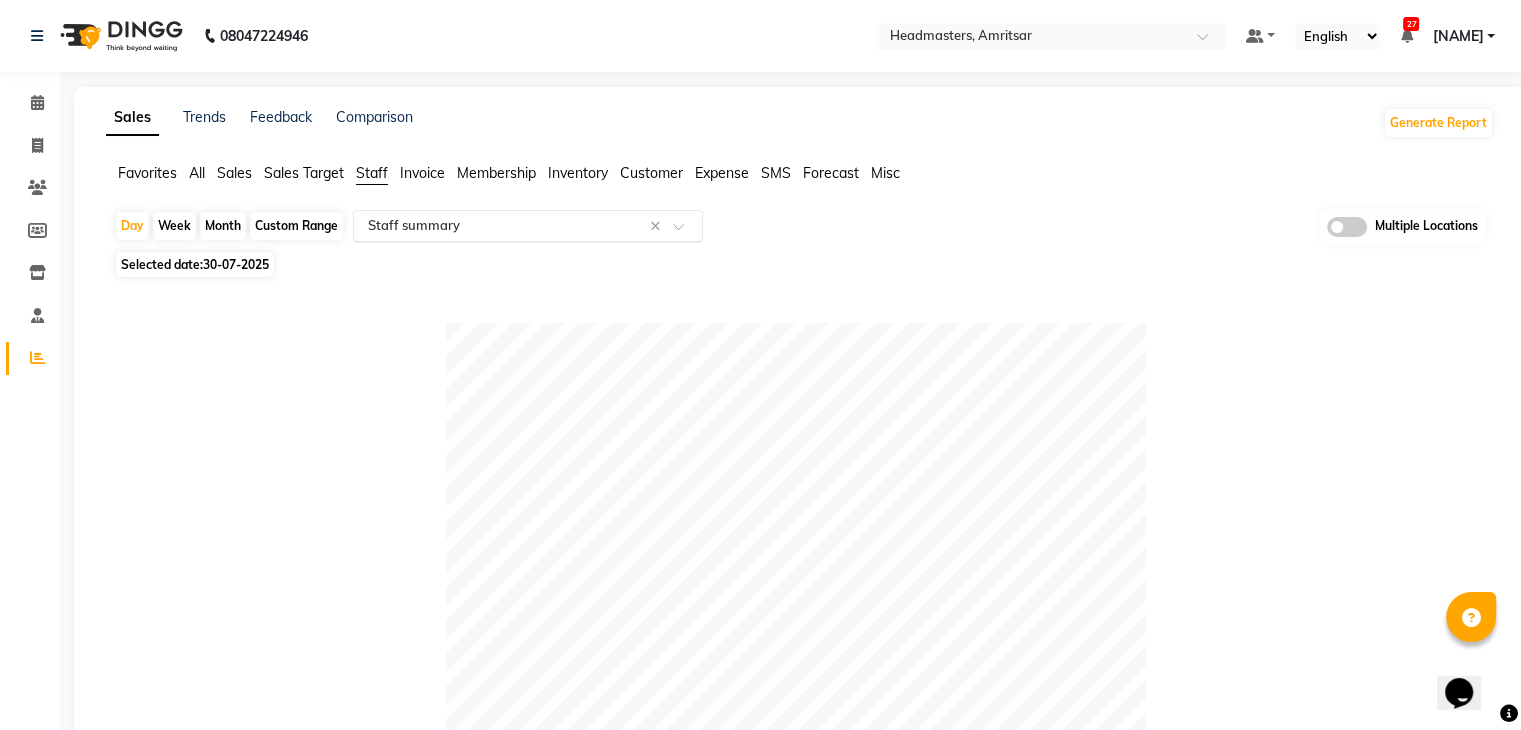 click 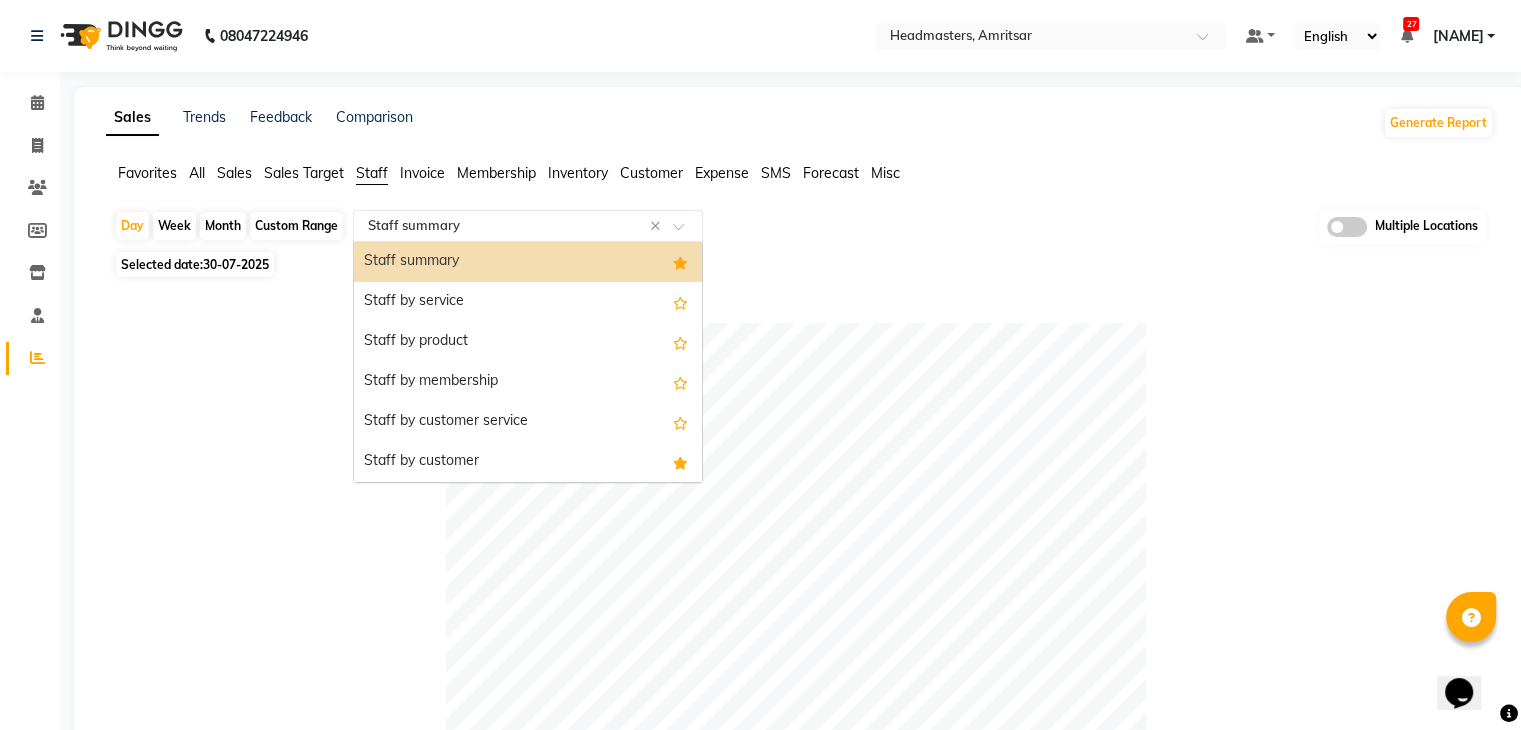 click on "Staff summary" at bounding box center (528, 262) 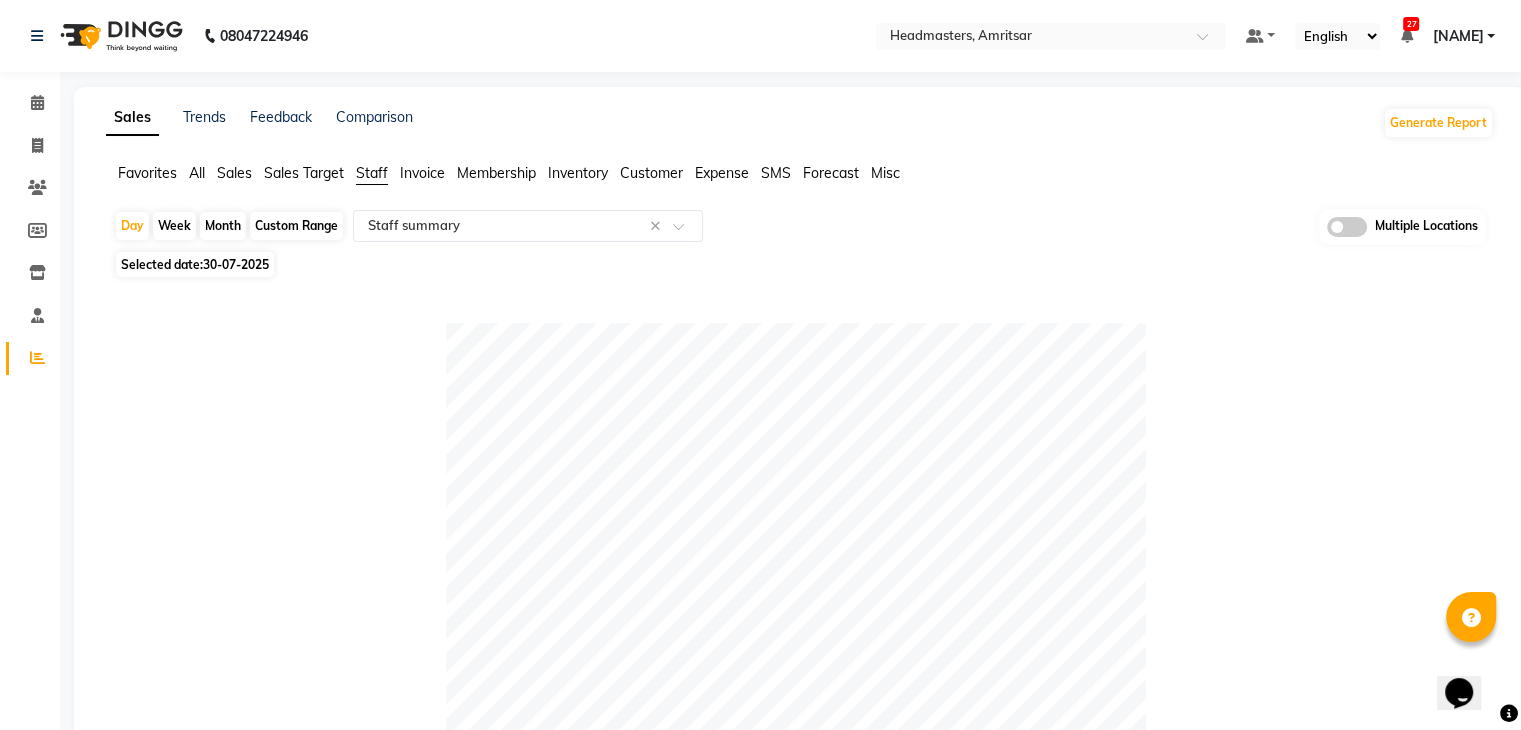 click on "Day   Week   Month   Custom Range  Select Report Type × Staff summary × Multiple Locations Selected date:  30-07-2025   Table View   Pivot View  Pie Chart Bar Chart Select Full Report Filtered Report Select CSV PDF  Export  Show  10 25 50 100  entries Search: Location Stylist Customer Invoices Services Services W/o Tax Memberships Products Packages Vouchers Prepaid Gifts Average Total Total W/o Tax Payment Redemption Redemption Share Emp Code Location Stylist Customer Invoices Services Services W/o Tax Memberships Products Packages Vouchers Prepaid Gifts Average Total Total W/o Tax Payment Redemption Redemption Share Emp Code Total 37 37 ₹54,150.00 ₹45,889.82 ₹0 ₹7,000.00 ₹0 ₹0 ₹0 ₹0 ₹20,577.07 ₹61,150.00 ₹51,822.02 ₹61,150.00 ₹0 ₹0 Headmasters, Amritsar Abid 4 4 ₹11,500.00 ₹9,745.77 ₹0 ₹7,000.00 ₹0 ₹0 ₹0 ₹0 ₹4,625.00 ₹18,500.00 ₹15,677.97 ₹18,500.00 ₹0 ₹0 e3146-03 Headmasters, Amritsar Honey Sareen 3 3 ₹12,400.00 ₹10,508.47 ₹0 ₹0 ₹0 ₹0" 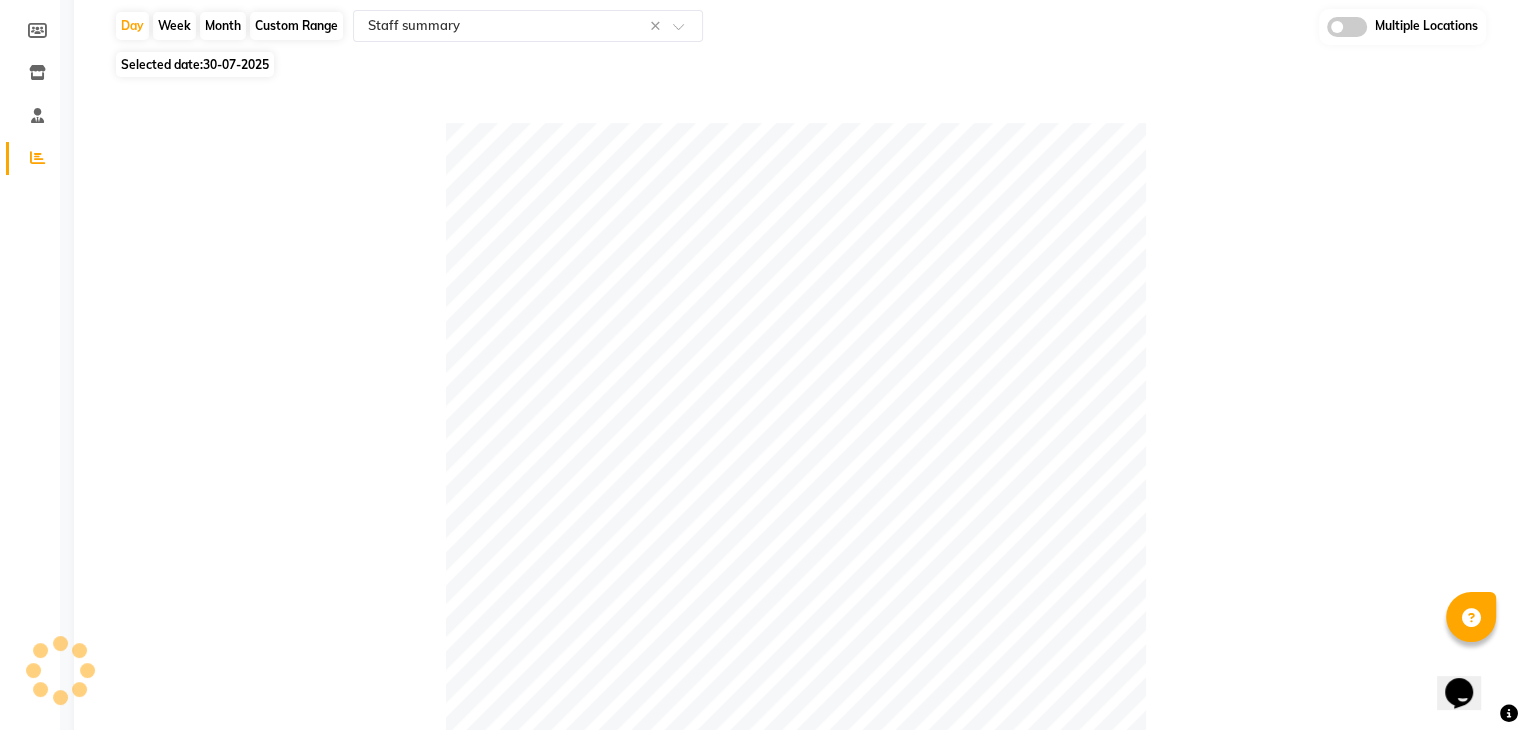 scroll, scrollTop: 0, scrollLeft: 0, axis: both 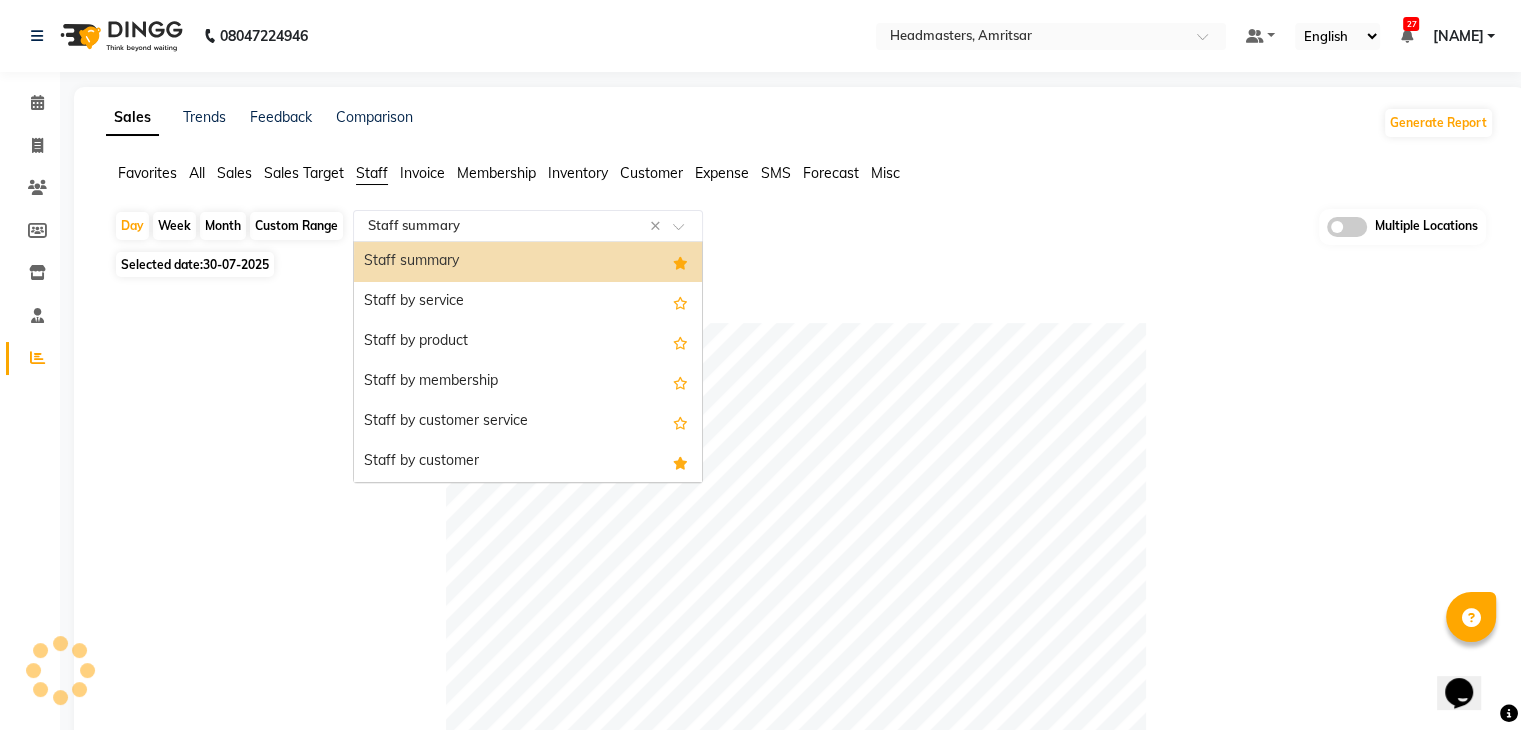 click 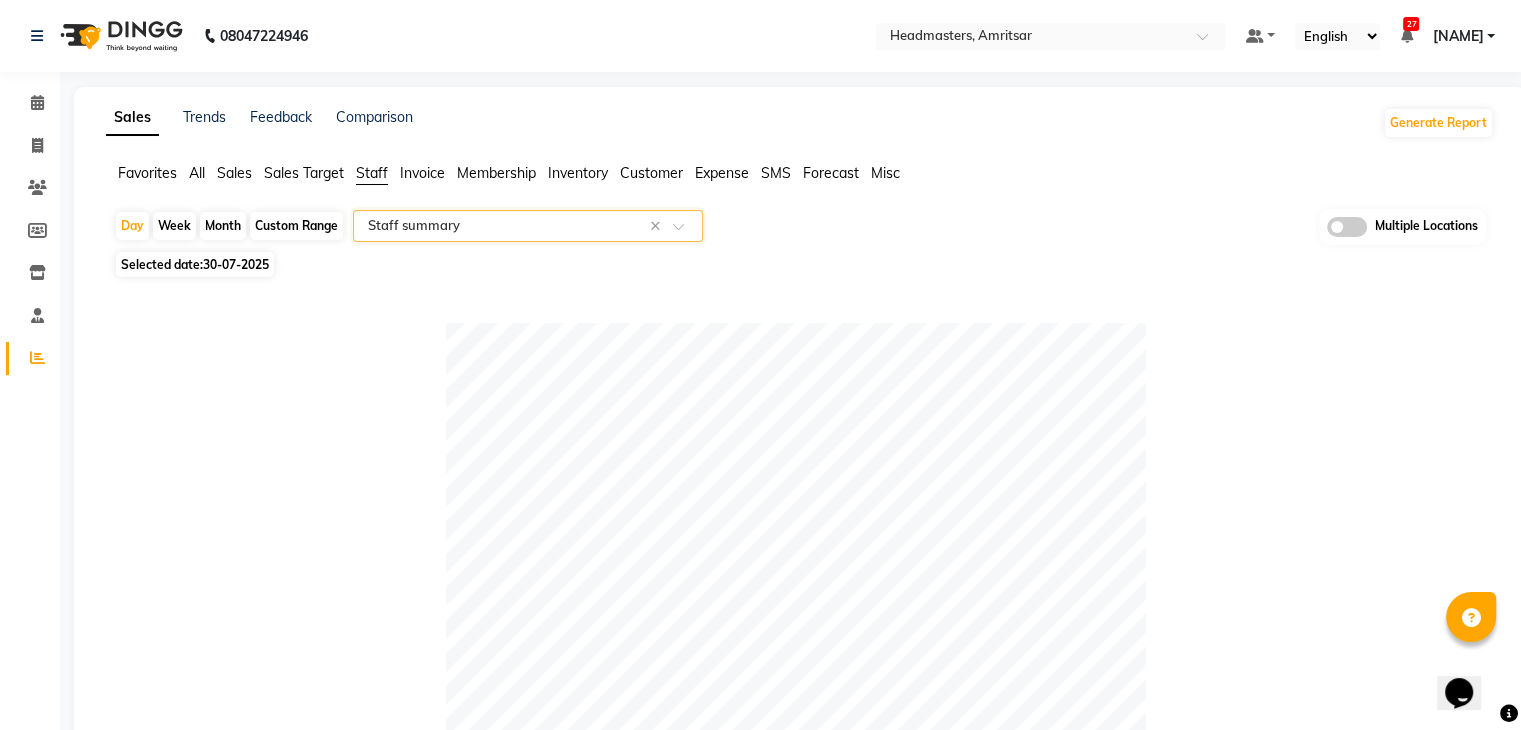 click on "Selected date:  30-07-2025" 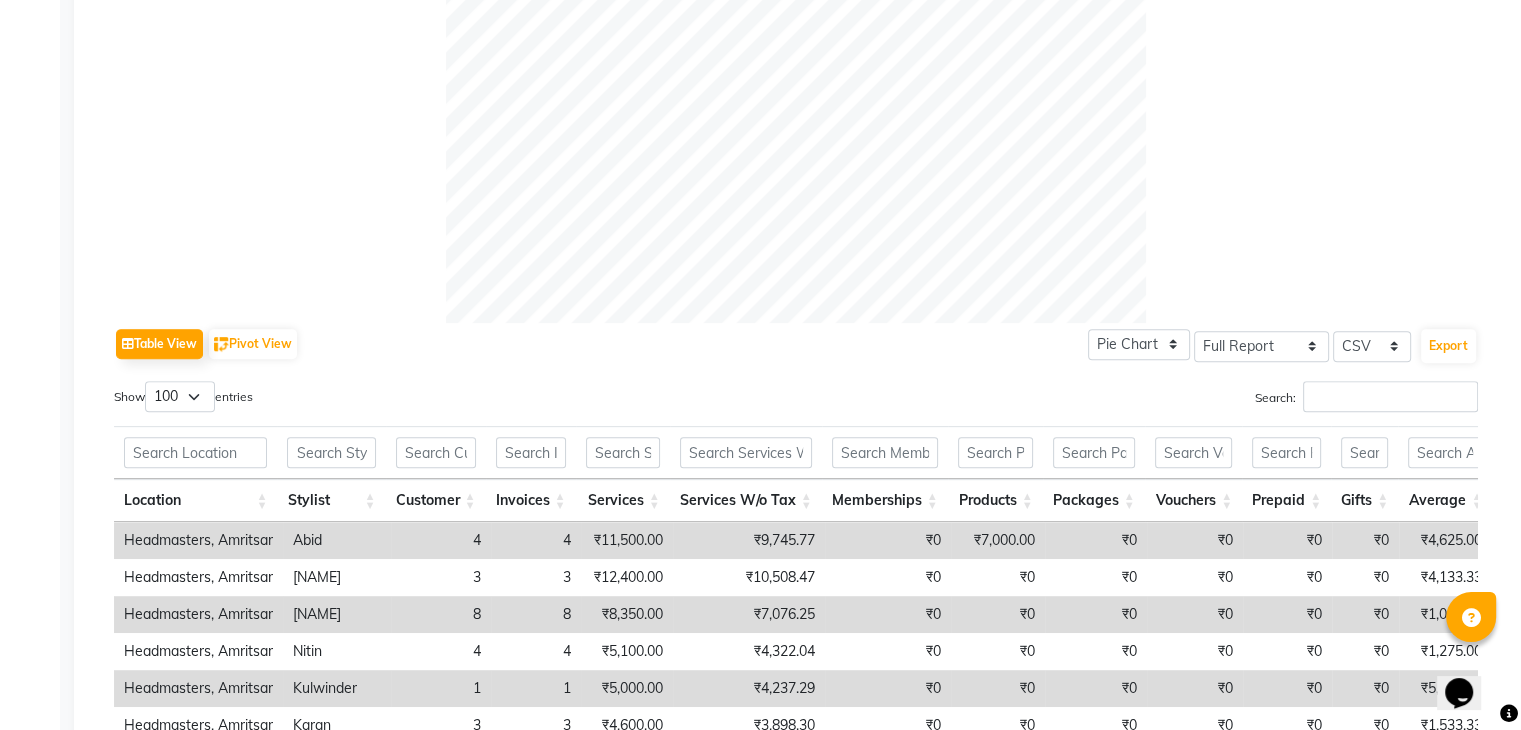 scroll, scrollTop: 1056, scrollLeft: 0, axis: vertical 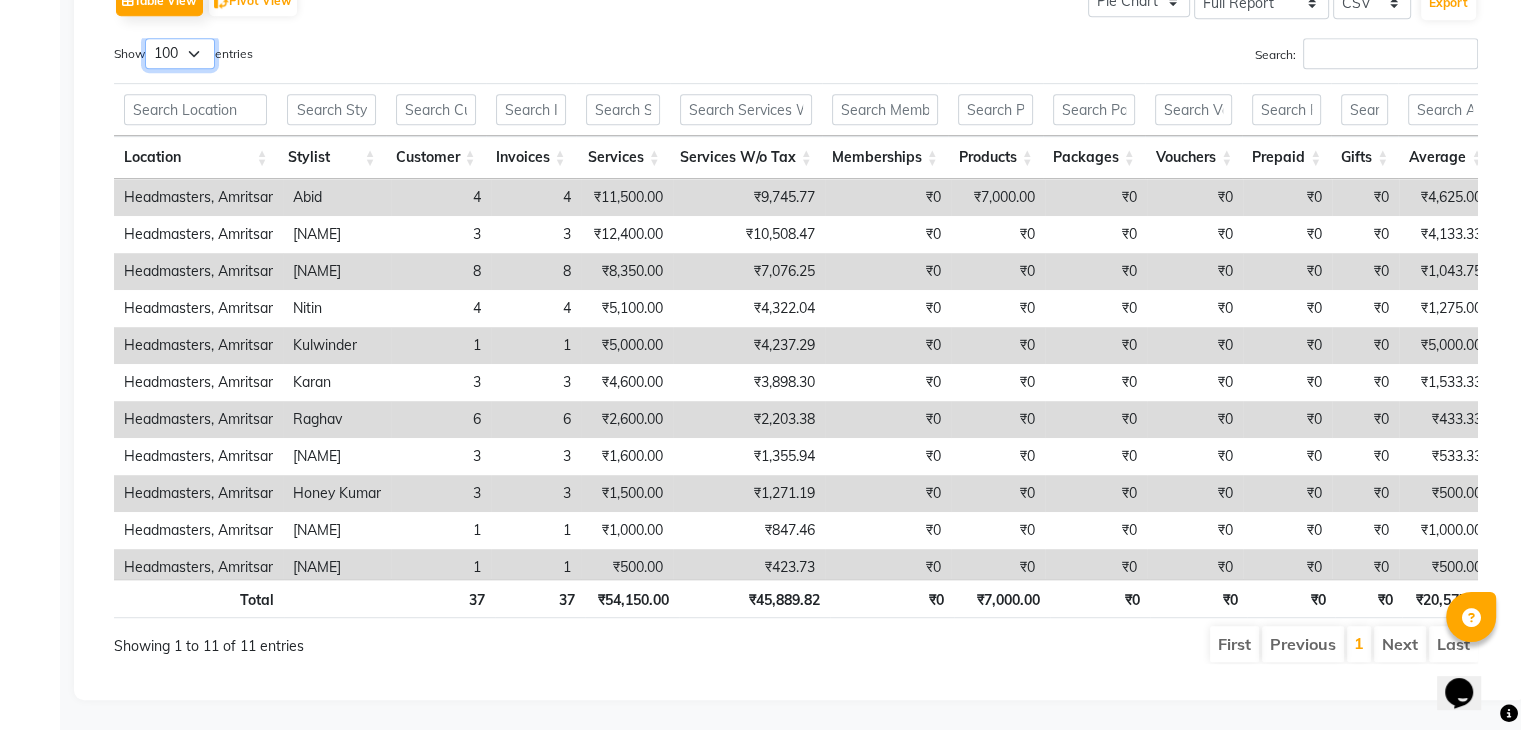 click on "10 25 50 100" at bounding box center [180, 53] 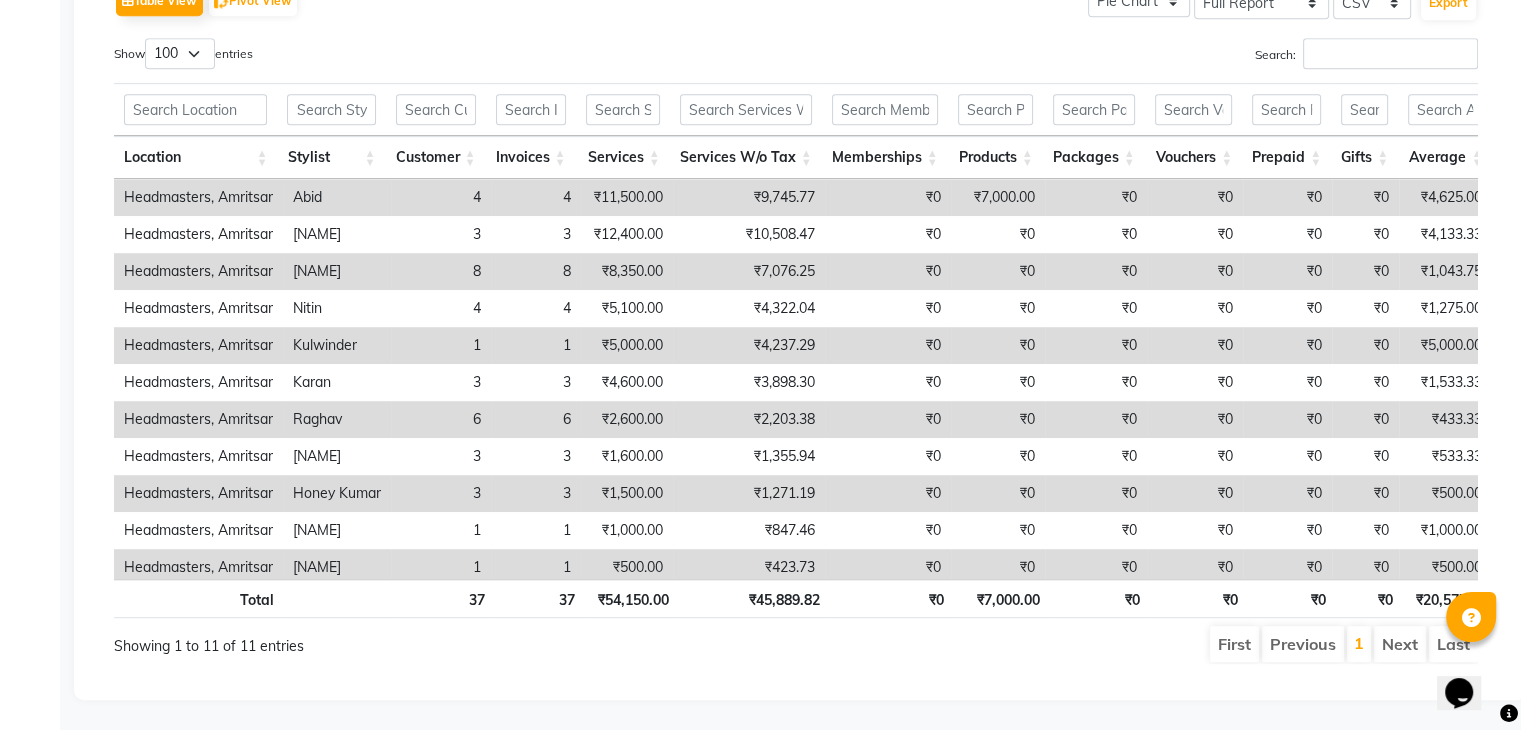 click on "Show  10 25 50 100  entries" at bounding box center (447, 57) 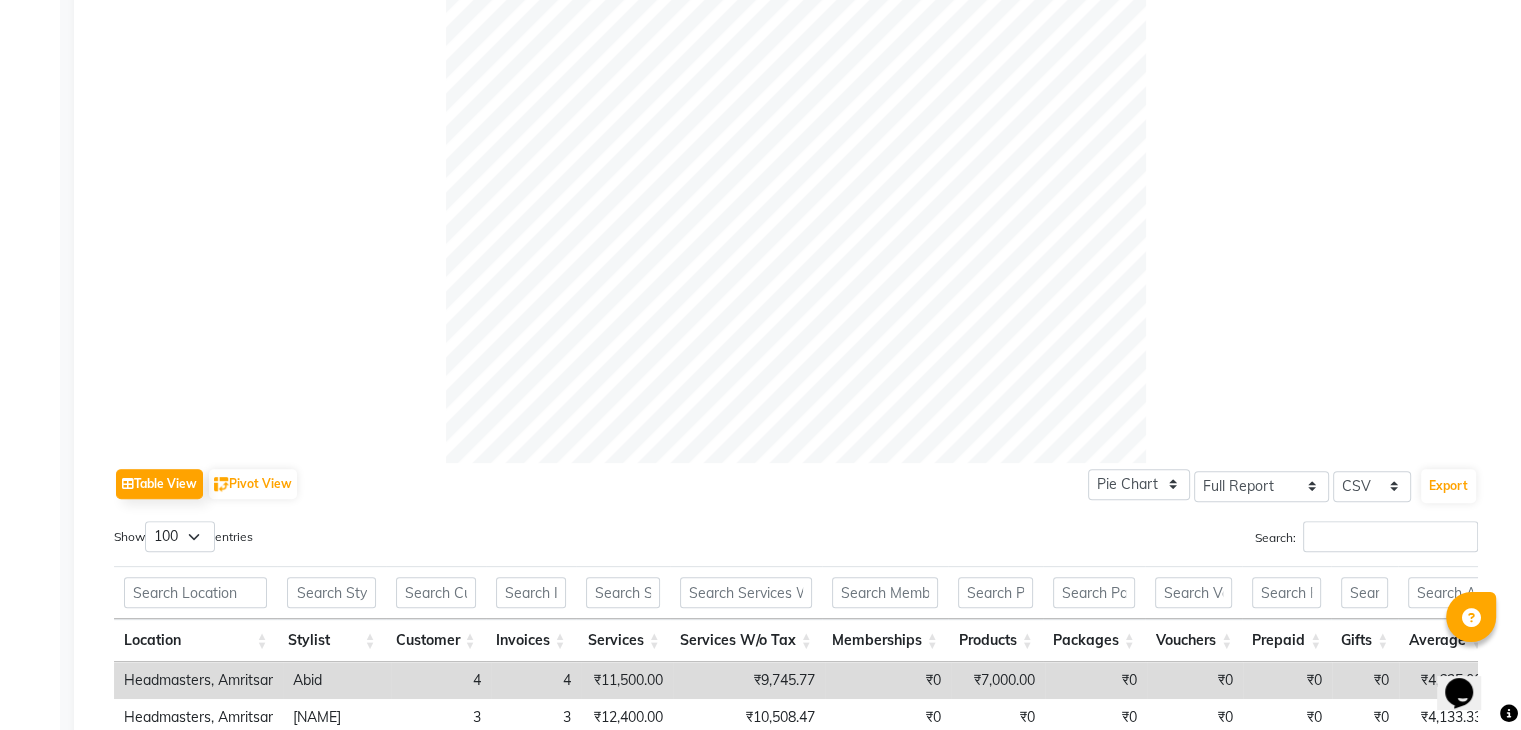 scroll, scrollTop: 556, scrollLeft: 0, axis: vertical 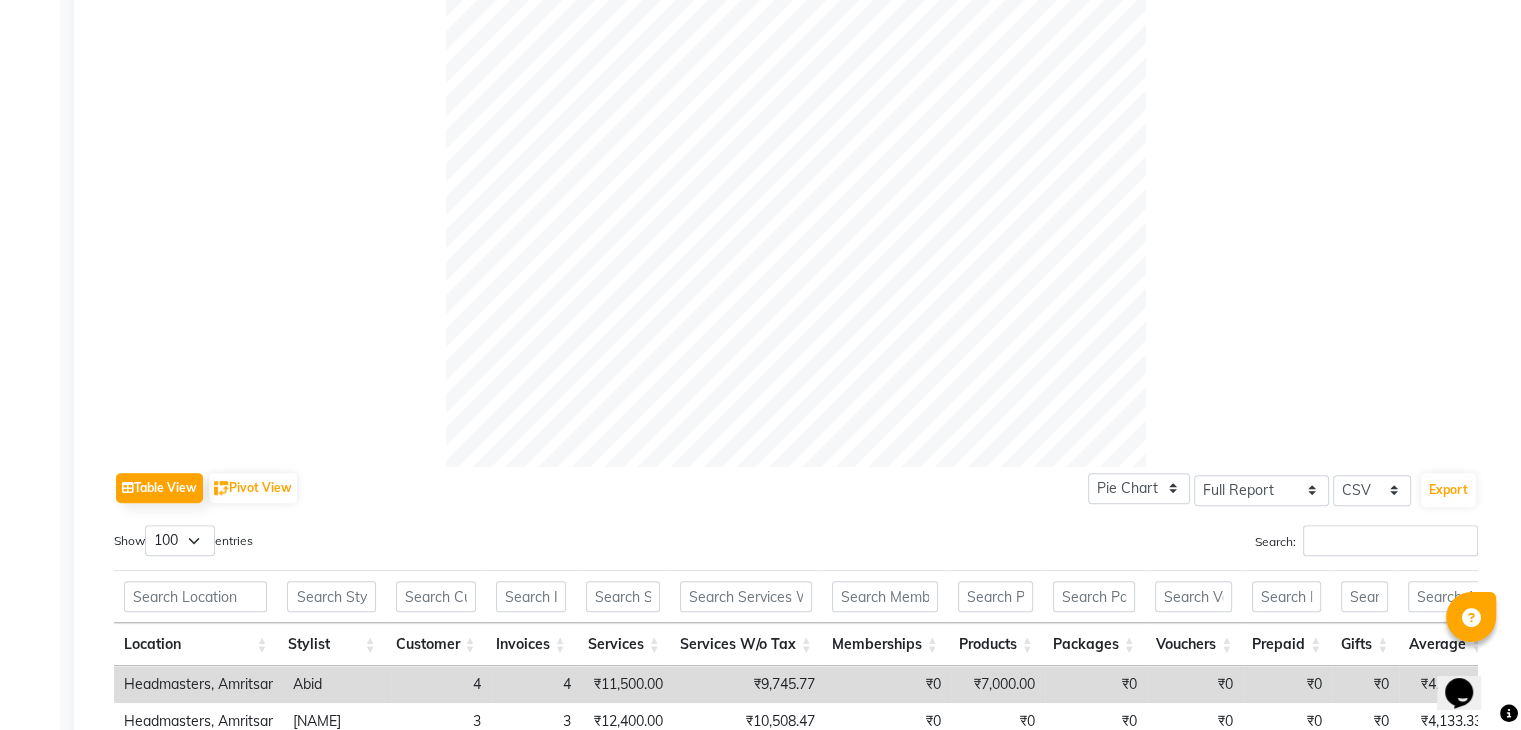 click 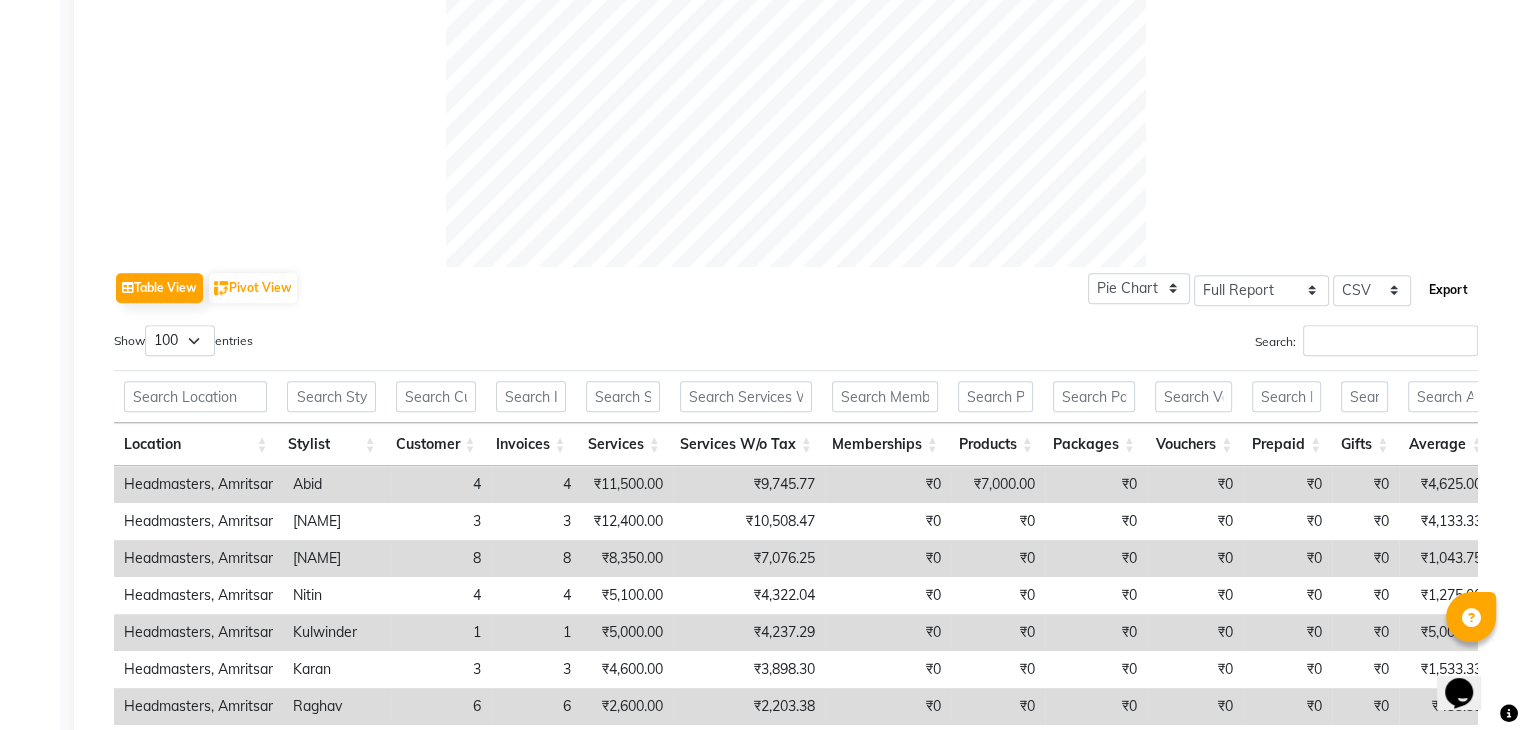 click on "Export" 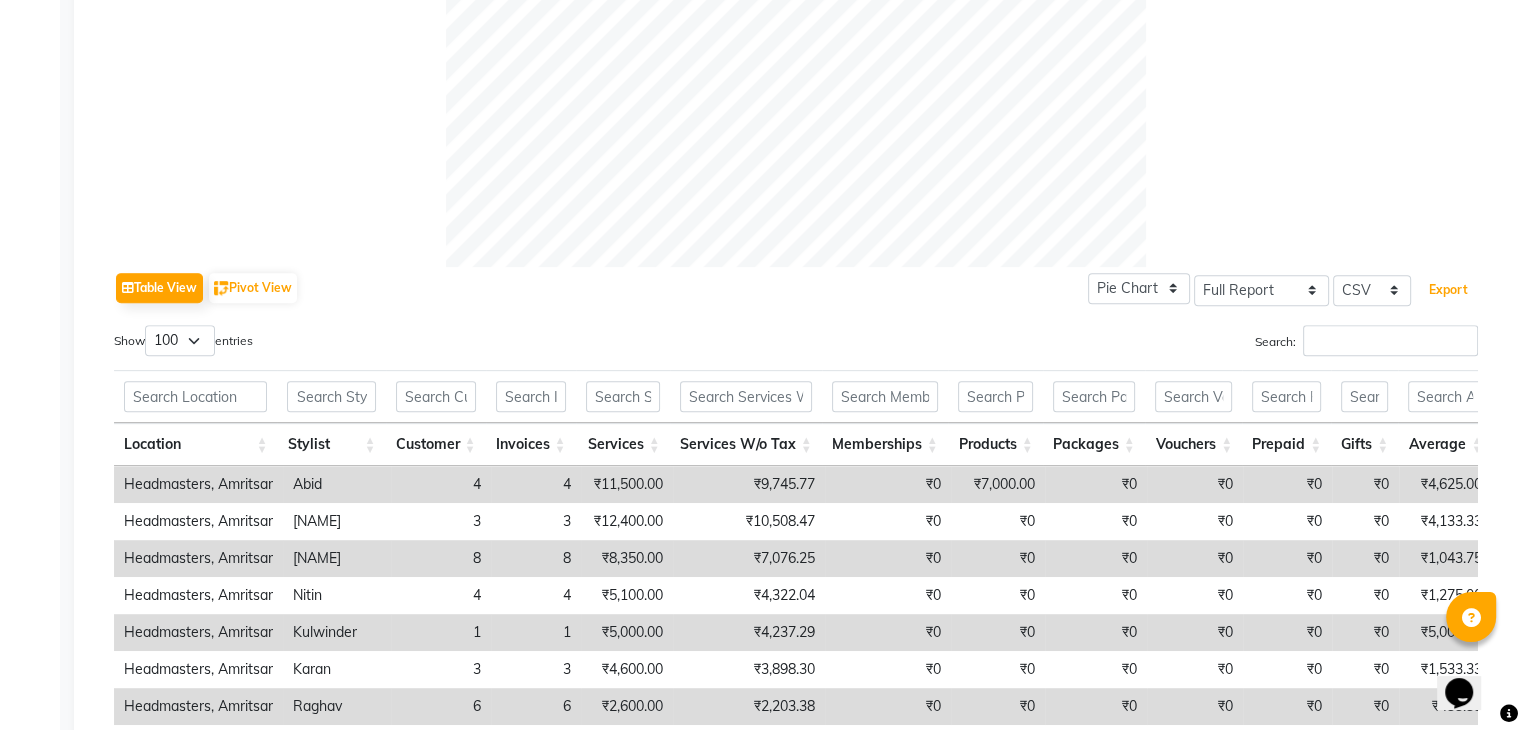 type 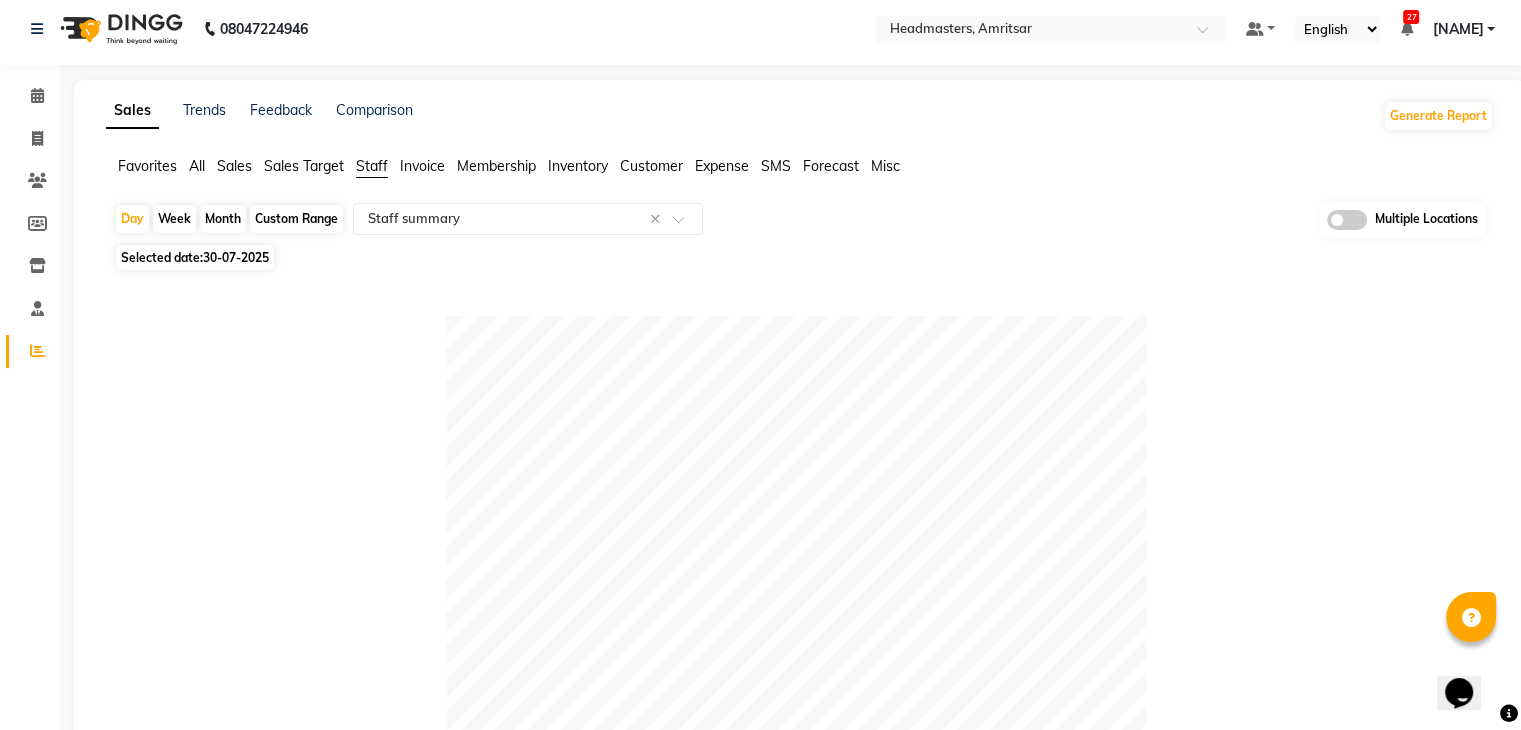 scroll, scrollTop: 0, scrollLeft: 0, axis: both 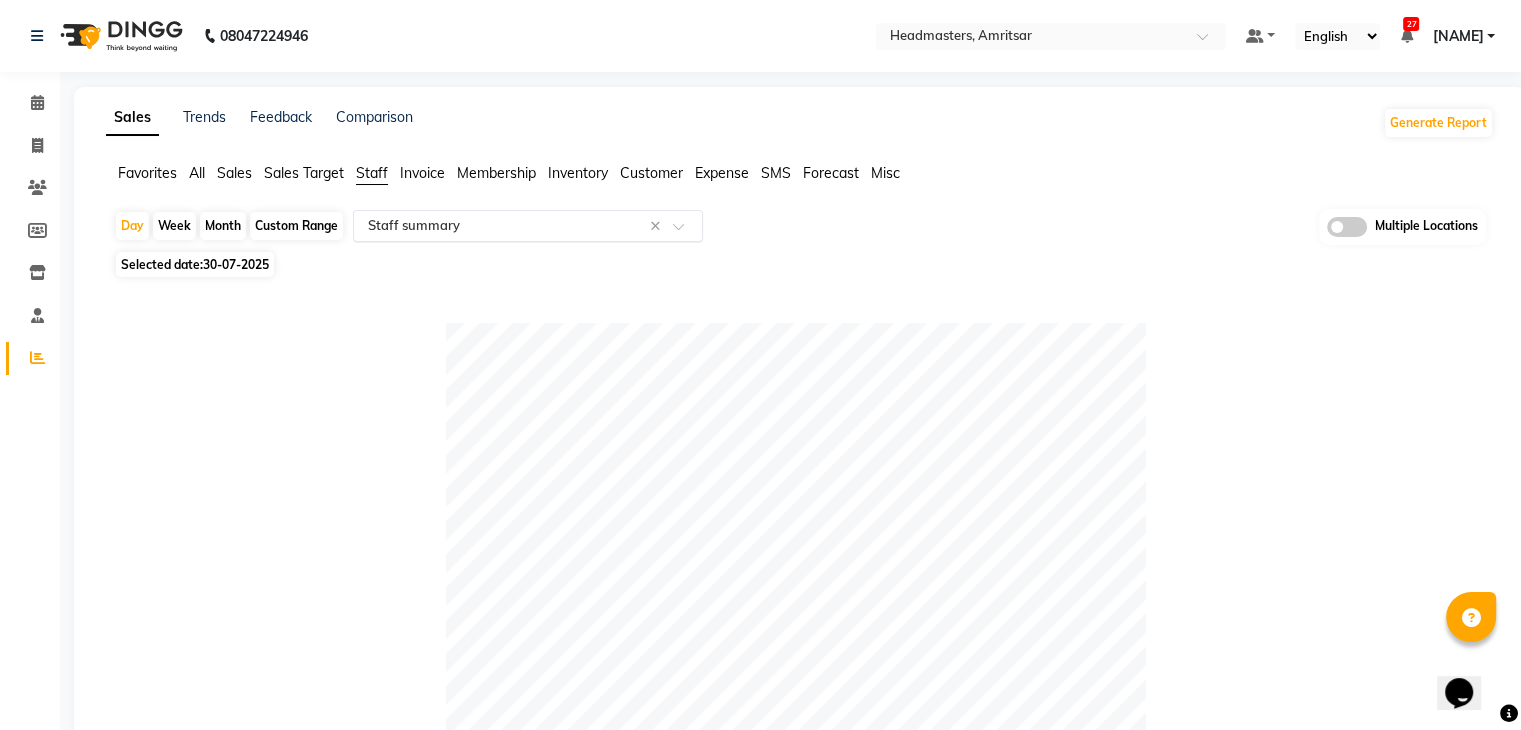 click on "Select Report Type × Staff summary ×" 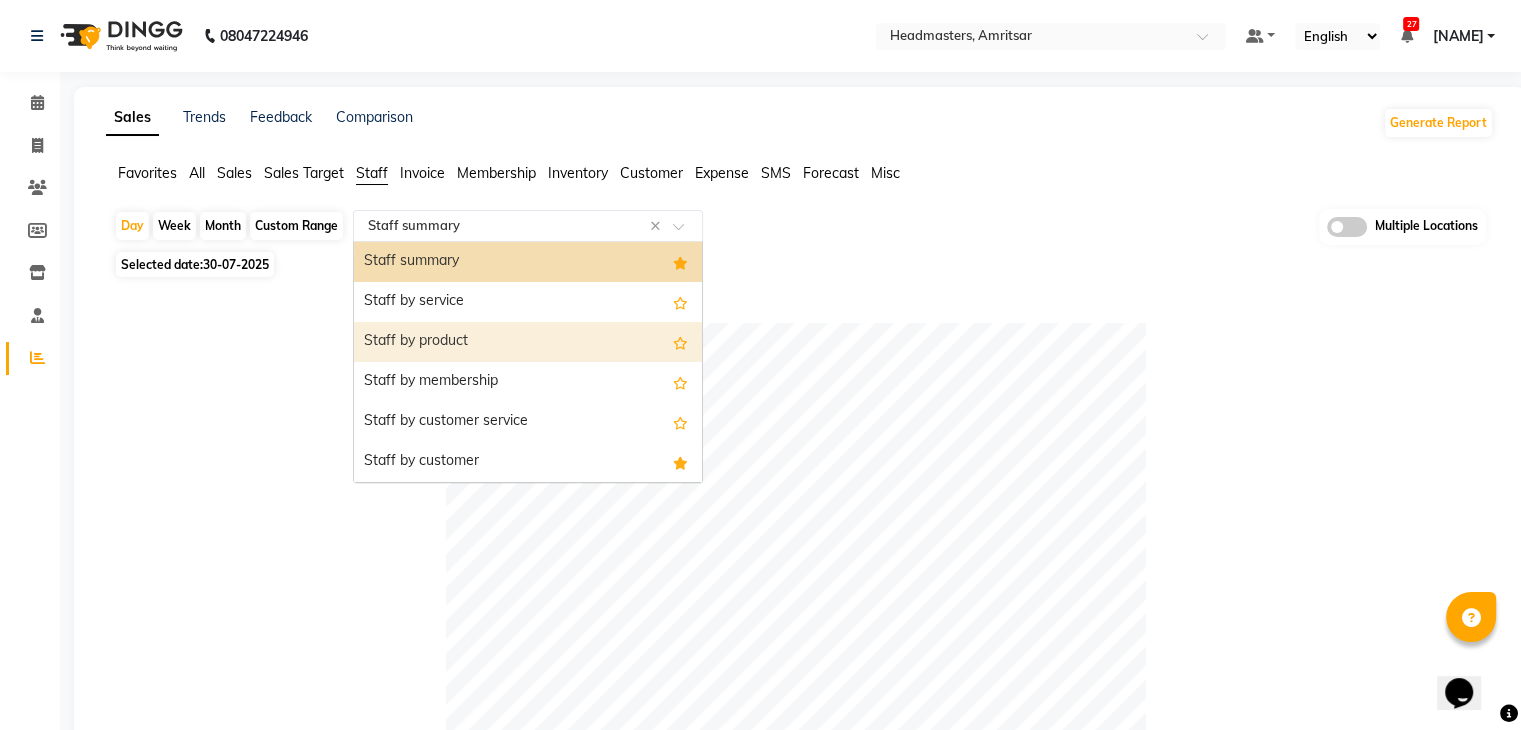 click on "Staff by product" at bounding box center (528, 342) 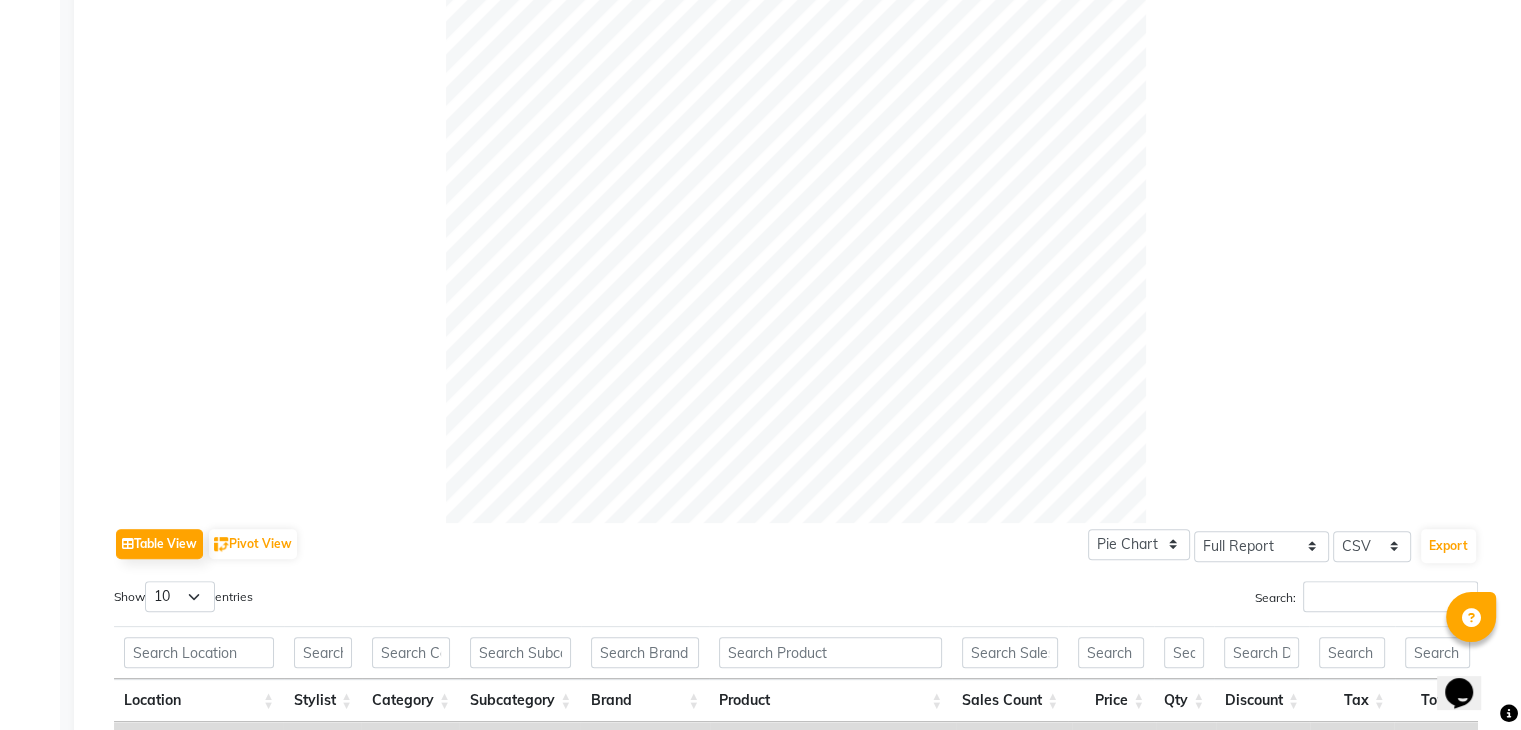 scroll, scrollTop: 820, scrollLeft: 0, axis: vertical 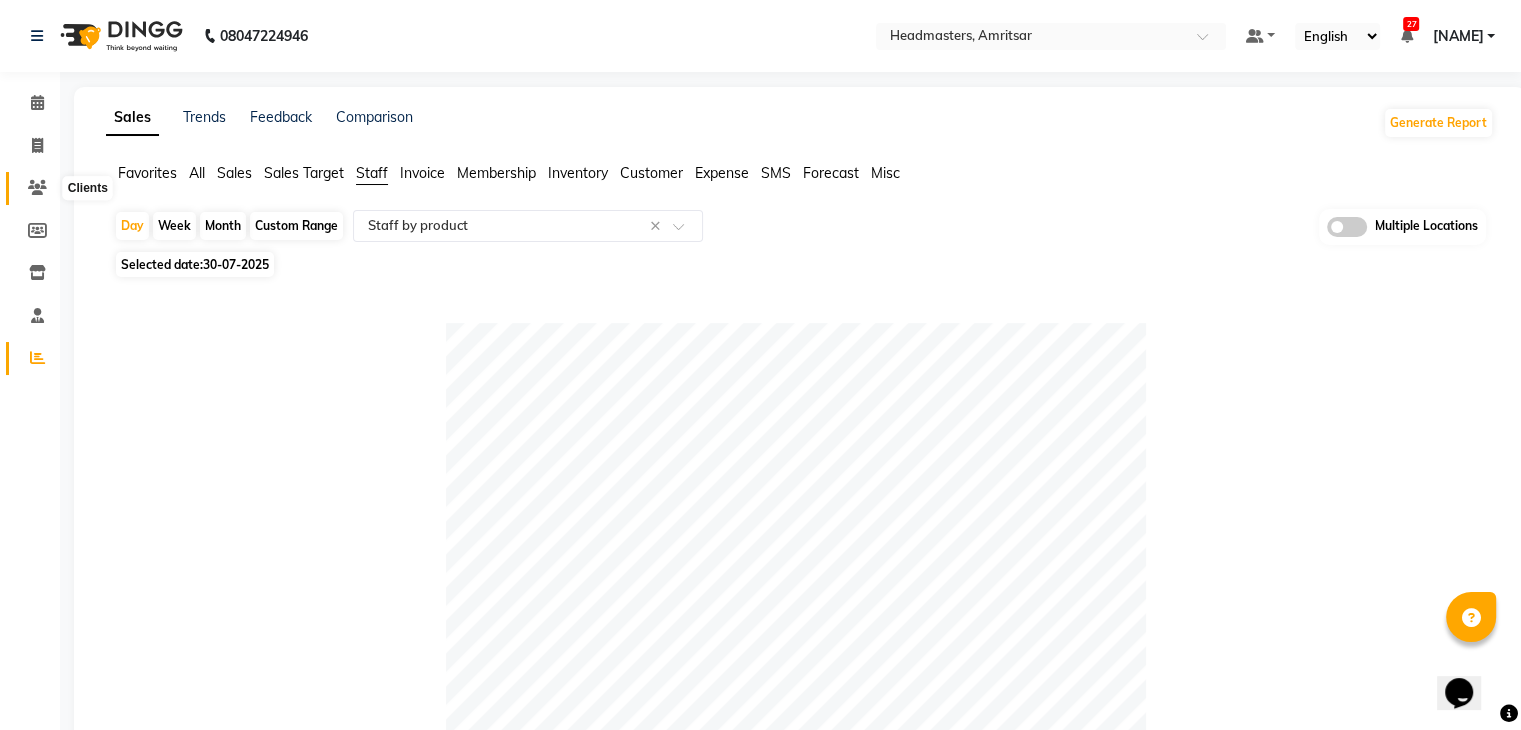 click 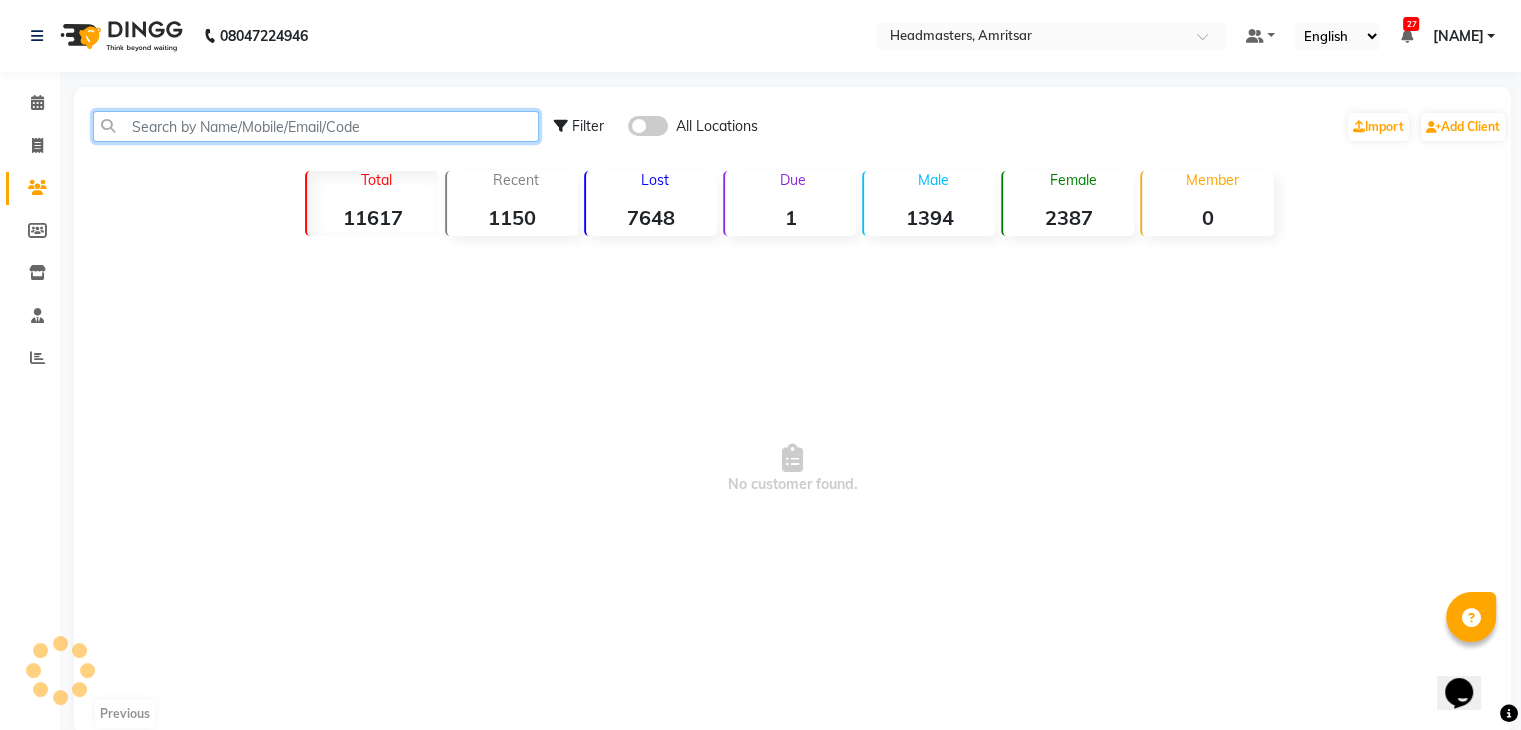 click 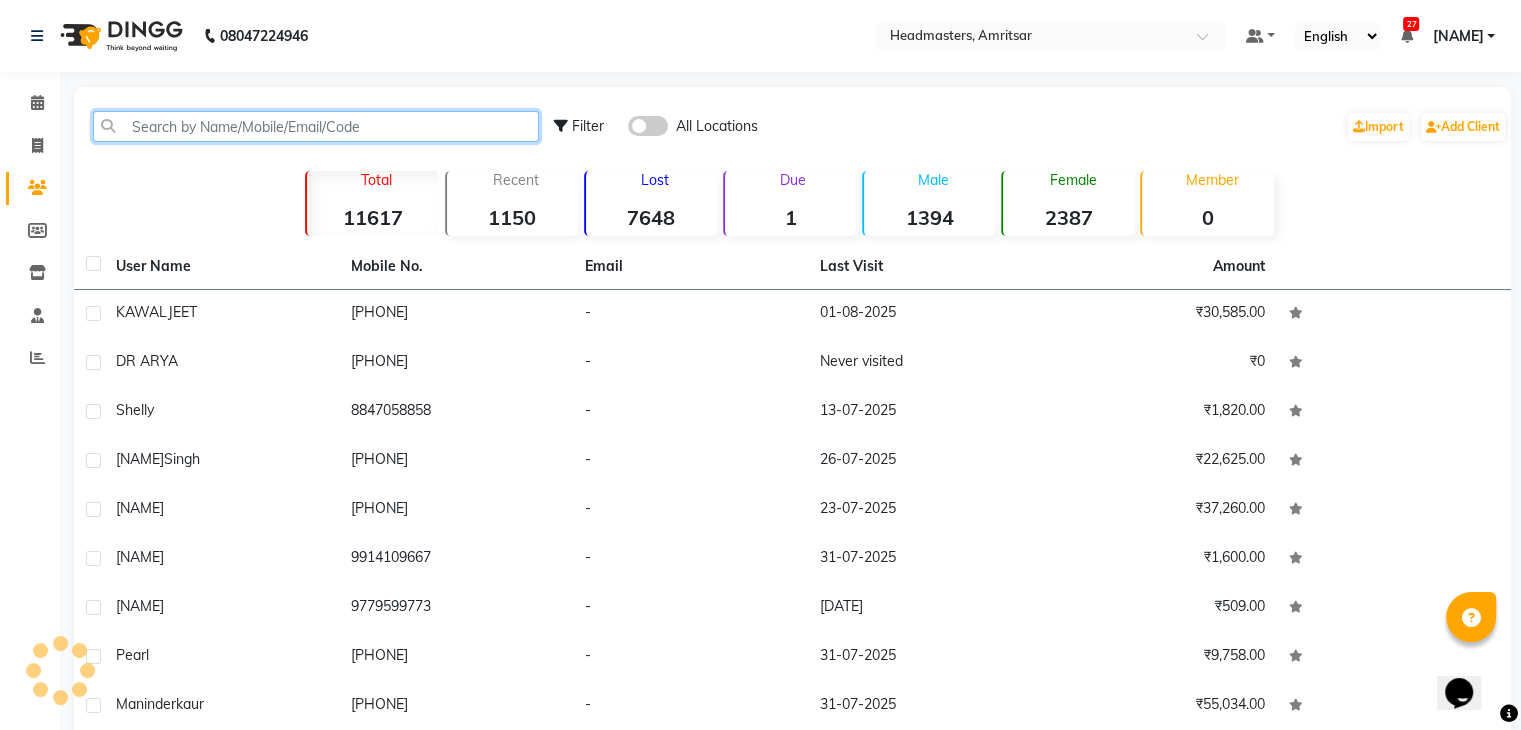 paste on "9815006411" 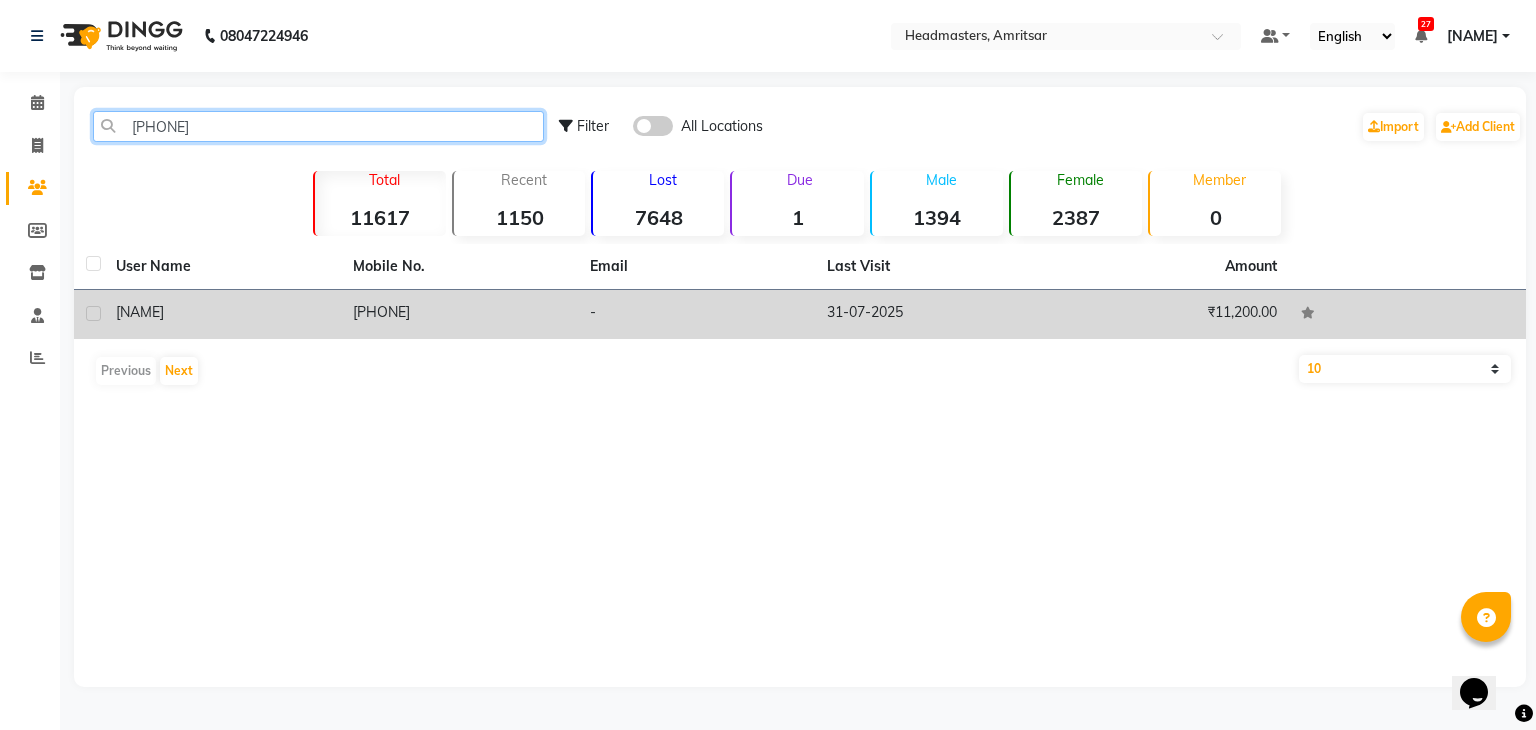 type on "9815006411" 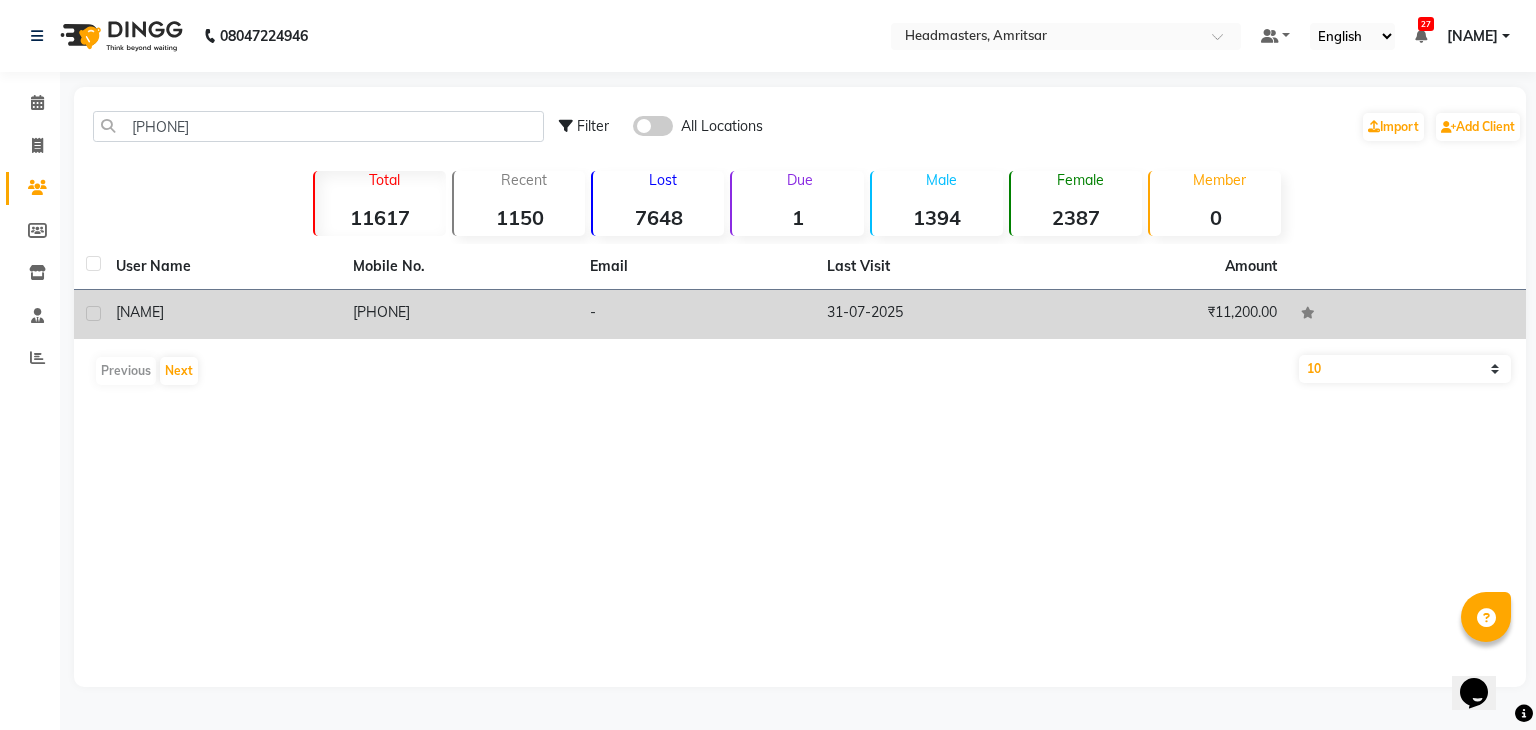click on "9815006411" 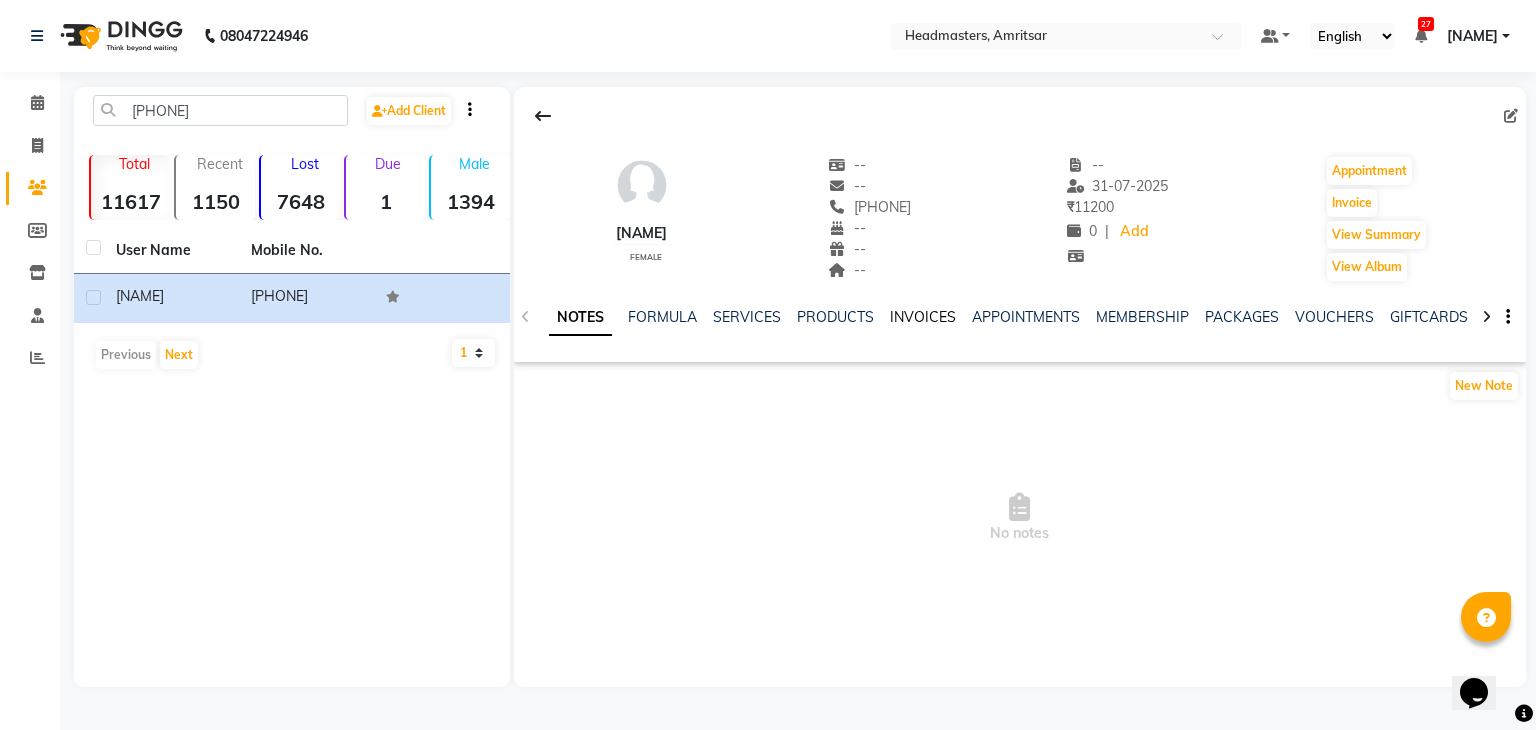 click on "INVOICES" 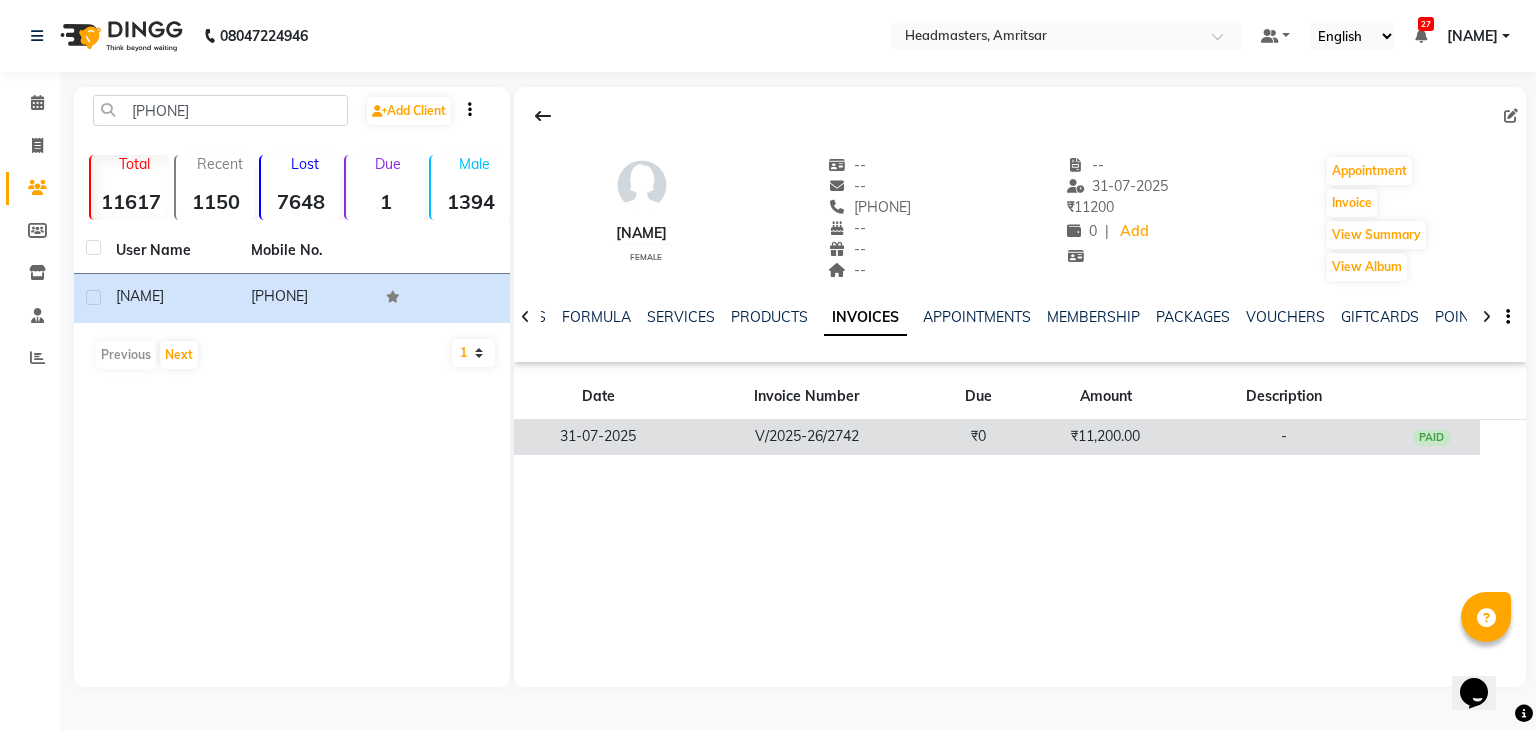 click on "V/2025-26/2742" 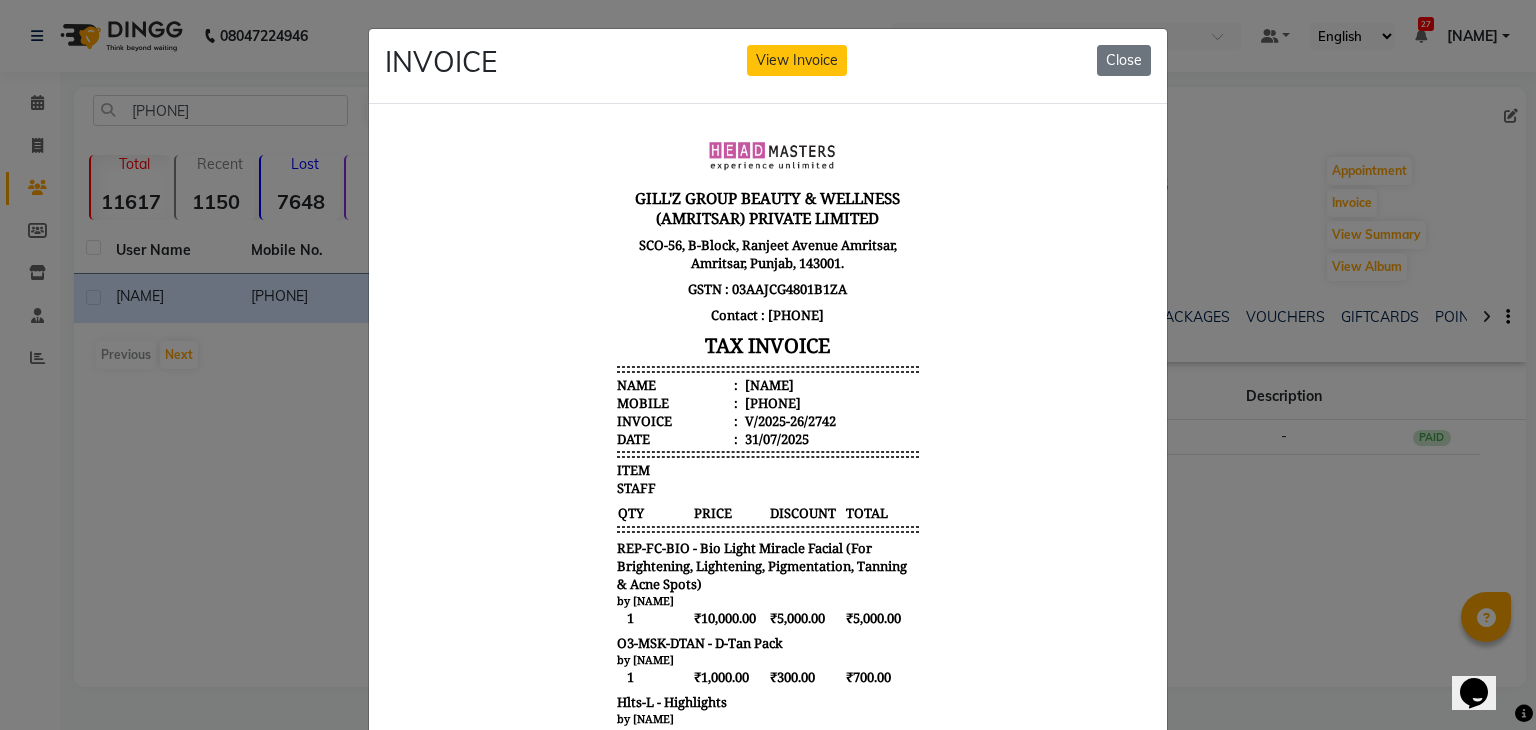 scroll, scrollTop: 16, scrollLeft: 0, axis: vertical 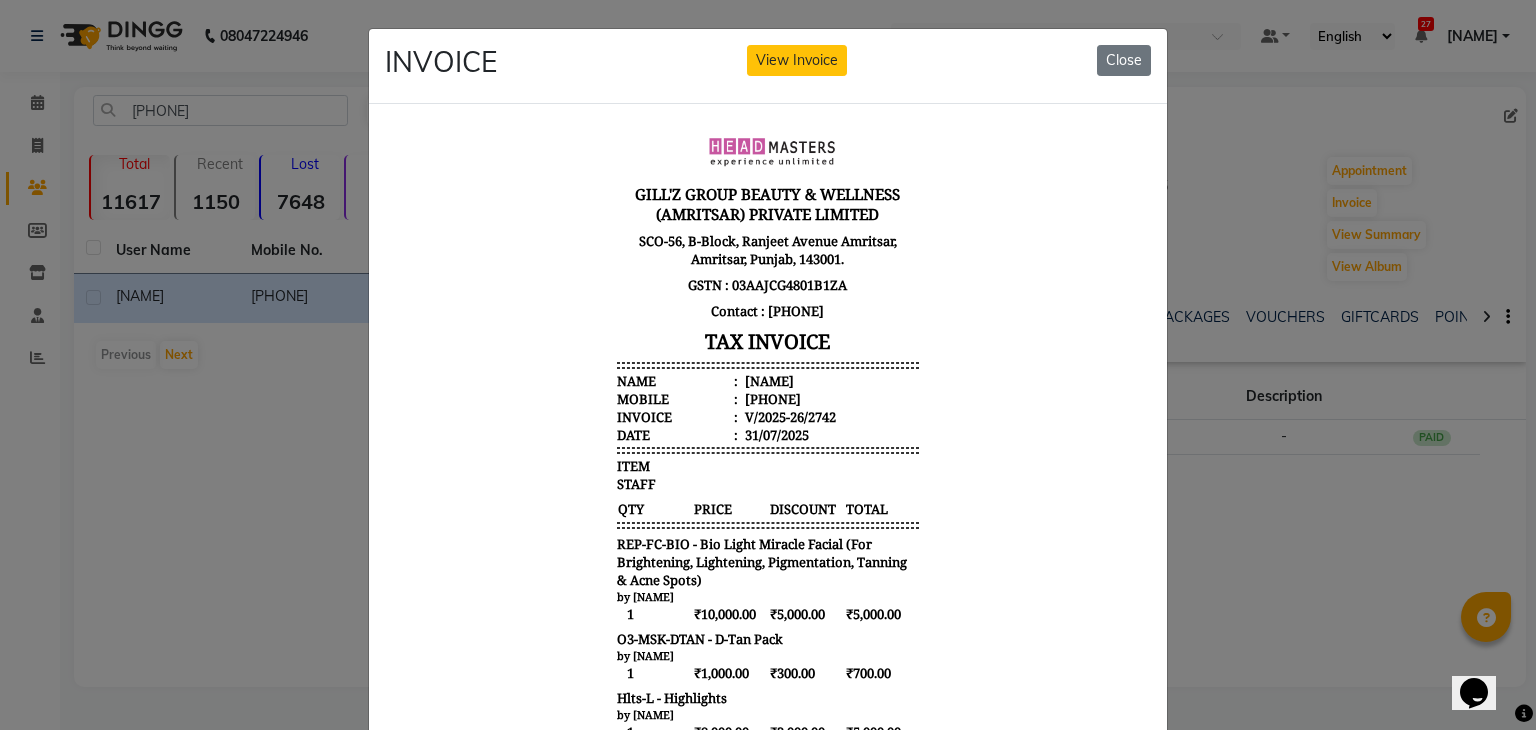 type 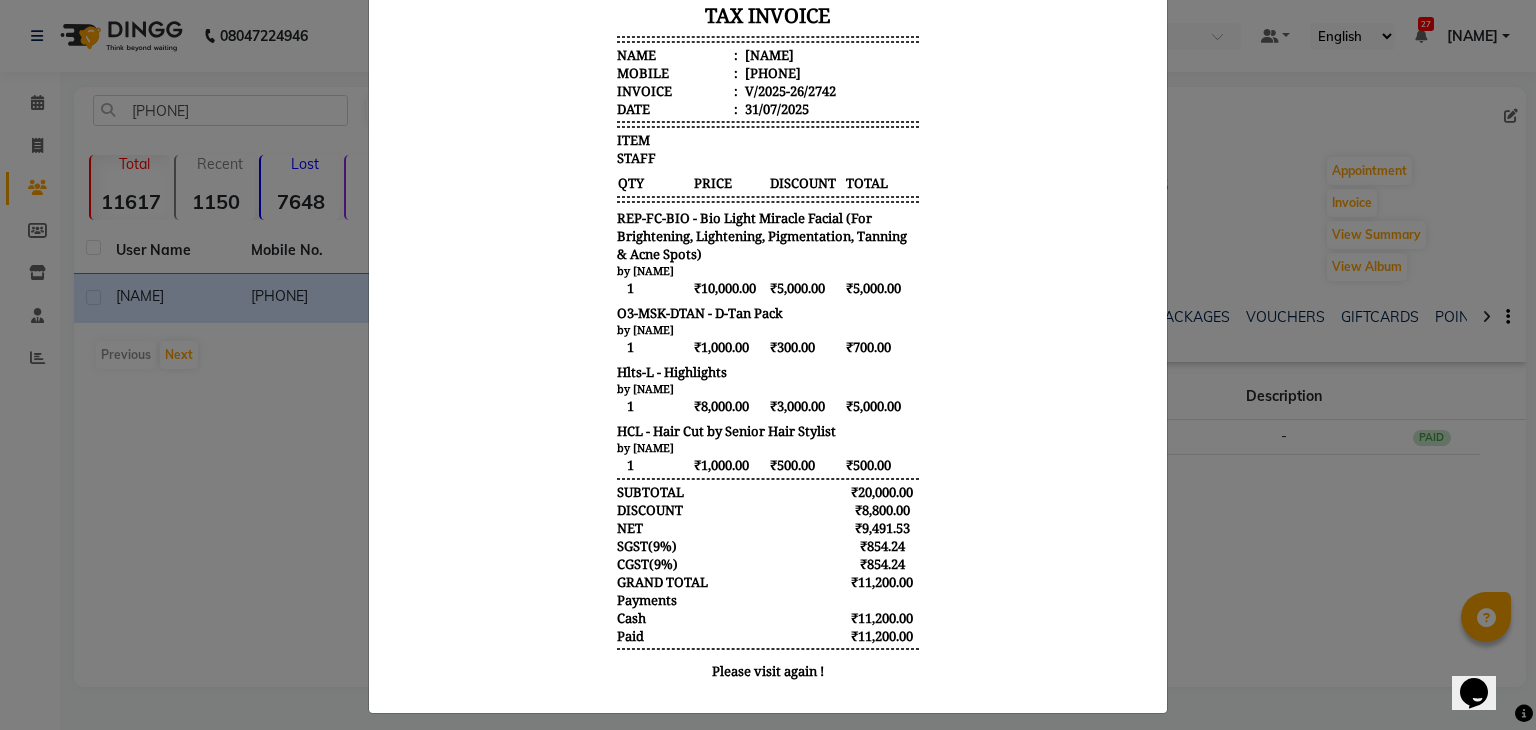 scroll, scrollTop: 352, scrollLeft: 0, axis: vertical 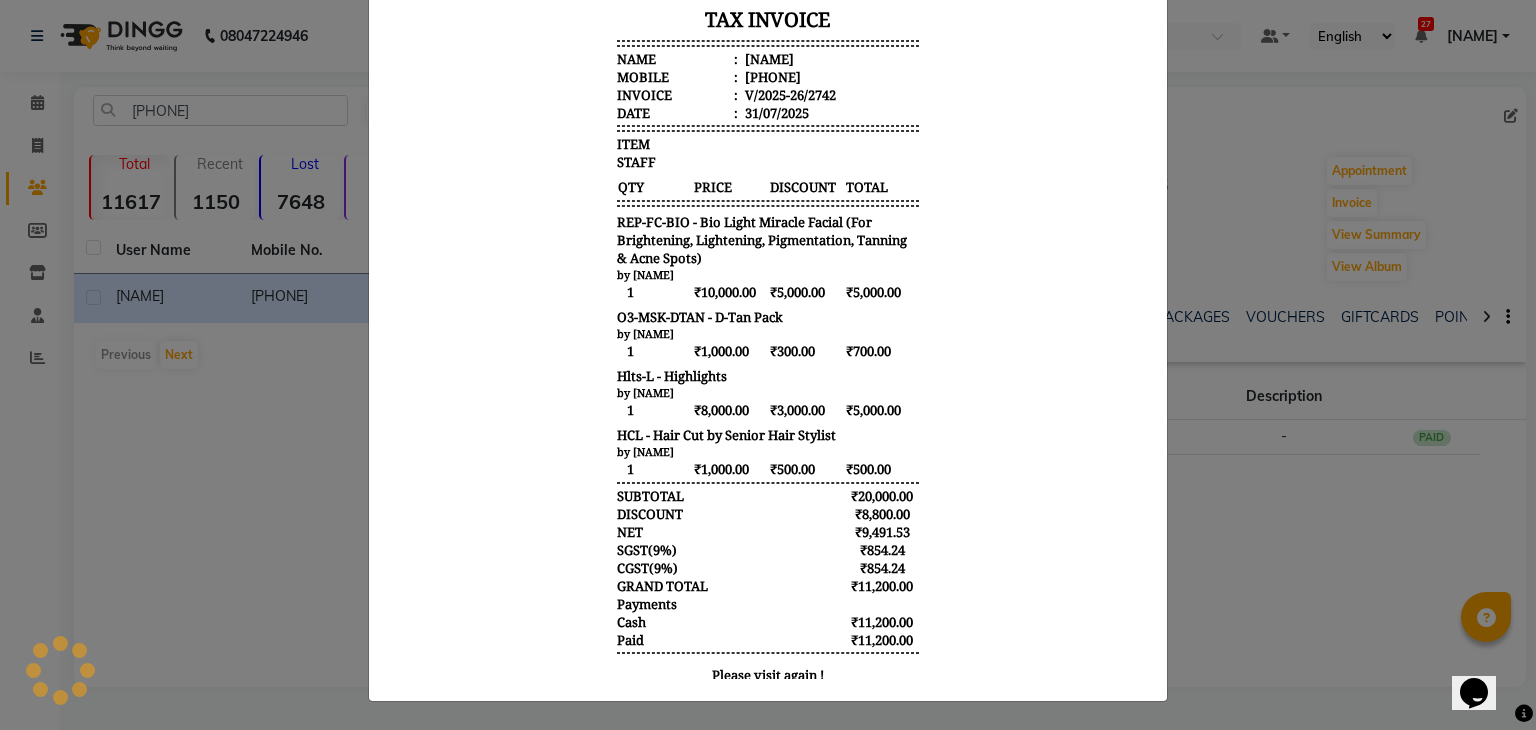 click on "INVOICE View Invoice Close" 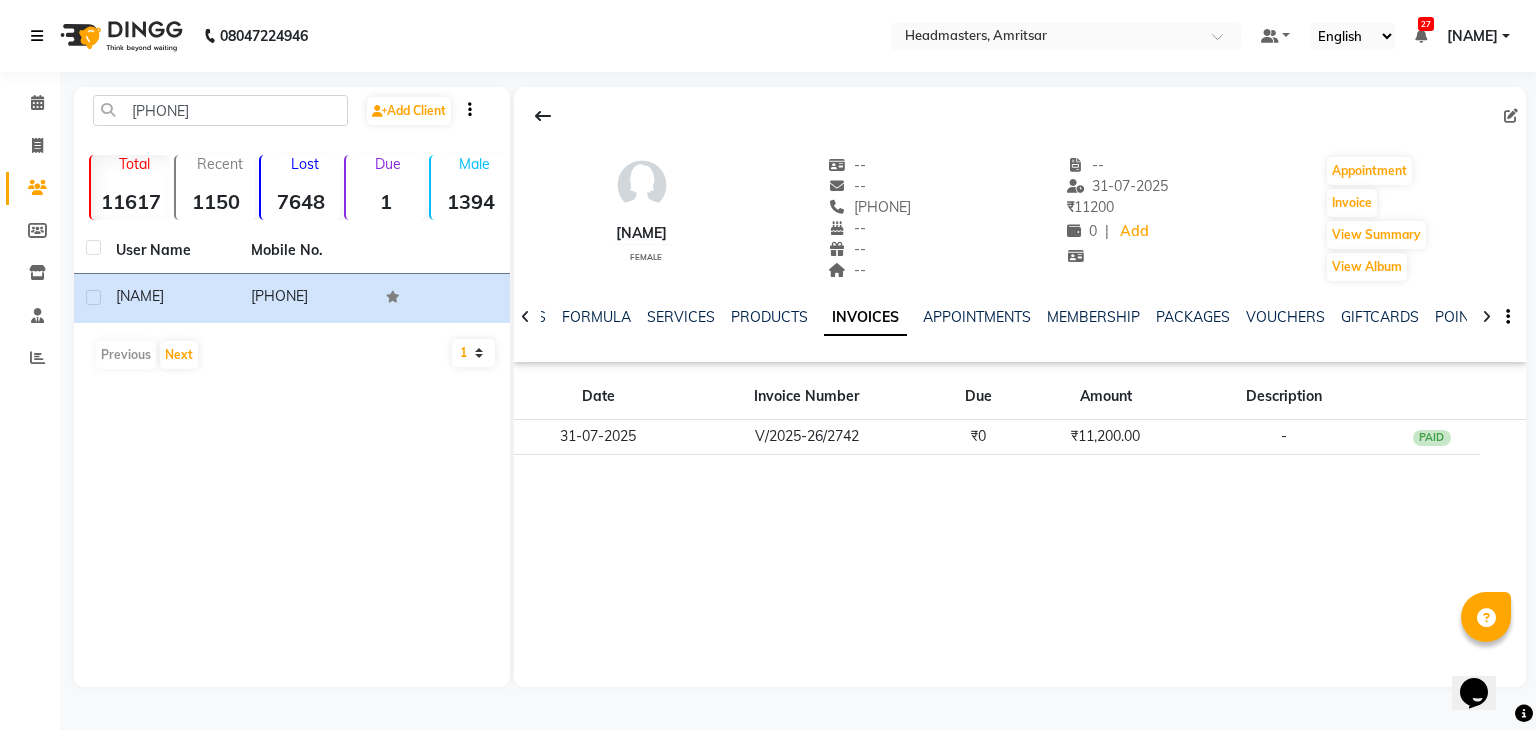 click at bounding box center [37, 36] 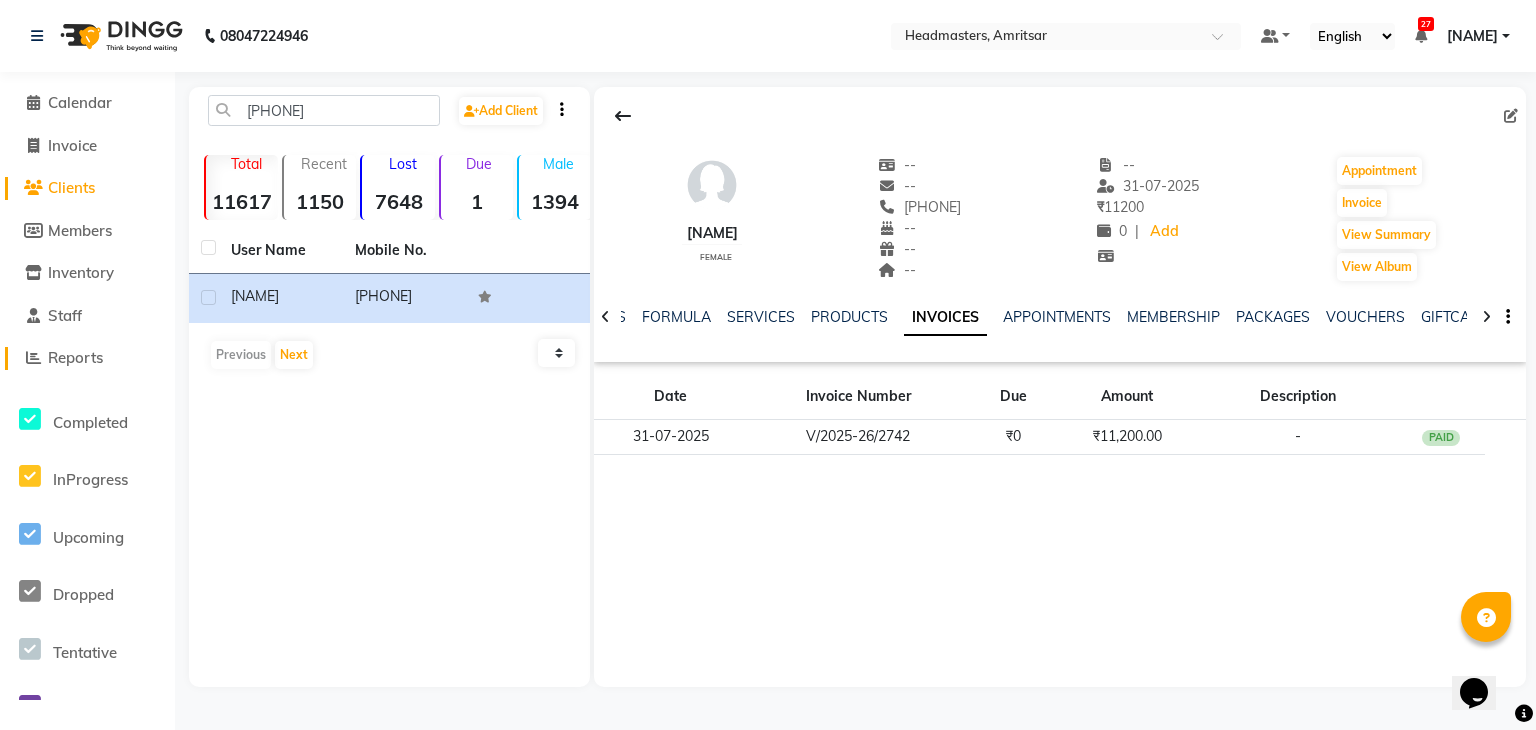click on "Reports" 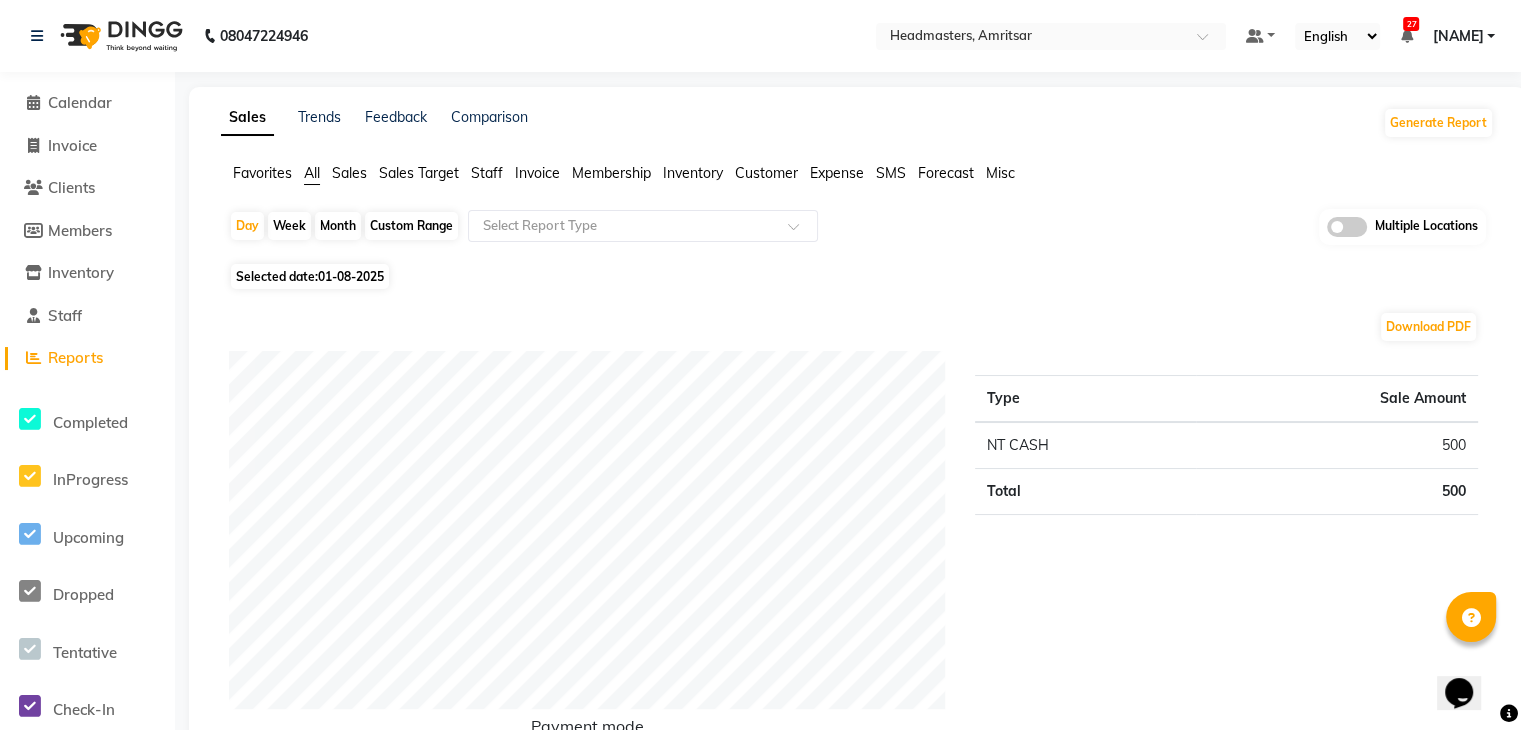 click on "01-08-2025" 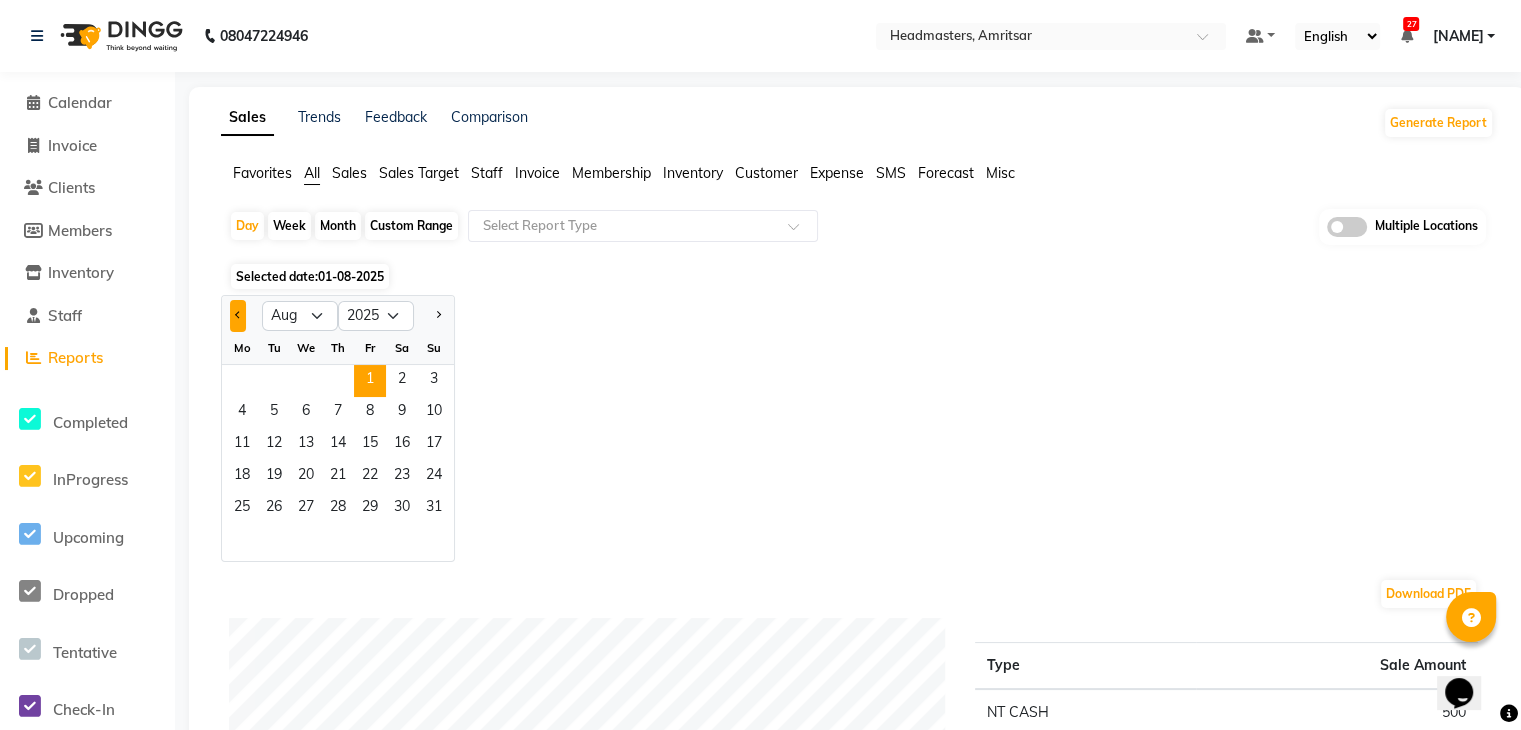 click 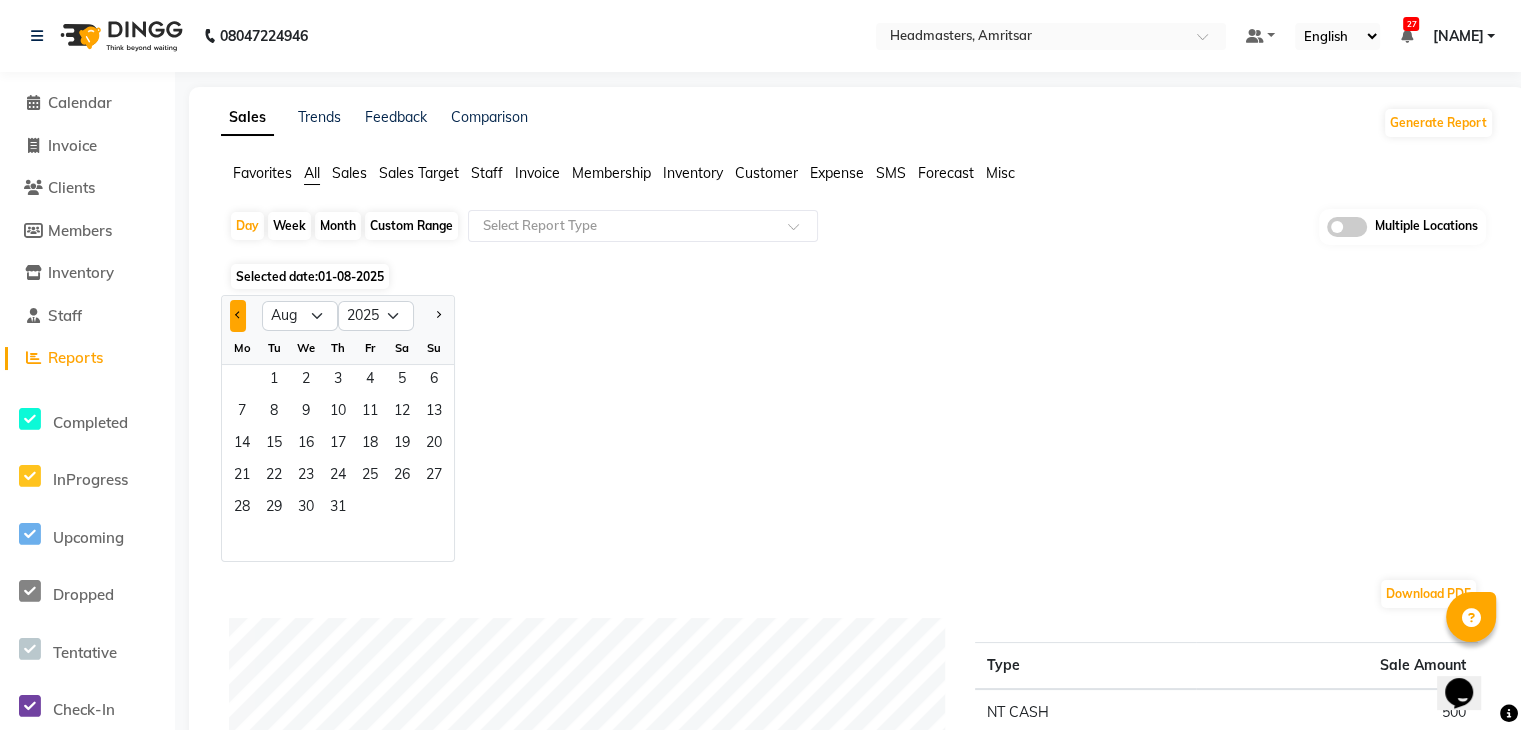 select on "7" 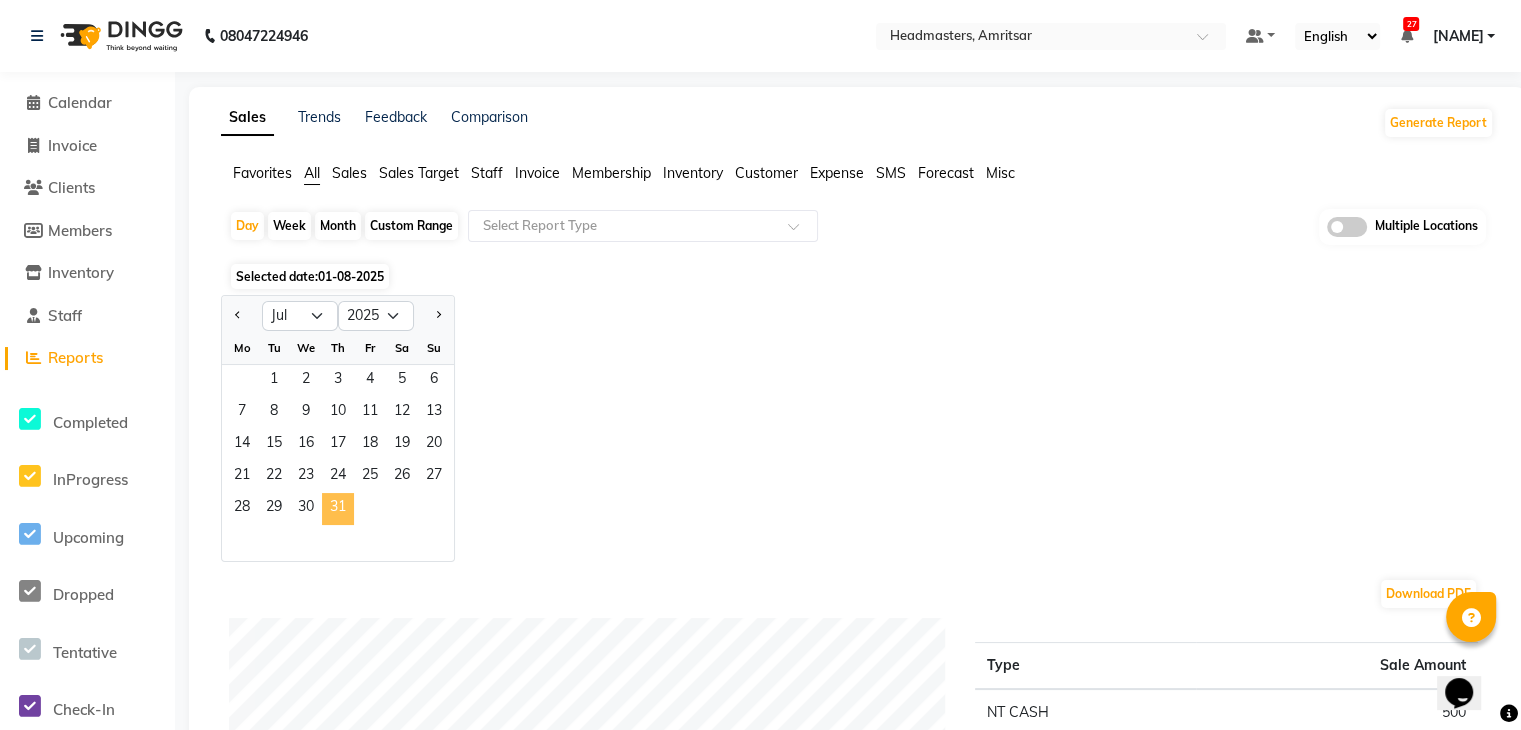 click on "31" 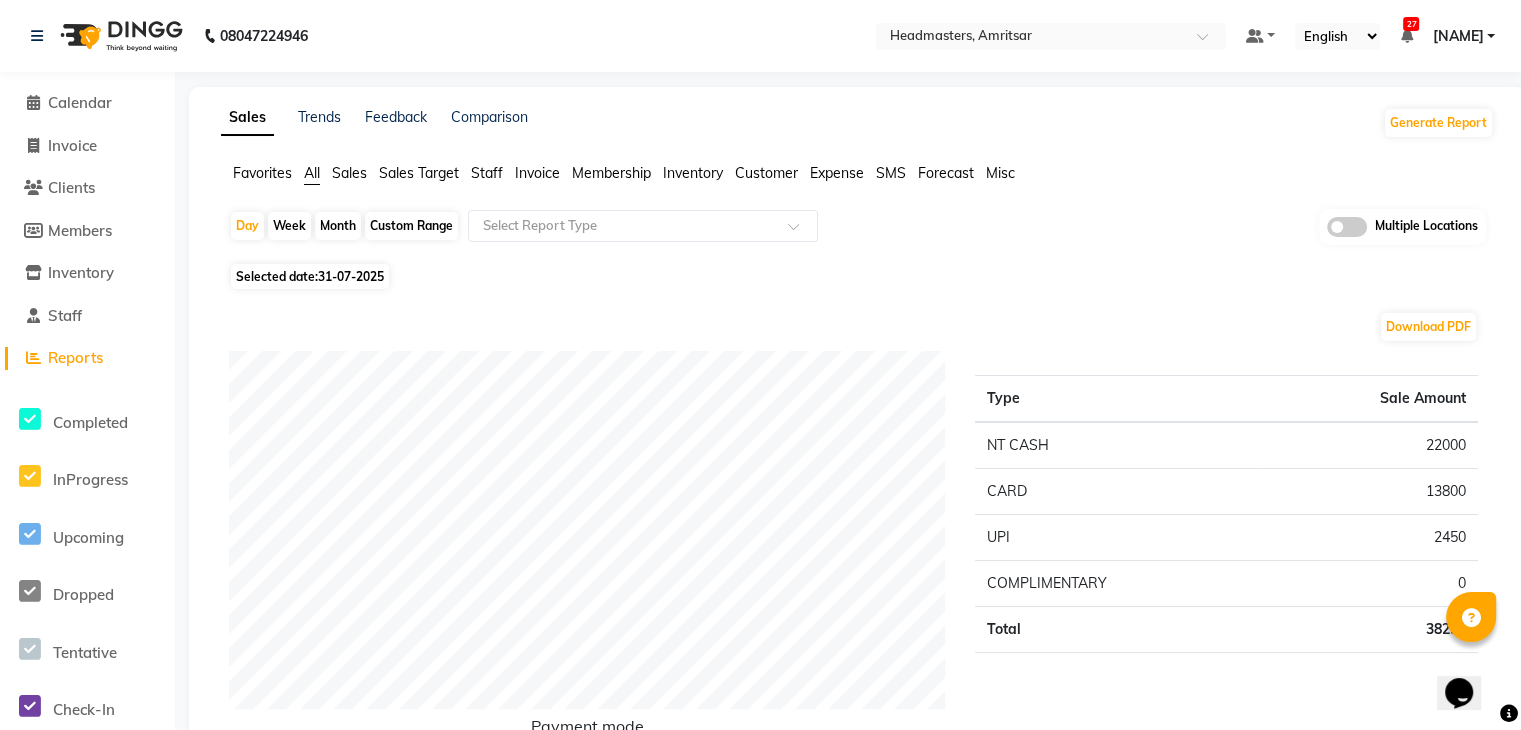 click on "Staff" 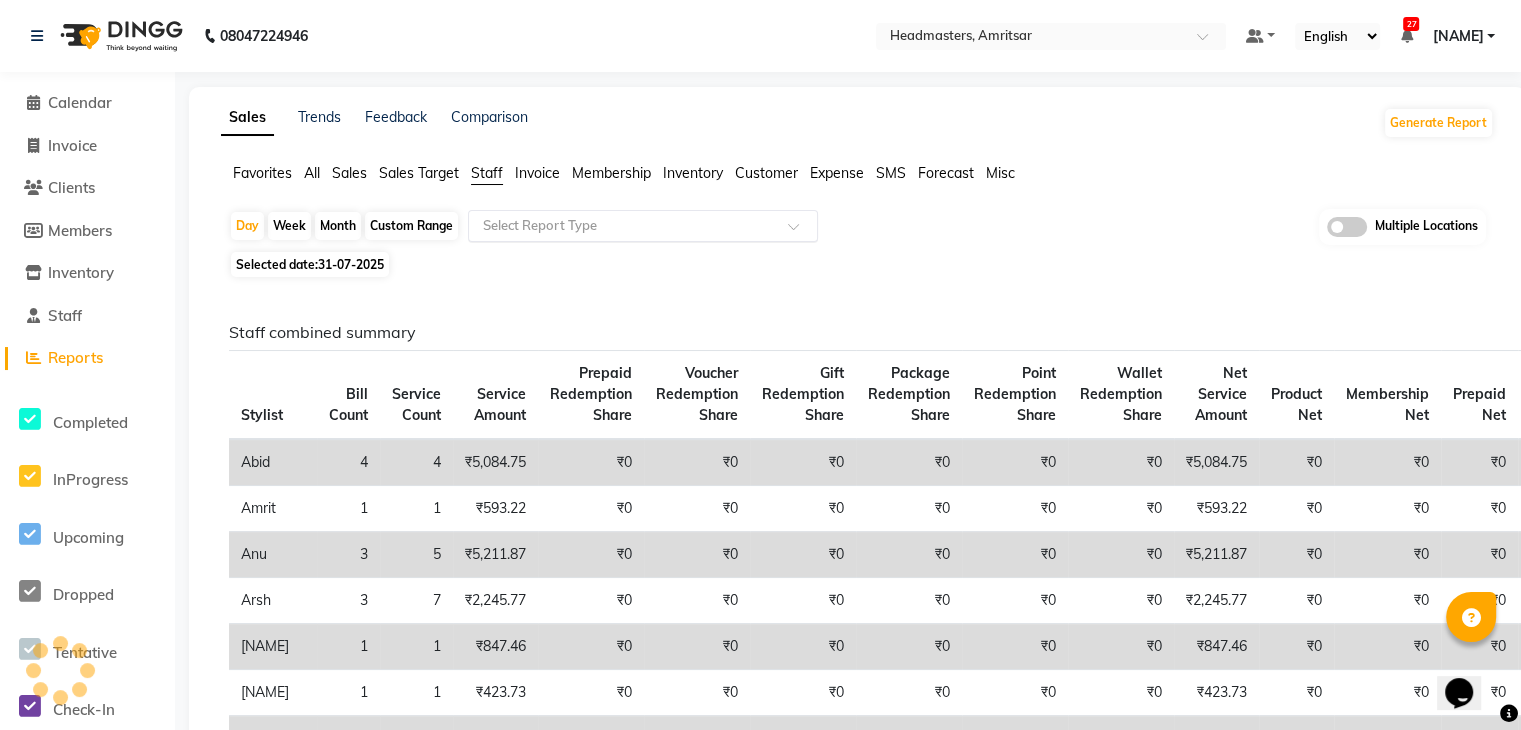 click on "Select Report Type" 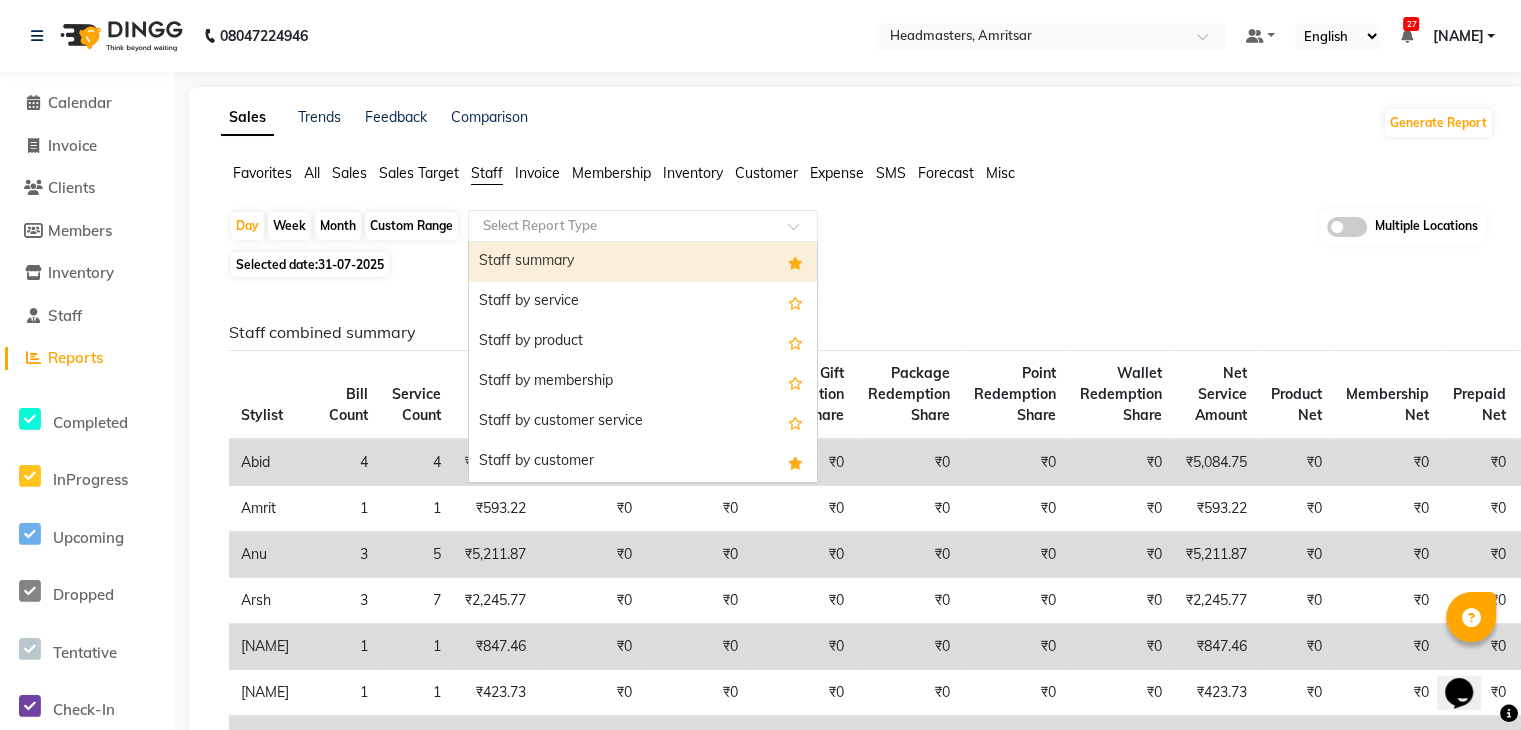 click on "Staff summary" at bounding box center (643, 262) 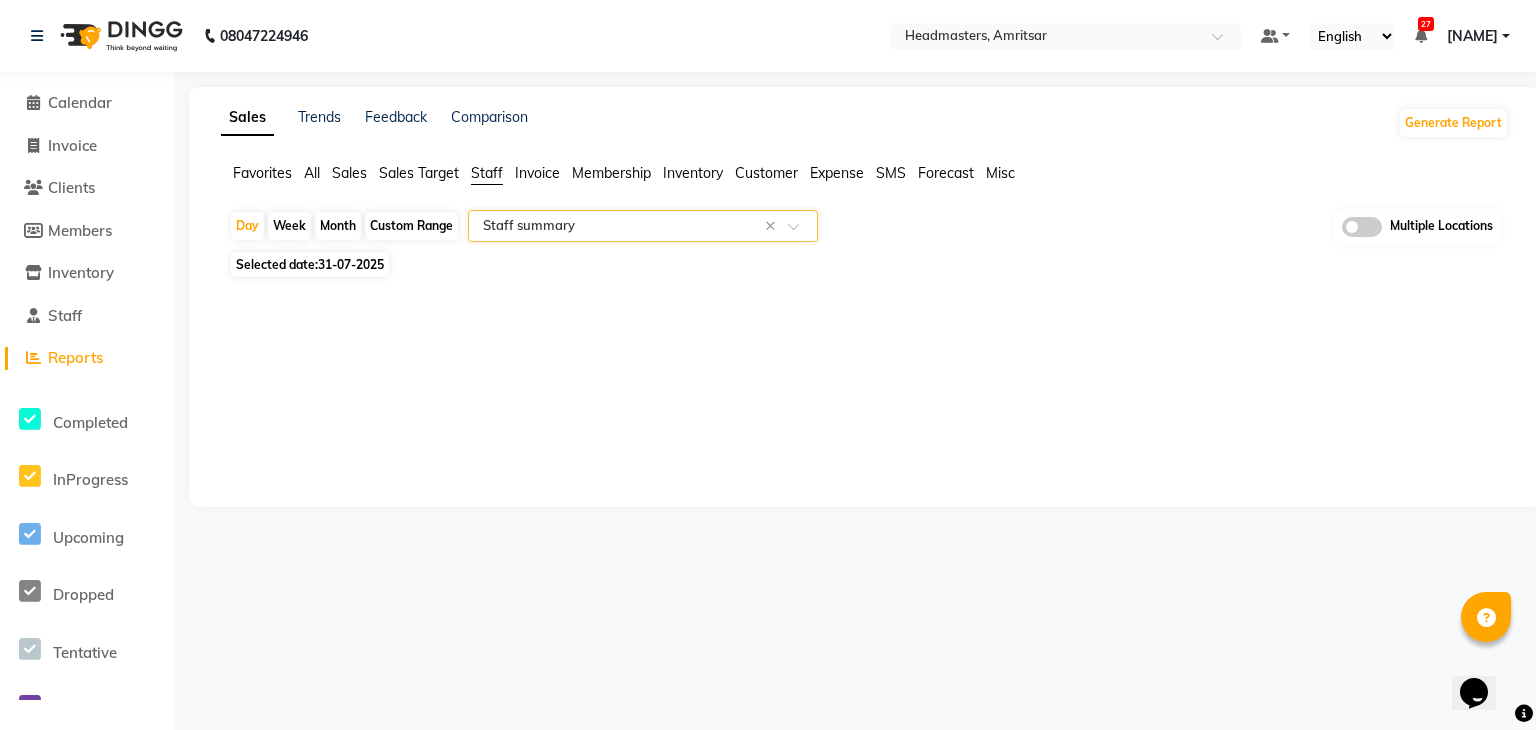 click 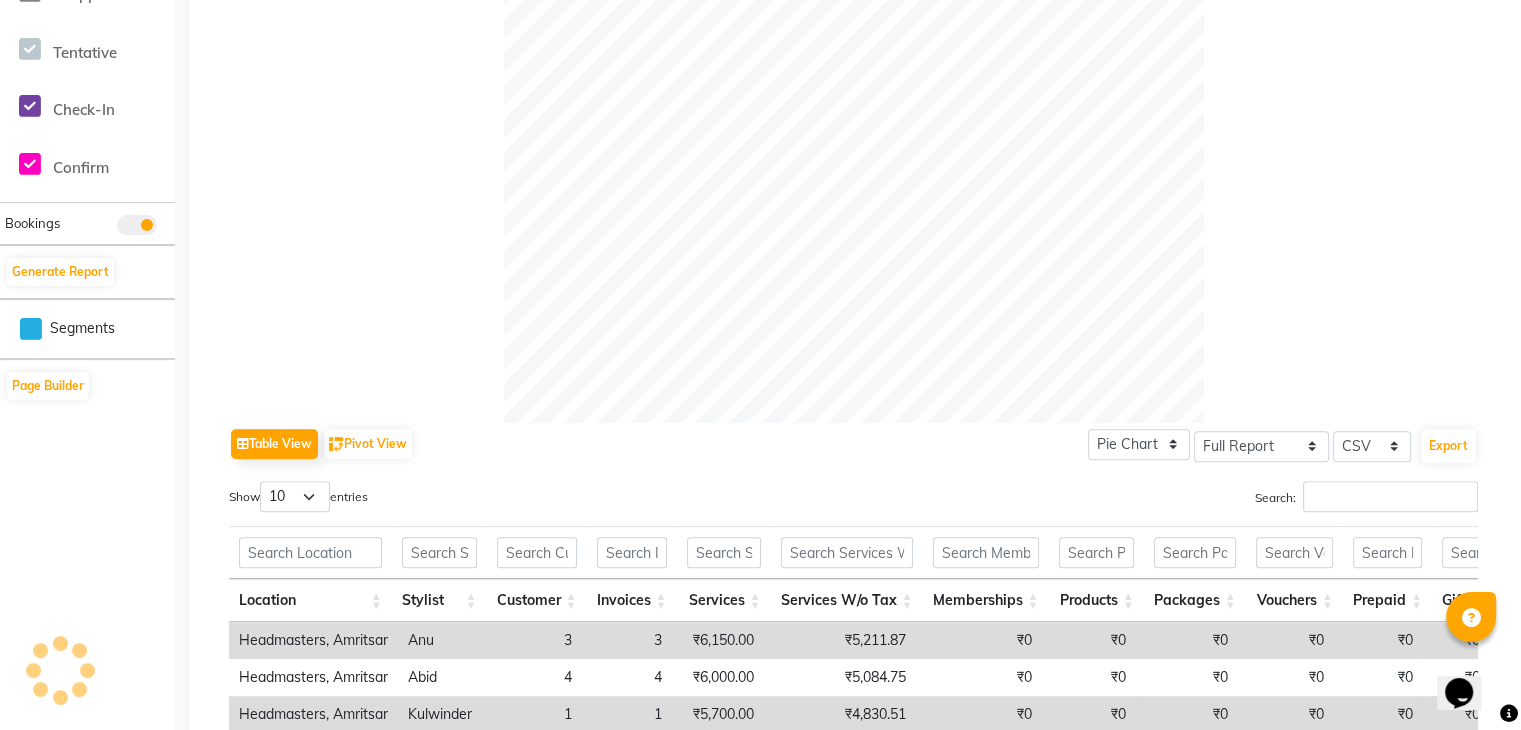 scroll, scrollTop: 1000, scrollLeft: 0, axis: vertical 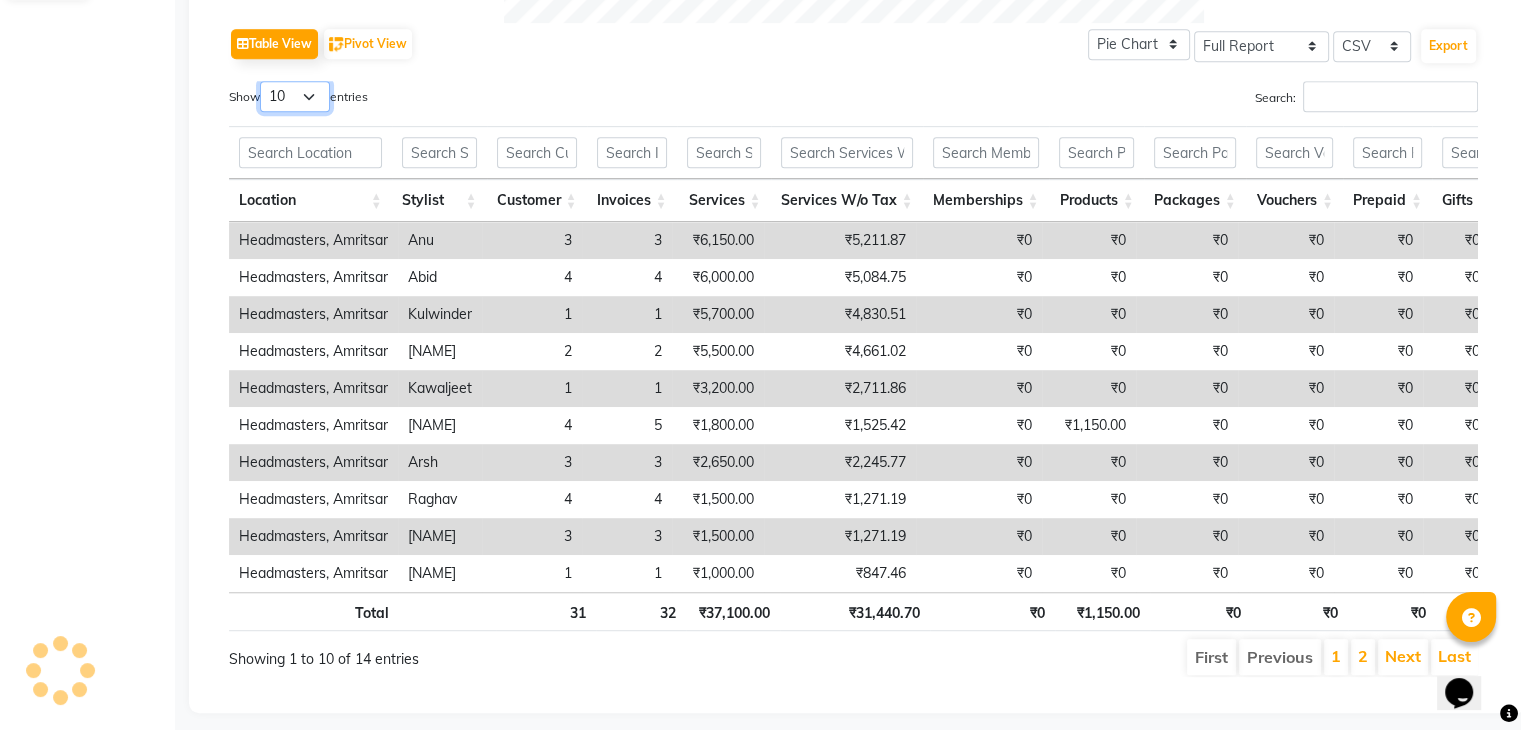drag, startPoint x: 329, startPoint y: 112, endPoint x: 292, endPoint y: 89, distance: 43.56604 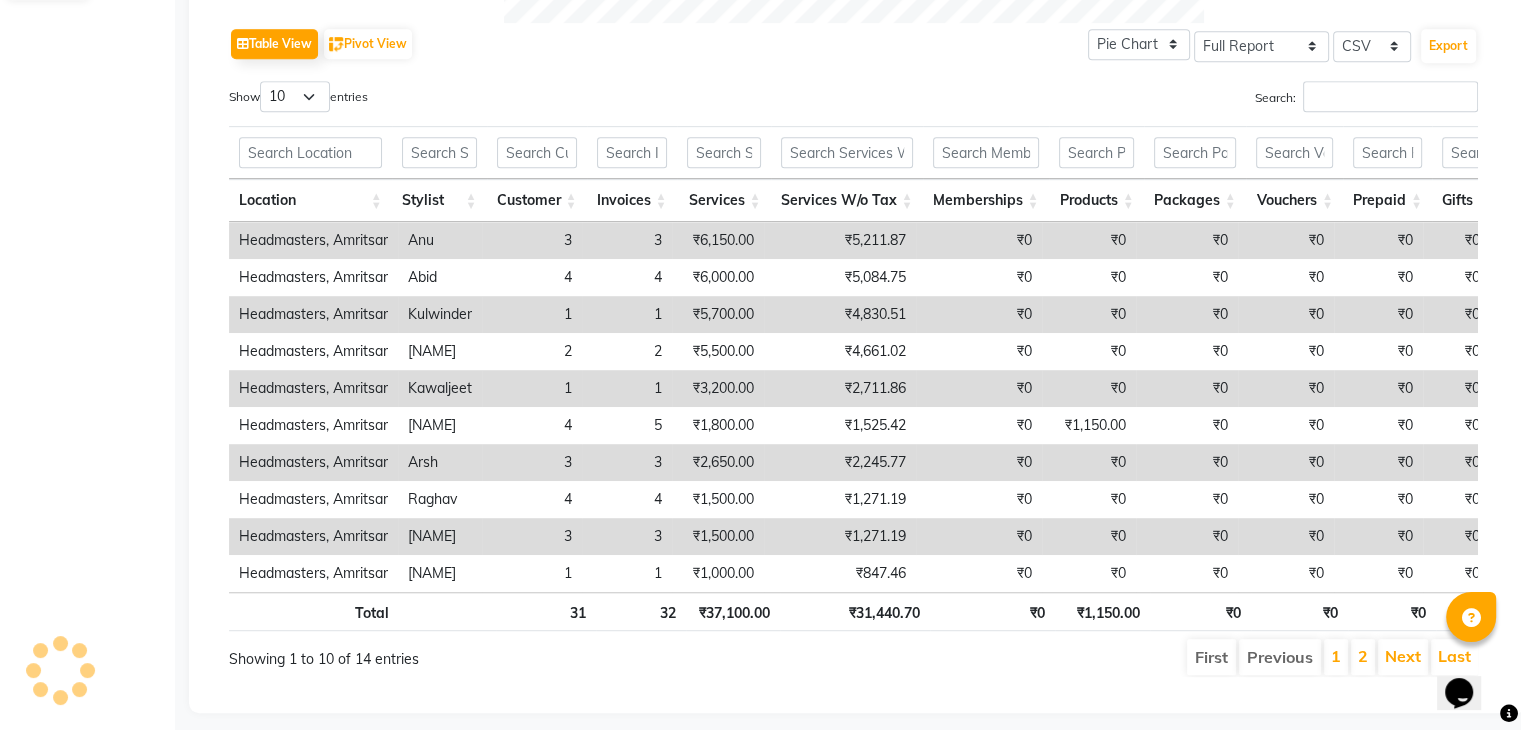 click 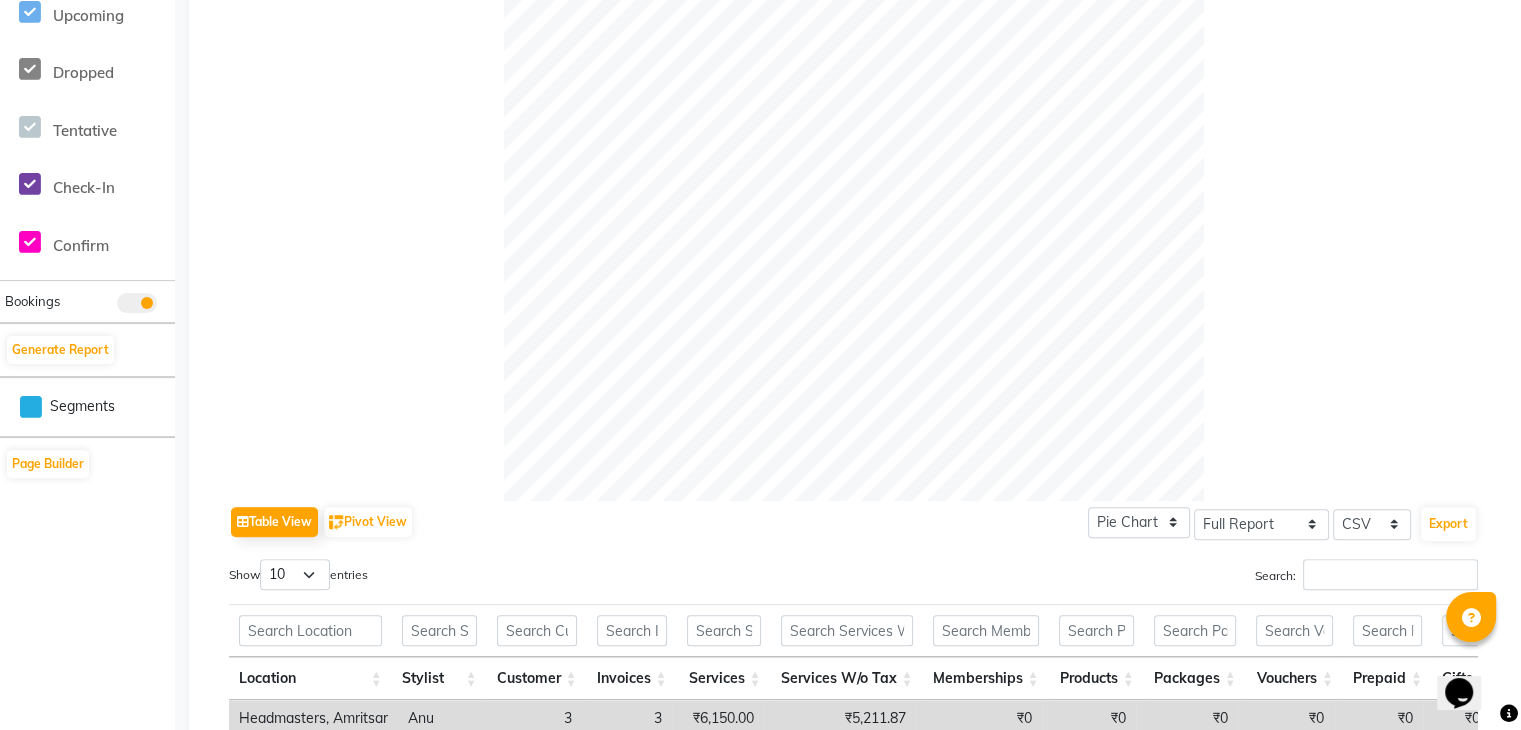 scroll, scrollTop: 1022, scrollLeft: 0, axis: vertical 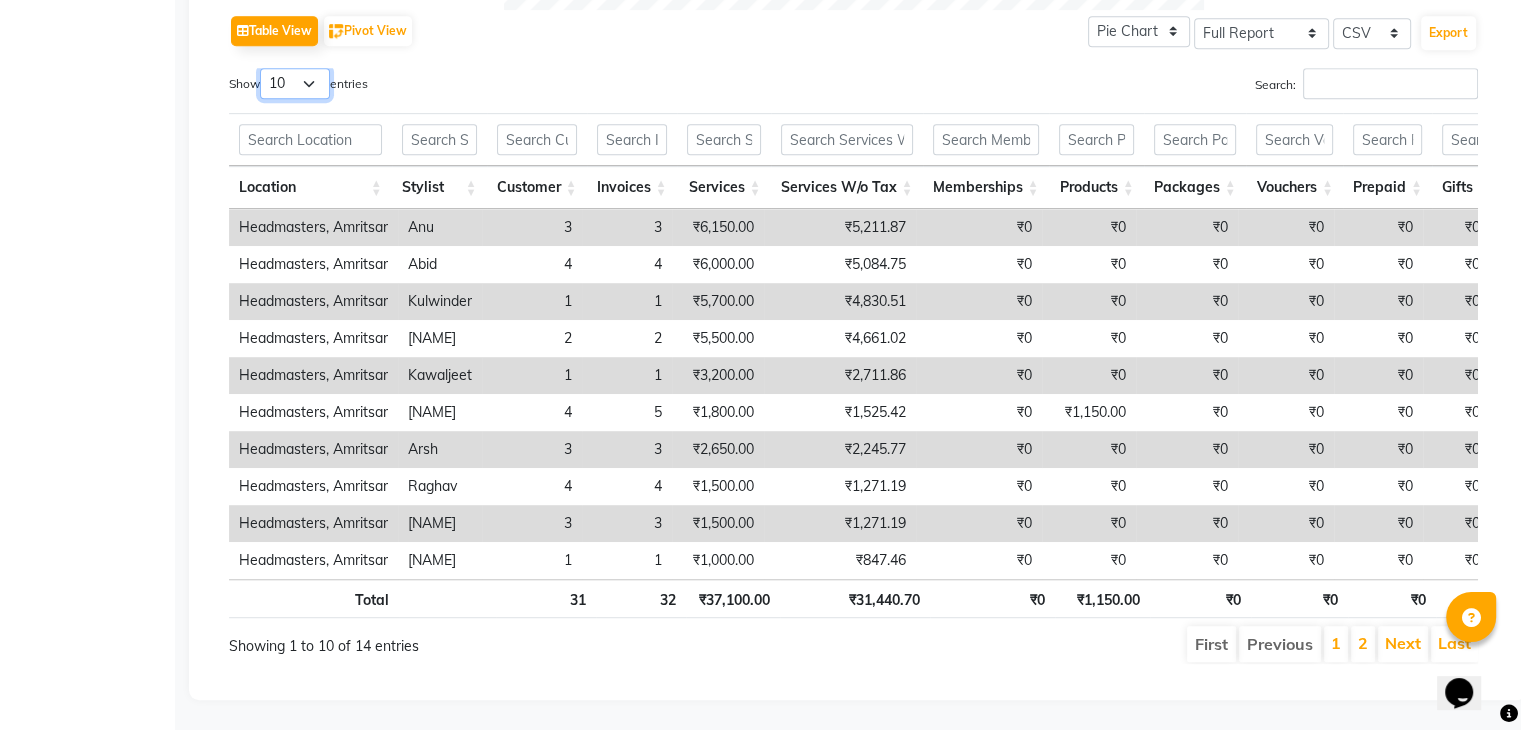 click on "10 25 50 100" at bounding box center [295, 83] 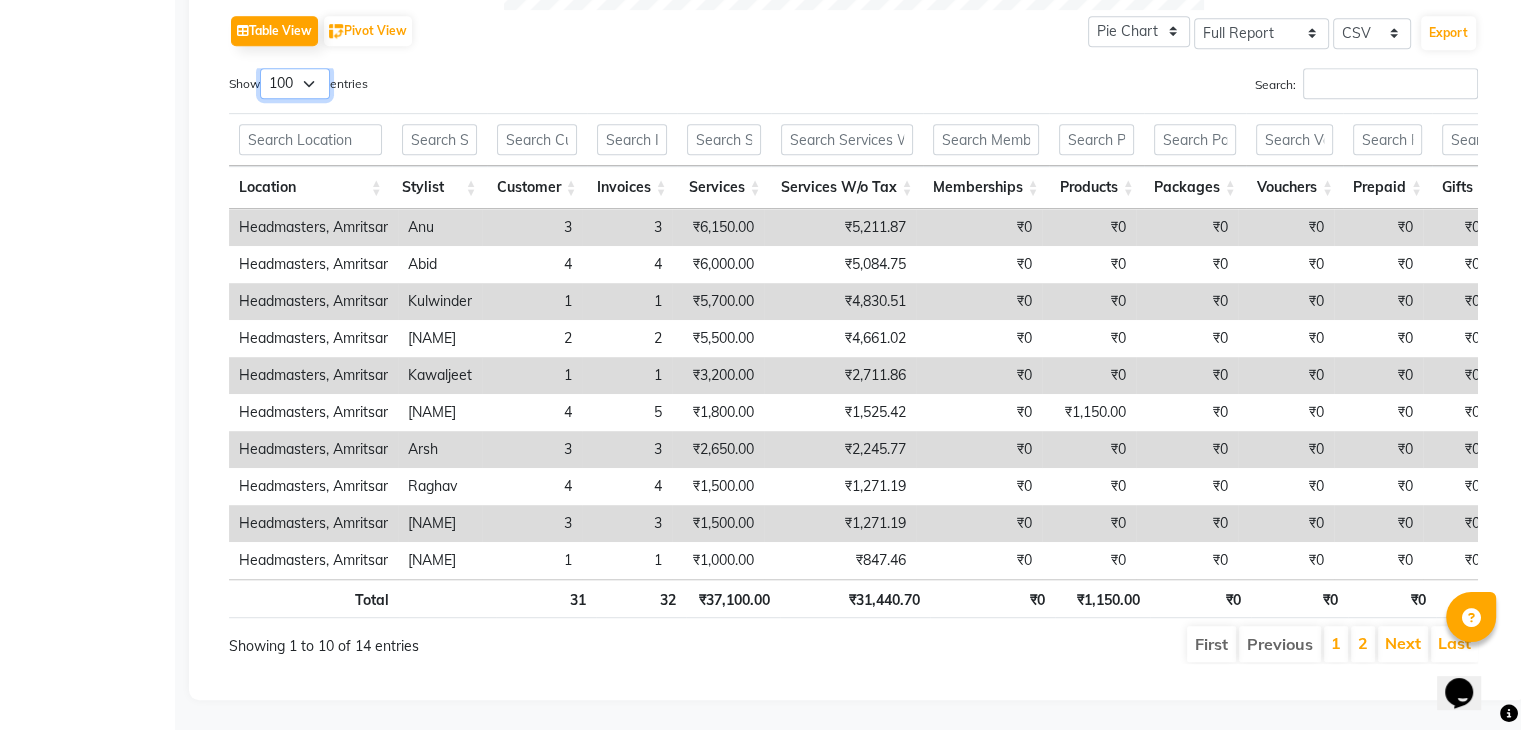 click on "10 25 50 100" at bounding box center (295, 83) 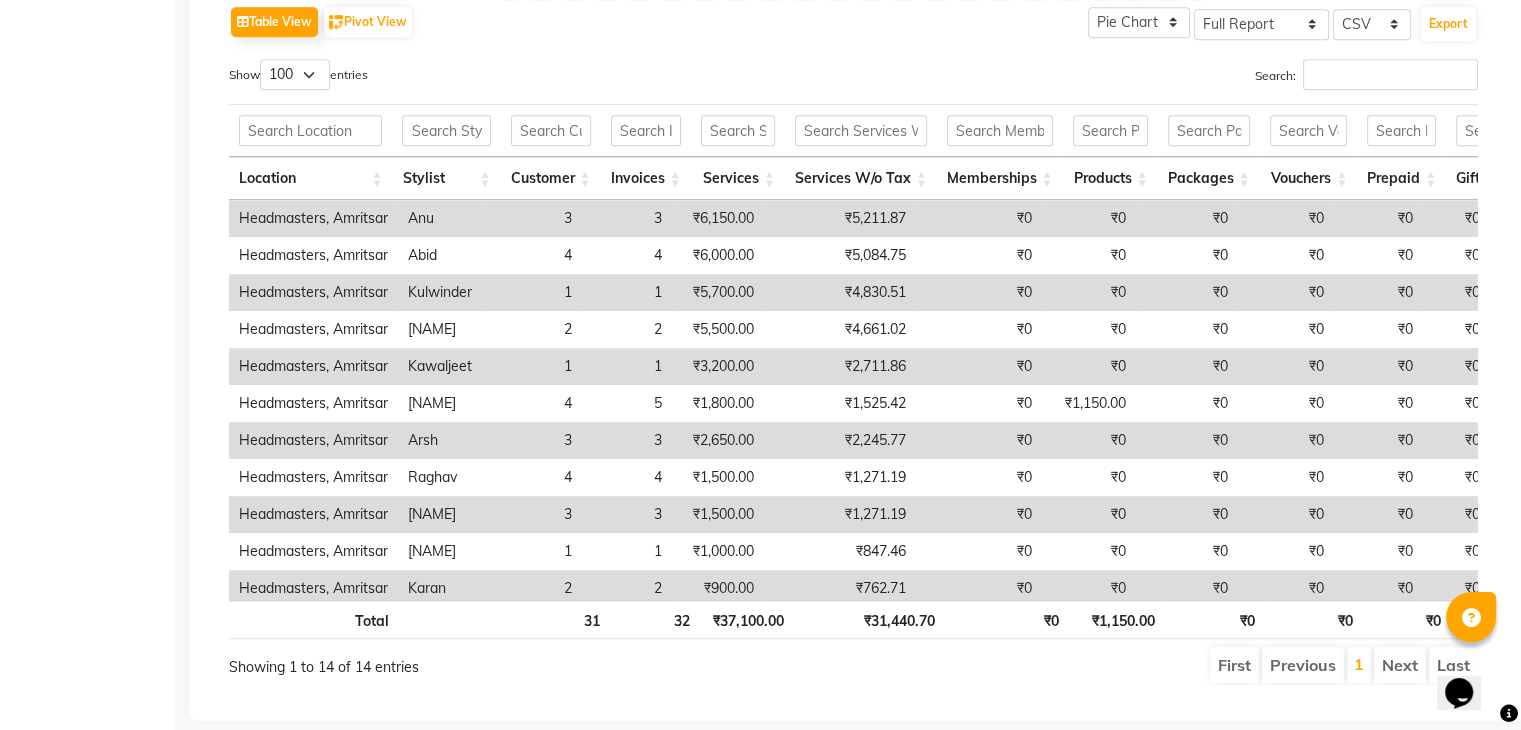 click on "Show  10 25 50 100  entries" at bounding box center [534, 78] 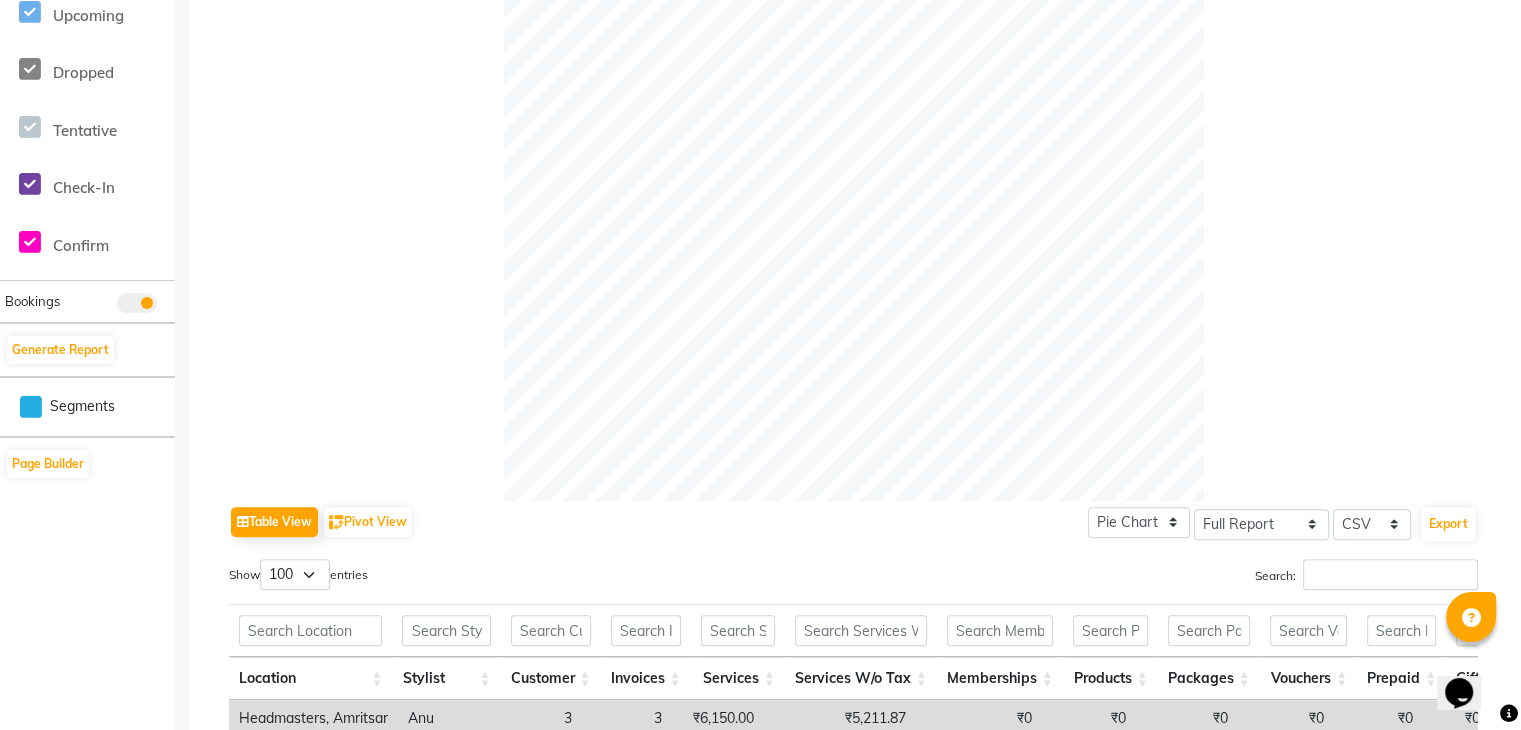 scroll, scrollTop: 122, scrollLeft: 0, axis: vertical 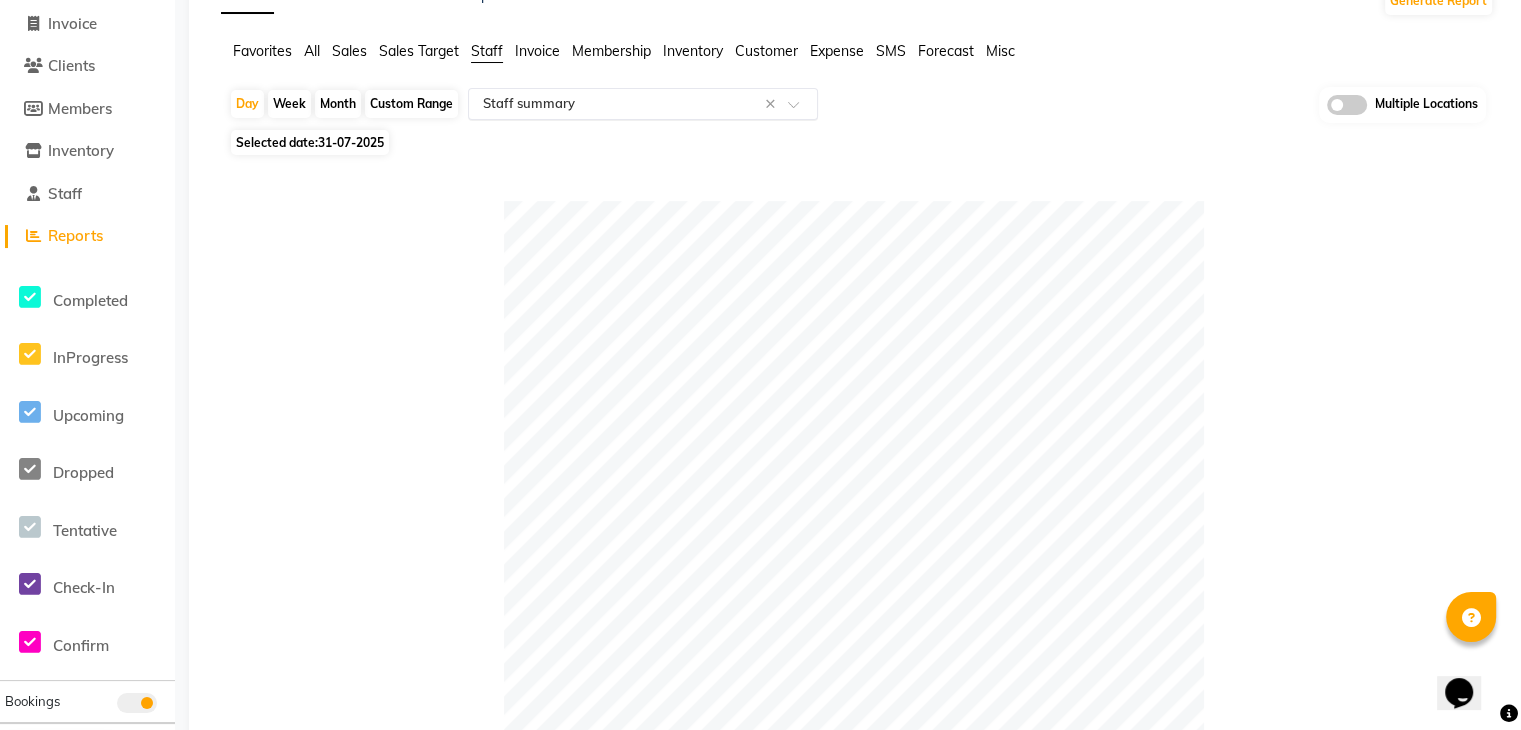 click 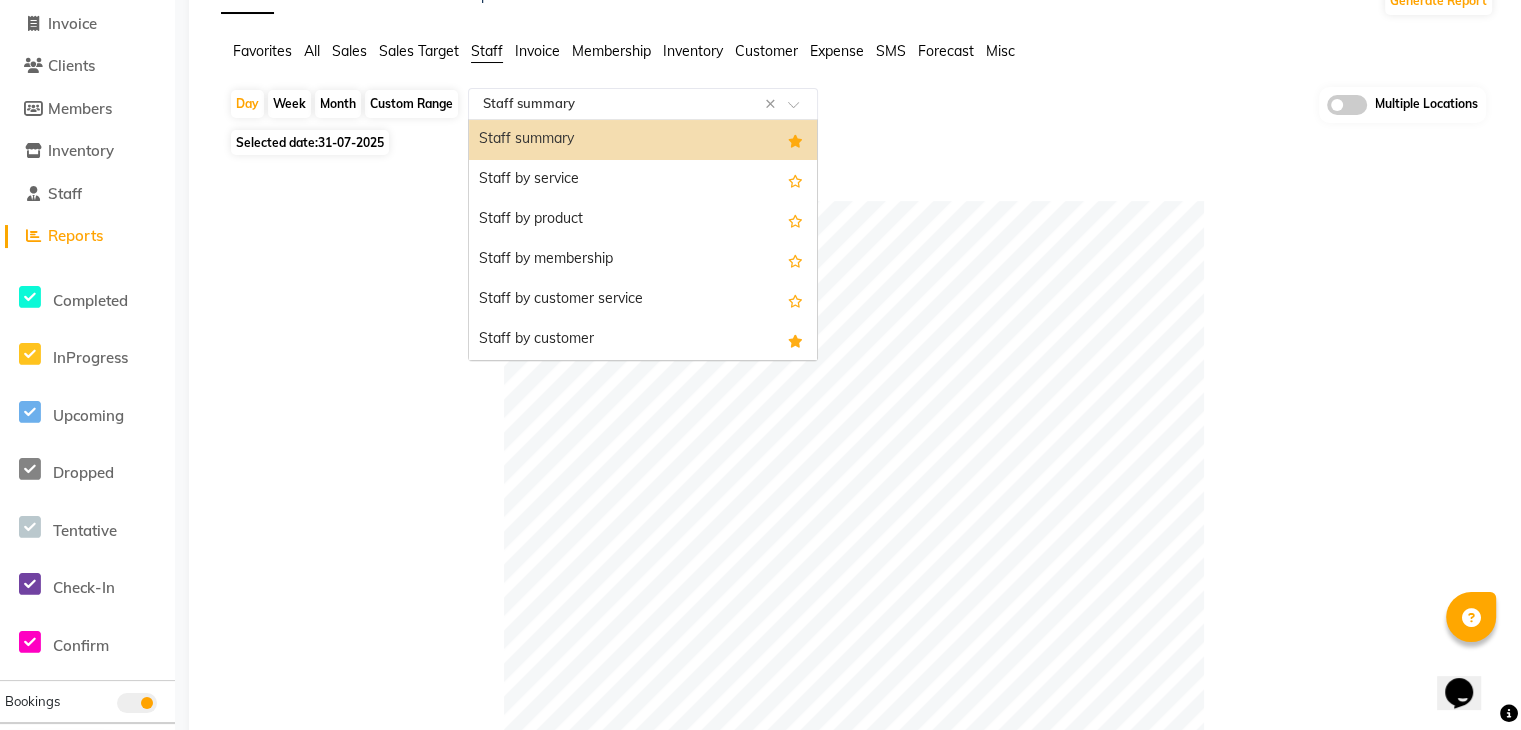 click on "Staff summary" at bounding box center [643, 140] 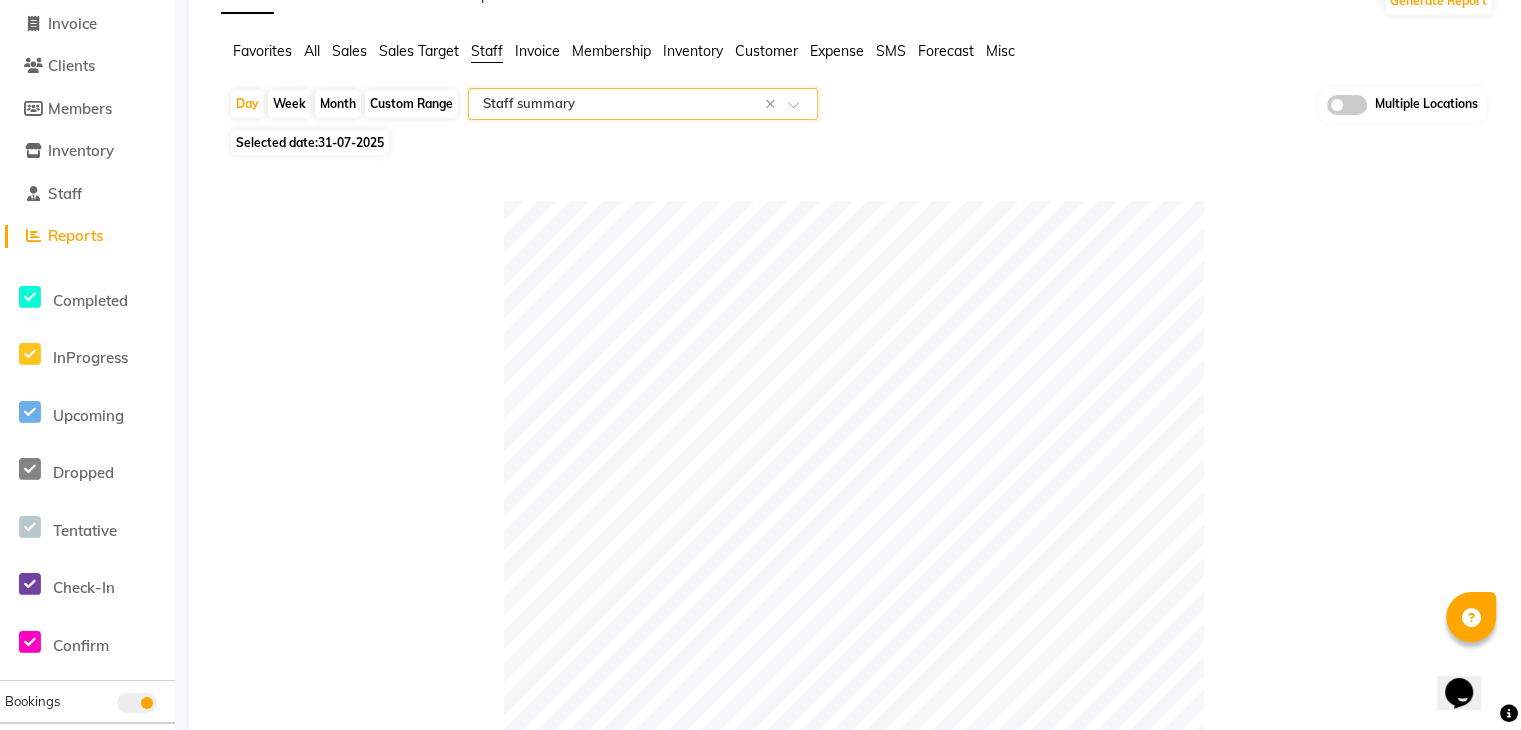 click on "Table View   Pivot View  Pie Chart Bar Chart Select Full Report Filtered Report Select CSV PDF  Export  Show  10 25 50 100  entries Search: Location Stylist Customer Invoices Services Services W/o Tax Memberships Products Packages Vouchers Prepaid Gifts Average Total Total W/o Tax Payment Redemption Redemption Share Emp Code Location Stylist Customer Invoices Services Services W/o Tax Memberships Products Packages Vouchers Prepaid Gifts Average Total Total W/o Tax Payment Redemption Redemption Share Emp Code Total 31 32 ₹37,100.00 ₹31,440.70 ₹0 ₹1,150.00 ₹0 ₹0 ₹0 ₹0 ₹20,345.83 ₹38,250.00 ₹32,415.28 ₹38,250.00 ₹0 ₹0 Headmasters, Amritsar Anu 3 3 ₹6,150.00 ₹5,211.87 ₹0 ₹0 ₹0 ₹0 ₹0 ₹0 ₹2,050.00 ₹6,150.00 ₹5,211.87 ₹6,150.00 ₹0 ₹0 e3146-22 Headmasters, Amritsar Abid 4 4 ₹6,000.00 ₹5,084.75 ₹0 ₹0 ₹0 ₹0 ₹0 ₹0 ₹1,500.00 ₹6,000.00 ₹5,084.75 ₹6,000.00 ₹0 ₹0 e3146-03 Headmasters, Amritsar Kulwinder 1 1 ₹5,700.00 ₹4,830.51 ₹0 2" 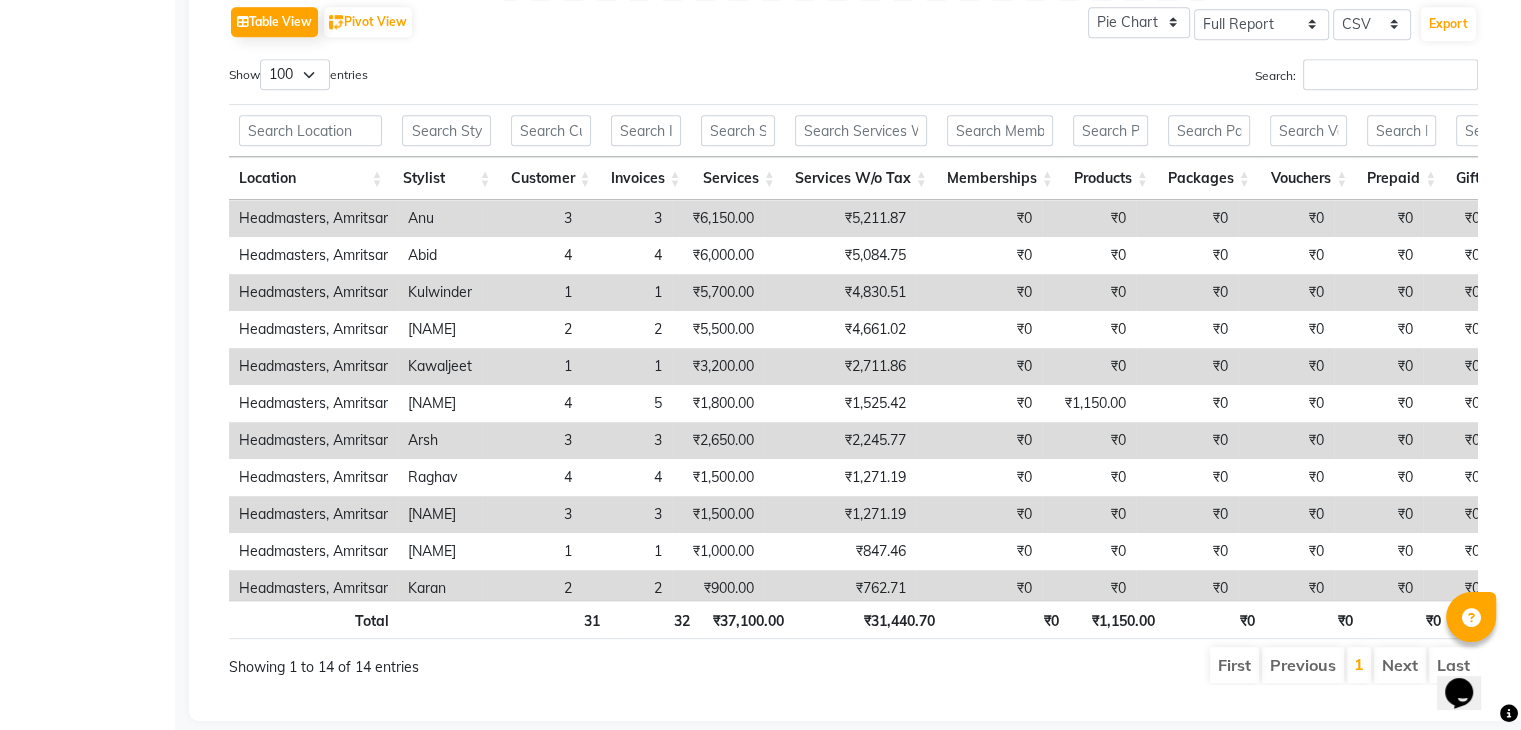 scroll, scrollTop: 922, scrollLeft: 0, axis: vertical 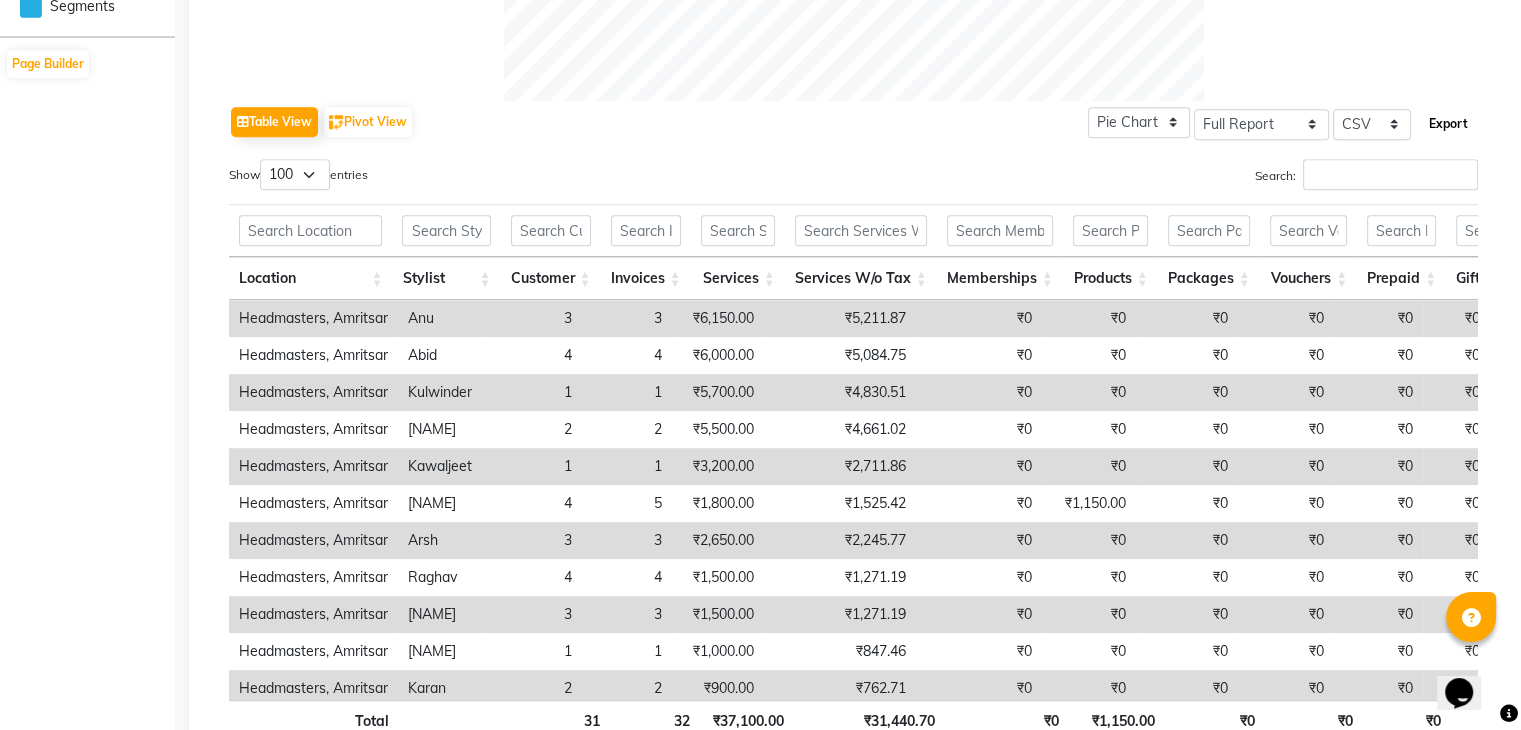 click on "Export" 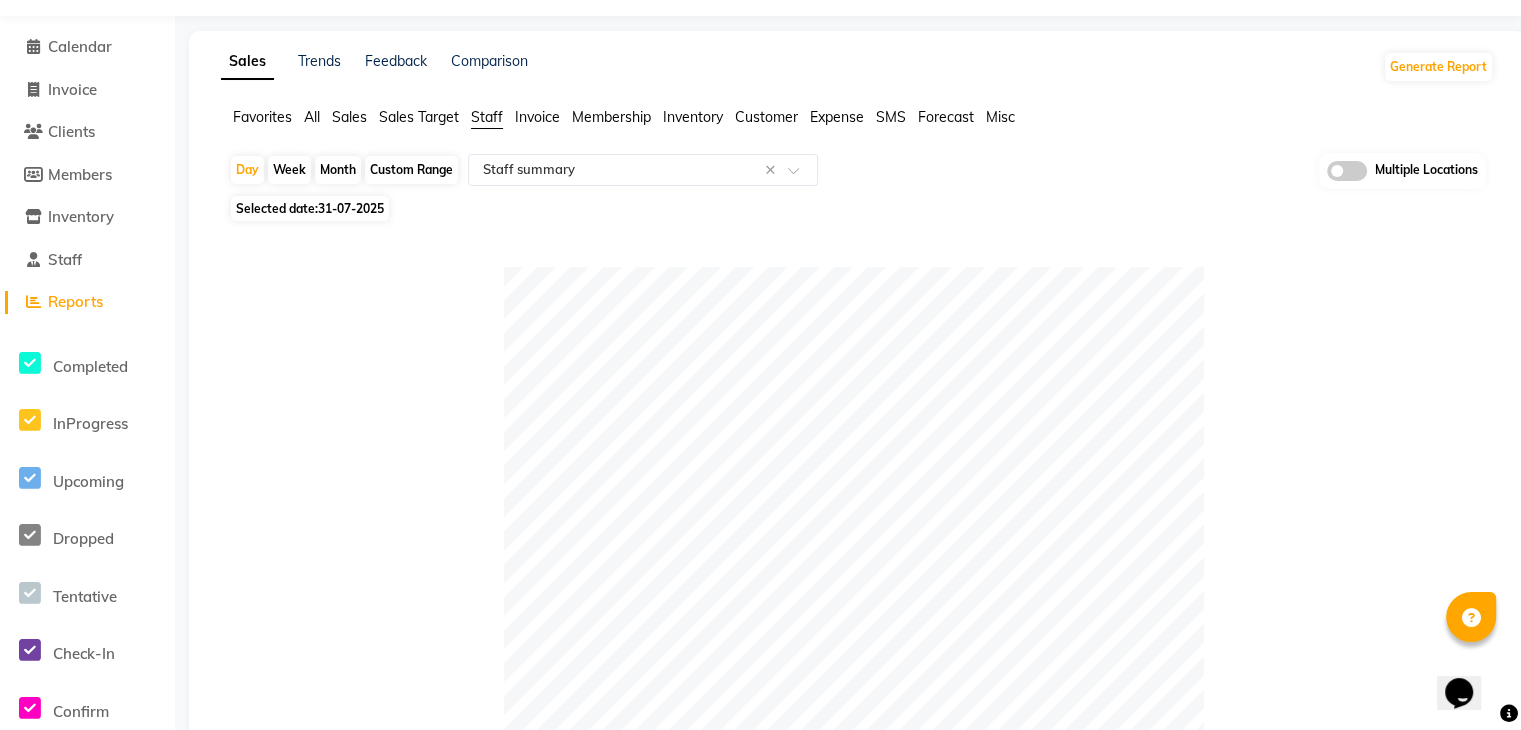 scroll, scrollTop: 0, scrollLeft: 0, axis: both 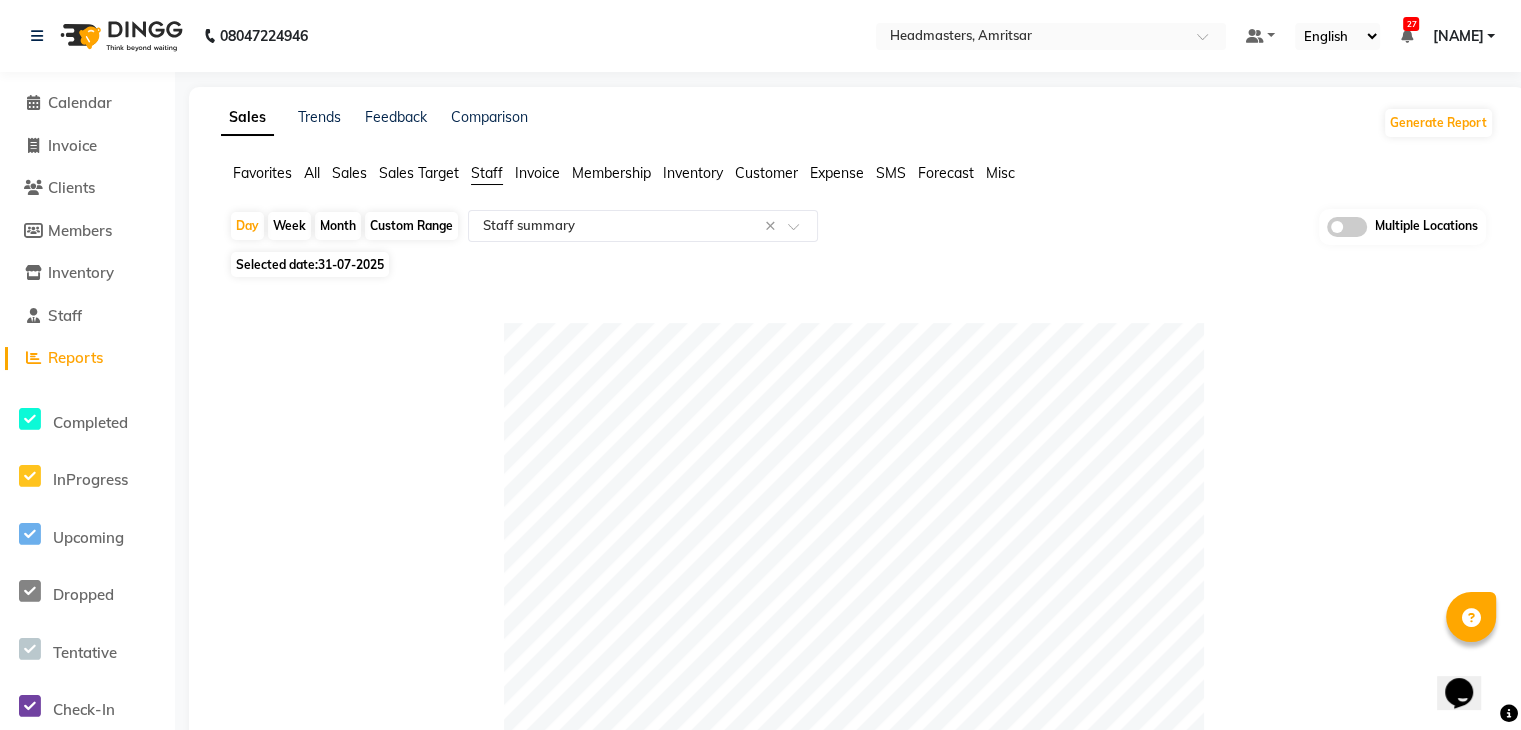 type 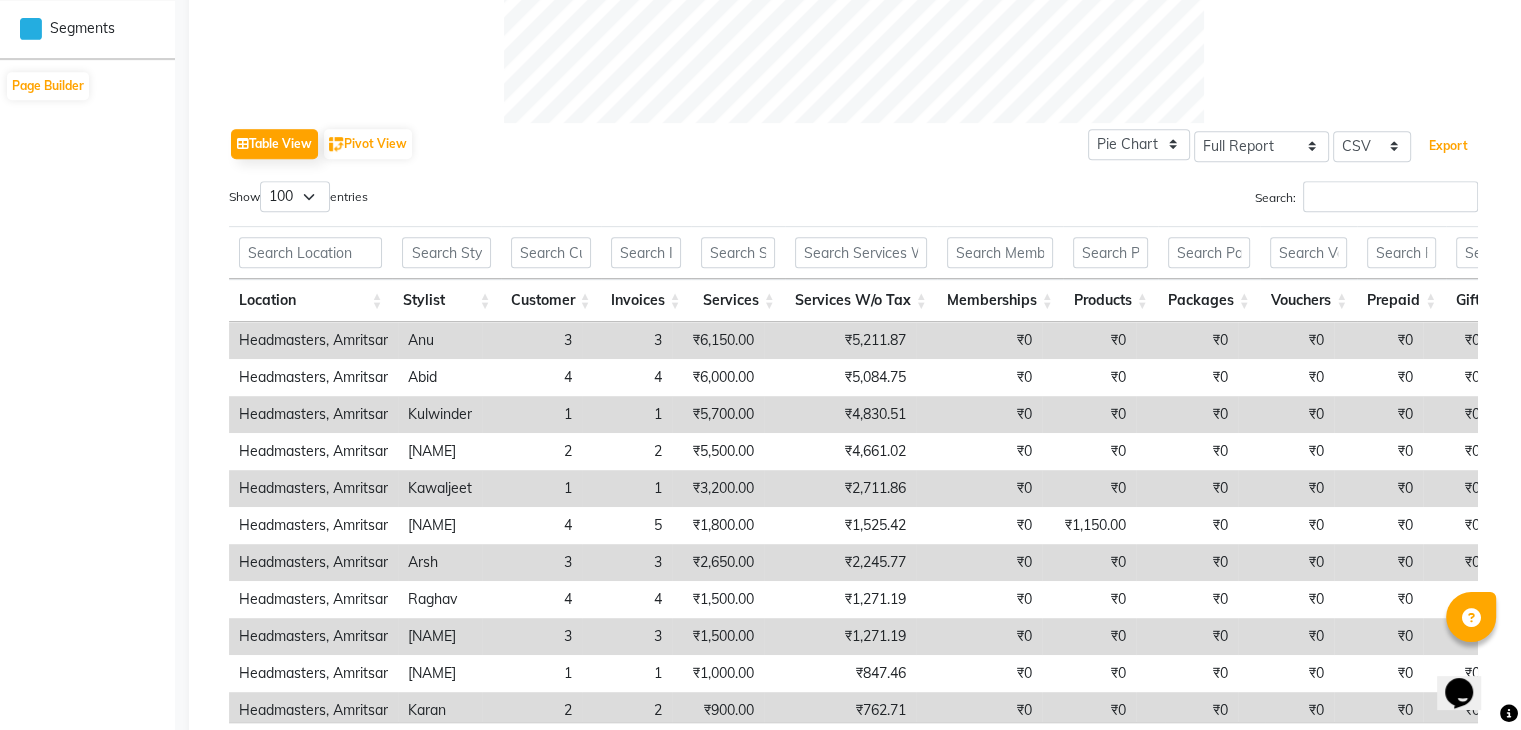 scroll, scrollTop: 1056, scrollLeft: 0, axis: vertical 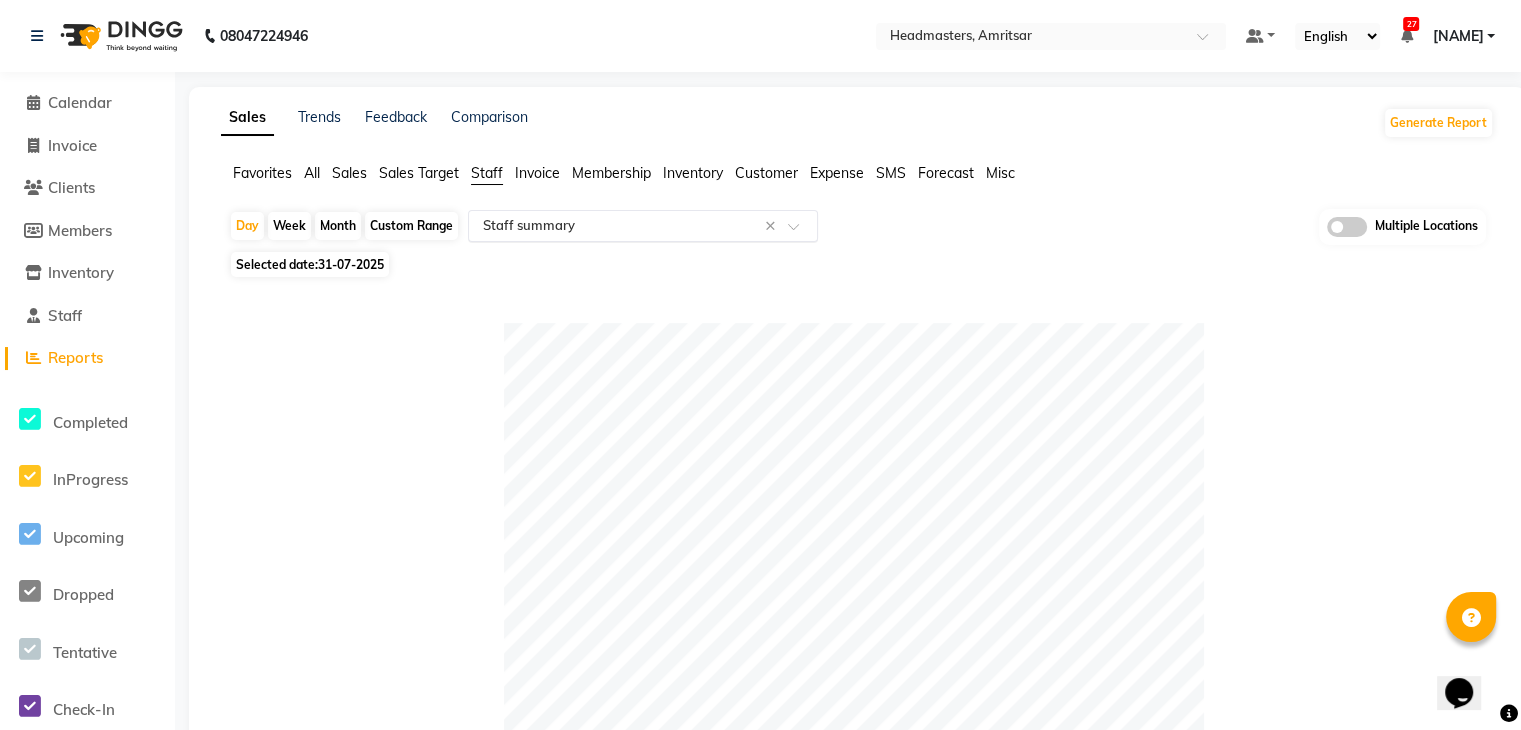 click 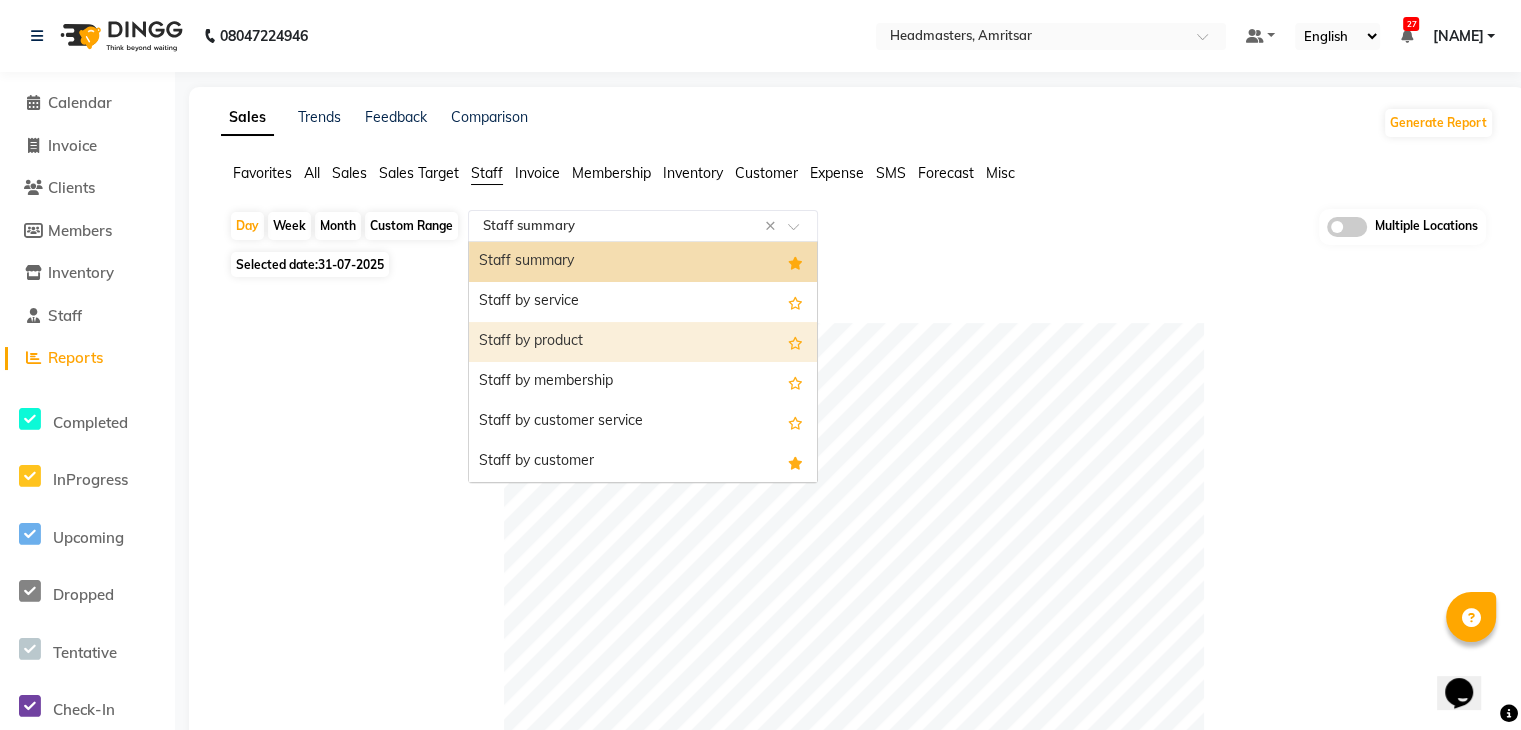 click on "Staff by product" at bounding box center [643, 342] 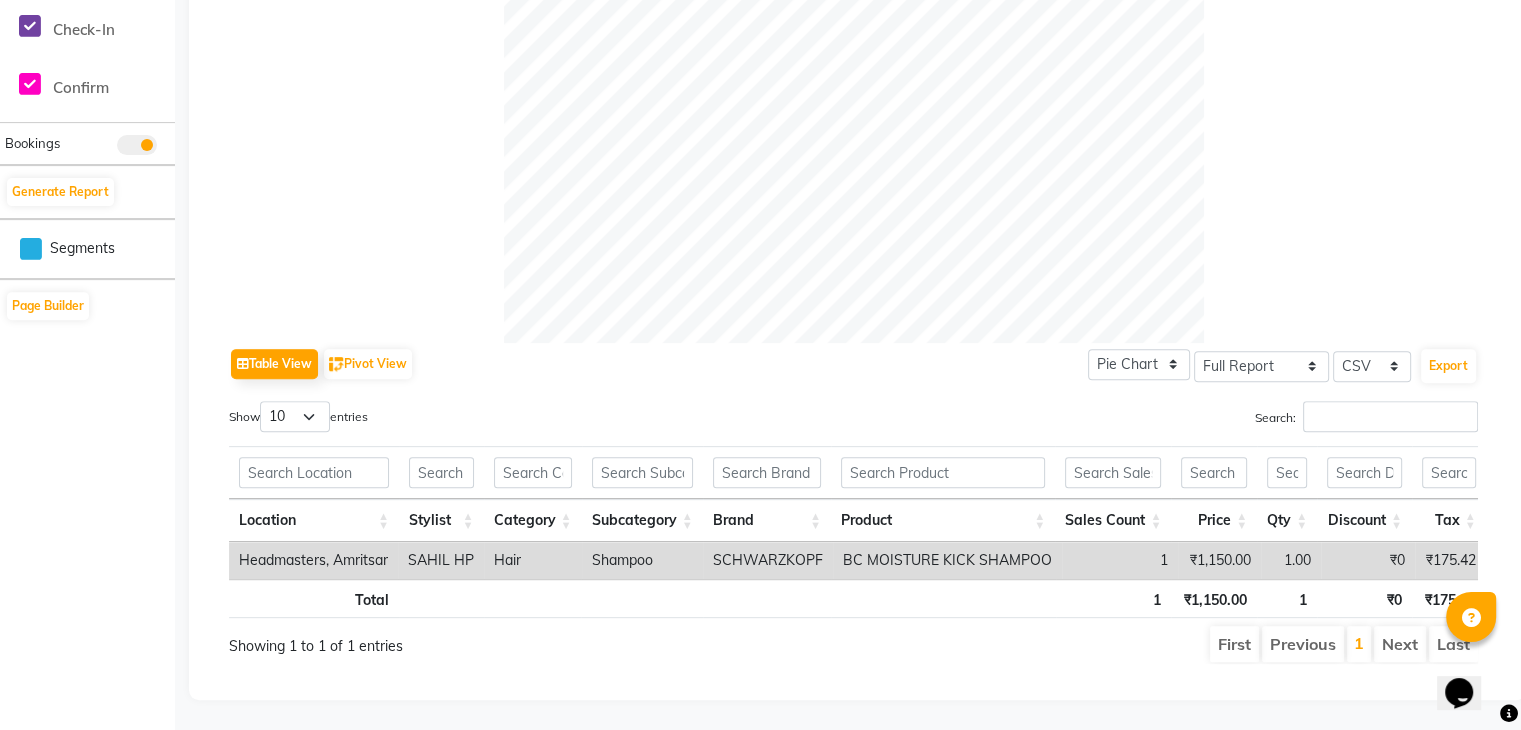 scroll, scrollTop: 708, scrollLeft: 0, axis: vertical 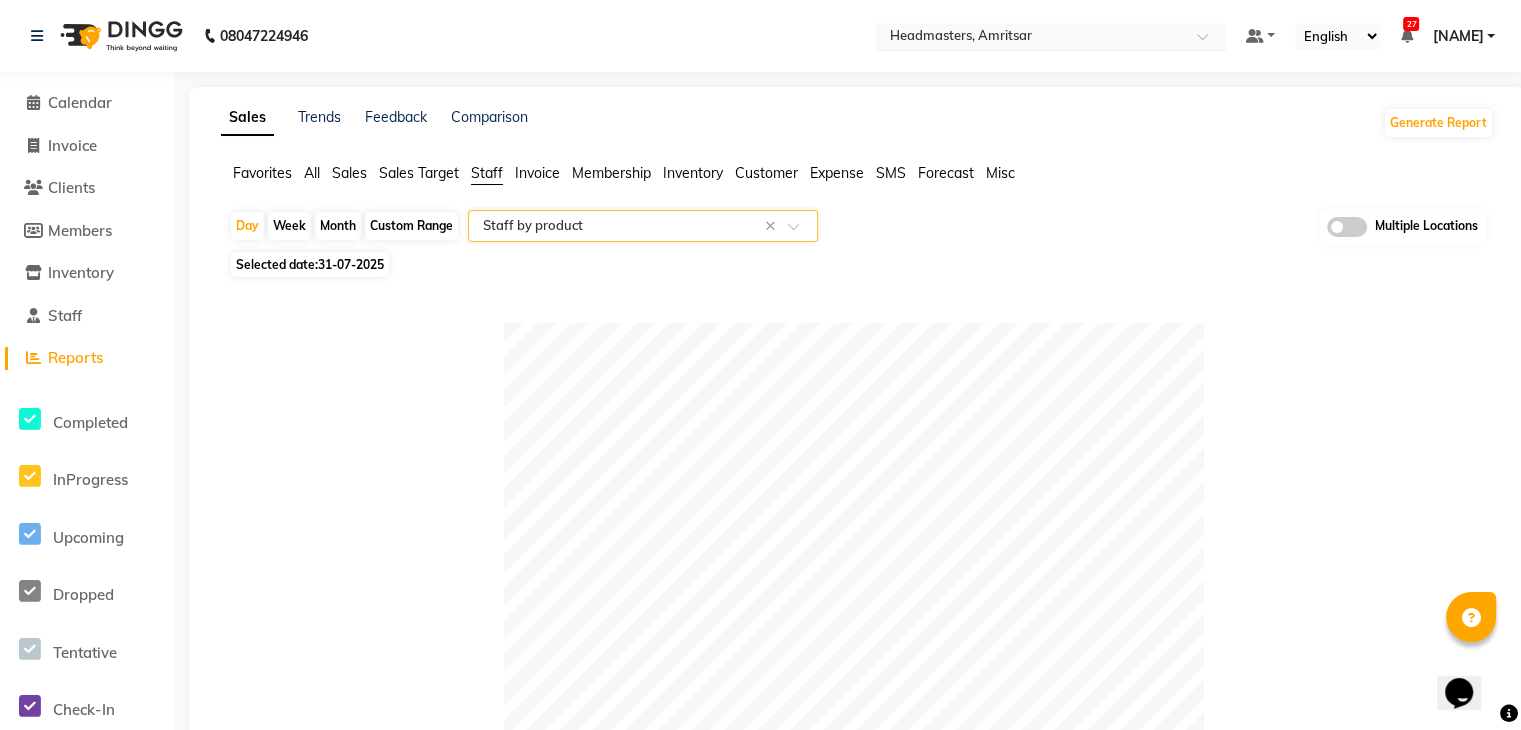 click at bounding box center (1031, 38) 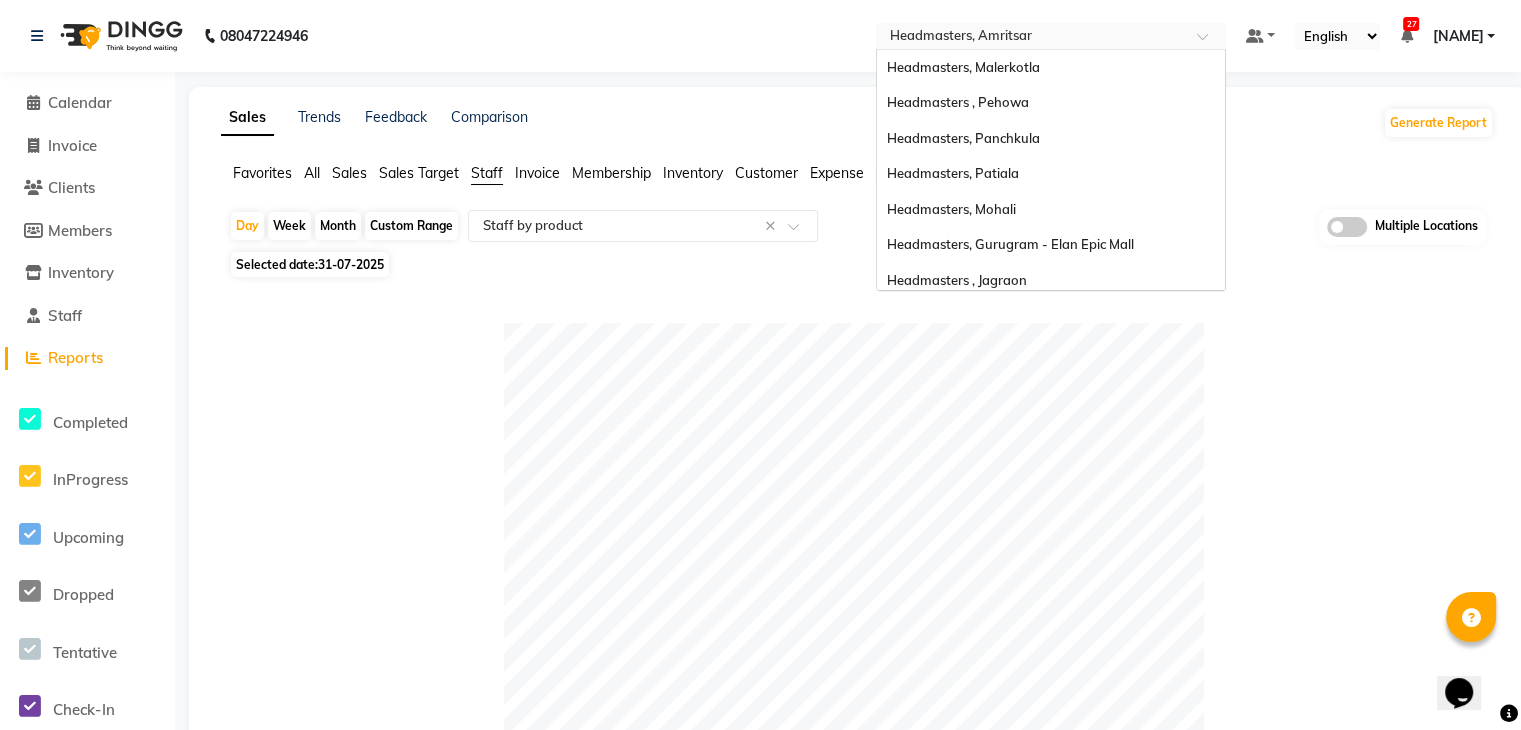 scroll, scrollTop: 328, scrollLeft: 0, axis: vertical 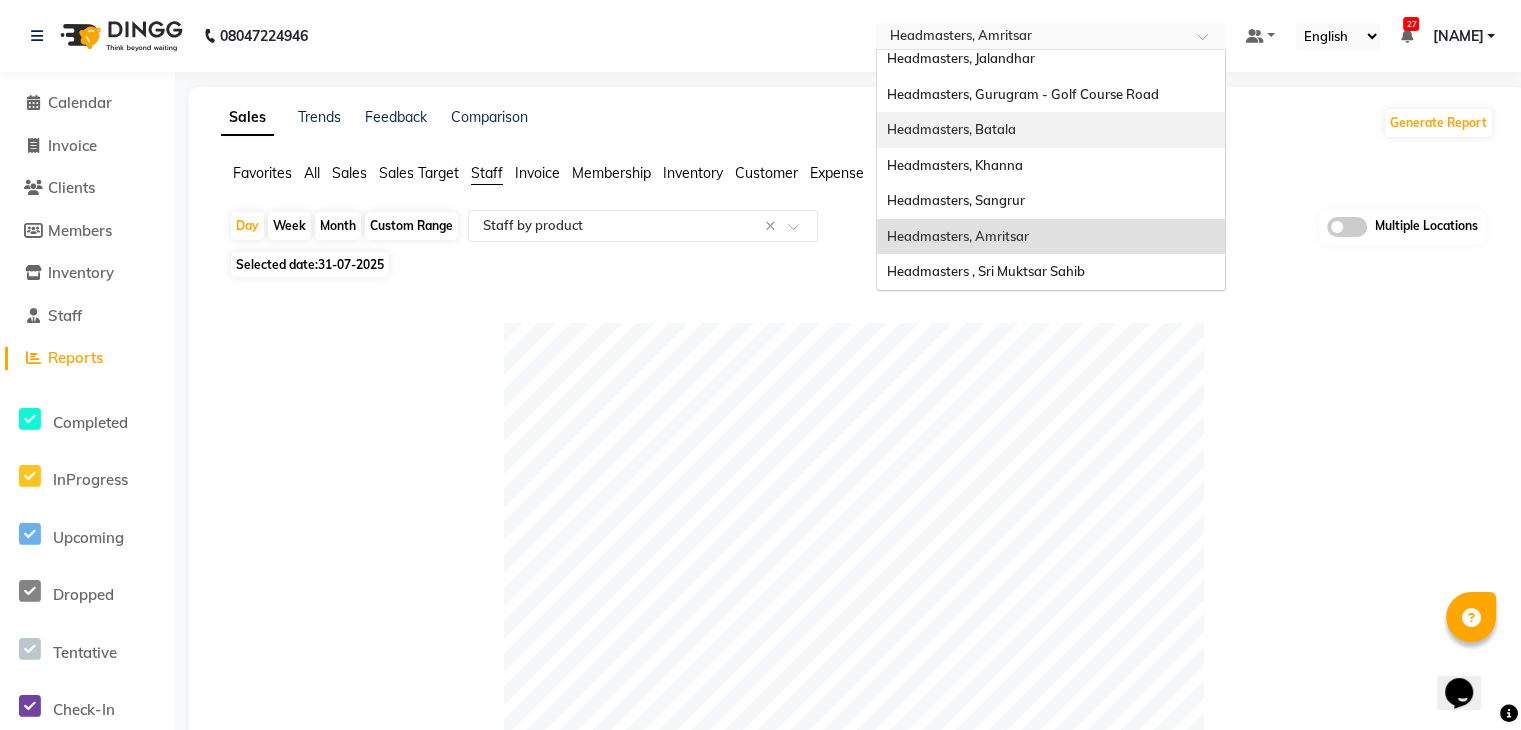 click on "Headmasters, Batala" at bounding box center [951, 129] 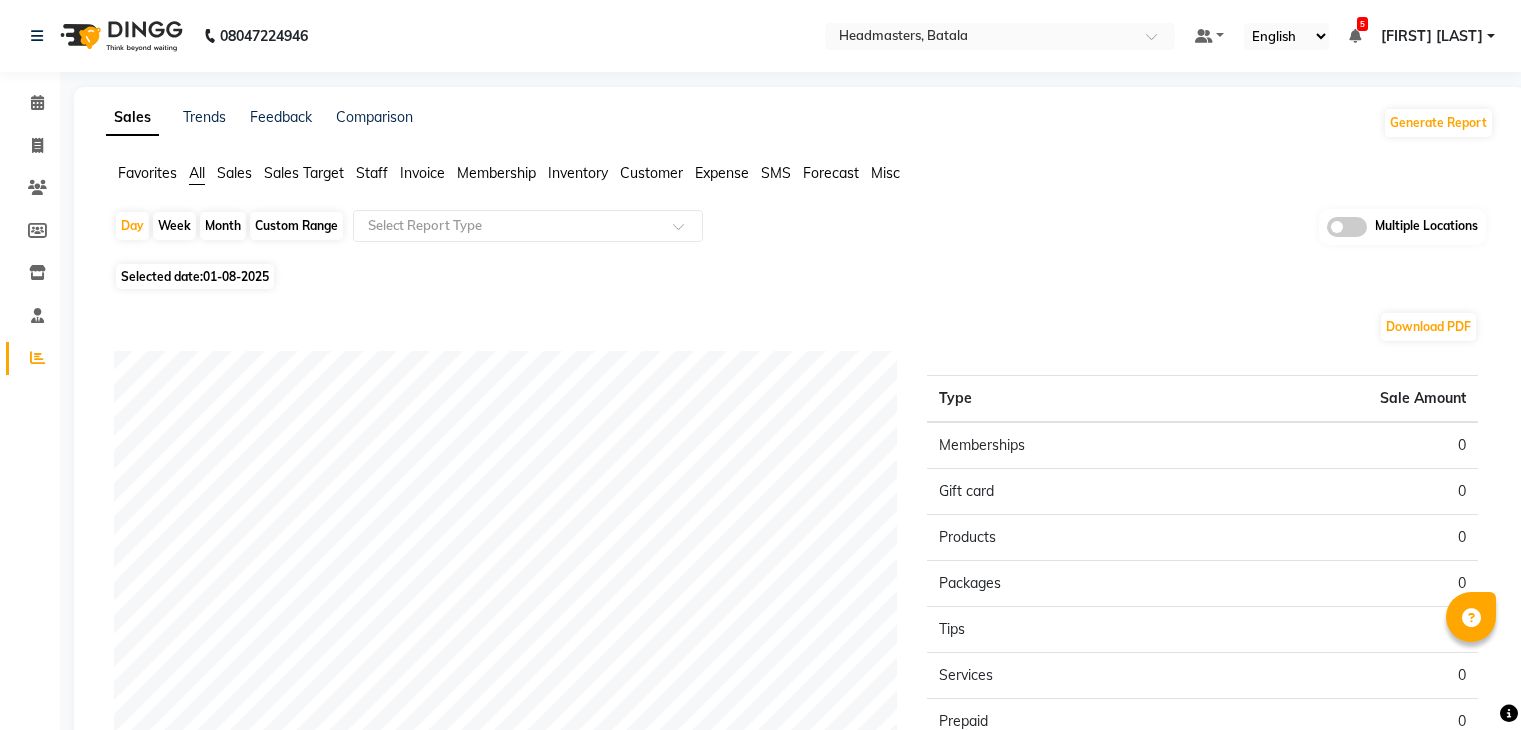 scroll, scrollTop: 0, scrollLeft: 0, axis: both 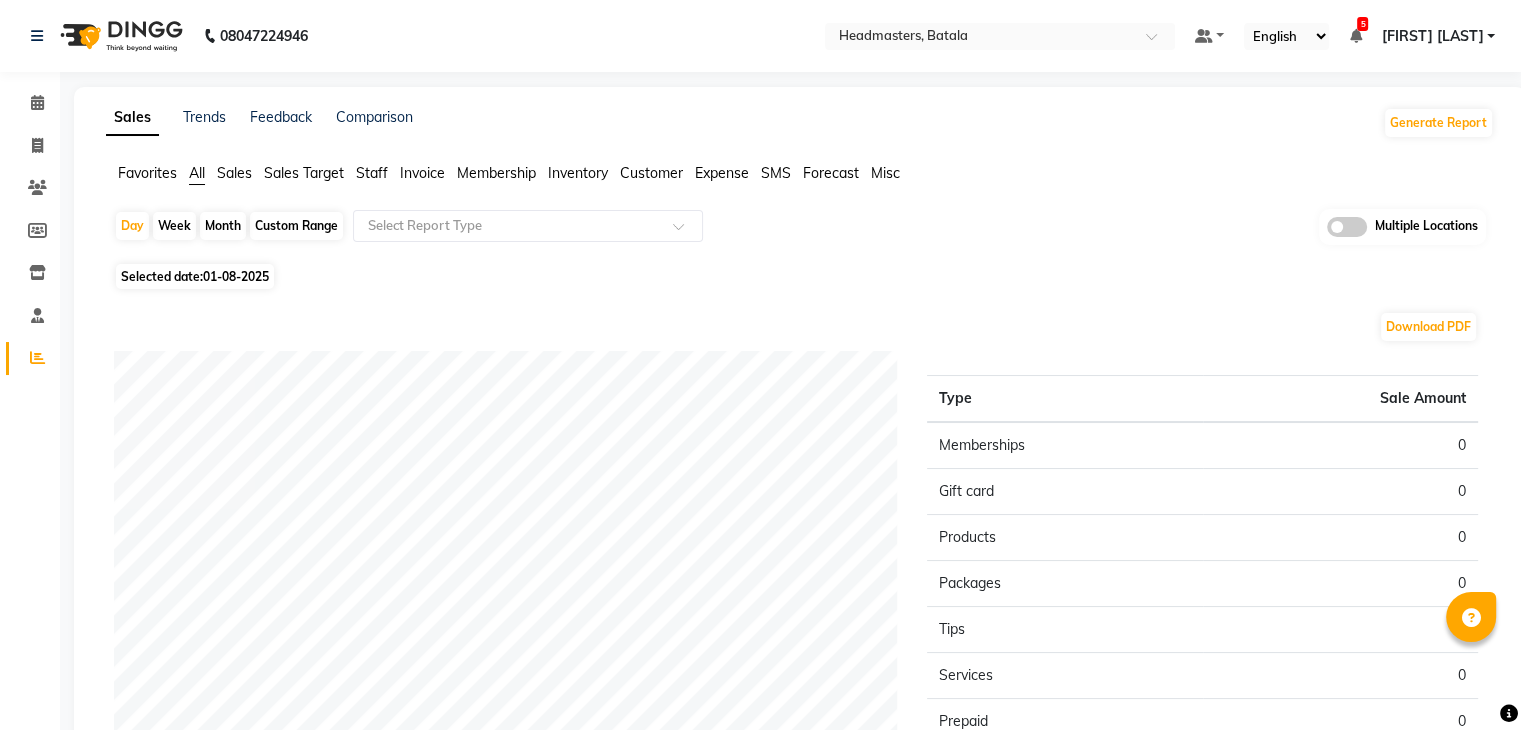 click on "01-08-2025" 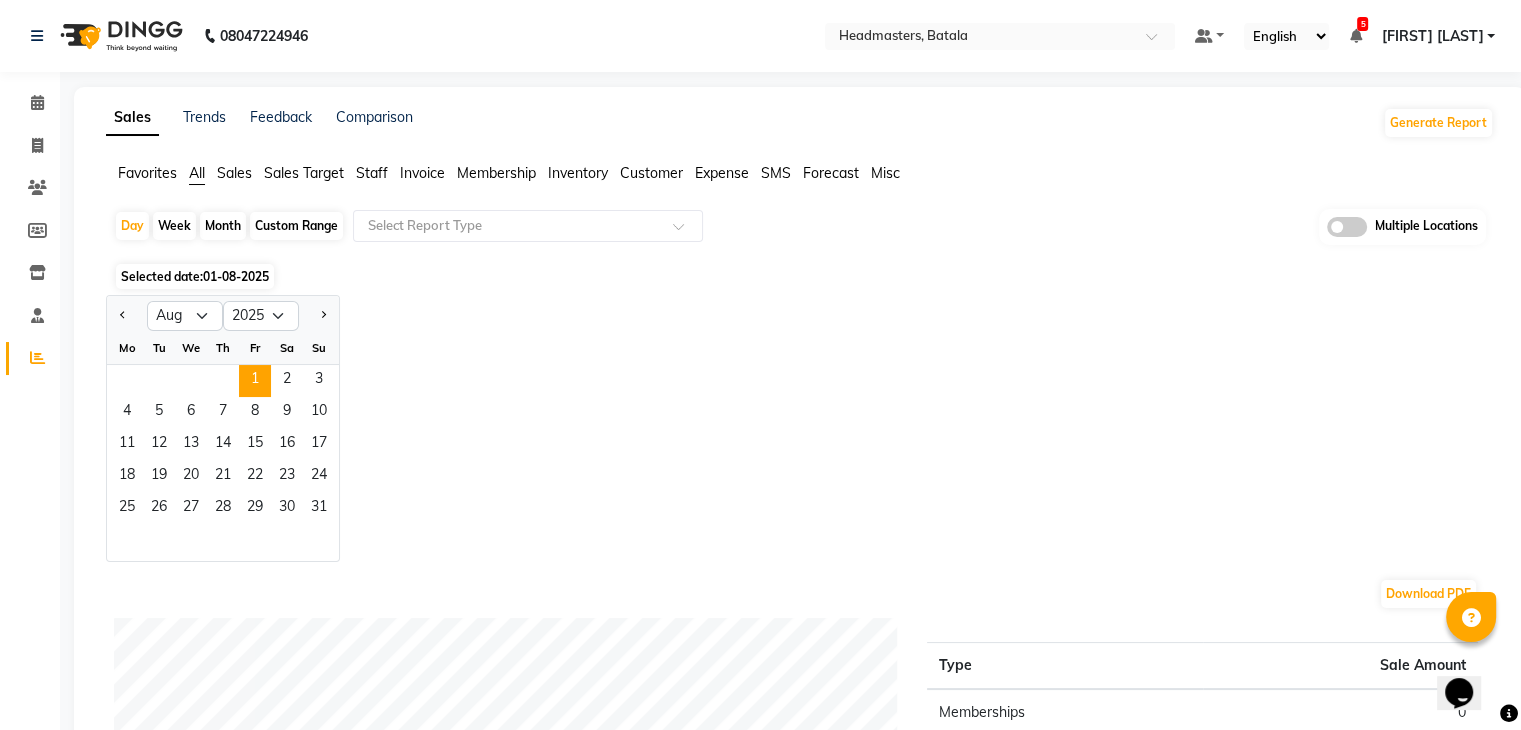 scroll, scrollTop: 0, scrollLeft: 0, axis: both 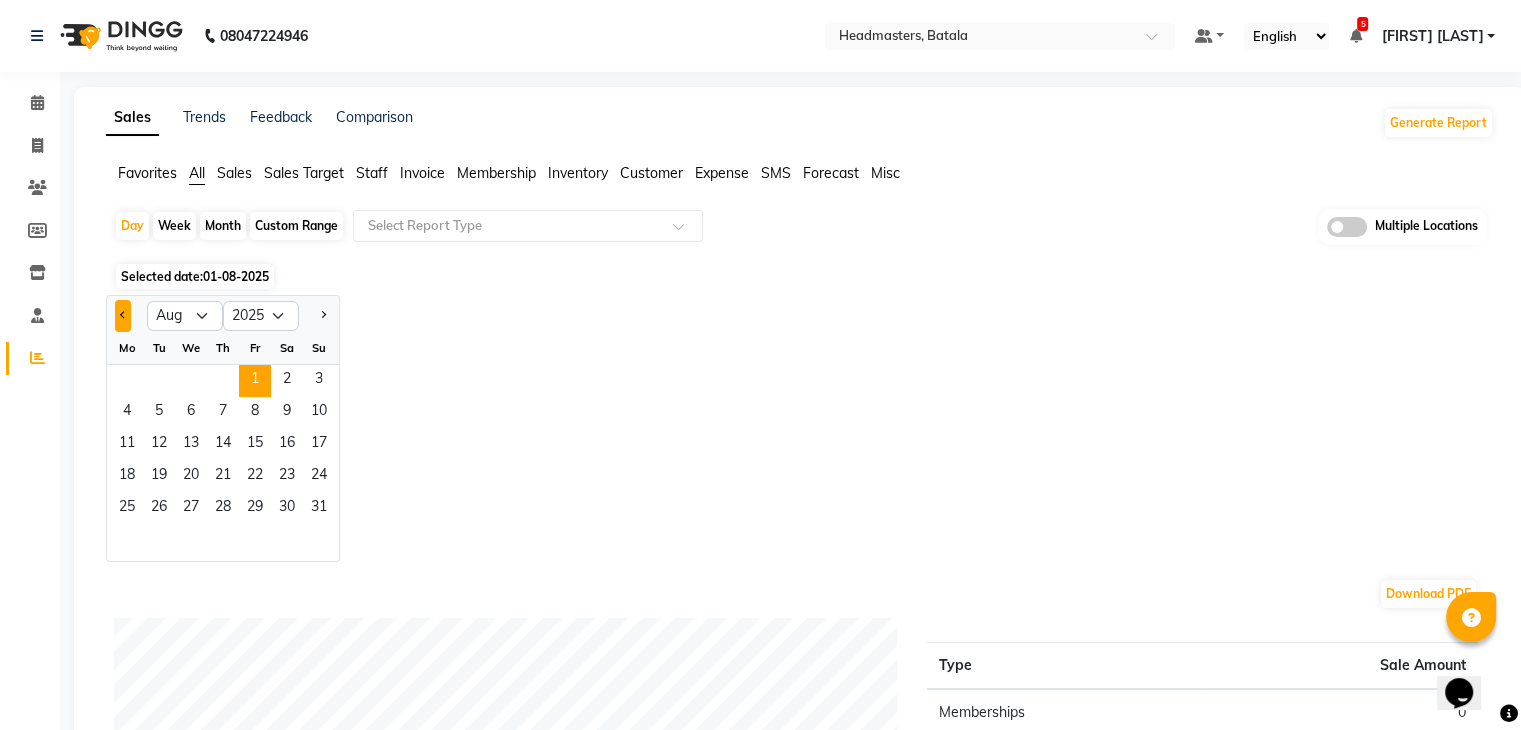 click 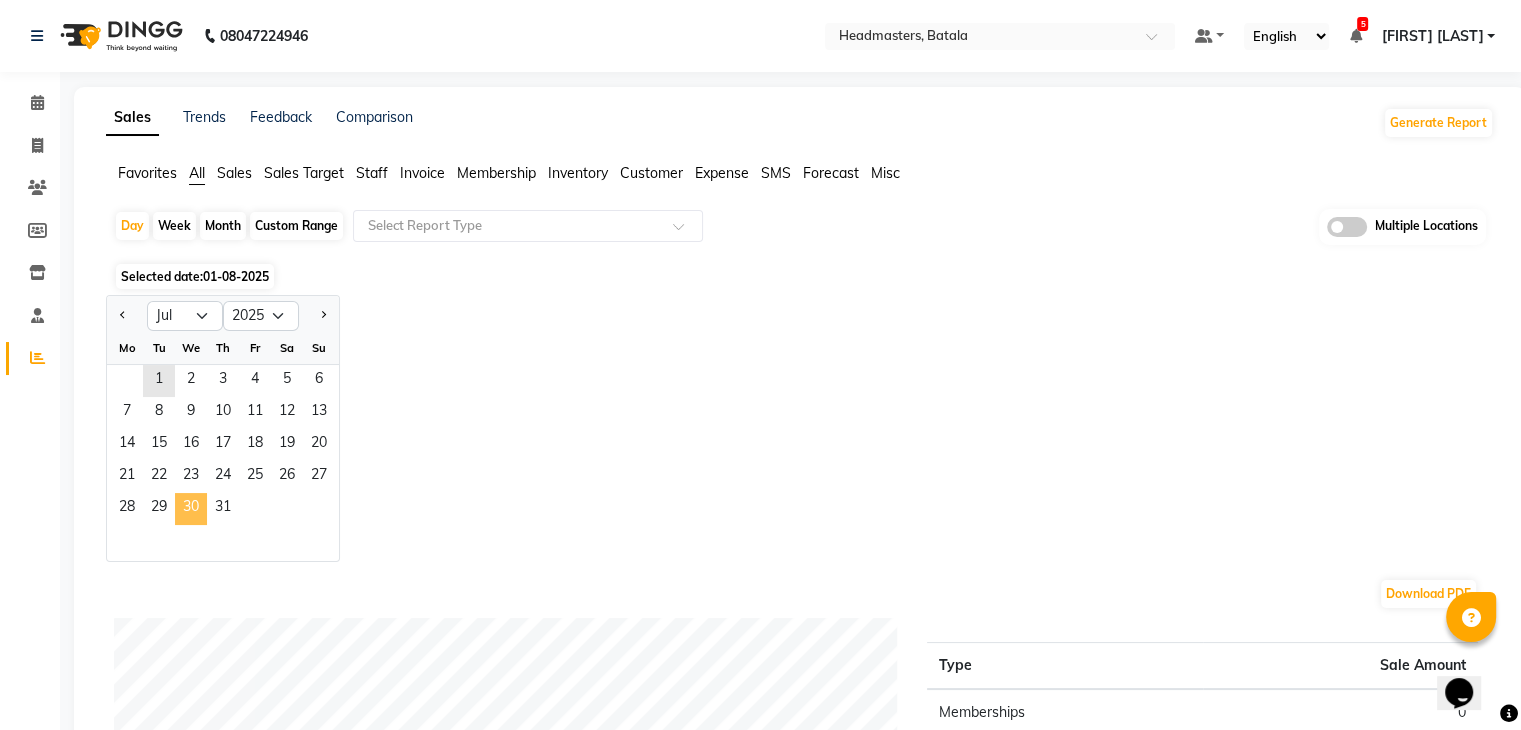 click on "30" 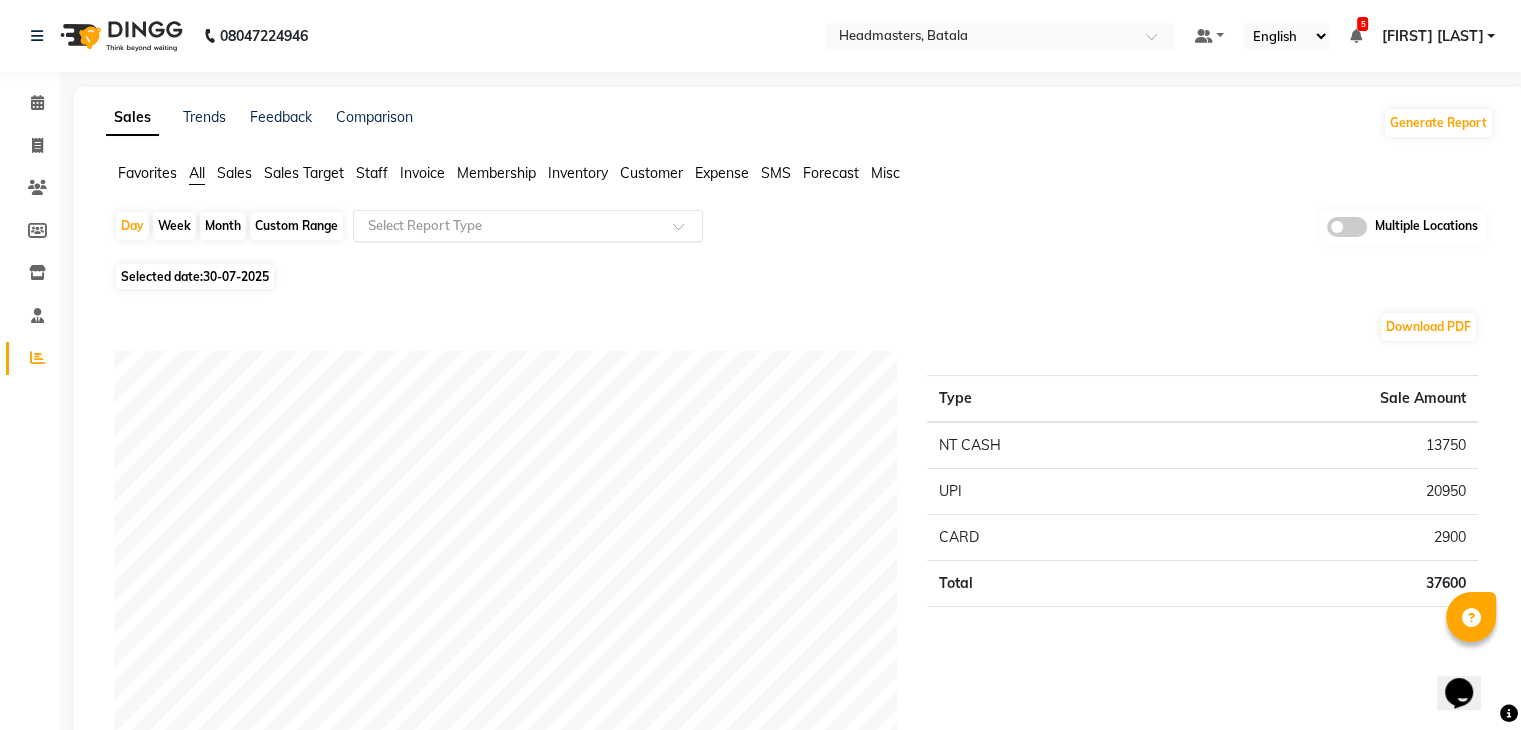 click 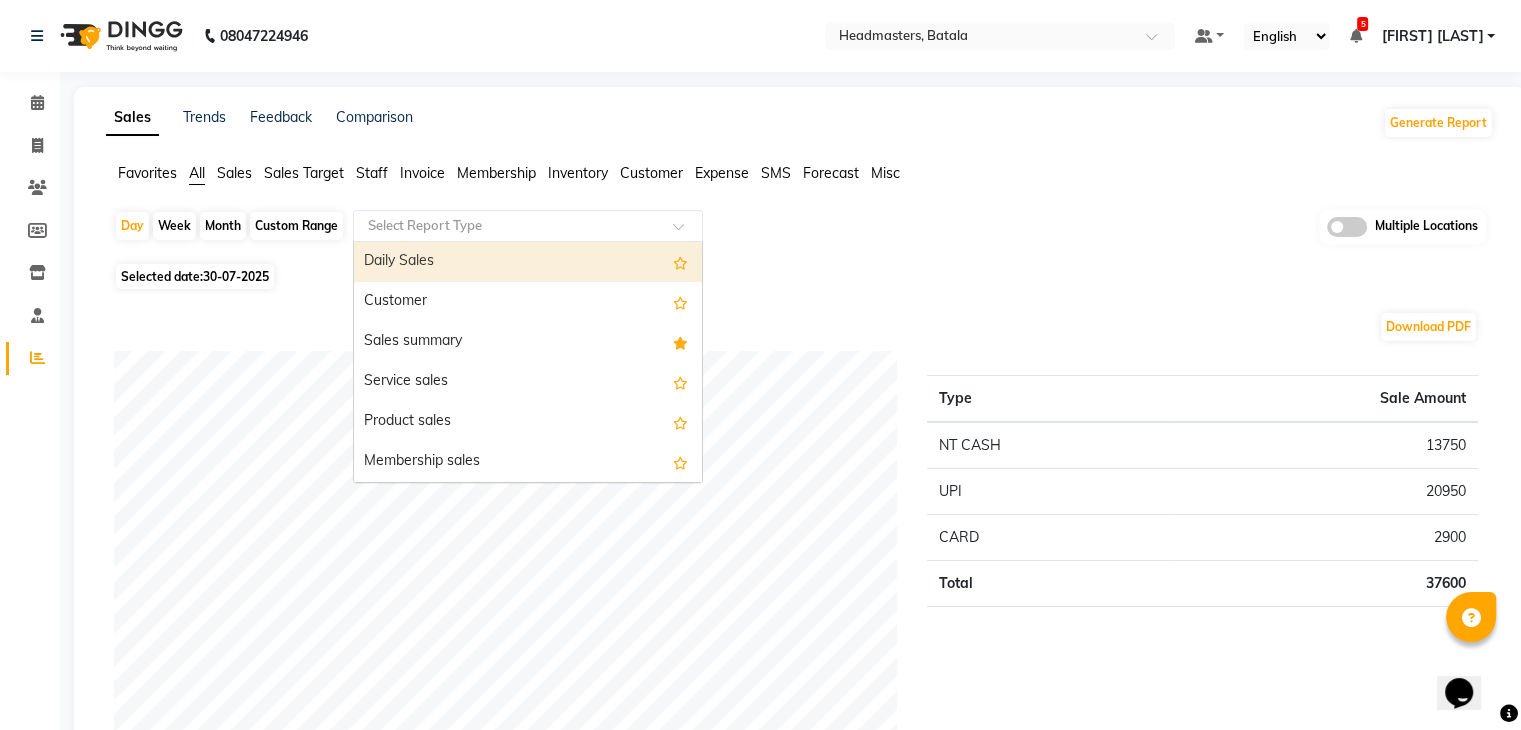 click on "Staff" 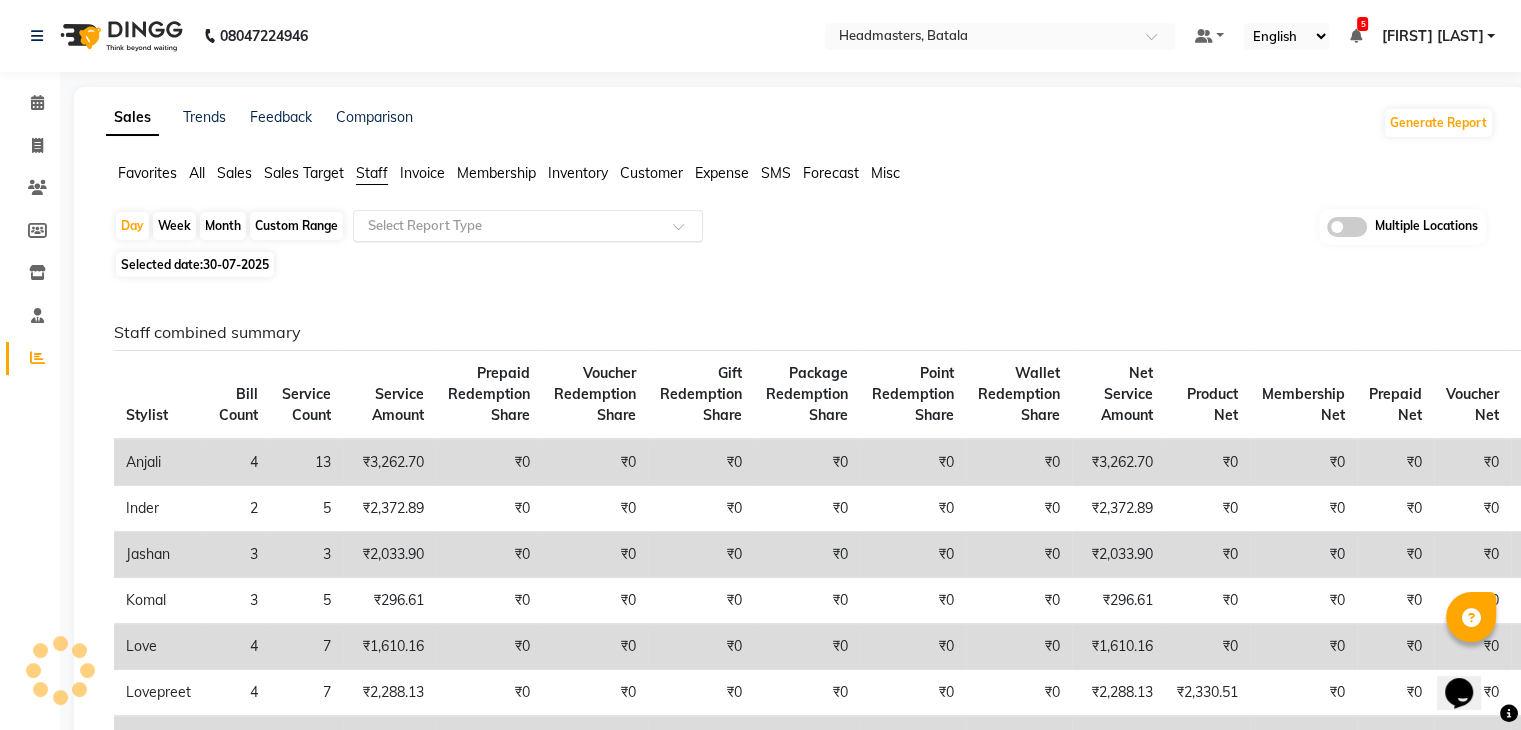 click 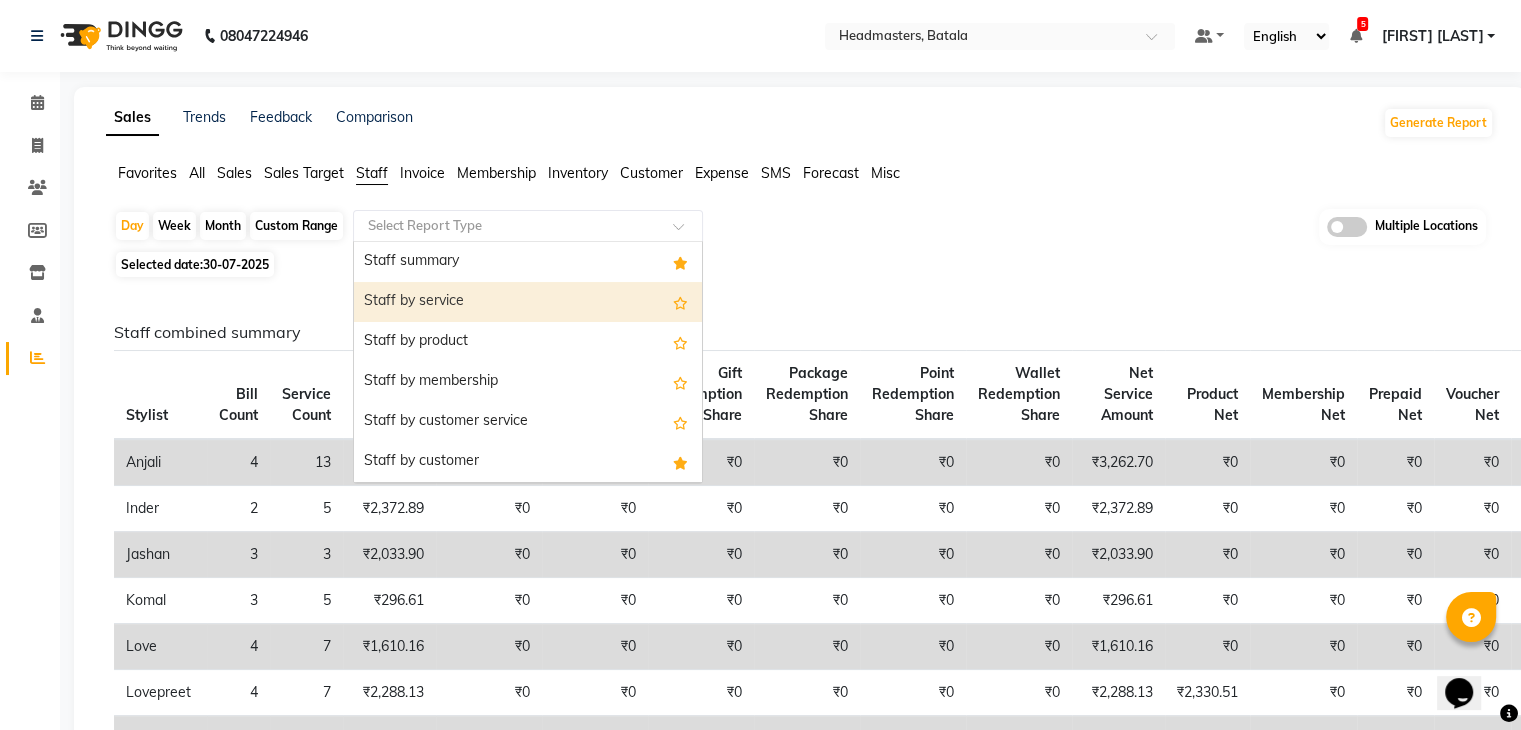 click on "Staff summary" at bounding box center [528, 262] 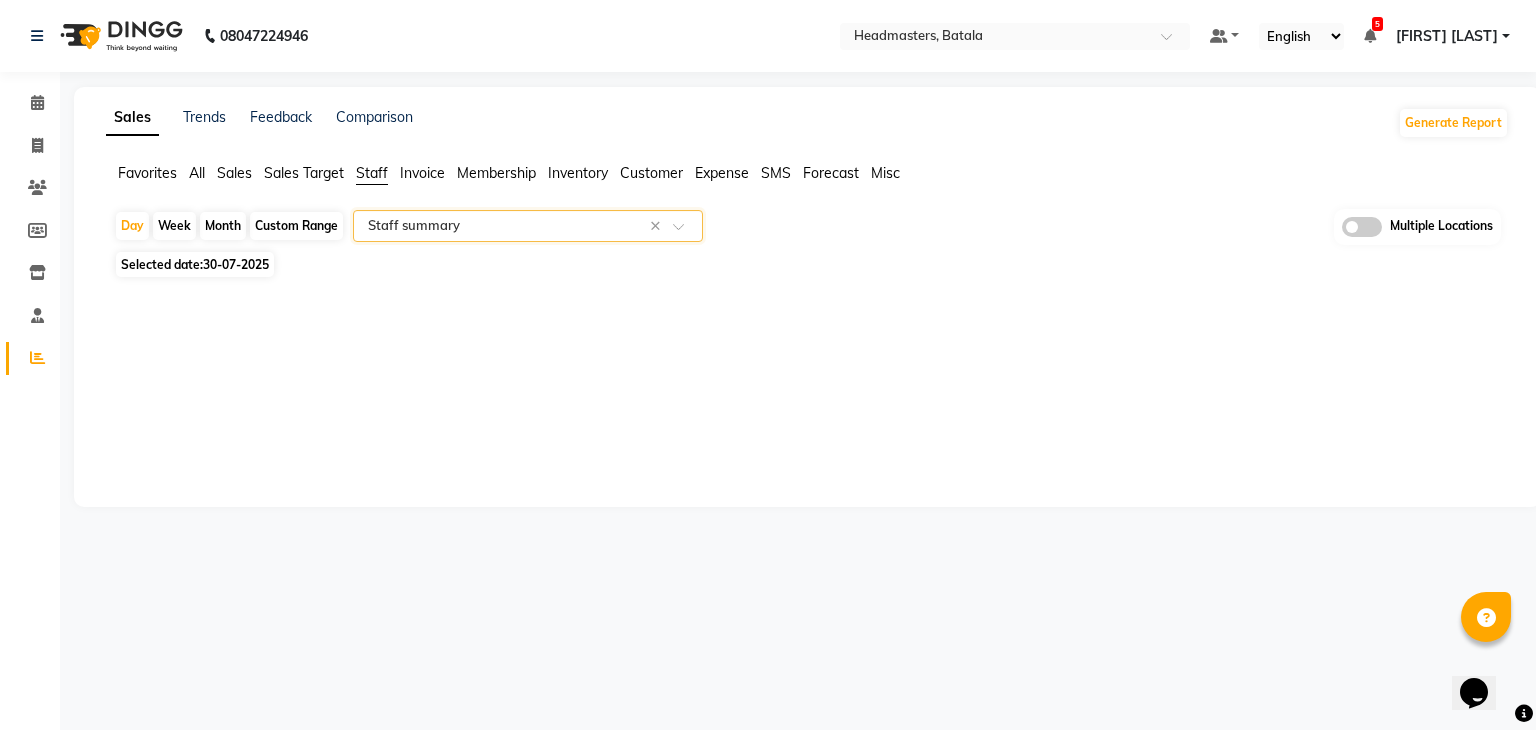 select on "full_report" 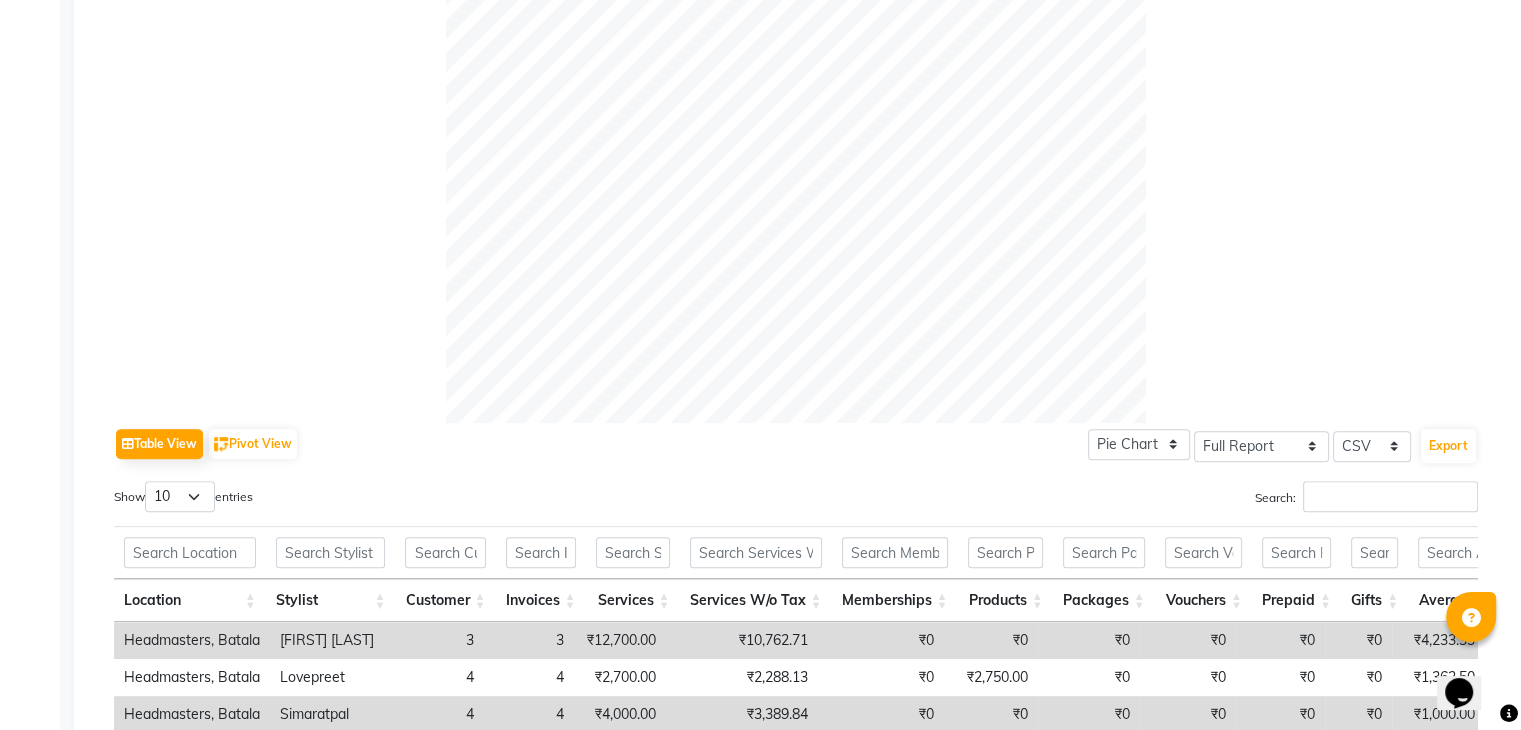 scroll, scrollTop: 1041, scrollLeft: 0, axis: vertical 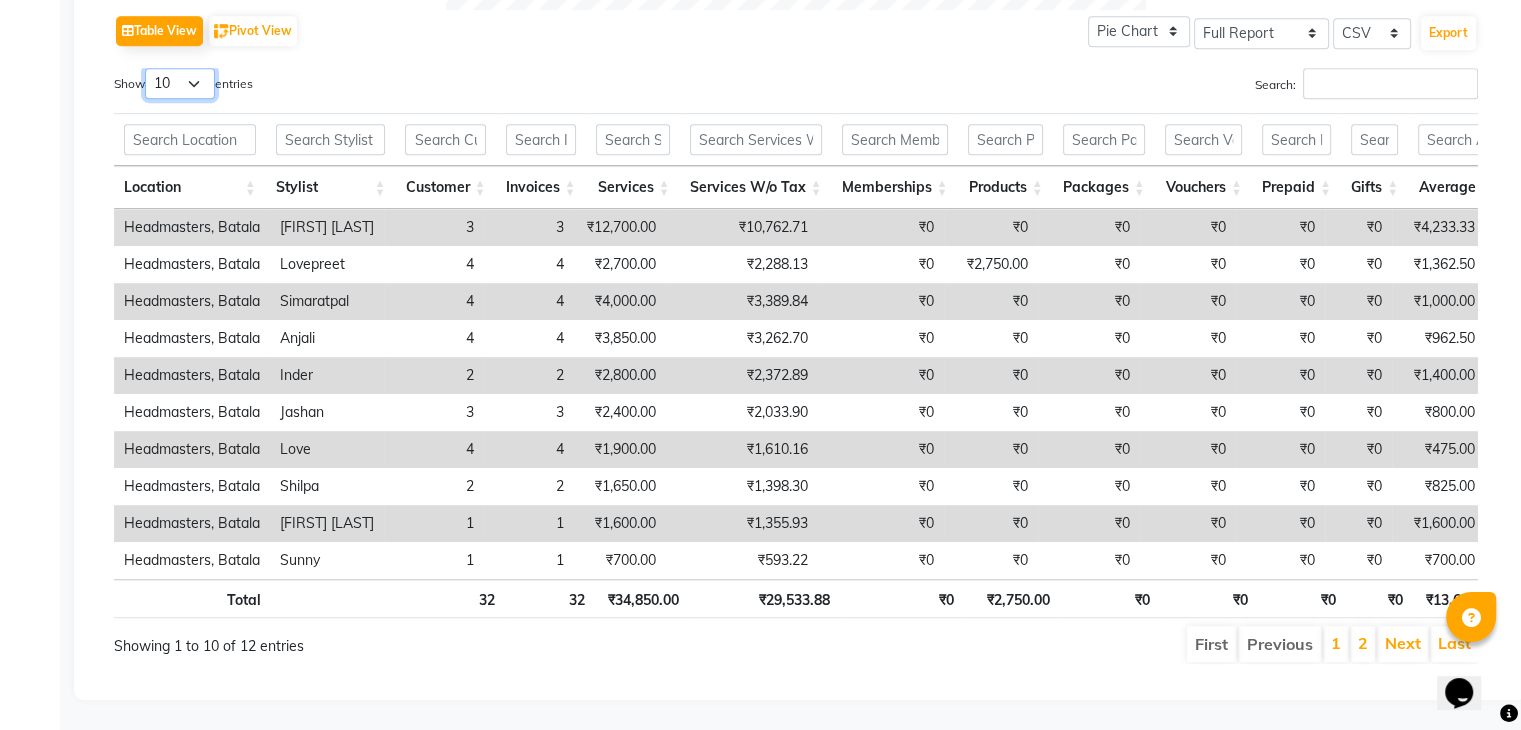 click on "10 25 50 100" at bounding box center (180, 83) 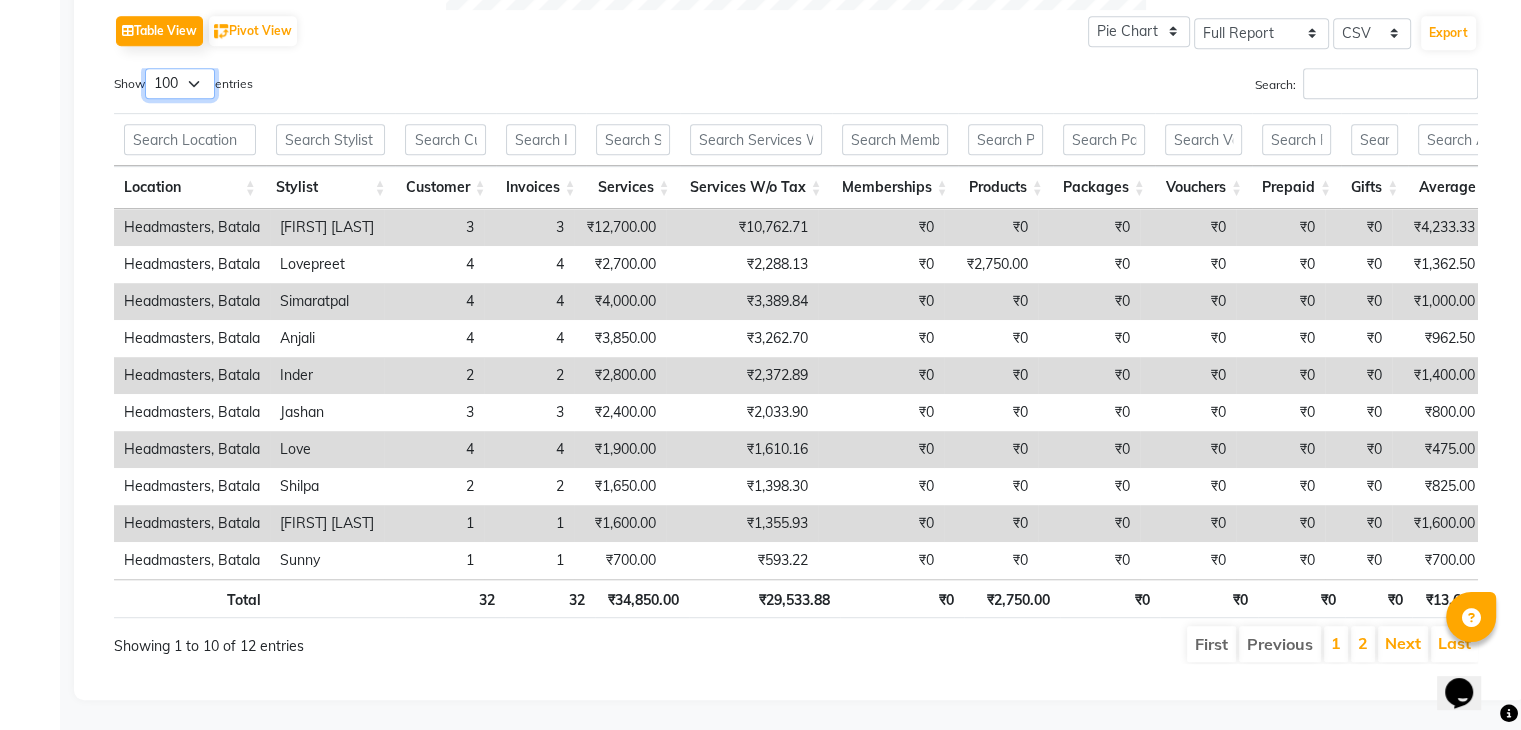click on "10 25 50 100" at bounding box center [180, 83] 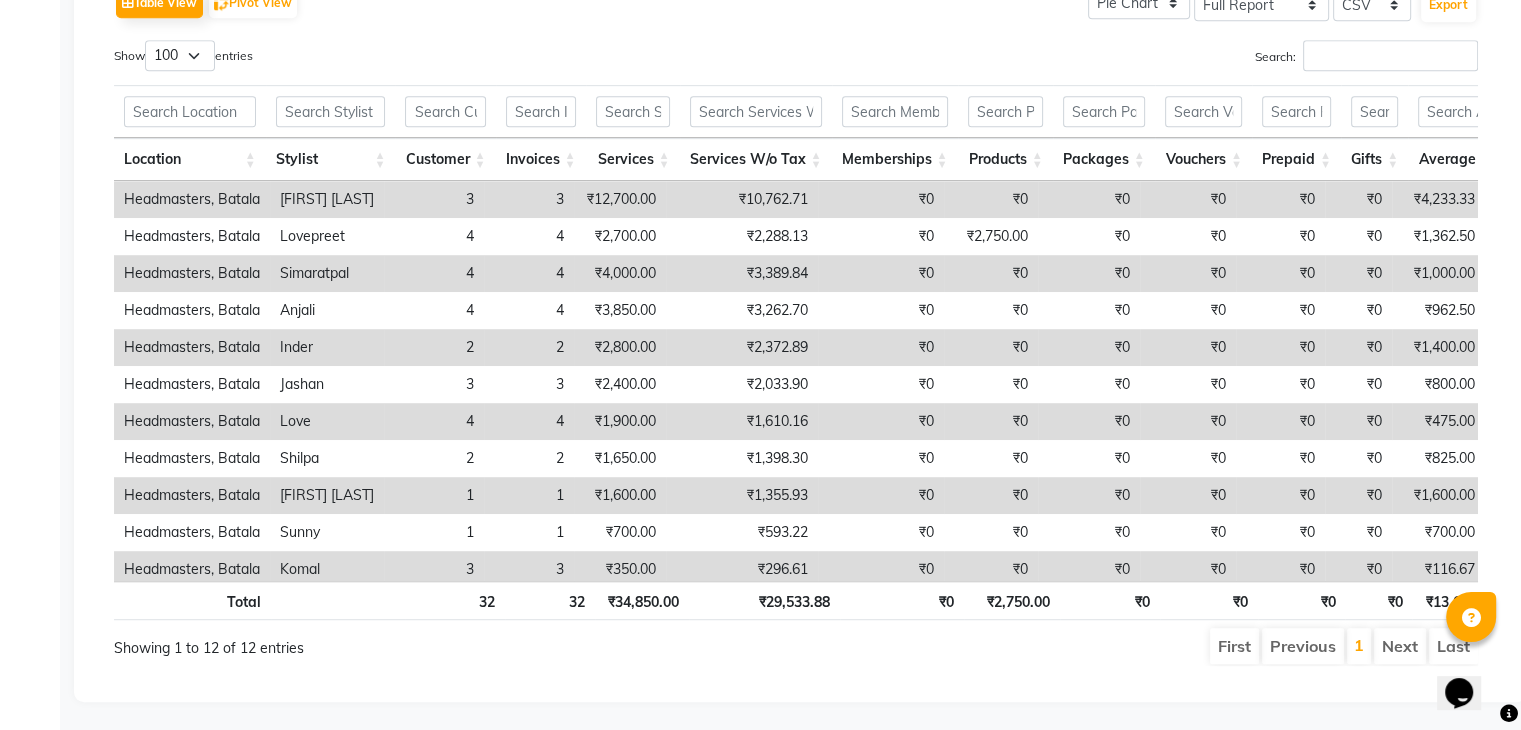 click on "Show  10 25 50 100  entries" at bounding box center [447, 59] 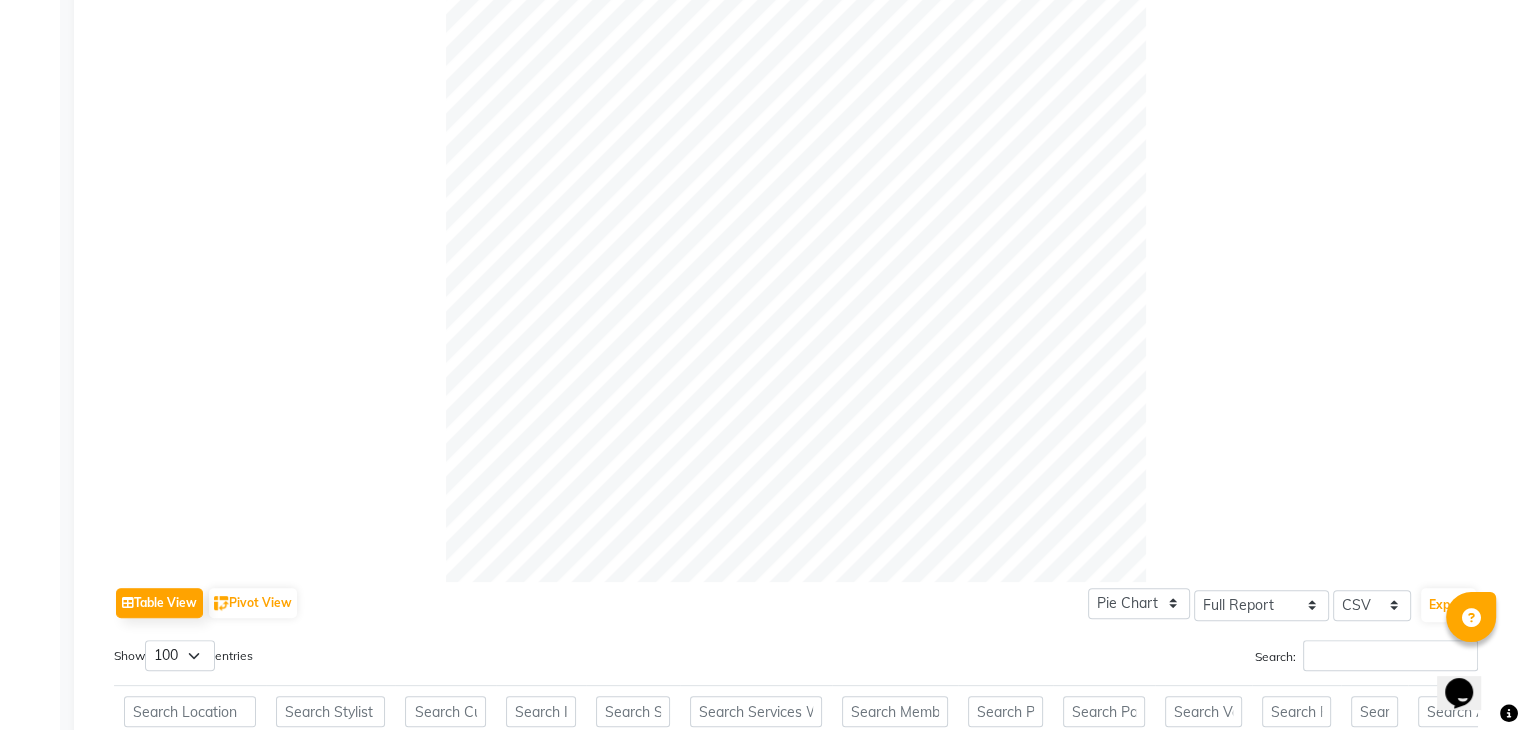 scroll, scrollTop: 41, scrollLeft: 0, axis: vertical 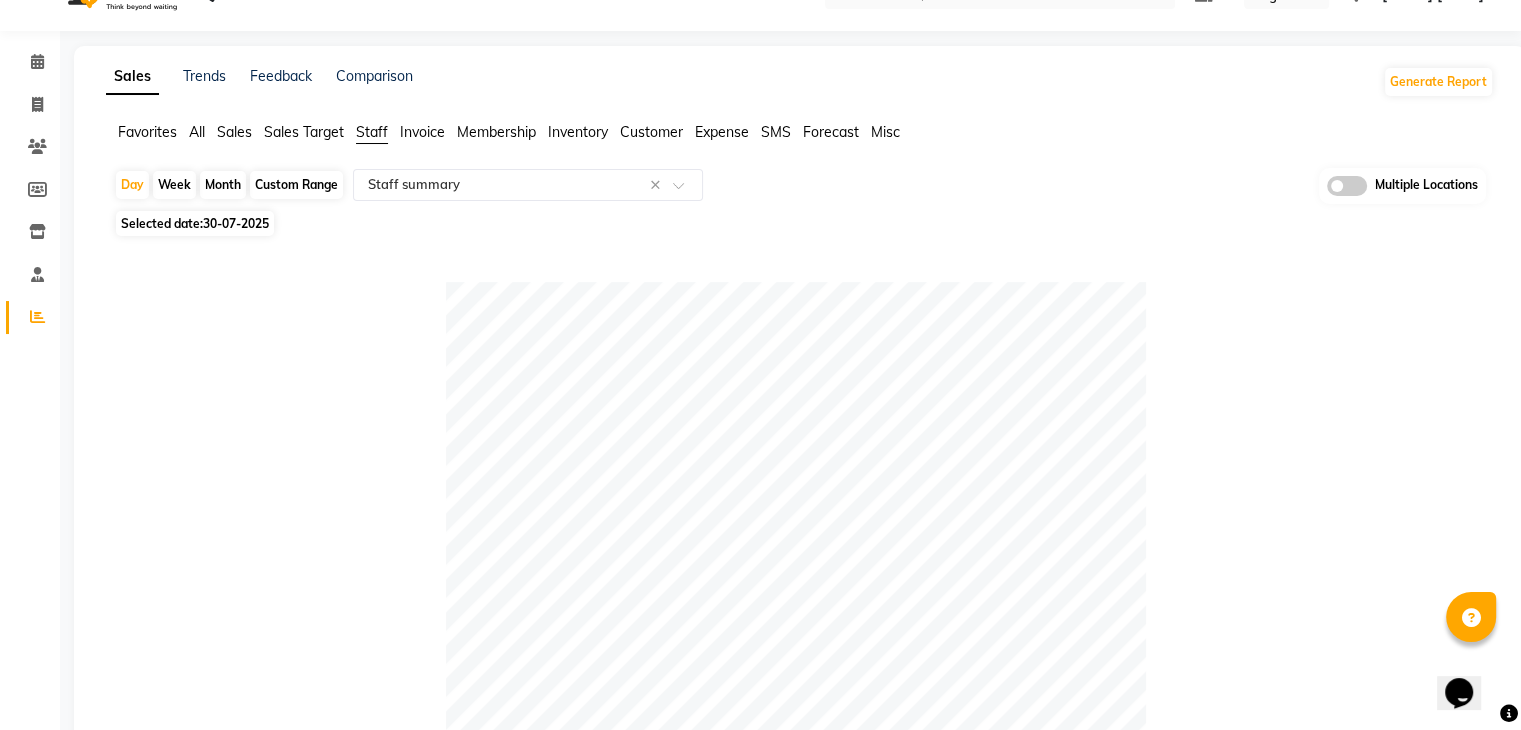 click on "Table View   Pivot View  Pie Chart Bar Chart Select Full Report Filtered Report Select CSV PDF  Export  Show  10 25 50 100  entries Search: Location Stylist Customer Invoices Services Services W/o Tax Memberships Products Packages Vouchers Prepaid Gifts Average Total Total W/o Tax Payment Redemption Redemption Share Emp Code Location Stylist Customer Invoices Services Services W/o Tax Memberships Products Packages Vouchers Prepaid Gifts Average Total Total W/o Tax Payment Redemption Redemption Share Emp Code Total 32 32 ₹34,850.00 ₹29,533.88 ₹0 ₹2,750.00 ₹0 ₹0 ₹0 ₹0 ₹13,675.00 ₹37,600.00 ₹31,864.39 ₹37,600.00 ₹0 ₹0 Headmasters, [CITY] [NAME] 3 3 ₹12,700.00 ₹10,762.71 ₹0 ₹0 ₹0 ₹0 ₹0 ₹0 ₹4,233.33 ₹12,700.00 ₹10,762.71 ₹12,700.00 ₹0 ₹0 e3148-04 Headmasters, [CITY] [NAME] [NAME]  4 4 ₹2,700.00 ₹2,288.13 ₹0 ₹2,750.00 ₹0 ₹0 ₹0 ₹0 ₹1,362.50 ₹5,450.00 ₹4,618.64 ₹5,450.00 ₹0 ₹0 e3148-07 Headmasters, [CITY] [NAME] [NAME]  4 4 ₹0 ₹0" 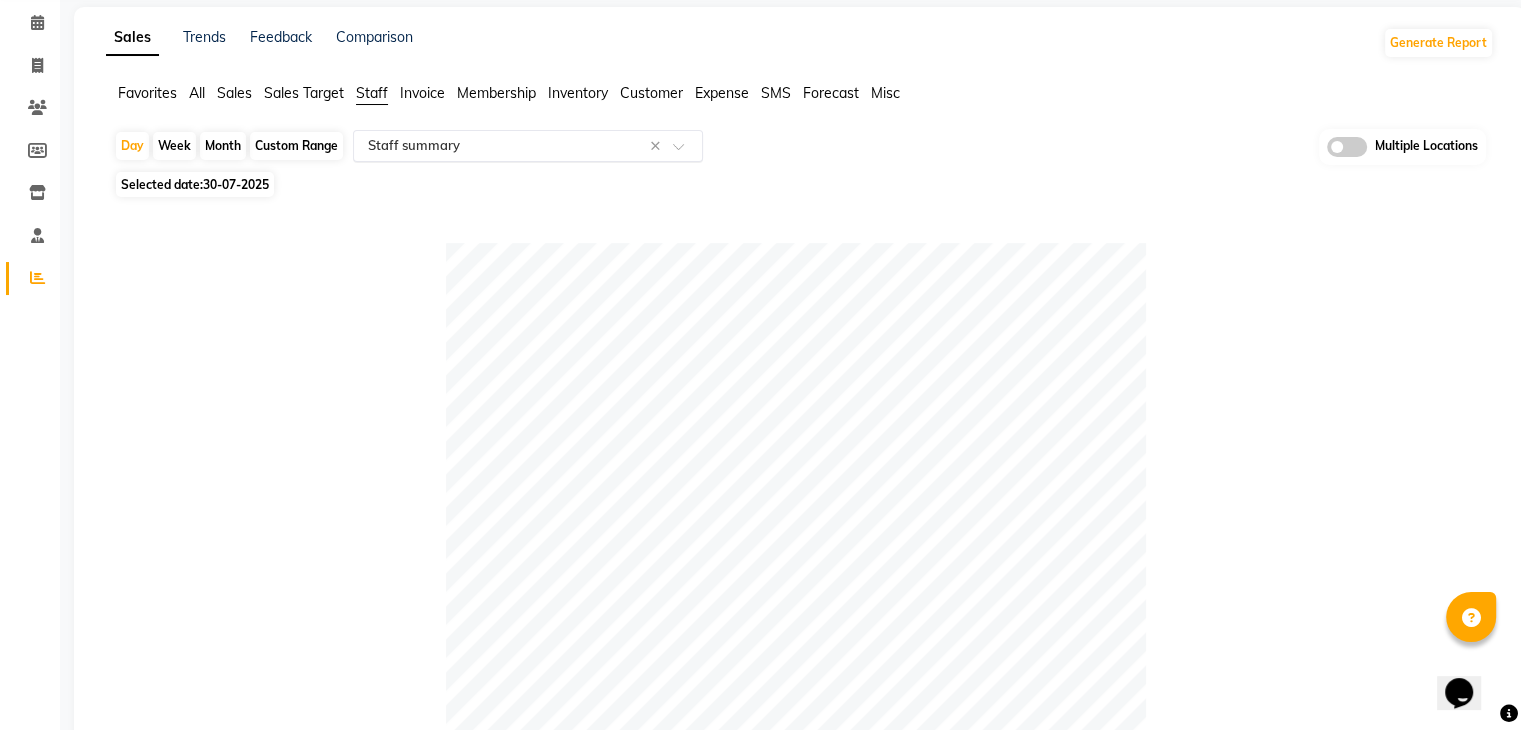 scroll, scrollTop: 0, scrollLeft: 0, axis: both 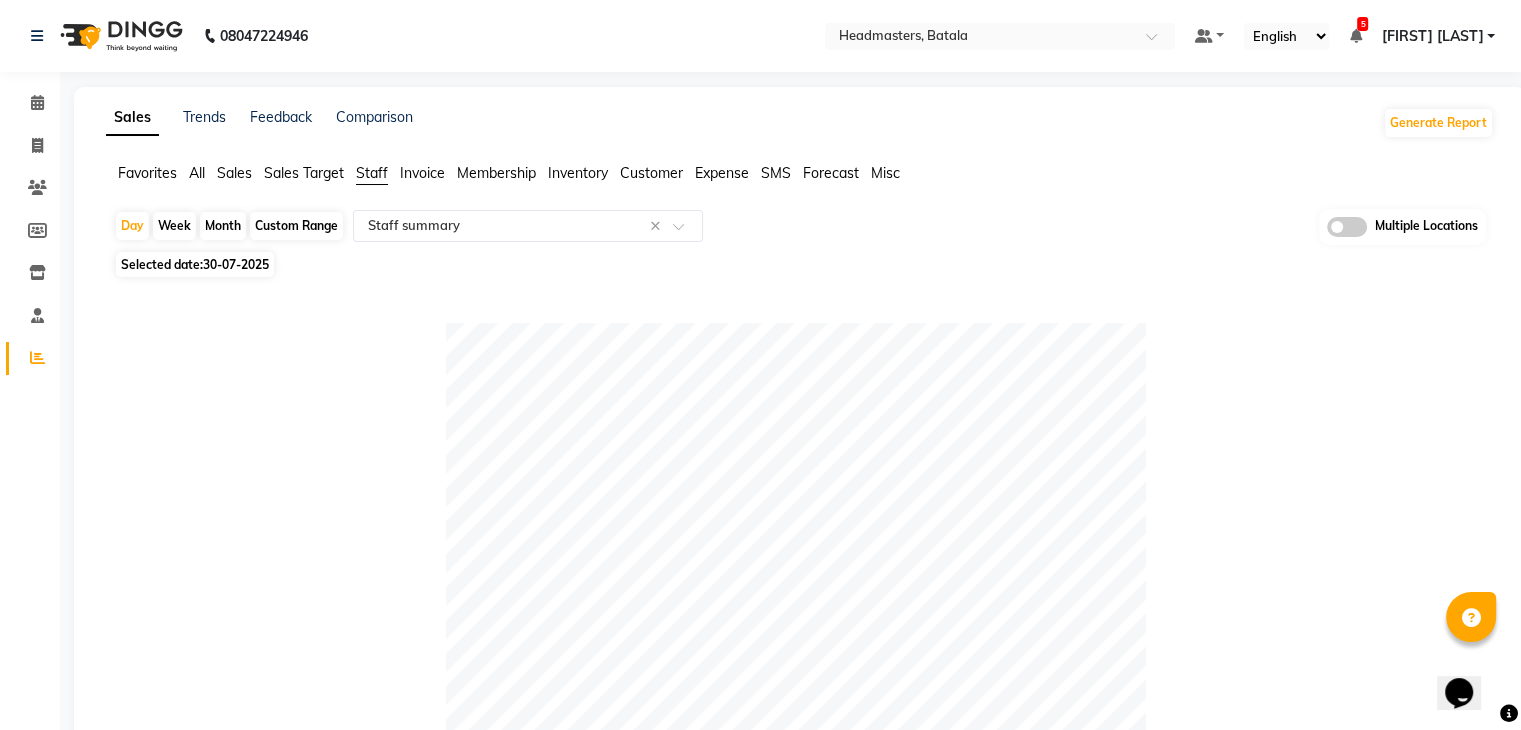 click on "Table View   Pivot View  Pie Chart Bar Chart Select Full Report Filtered Report Select CSV PDF  Export  Show  10 25 50 100  entries Search: Location Stylist Customer Invoices Services Services W/o Tax Memberships Products Packages Vouchers Prepaid Gifts Average Total Total W/o Tax Payment Redemption Redemption Share Emp Code Location Stylist Customer Invoices Services Services W/o Tax Memberships Products Packages Vouchers Prepaid Gifts Average Total Total W/o Tax Payment Redemption Redemption Share Emp Code Total 32 32 ₹34,850.00 ₹29,533.88 ₹0 ₹2,750.00 ₹0 ₹0 ₹0 ₹0 ₹13,675.00 ₹37,600.00 ₹31,864.39 ₹37,600.00 ₹0 ₹0 Headmasters, [CITY] [NAME] 3 3 ₹12,700.00 ₹10,762.71 ₹0 ₹0 ₹0 ₹0 ₹0 ₹0 ₹4,233.33 ₹12,700.00 ₹10,762.71 ₹12,700.00 ₹0 ₹0 e3148-04 Headmasters, [CITY] [NAME] [NAME]  4 4 ₹2,700.00 ₹2,288.13 ₹0 ₹2,750.00 ₹0 ₹0 ₹0 ₹0 ₹1,362.50 ₹5,450.00 ₹4,618.64 ₹5,450.00 ₹0 ₹0 e3148-07 Headmasters, [CITY] [NAME] [NAME]  4 4 ₹0 ₹0" 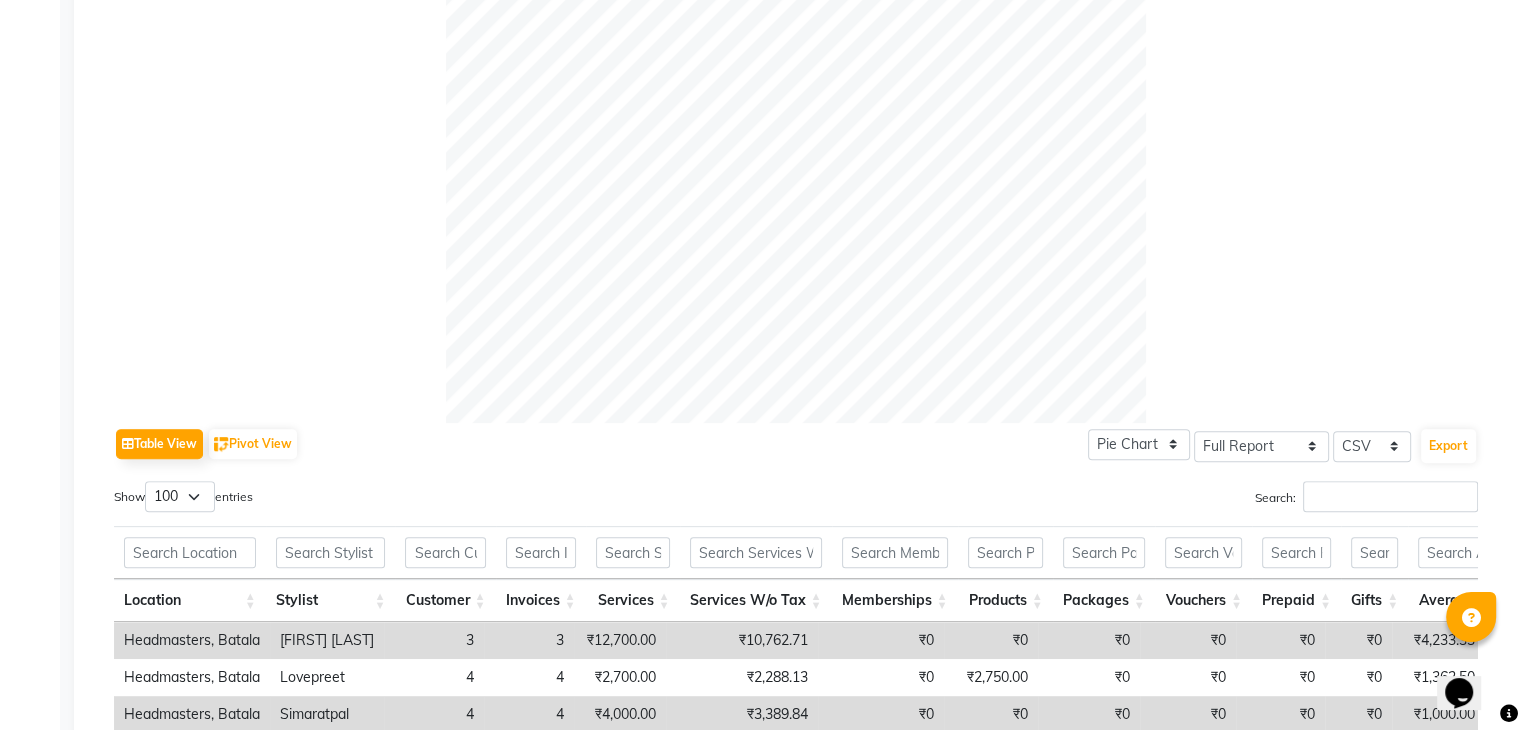 scroll, scrollTop: 800, scrollLeft: 0, axis: vertical 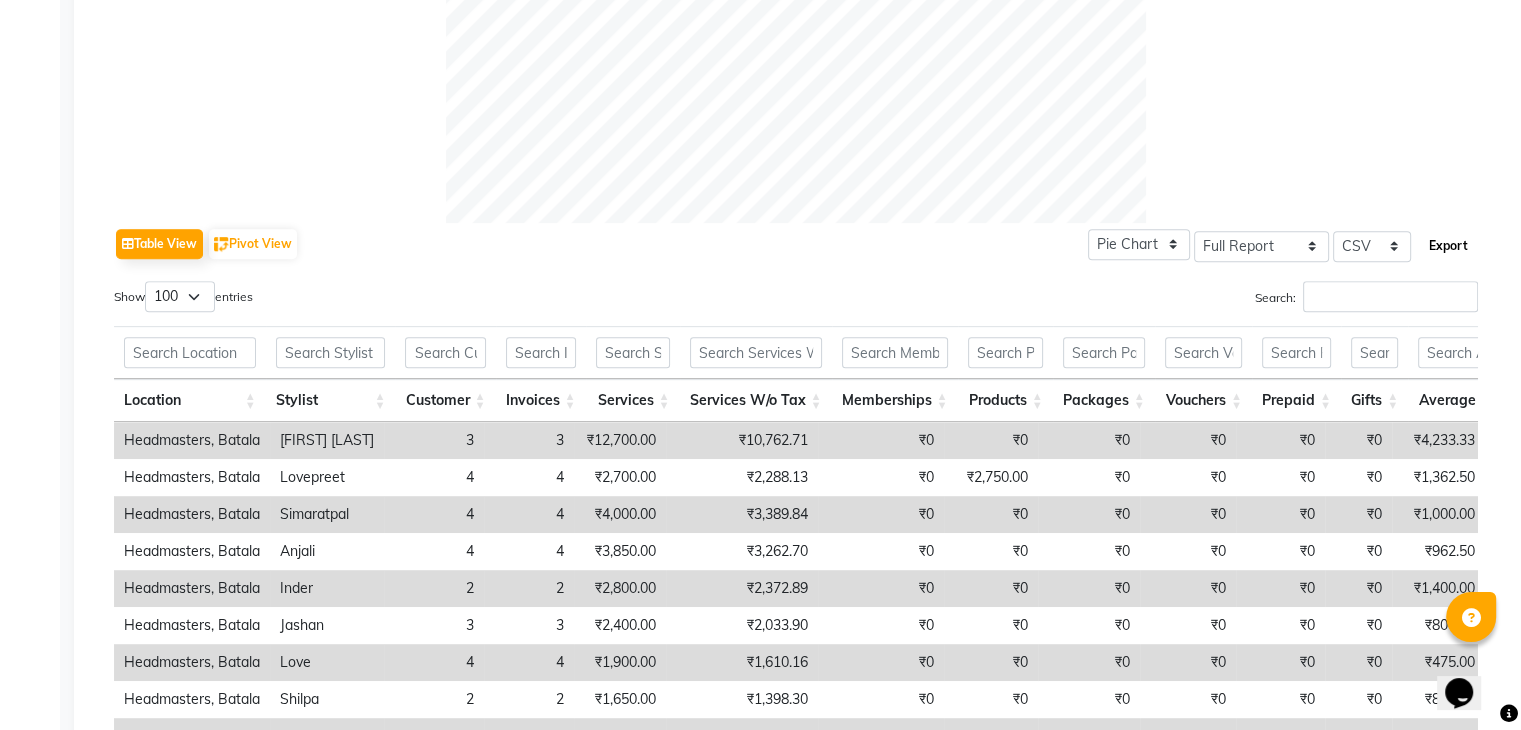click on "Export" 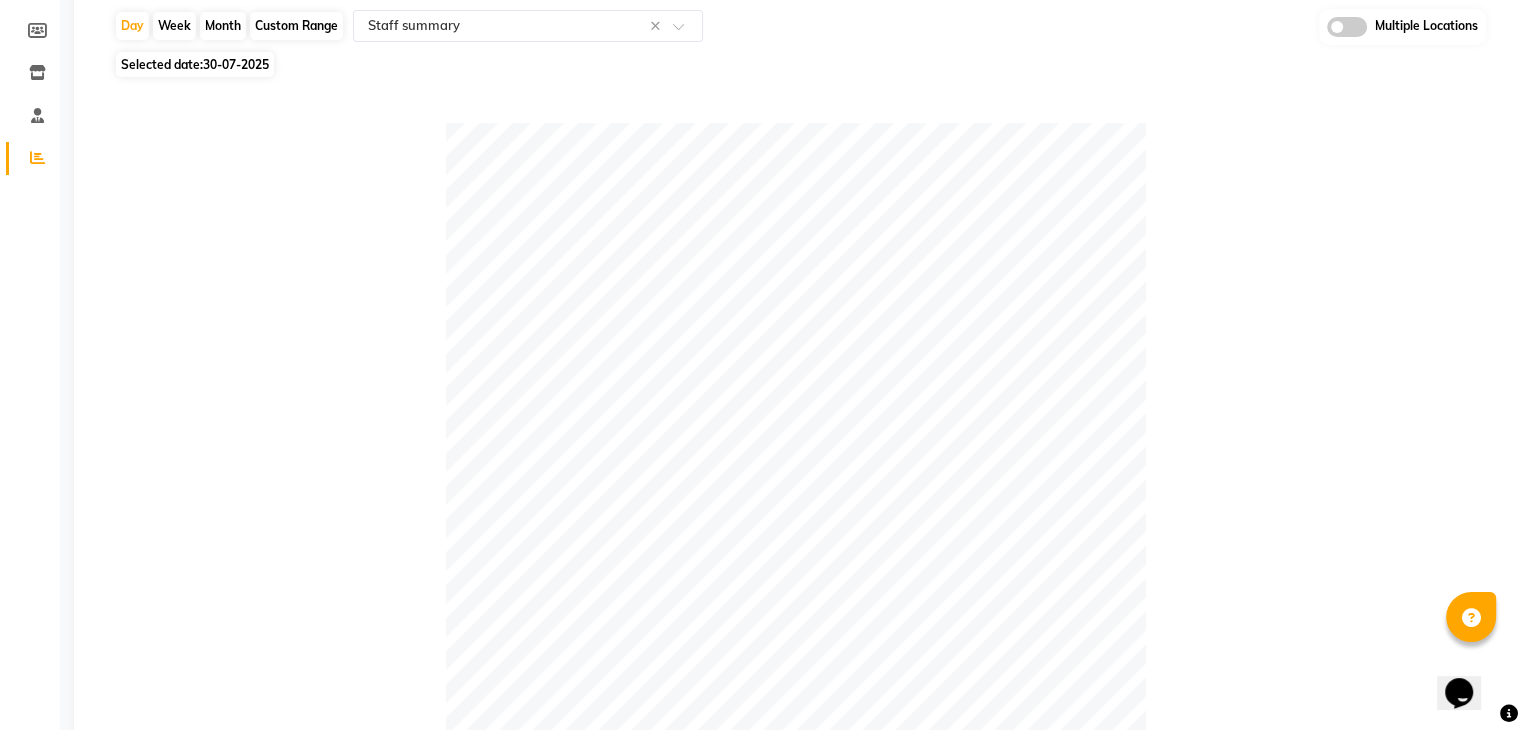 scroll, scrollTop: 0, scrollLeft: 0, axis: both 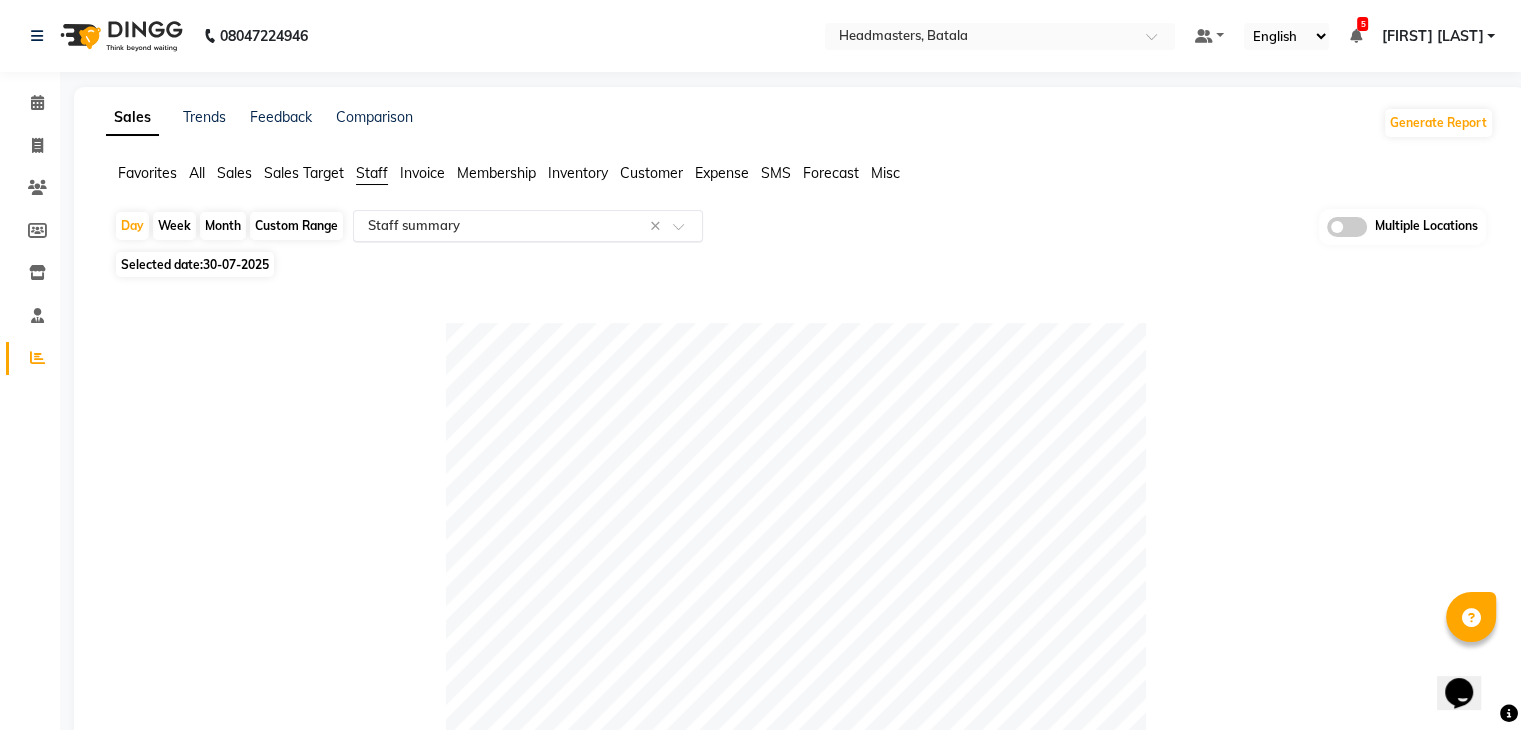 click 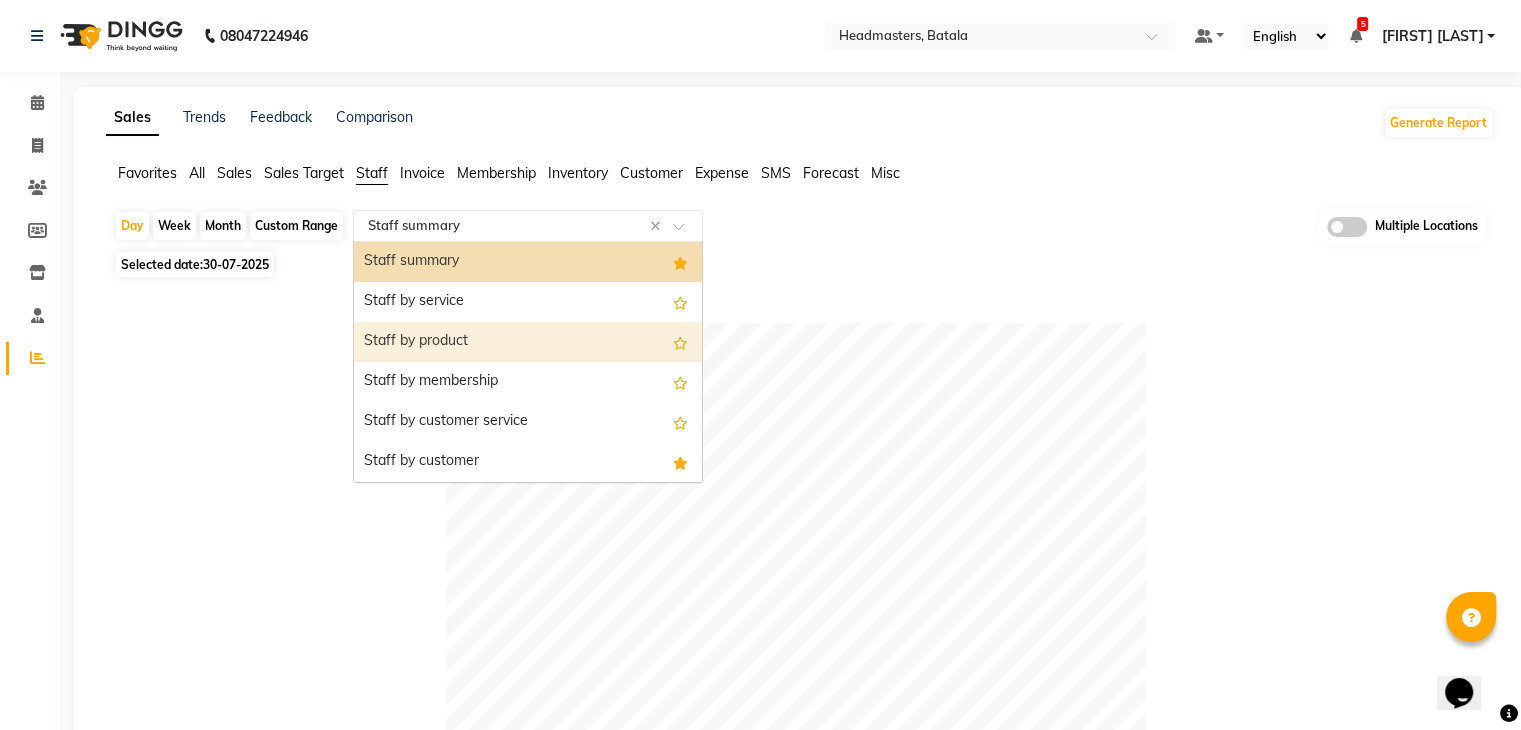 click on "Staff by product" at bounding box center (528, 342) 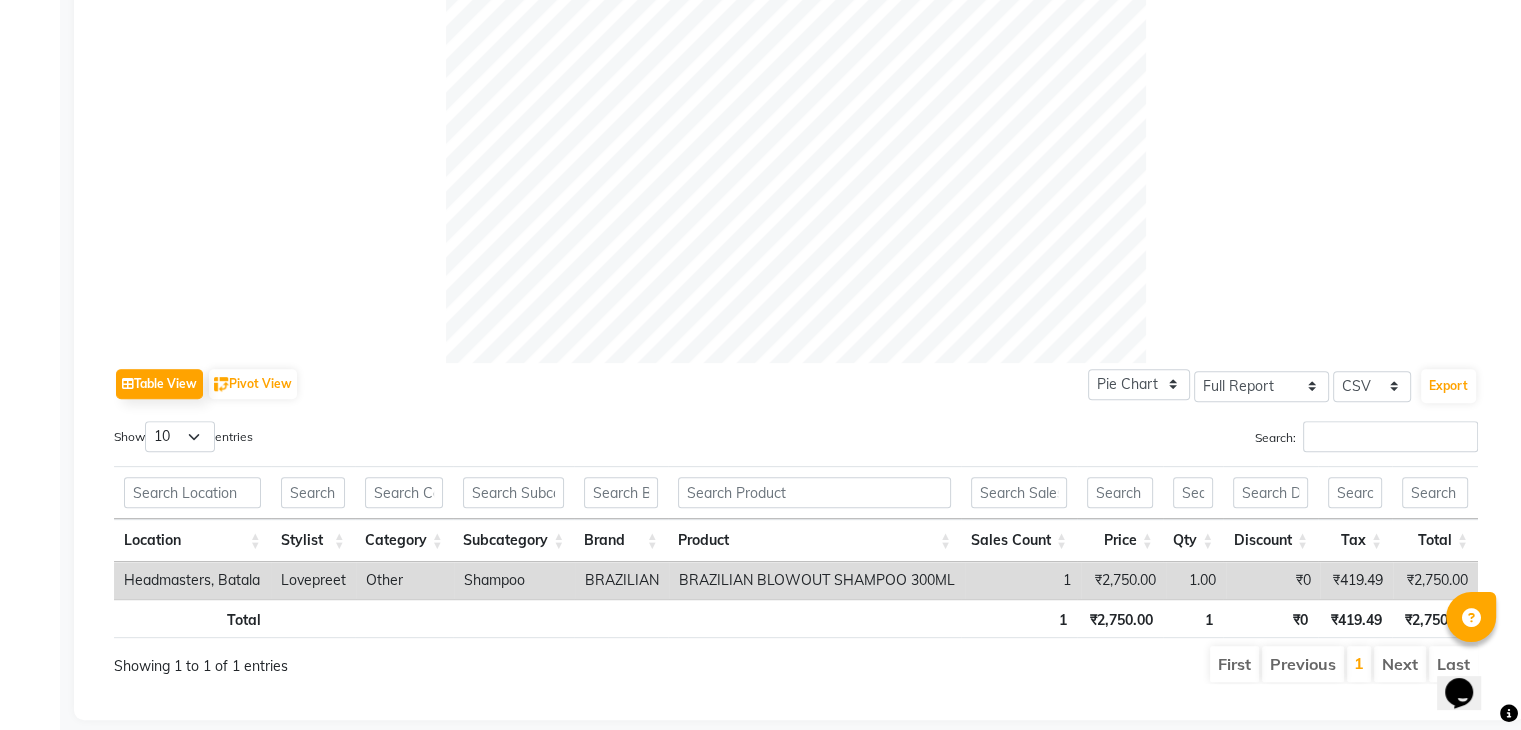 scroll, scrollTop: 693, scrollLeft: 0, axis: vertical 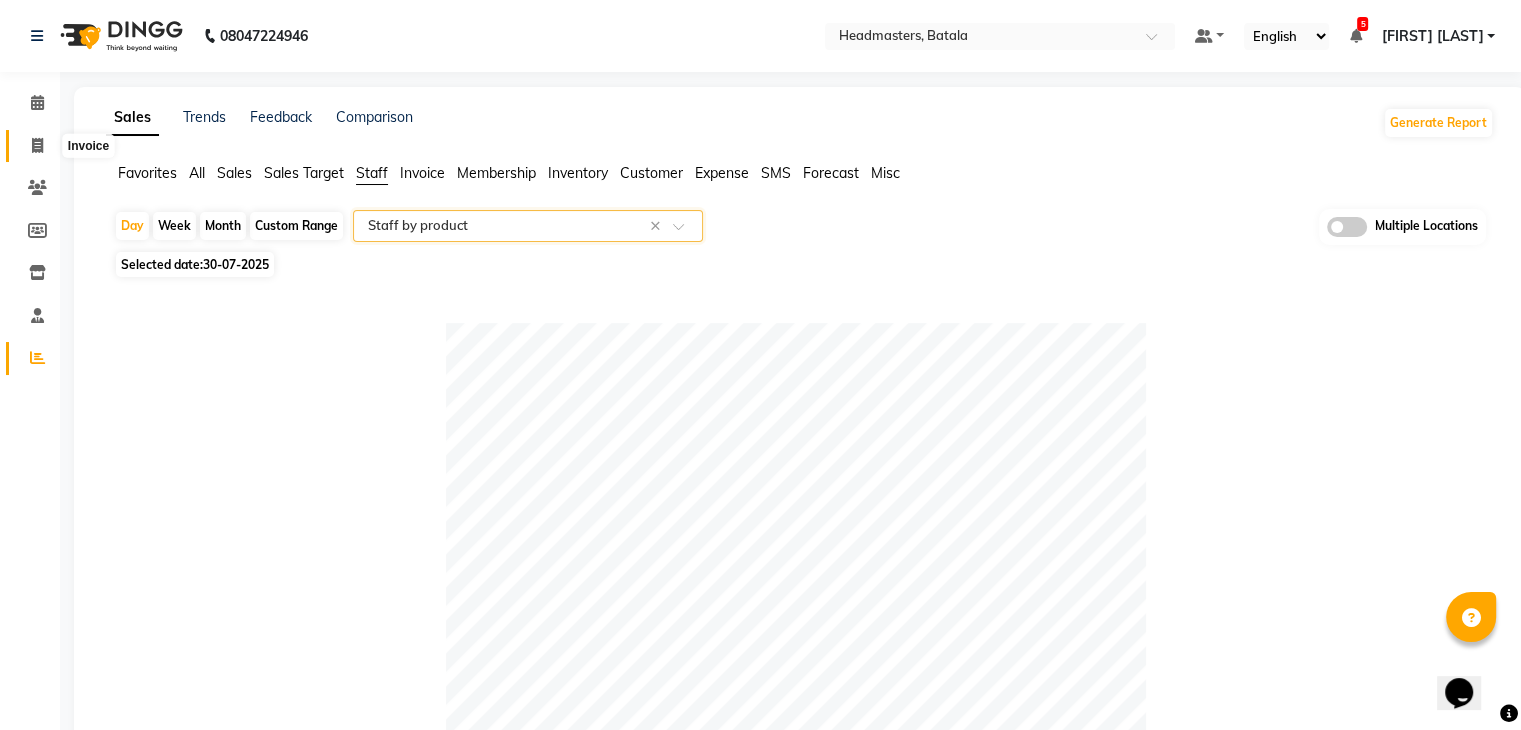 click 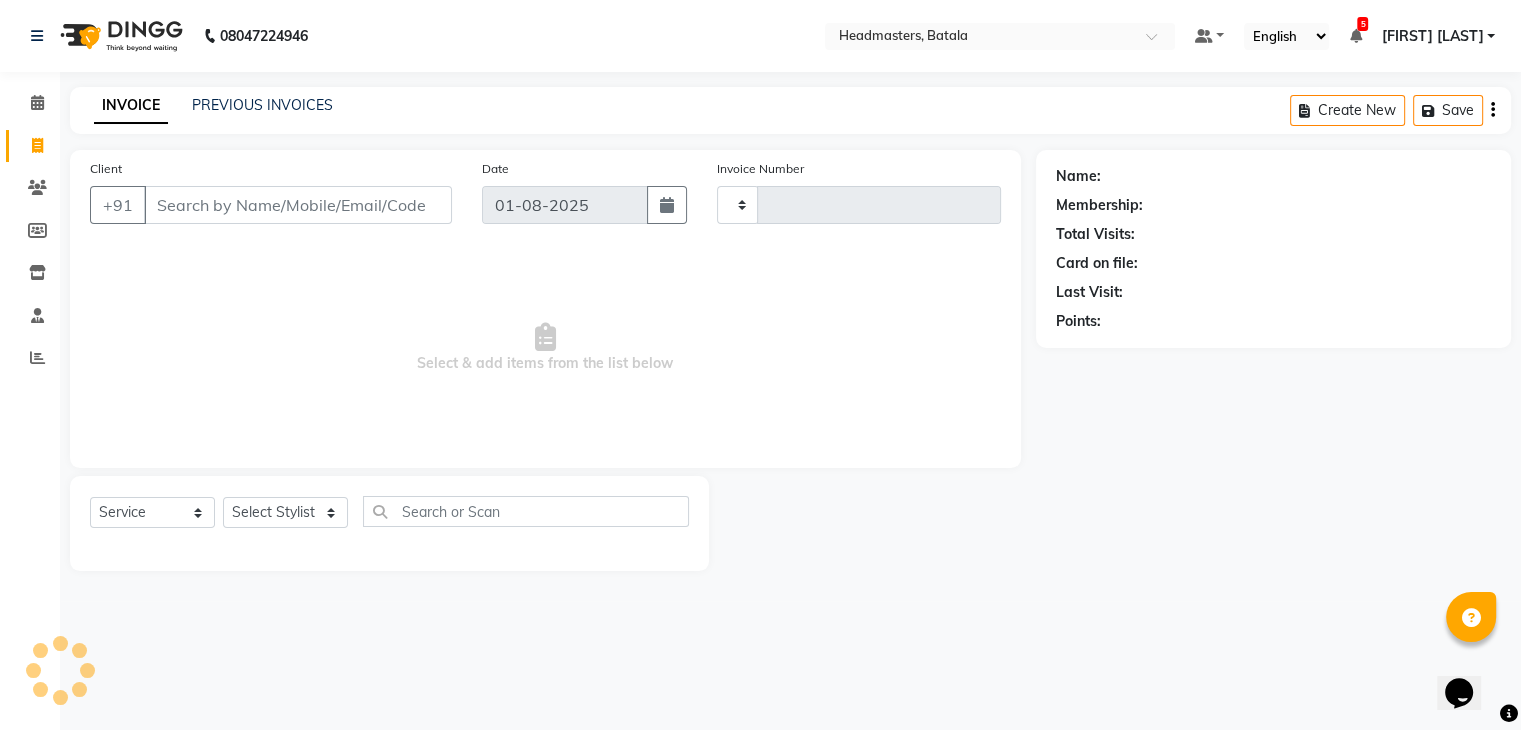 type on "2620" 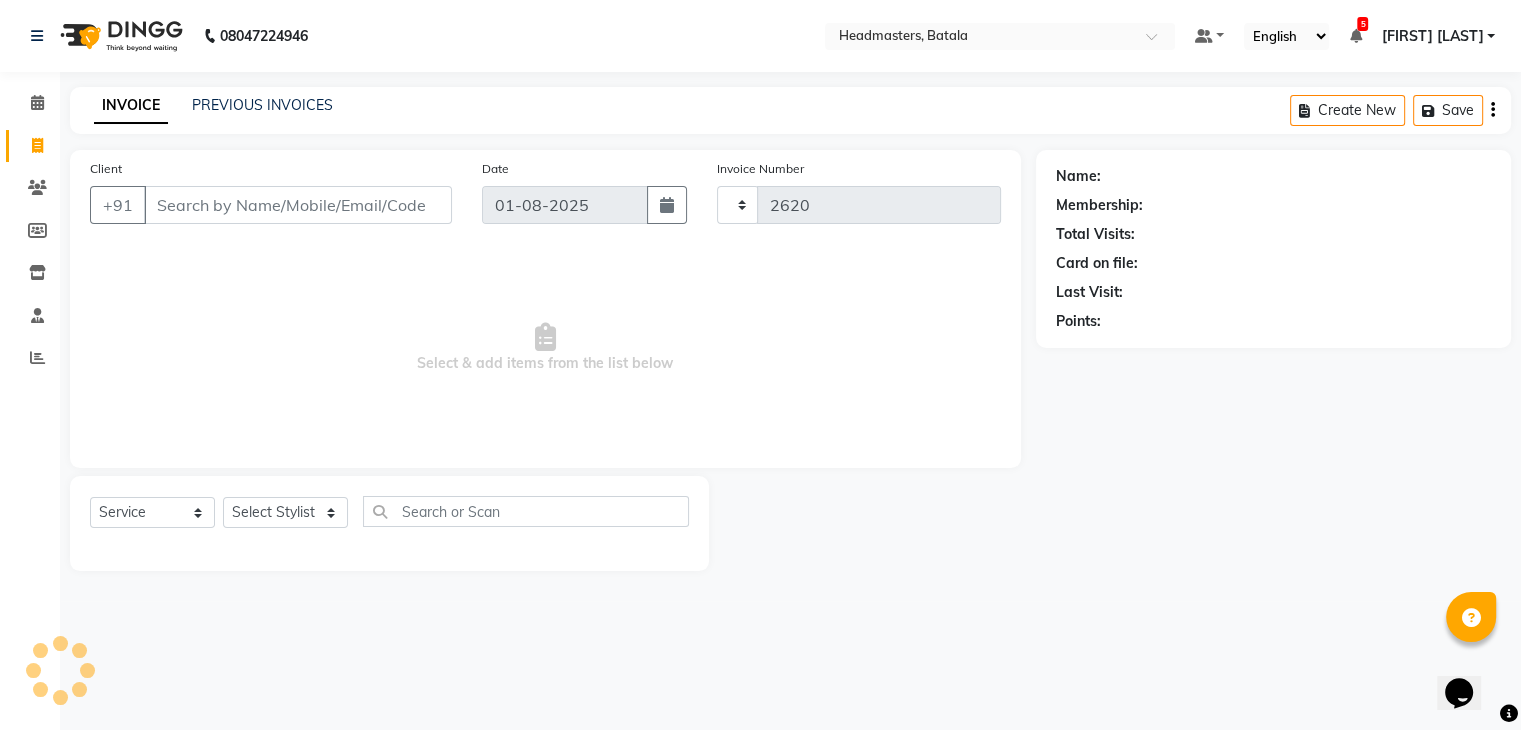 select on "7136" 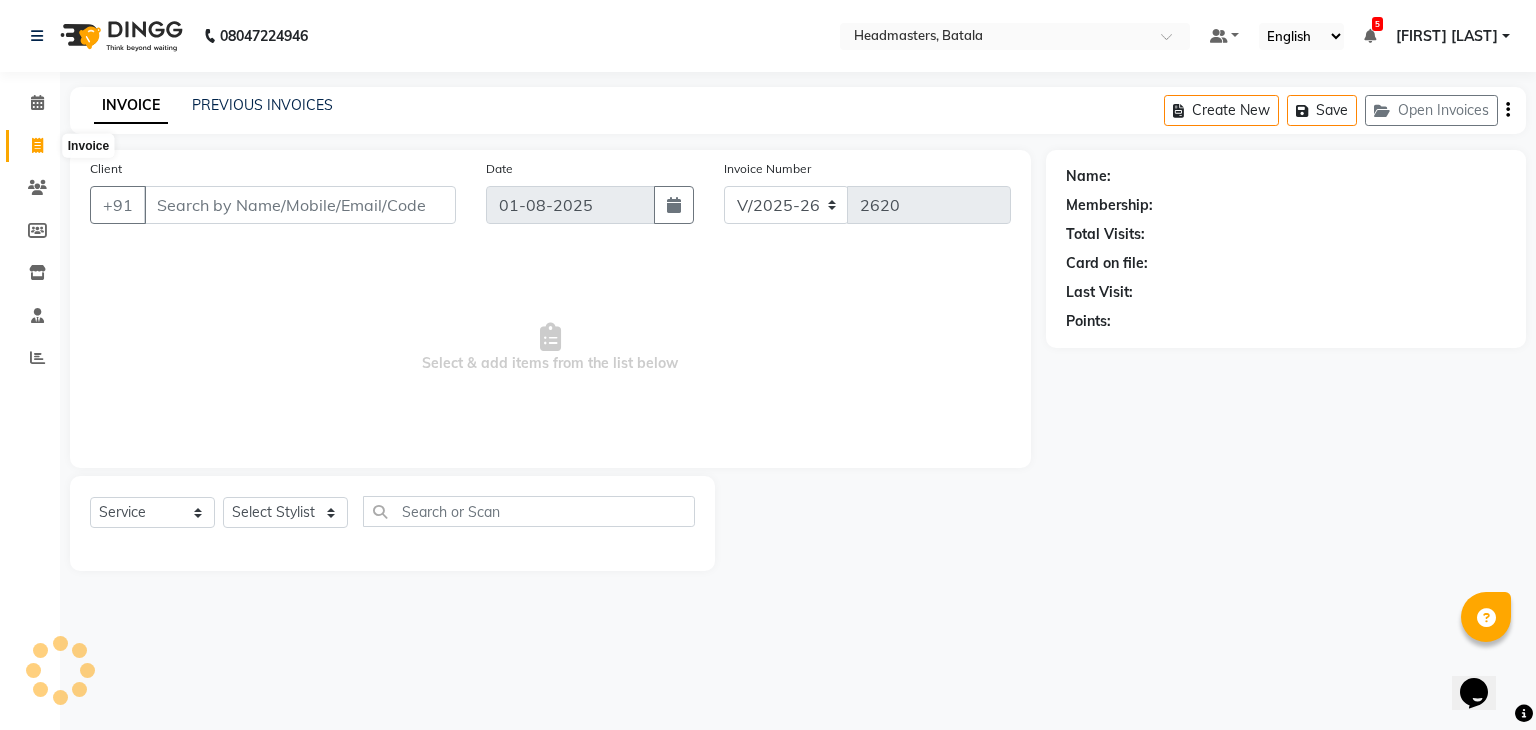 drag, startPoint x: 29, startPoint y: 146, endPoint x: 63, endPoint y: 149, distance: 34.132095 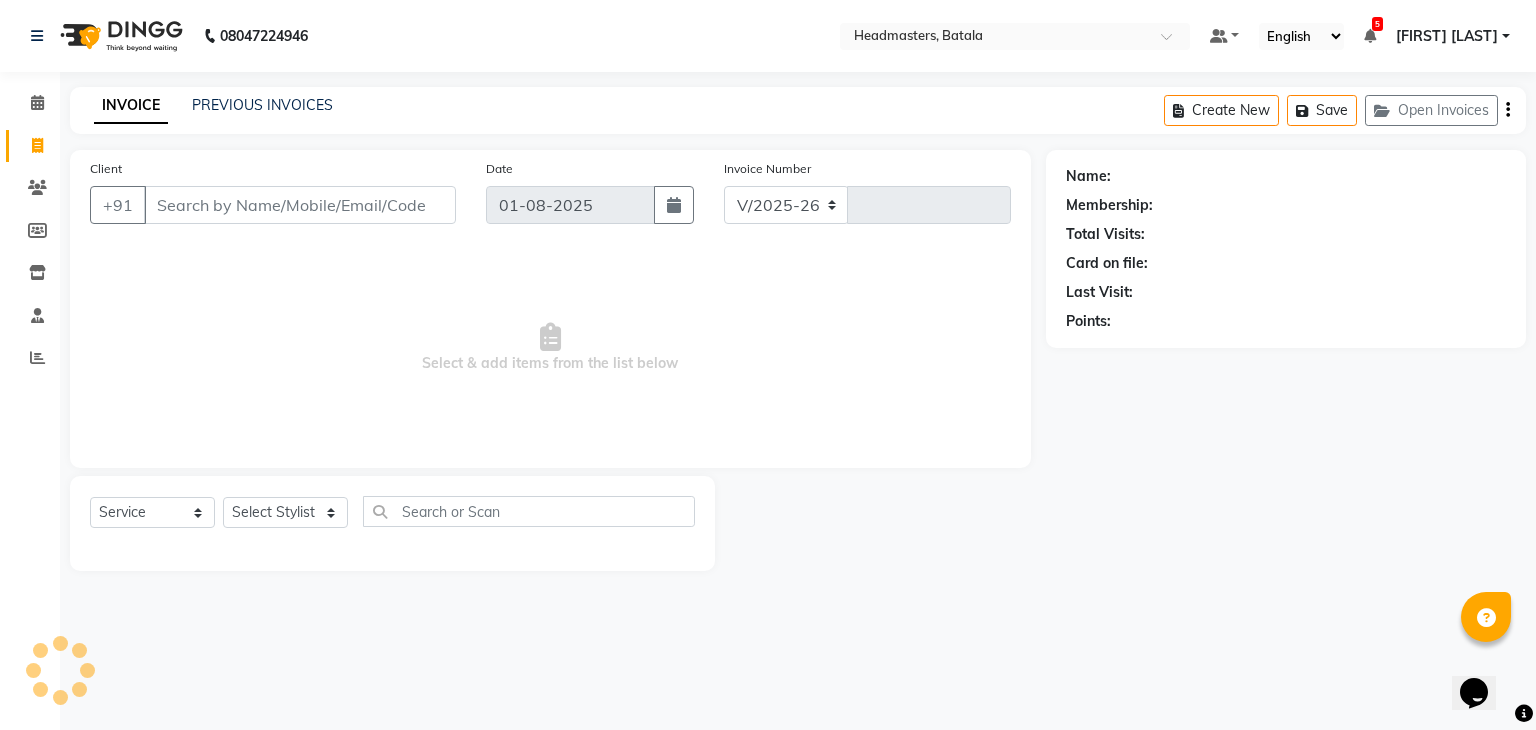 select on "7136" 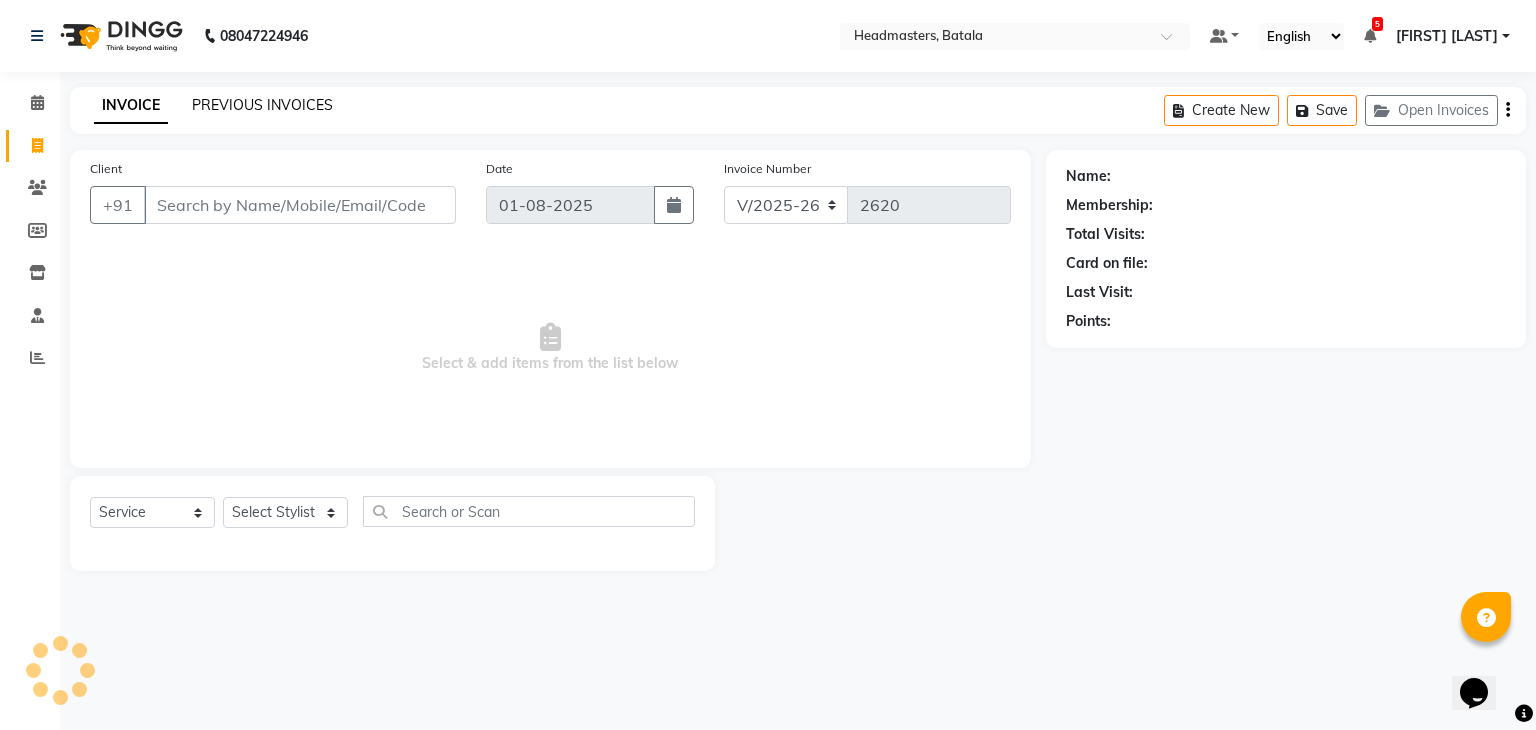 click on "PREVIOUS INVOICES" 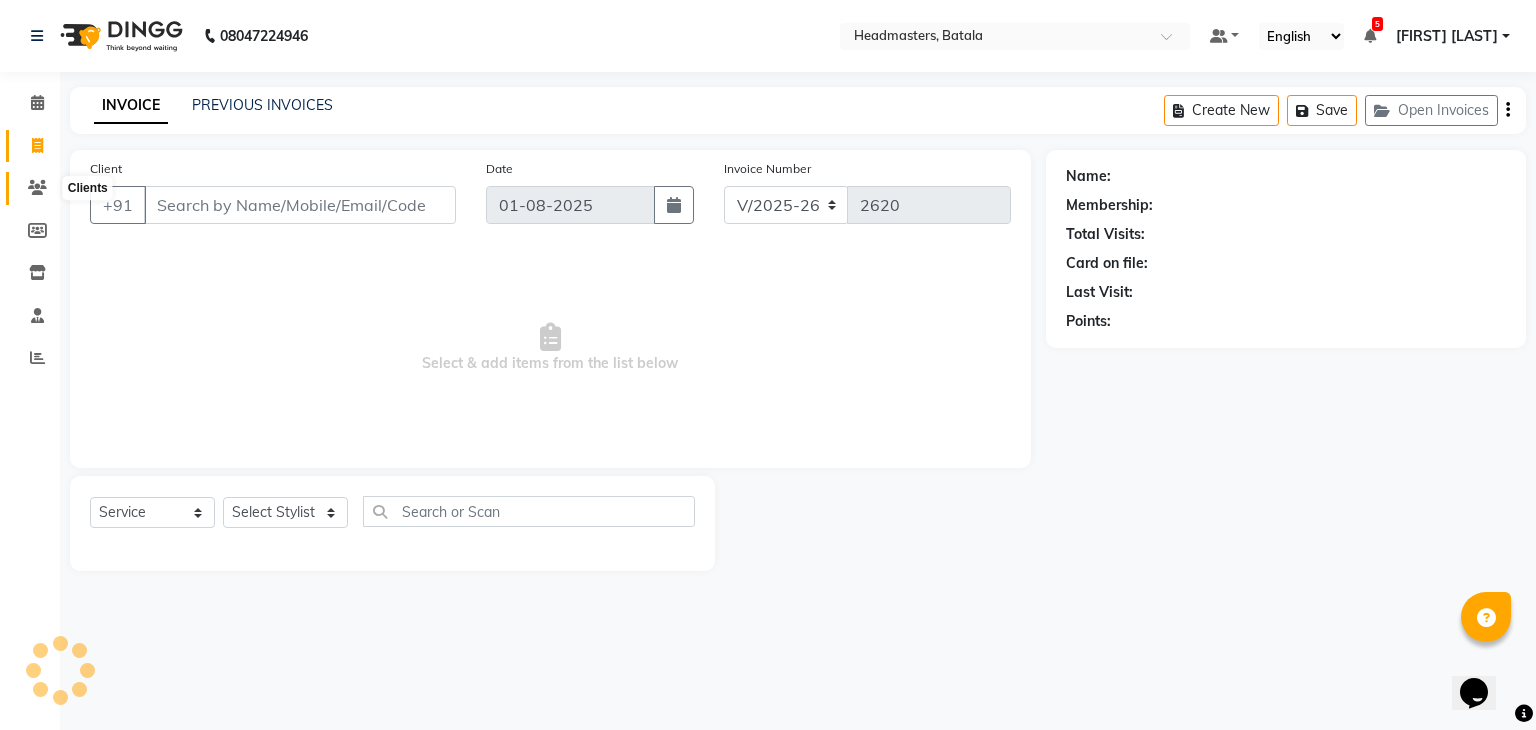 click 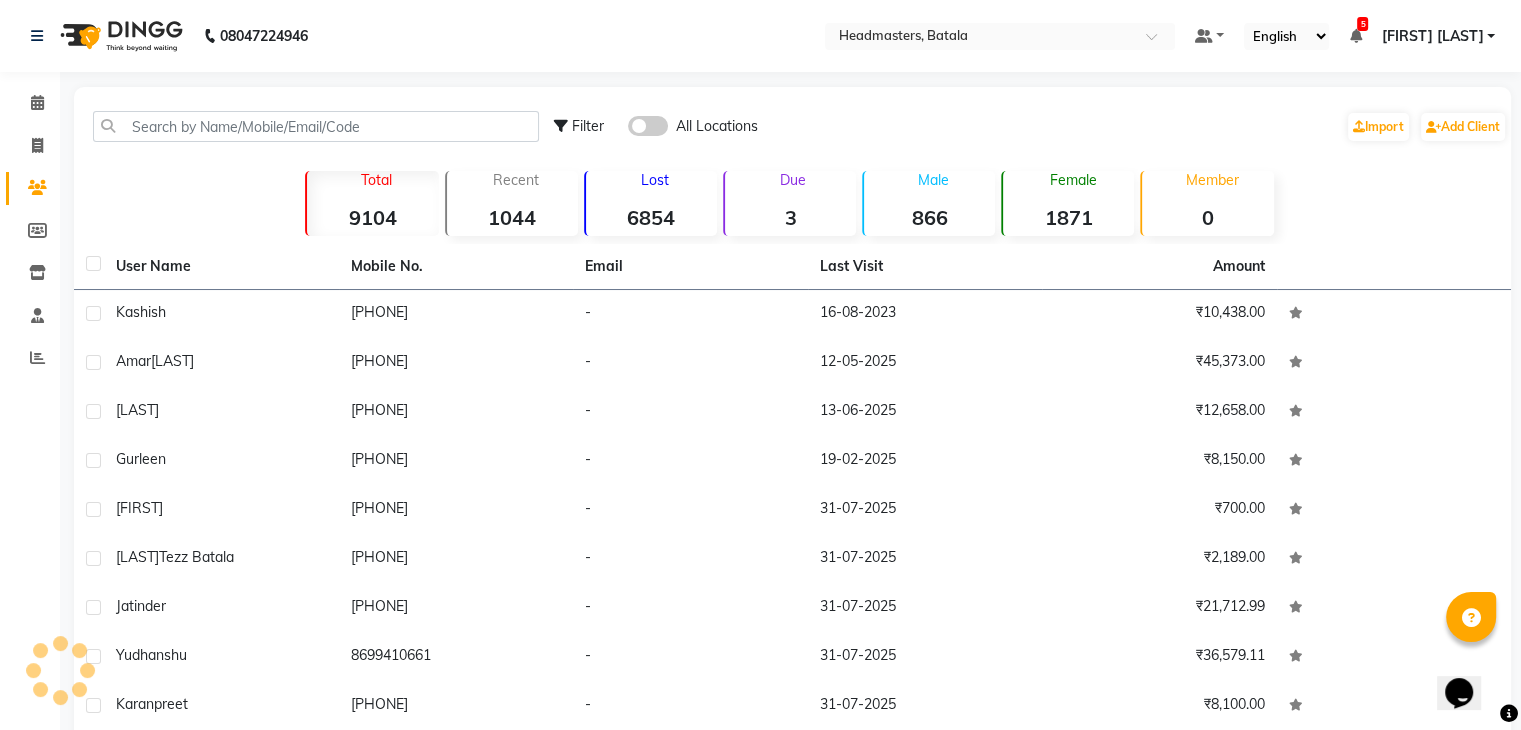 click on "Filter All Locations  Import   Add Client" 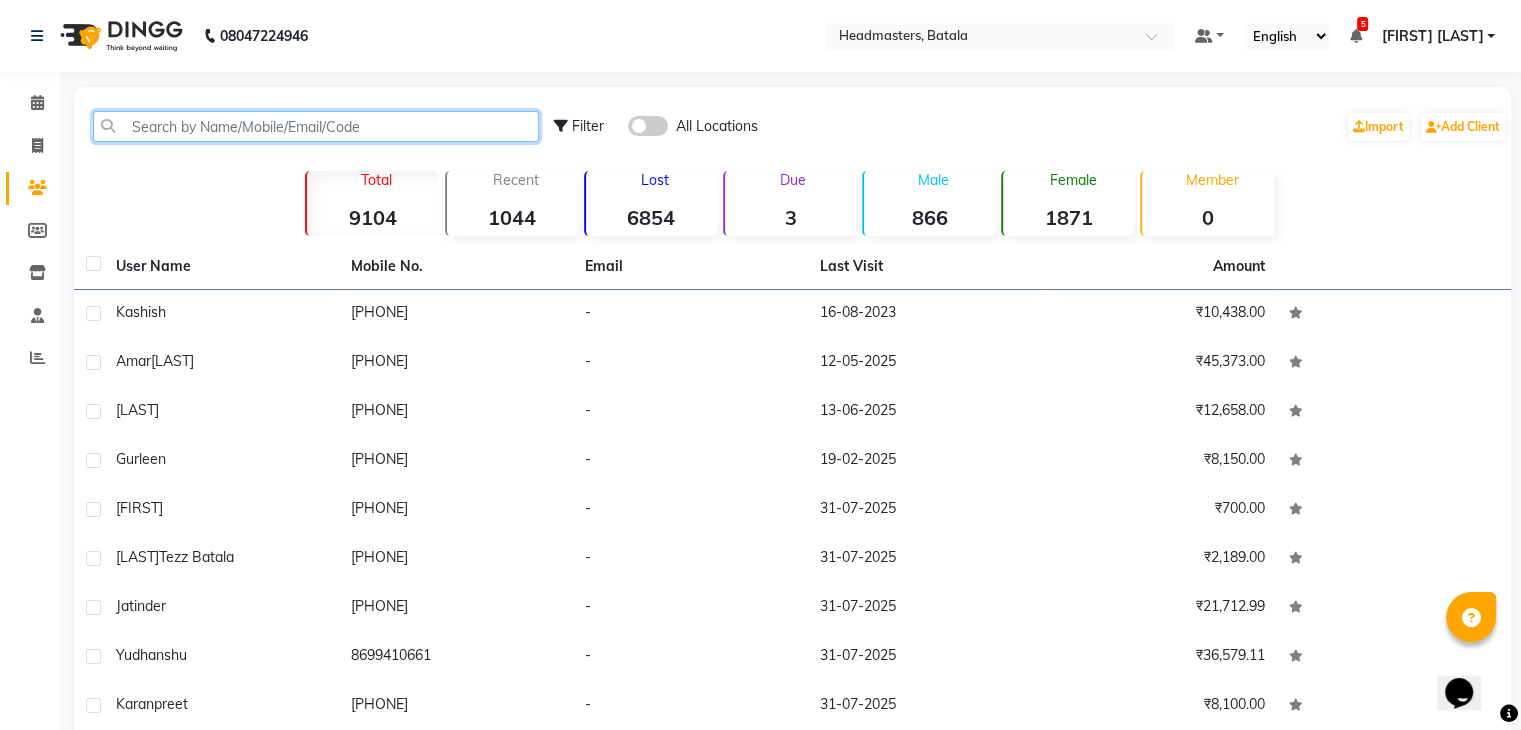 click 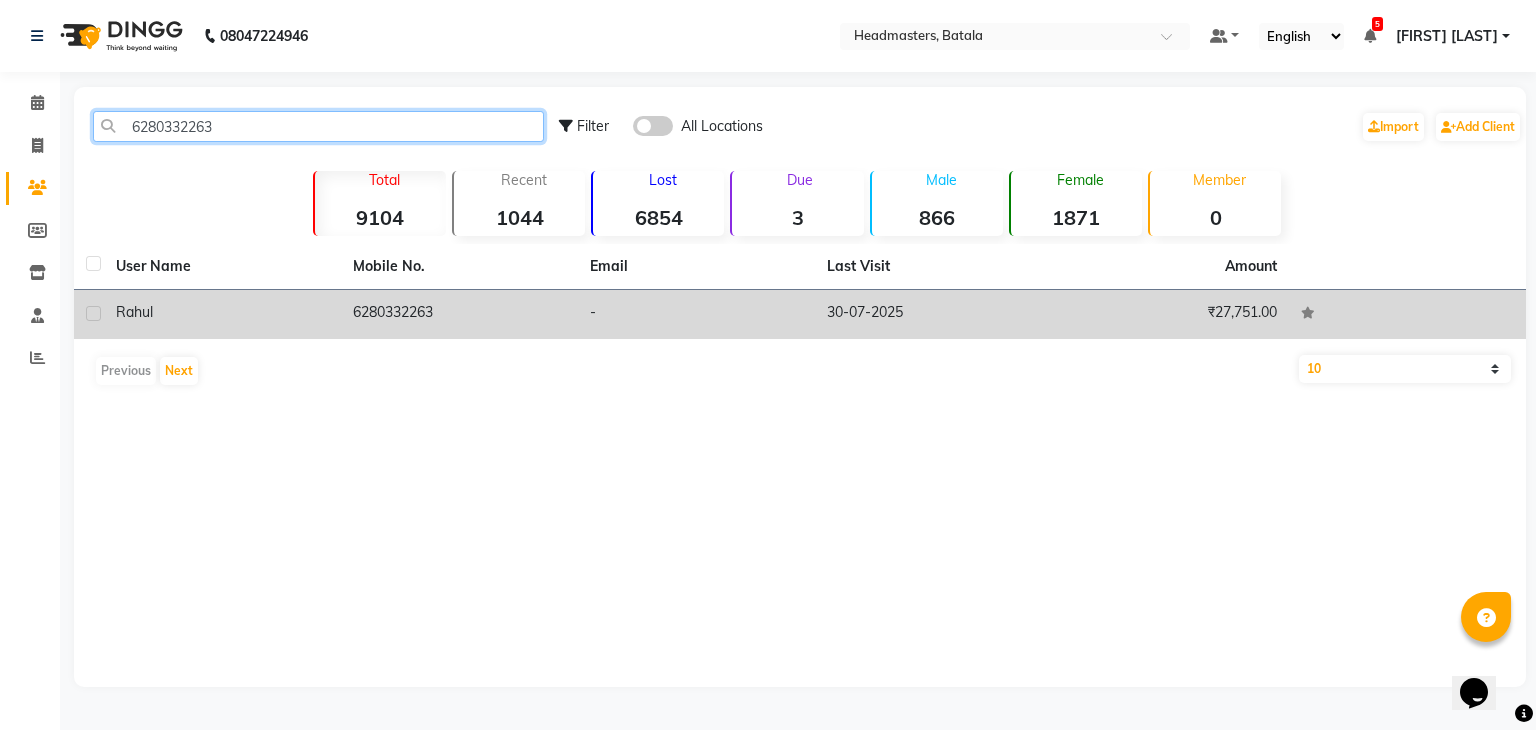 type on "6280332263" 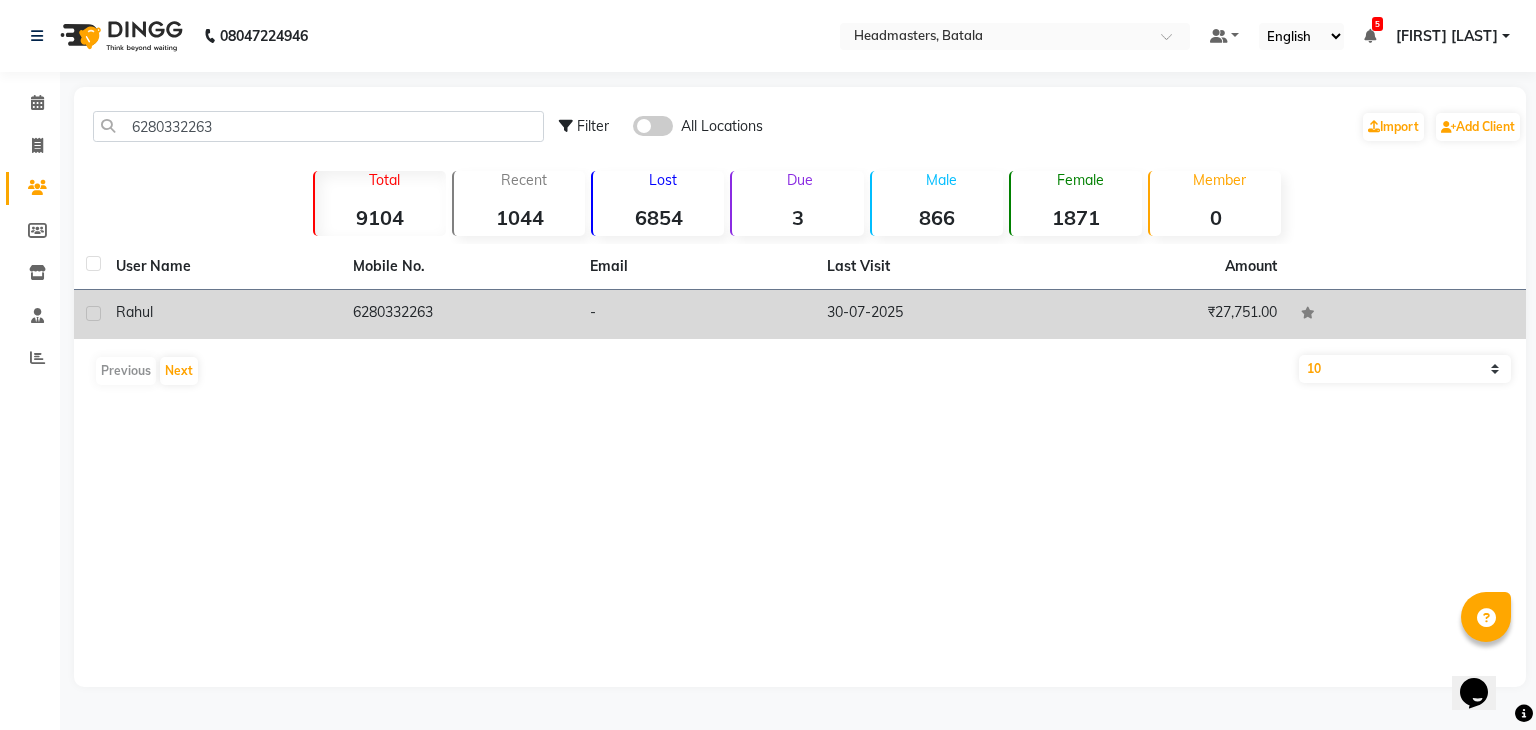 click on "6280332263" 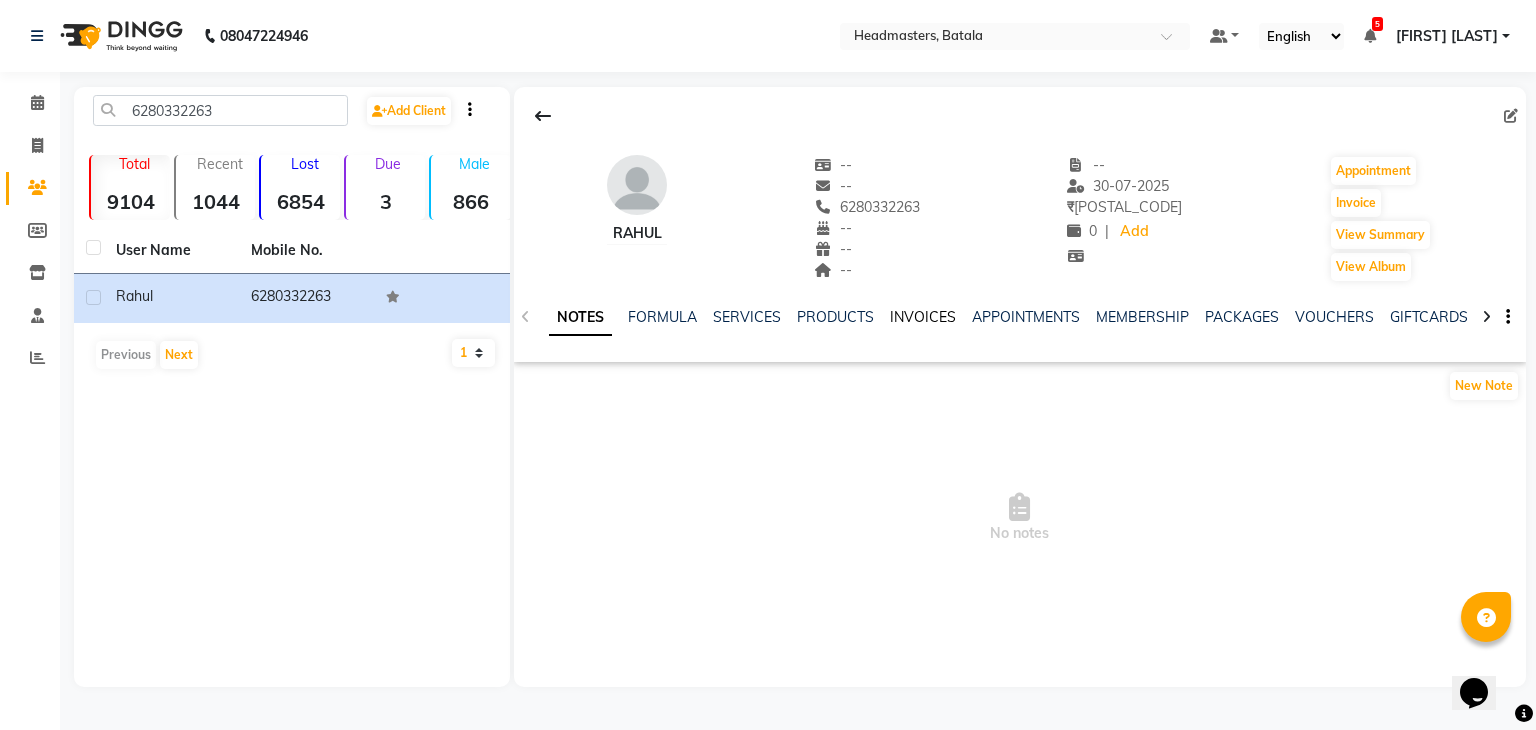 click on "INVOICES" 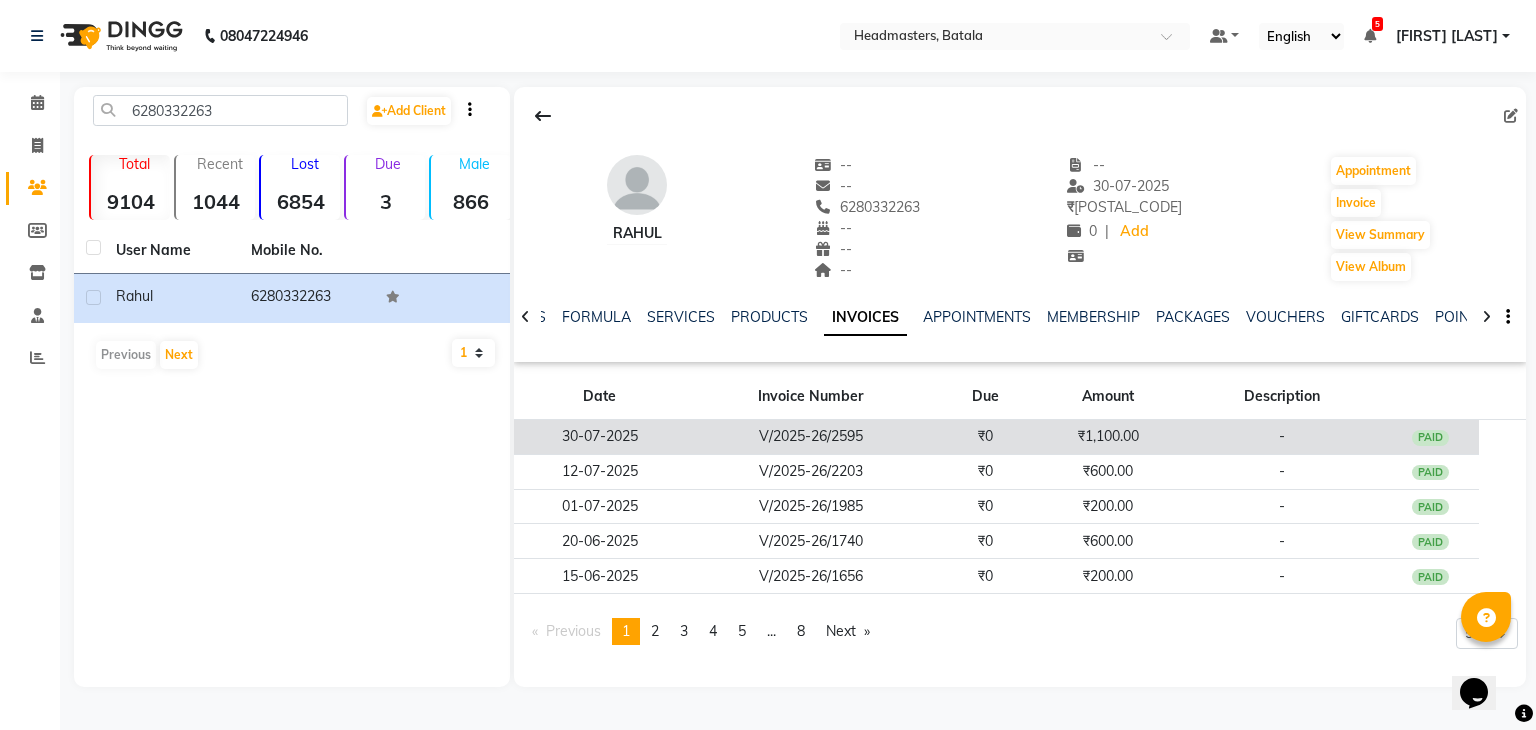 click on "V/2025-26/2595" 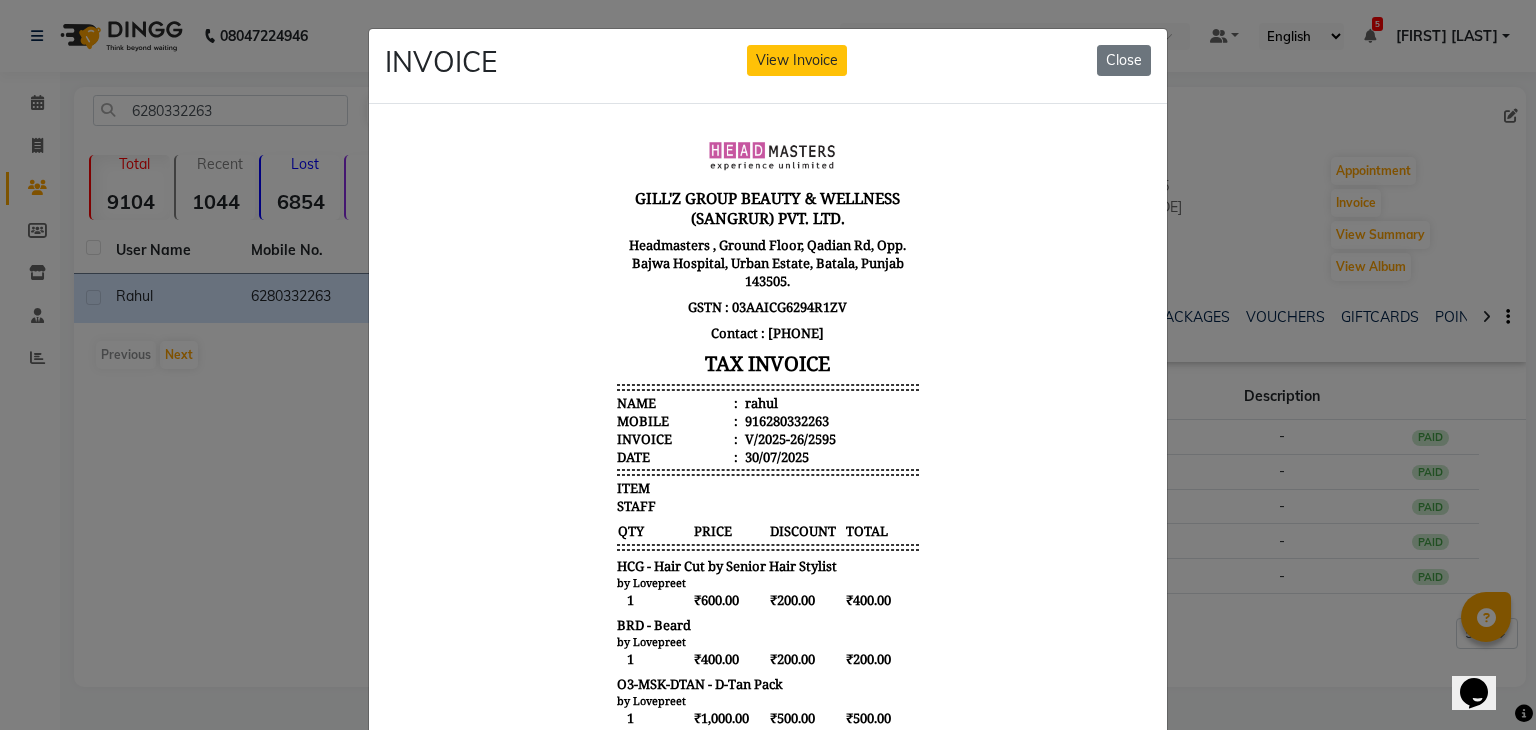 scroll, scrollTop: 16, scrollLeft: 0, axis: vertical 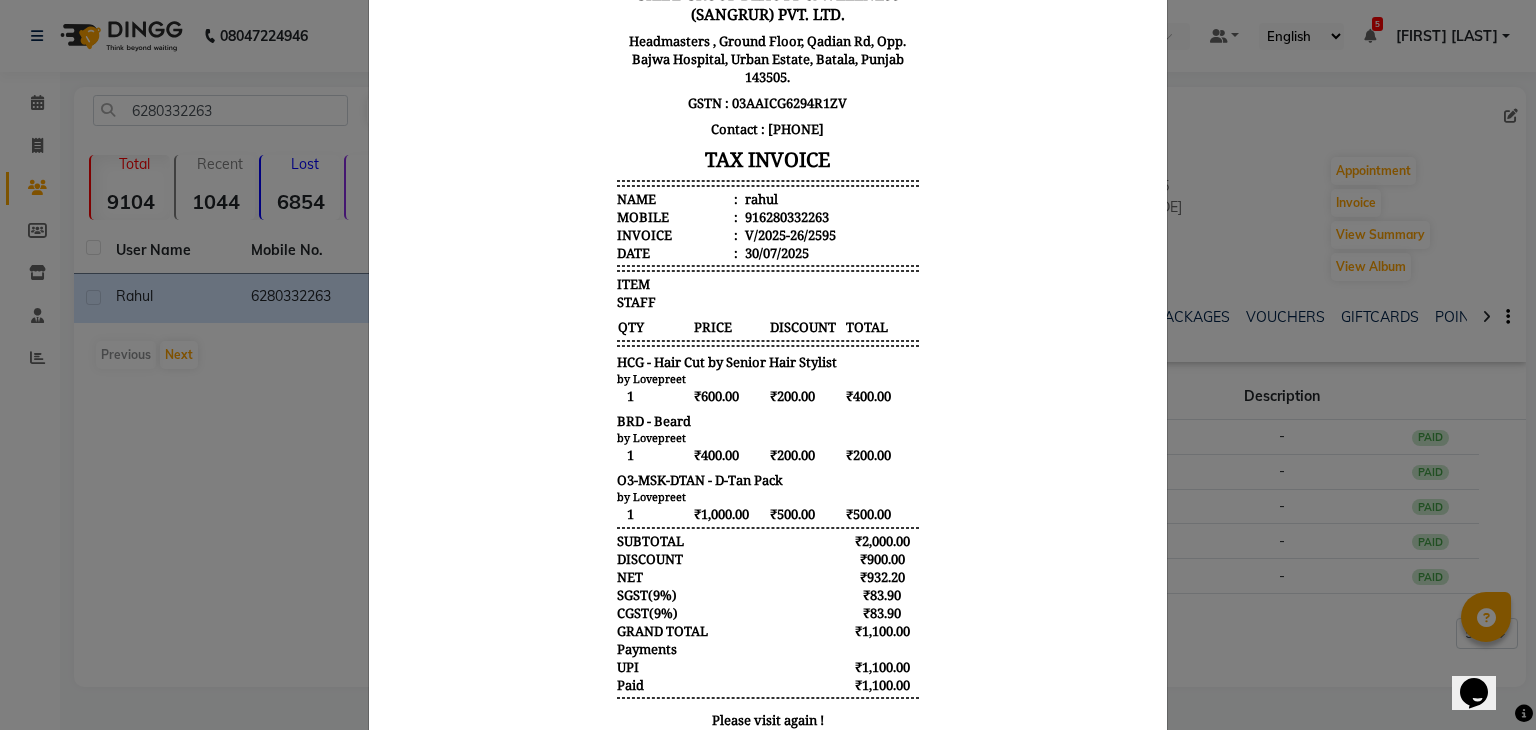 type 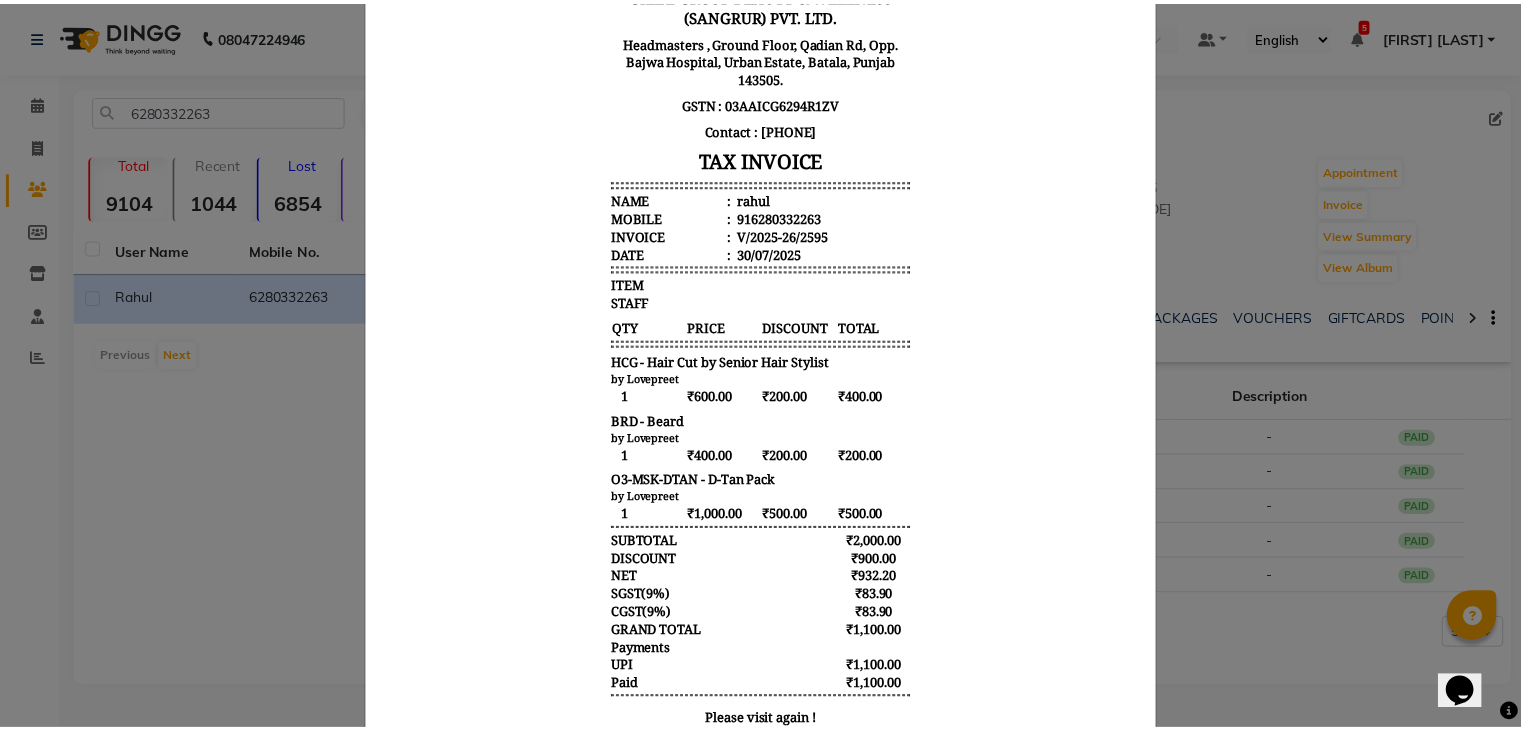 scroll, scrollTop: 0, scrollLeft: 0, axis: both 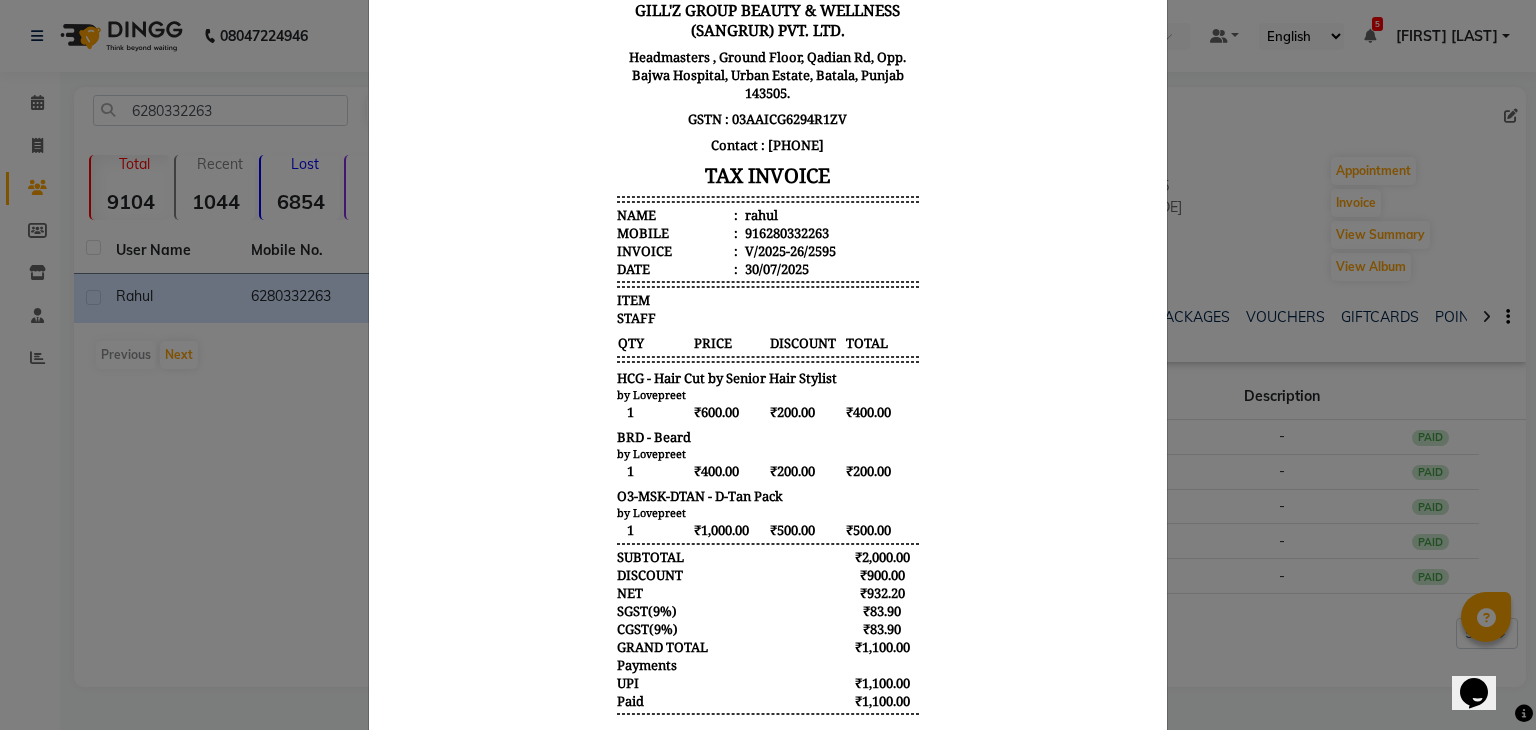 click on "INVOICE View Invoice Close" 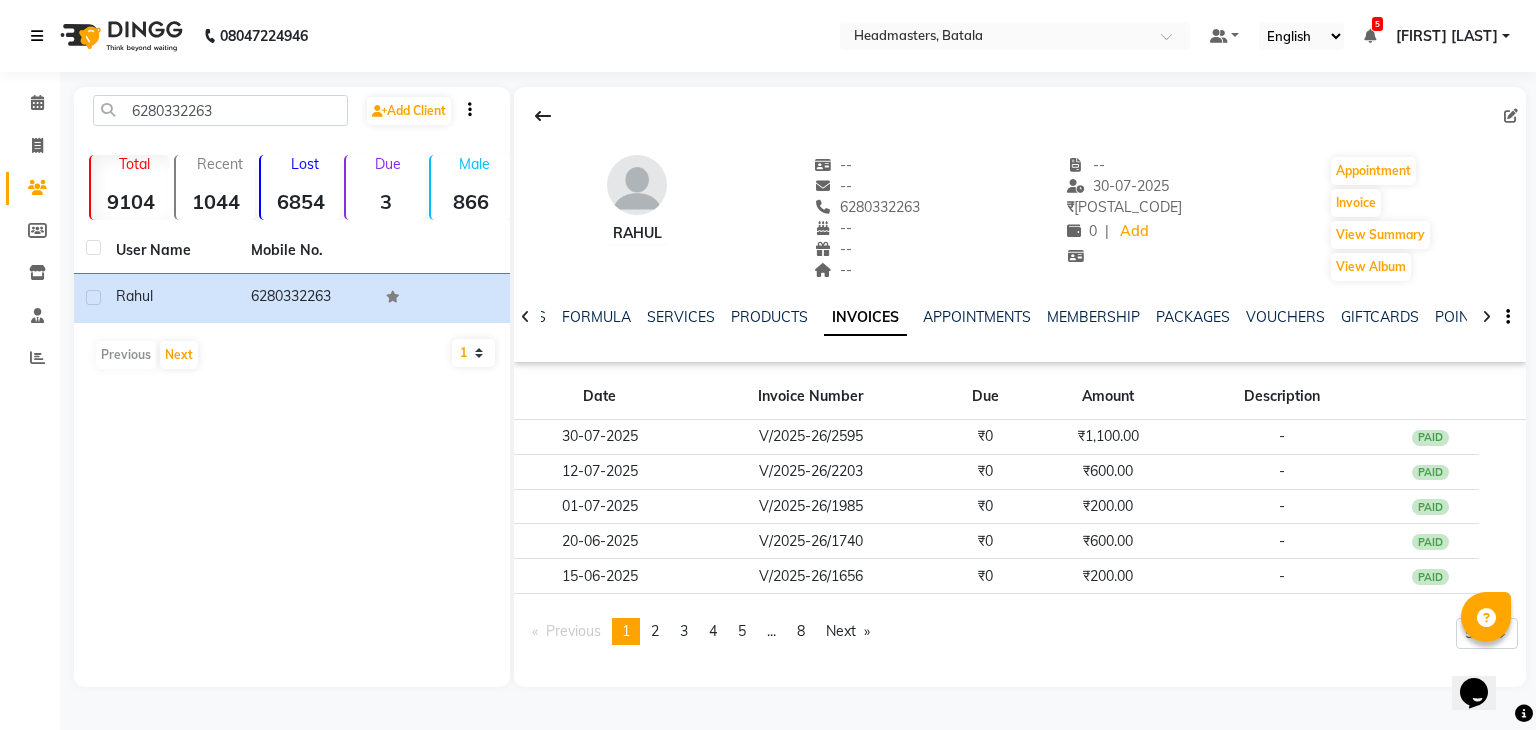 click at bounding box center (37, 36) 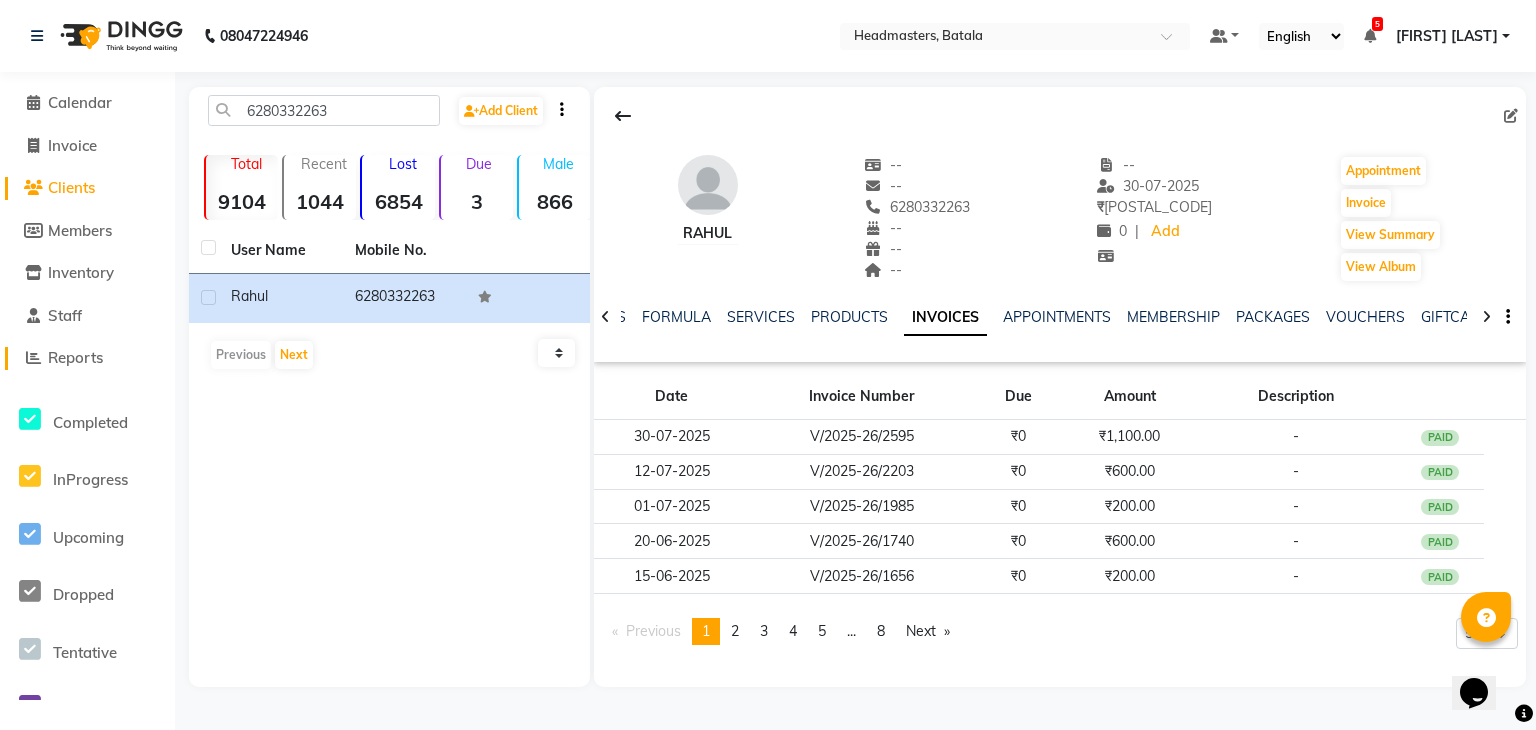 click on "Reports" 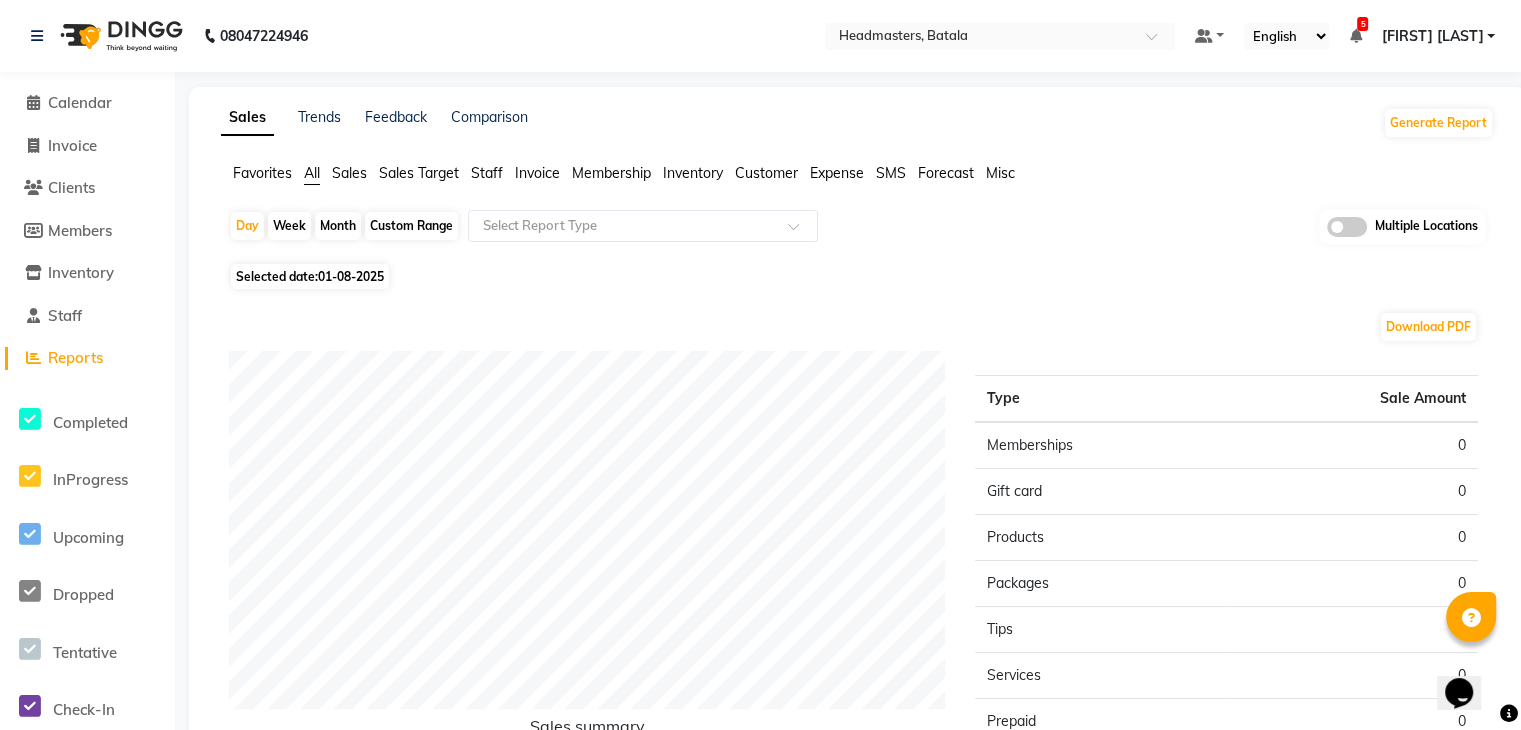 click on "Staff" 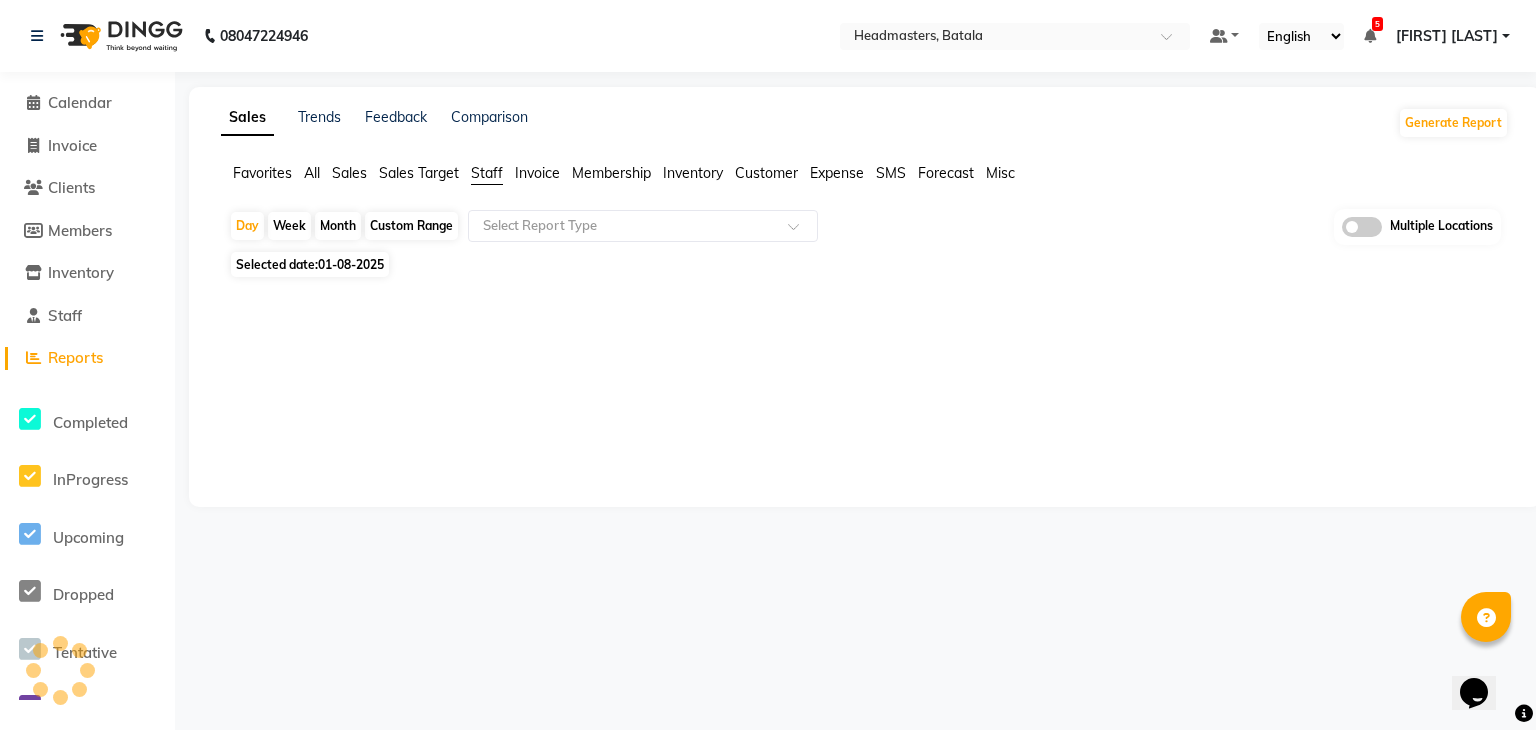 click on "01-08-2025" 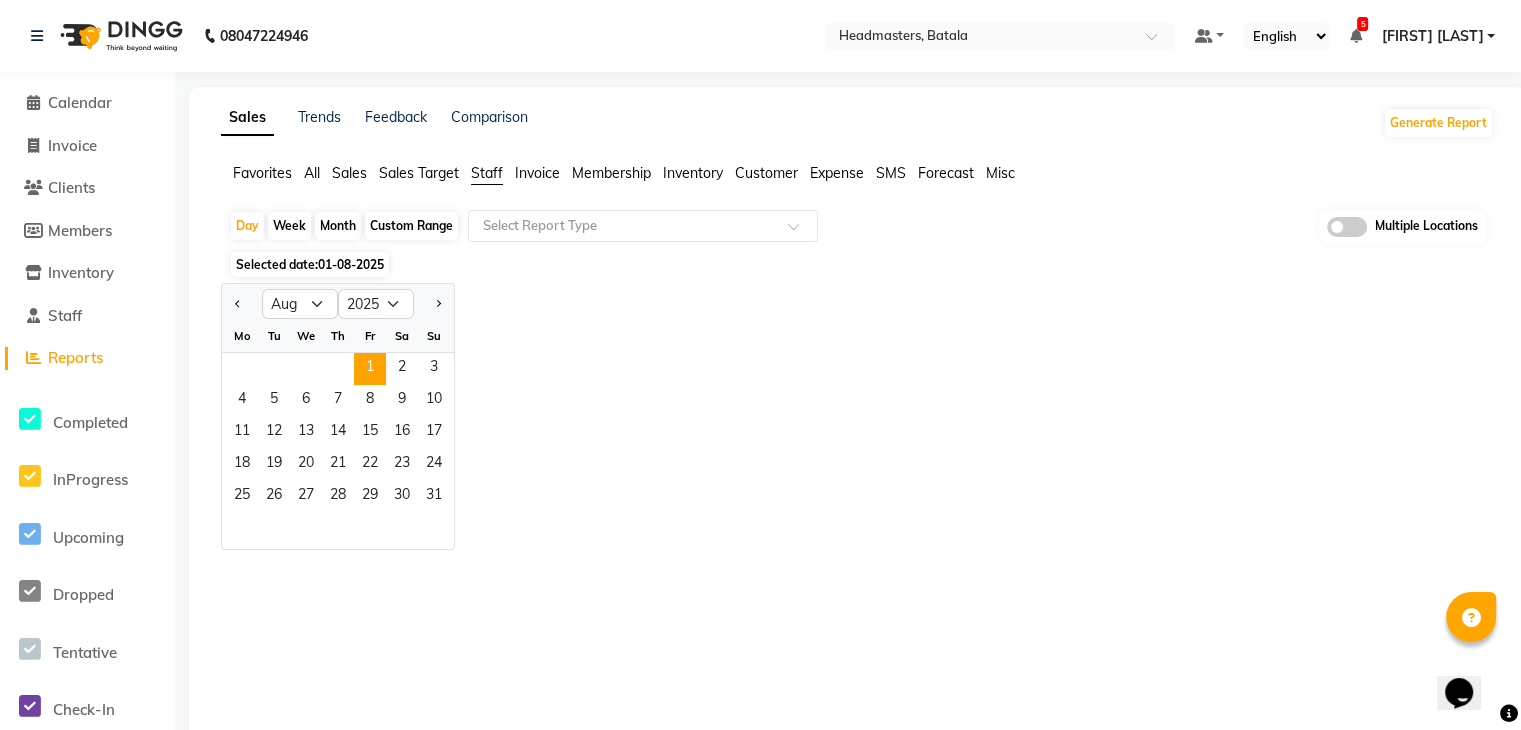 click 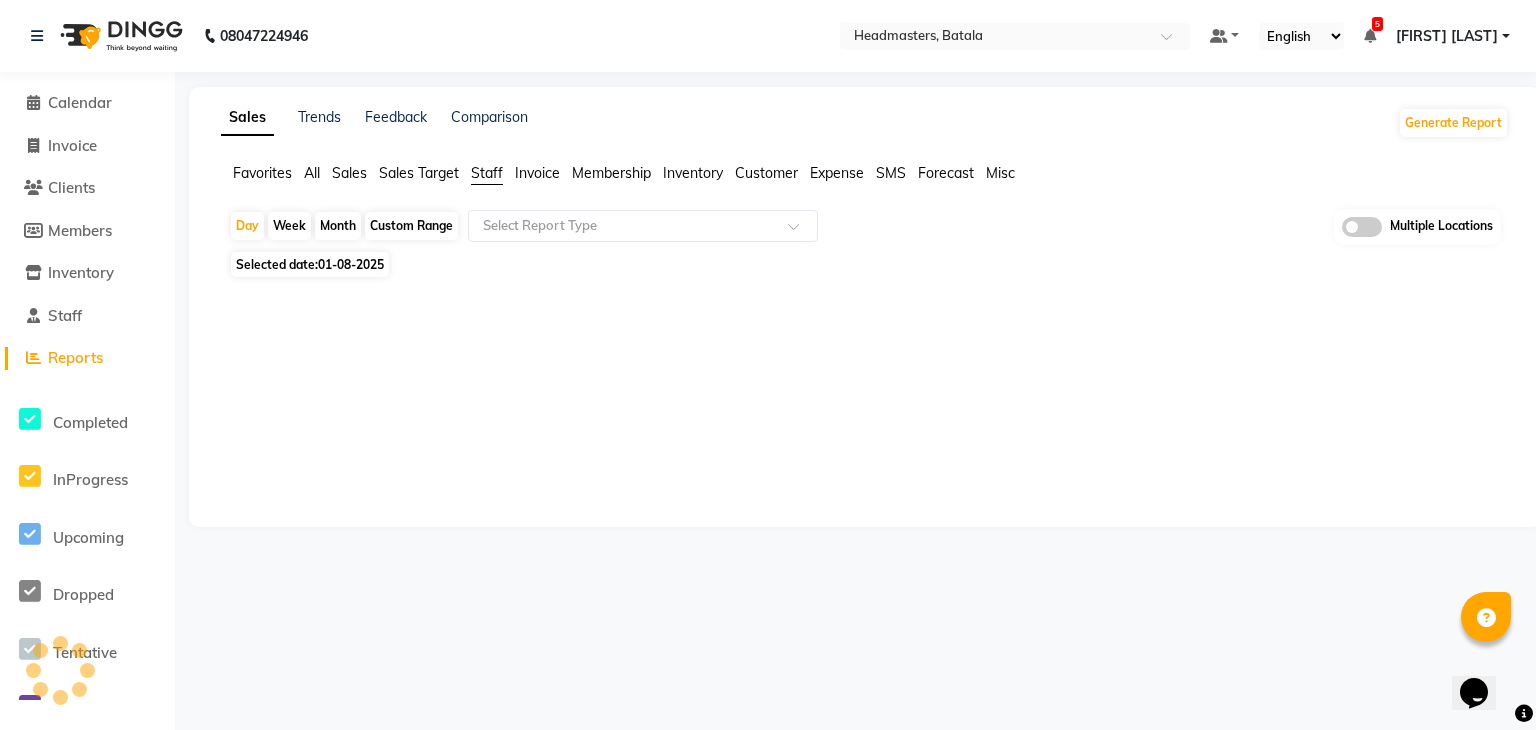click 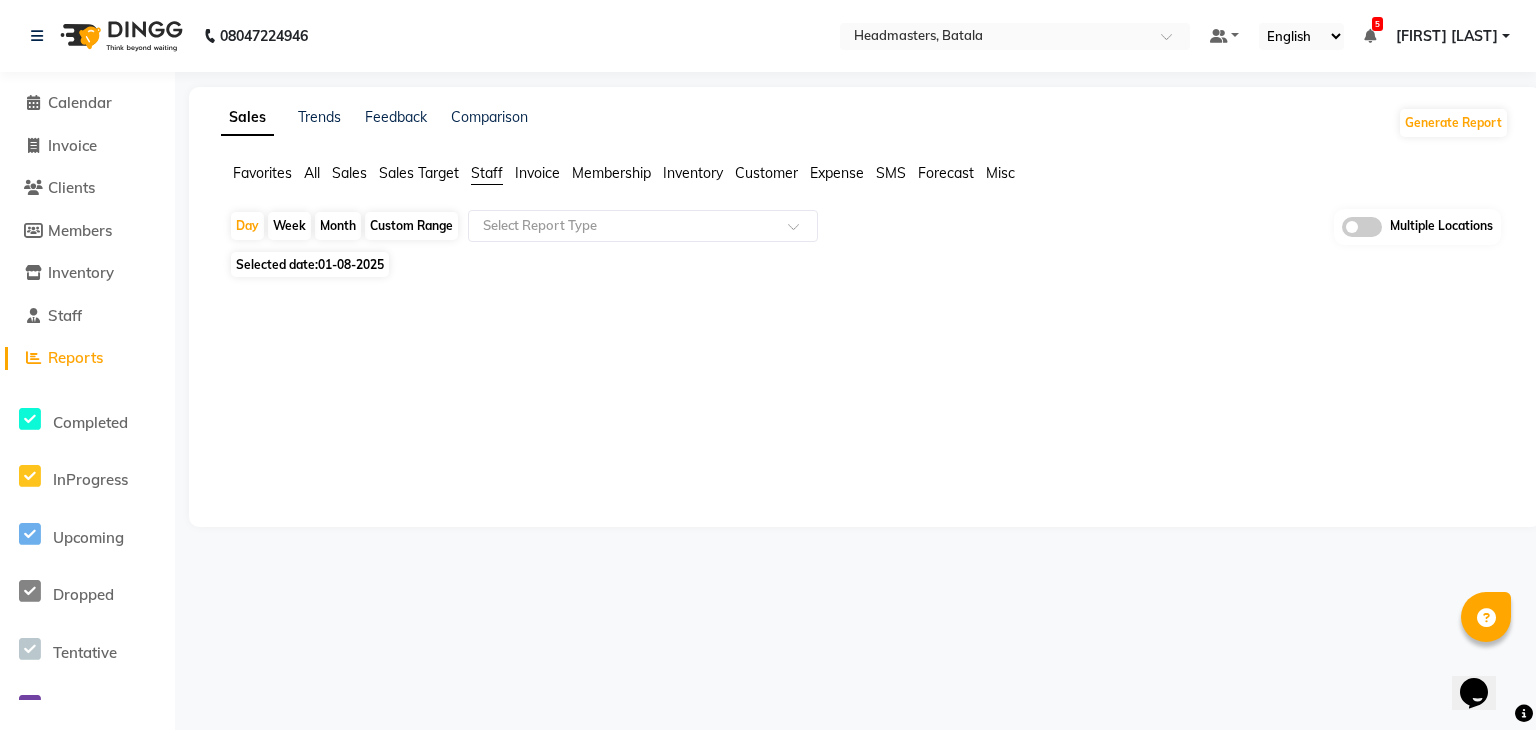 click on "01-08-2025" 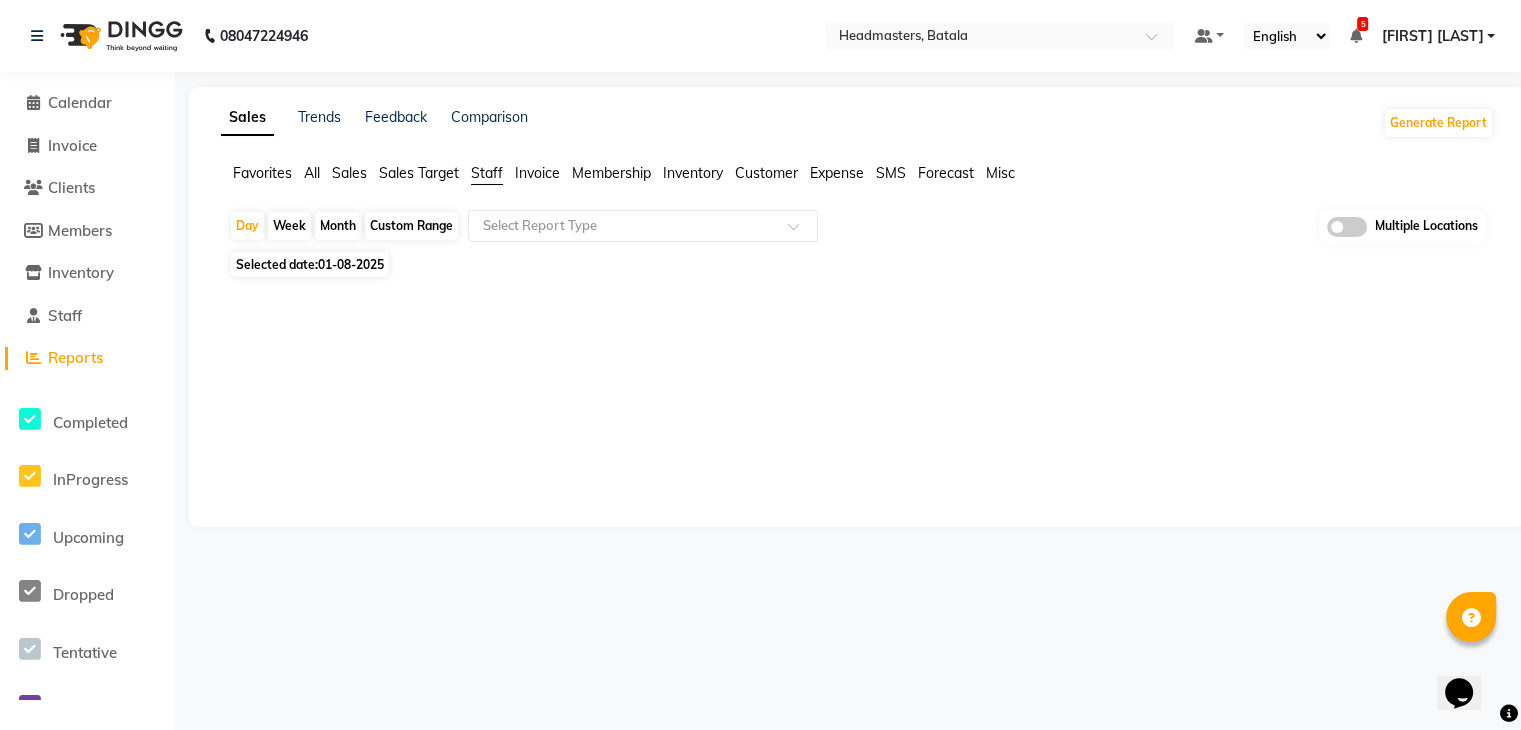 select on "8" 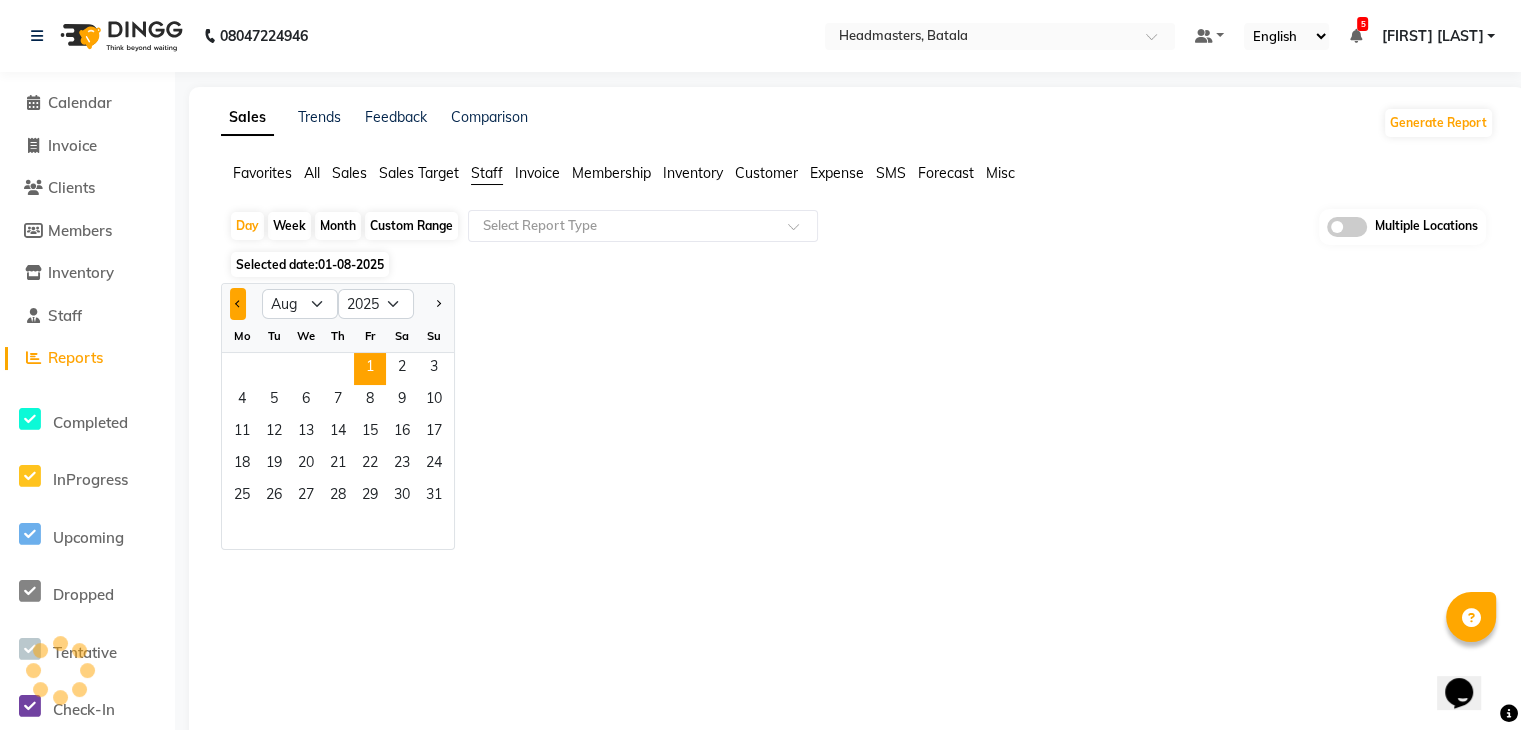 click 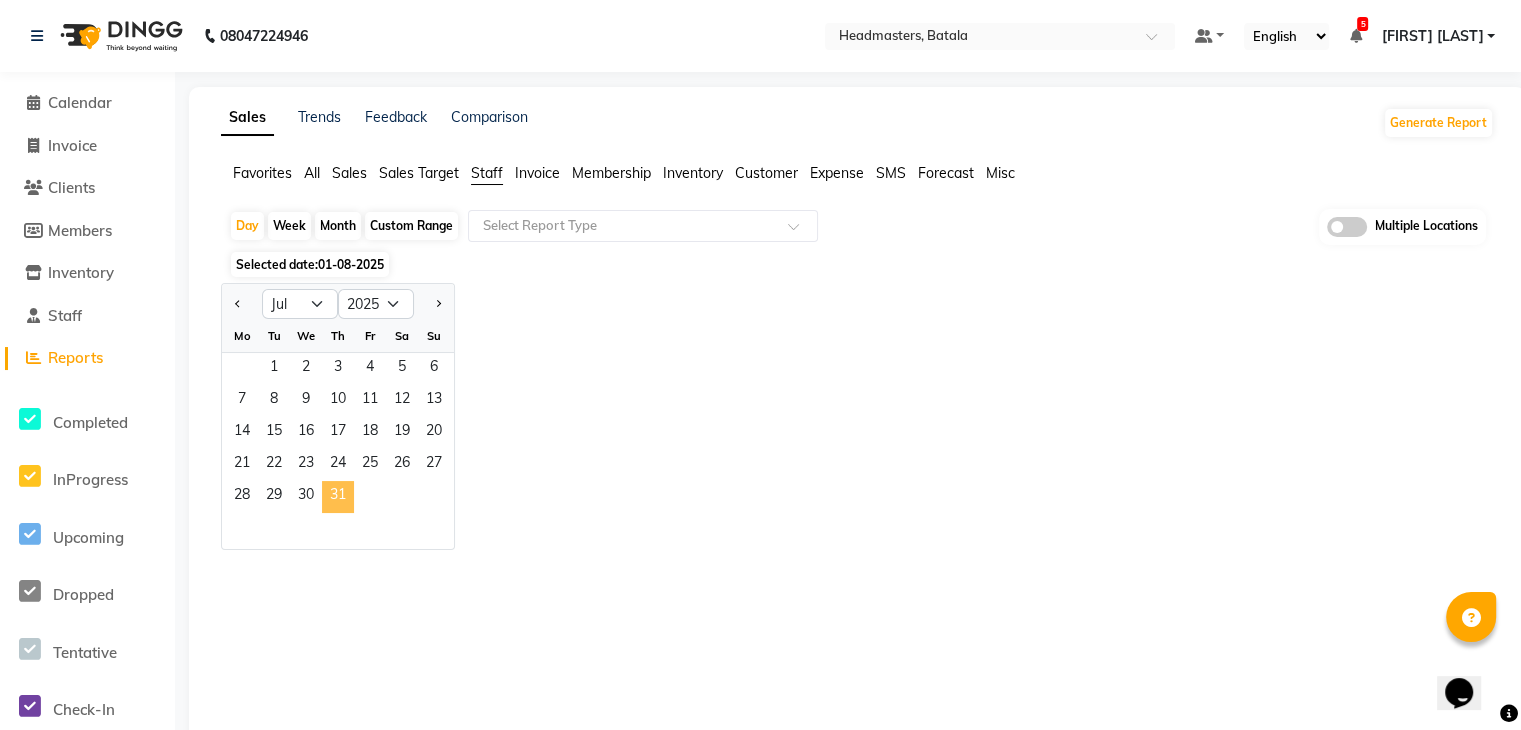 click on "31" 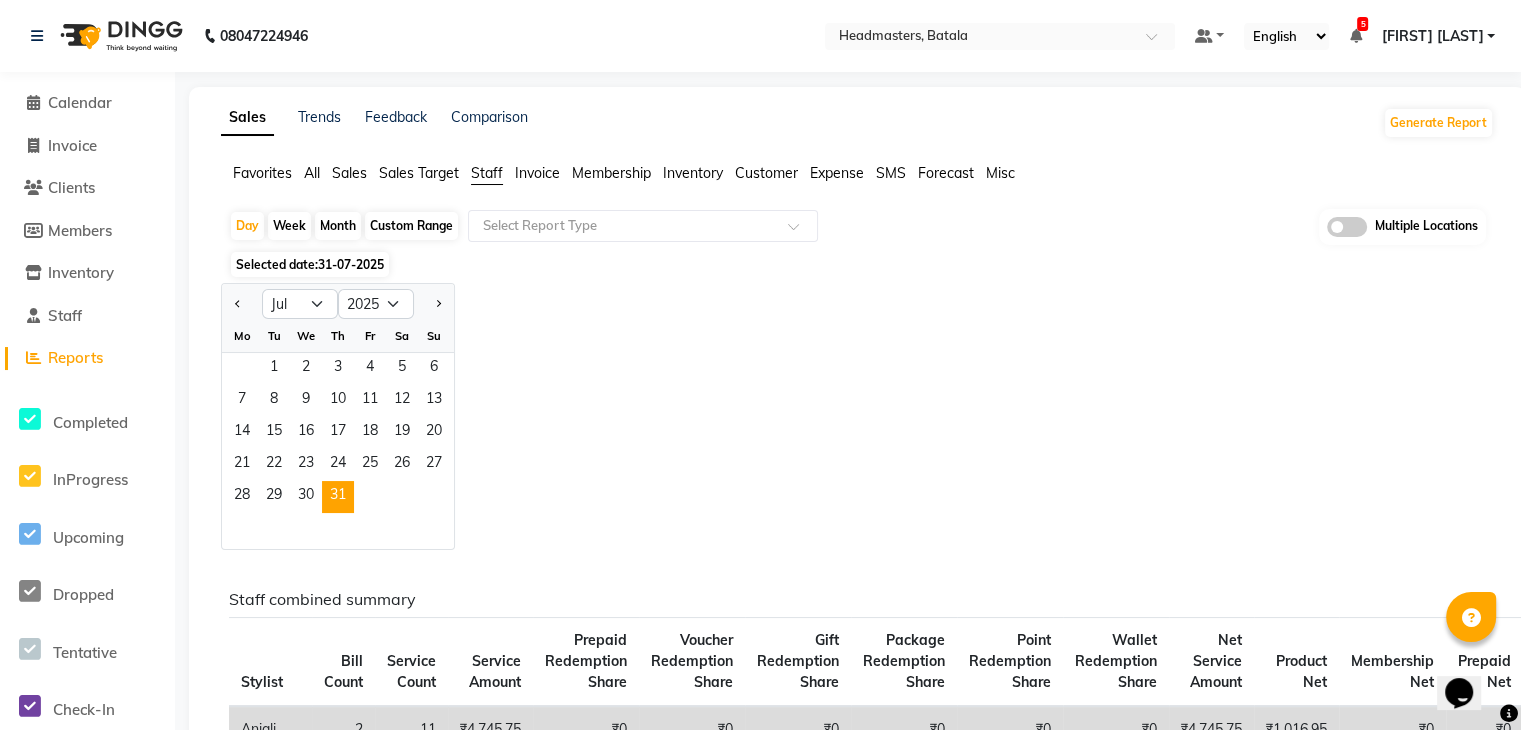 click on "Jan Feb Mar Apr May Jun Jul Aug Sep Oct Nov Dec 2015 2016 2017 2018 2019 2020 2021 2022 2023 2024 2025 2026 2027 2028 2029 2030 2031 2032 2033 2034 2035 Mo Tu We Th Fr Sa Su  1   2   3   4   5   6   7   8   9   10   11   12   13   14   15   16   17   18   19   20   21   22   23   24   25   26   27   28   29   30   31" 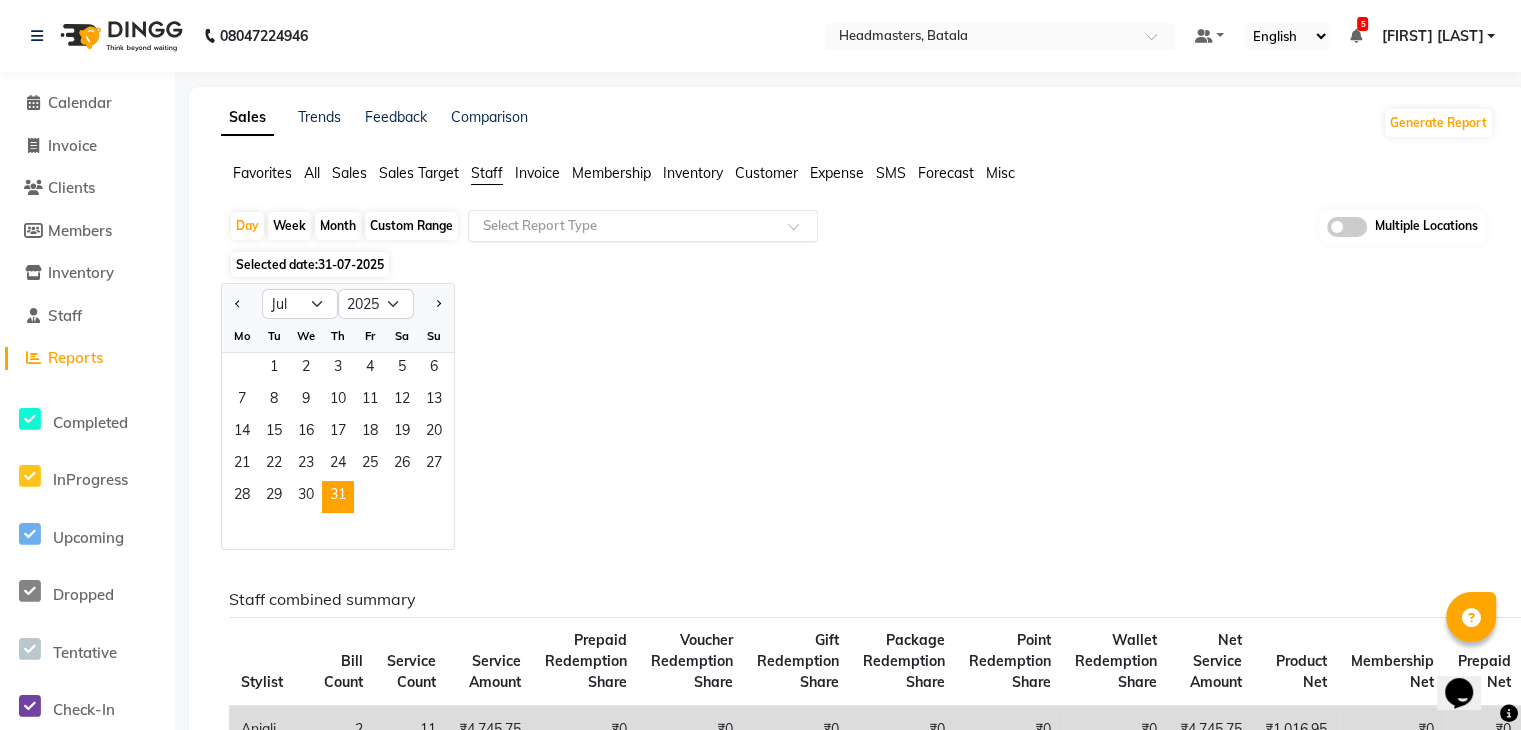 click 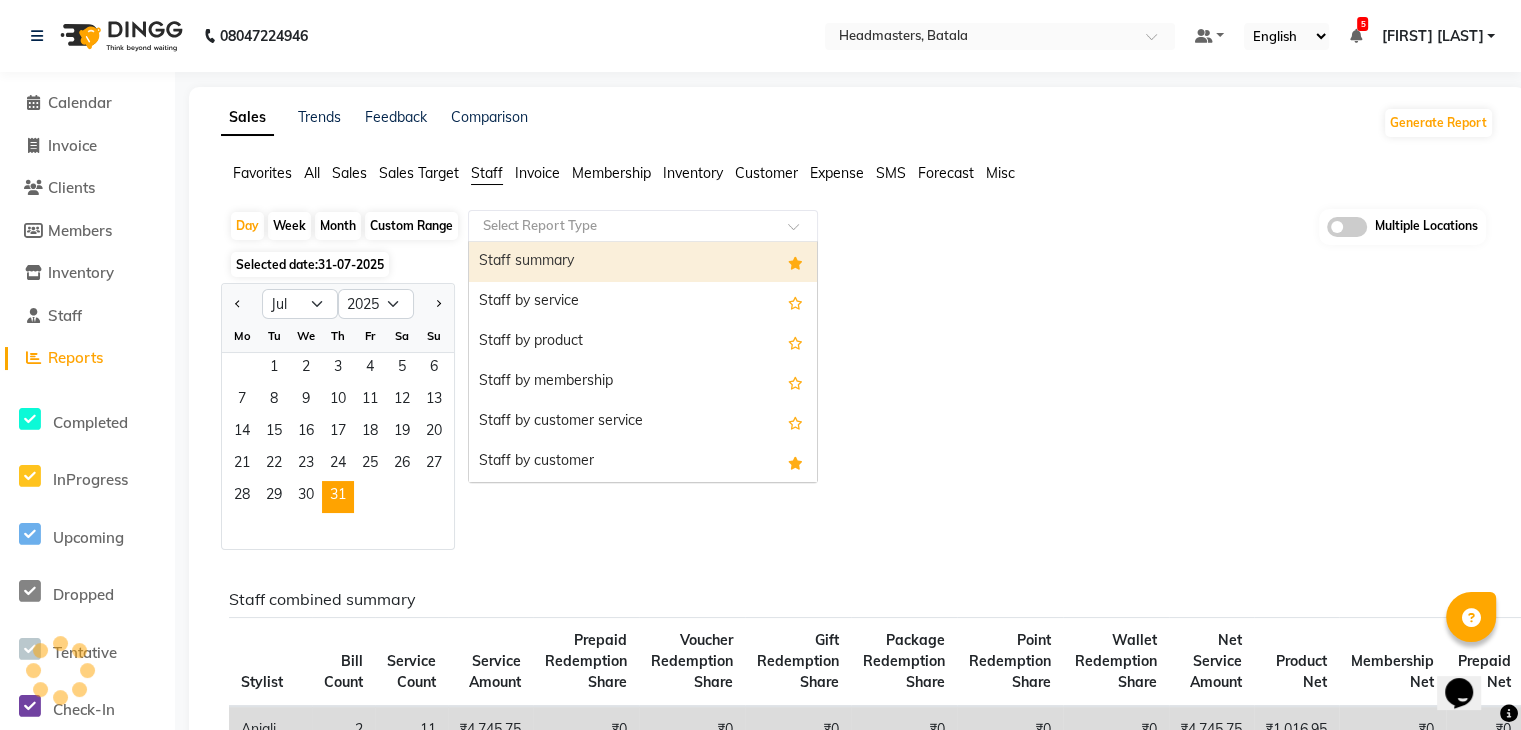 click on "Staff summary" at bounding box center (643, 262) 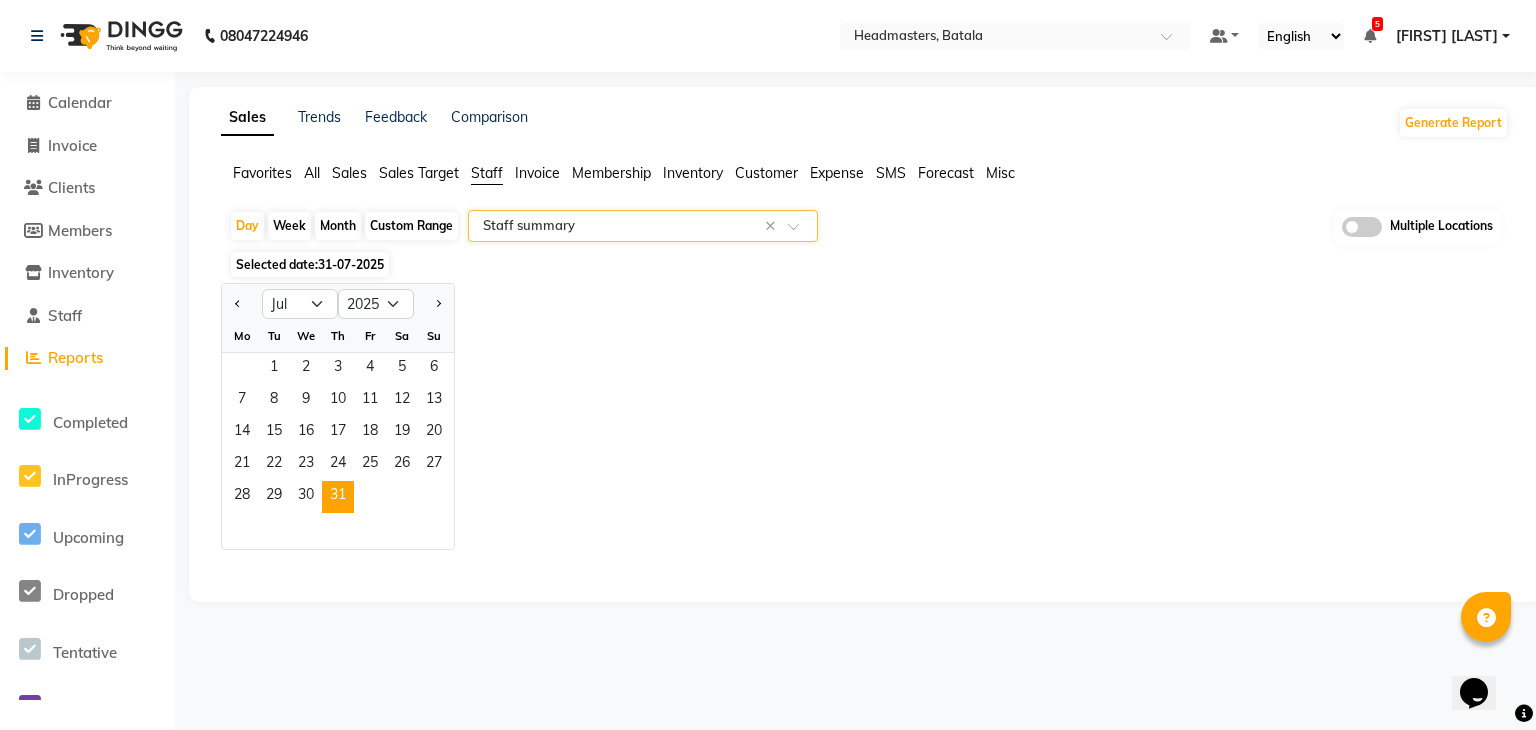 select on "full_report" 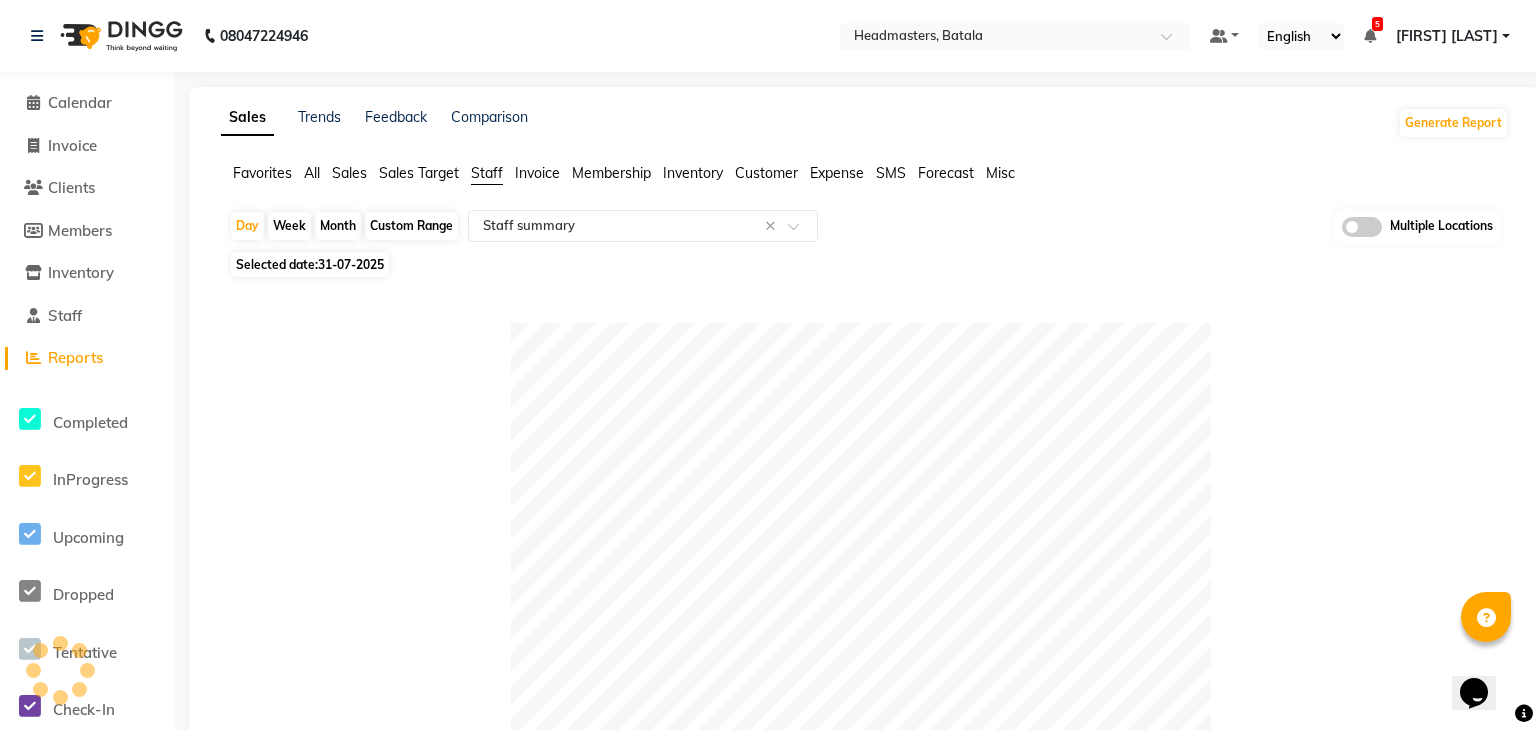 click on "Table View   Pivot View  Pie Chart Bar Chart Select Full Report Filtered Report Select CSV PDF  Export  Show  10 25 50 100  entries Search: Location Stylist Customer Invoices Services Services W/o Tax Memberships Products Packages Vouchers Prepaid Gifts Average Total Total W/o Tax Payment Redemption Redemption Share Emp Code Location Stylist Customer Invoices Services Services W/o Tax Memberships Products Packages Vouchers Prepaid Gifts Average Total Total W/o Tax Payment Redemption Redemption Share Emp Code Total 19 19 ₹26,400.00 ₹22,372.87 ₹0 ₹2,800.00 ₹0 ₹0 ₹0 ₹0 ₹17,045.83 ₹29,200.00 ₹24,745.75 ₹29,200.00 ₹0 ₹0 Headmasters, Batala Anjali 2 2 ₹5,600.00 ₹4,745.75 ₹0 ₹1,200.00 ₹0 ₹0 ₹0 ₹0 ₹3,400.00 ₹6,800.00 ₹5,762.70 ₹6,800.00 ₹0 ₹0 e3148-10 Headmasters, Batala Head Masters 1 1 ₹5,000.00 ₹4,237.29 ₹0 ₹0 ₹0 ₹0 ₹0 ₹0 ₹5,000.00 ₹5,000.00 ₹4,237.29 ₹5,000.00 ₹0 ₹0 e3148-20 Headmasters, Batala Navneet Kaur  2 2 ₹4,100.00 2 2" 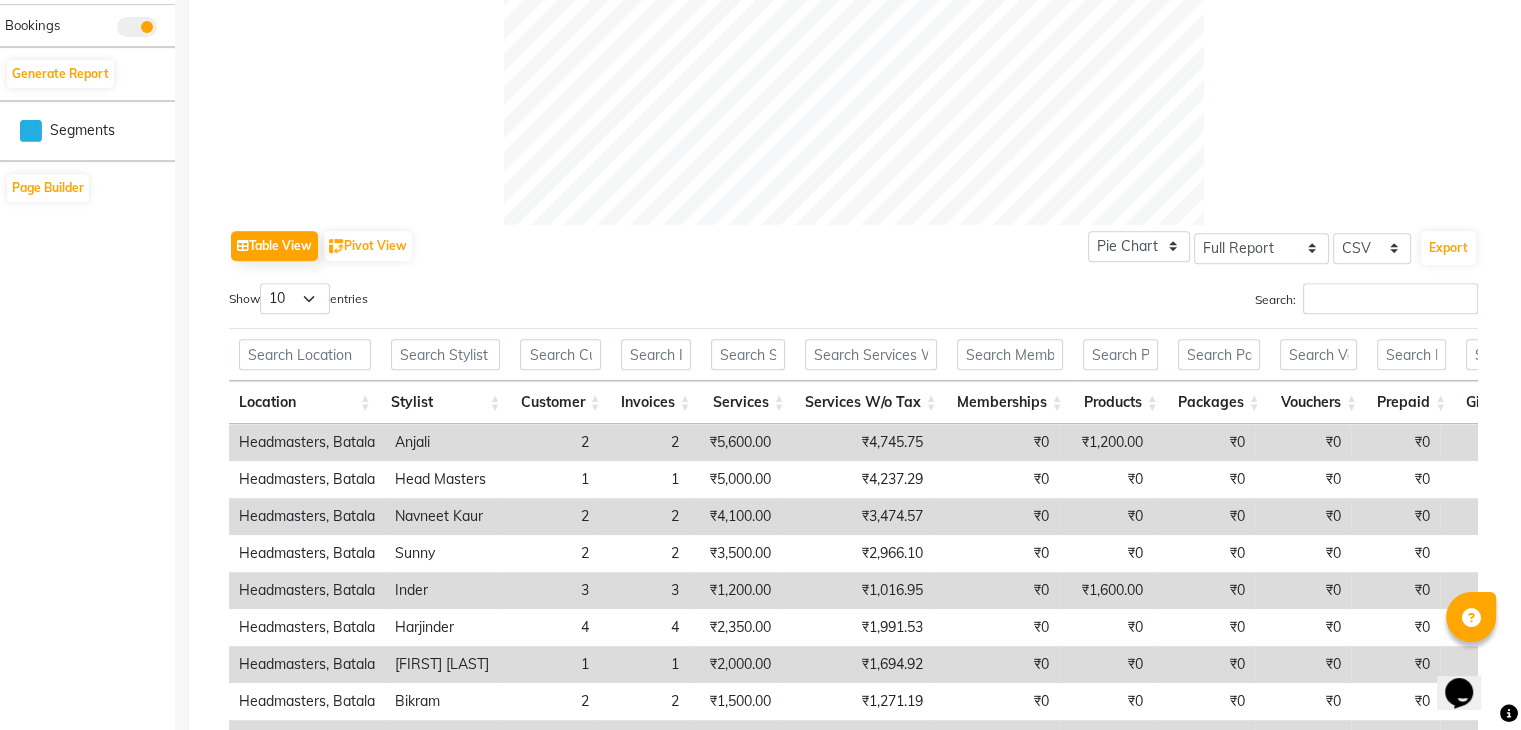 scroll, scrollTop: 900, scrollLeft: 0, axis: vertical 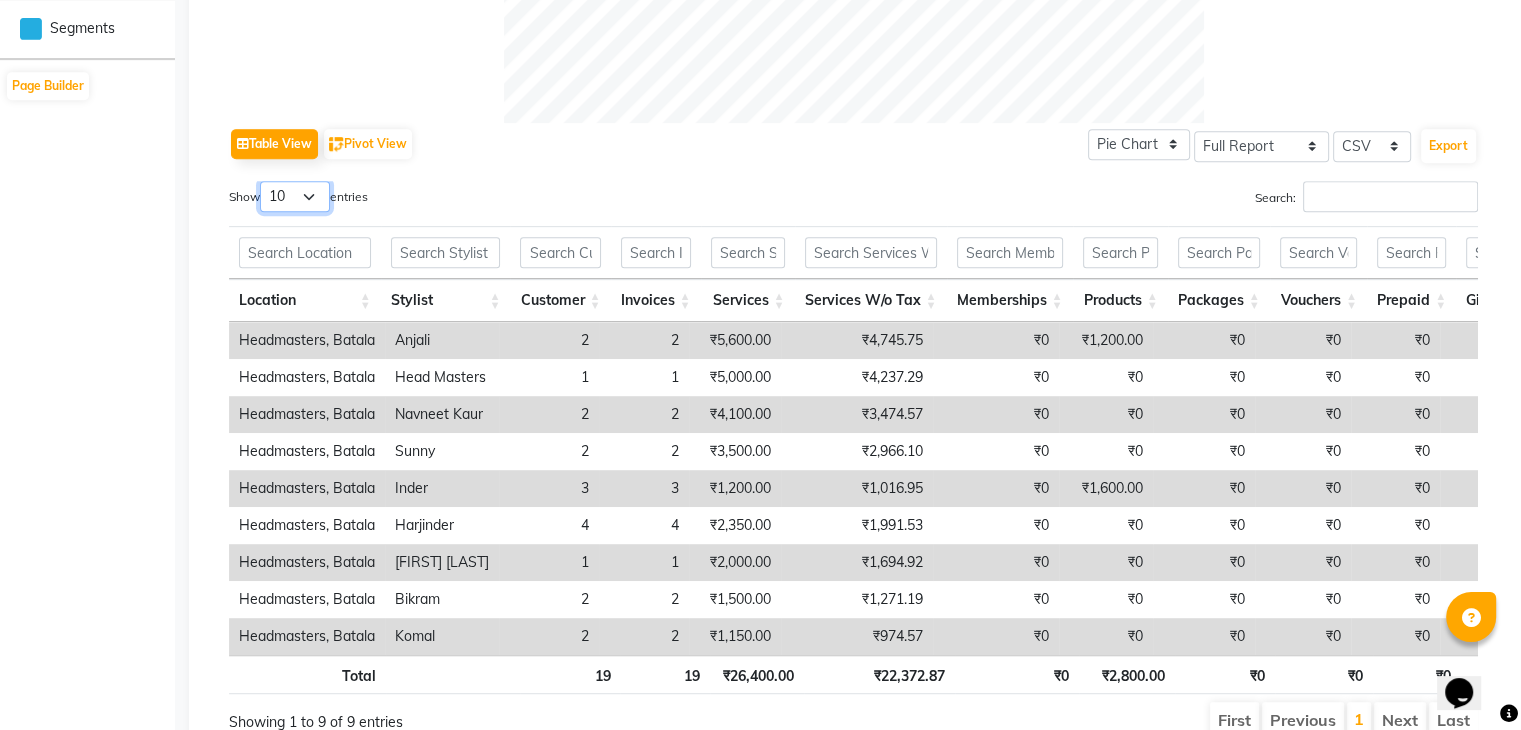 click on "10 25 50 100" at bounding box center (295, 196) 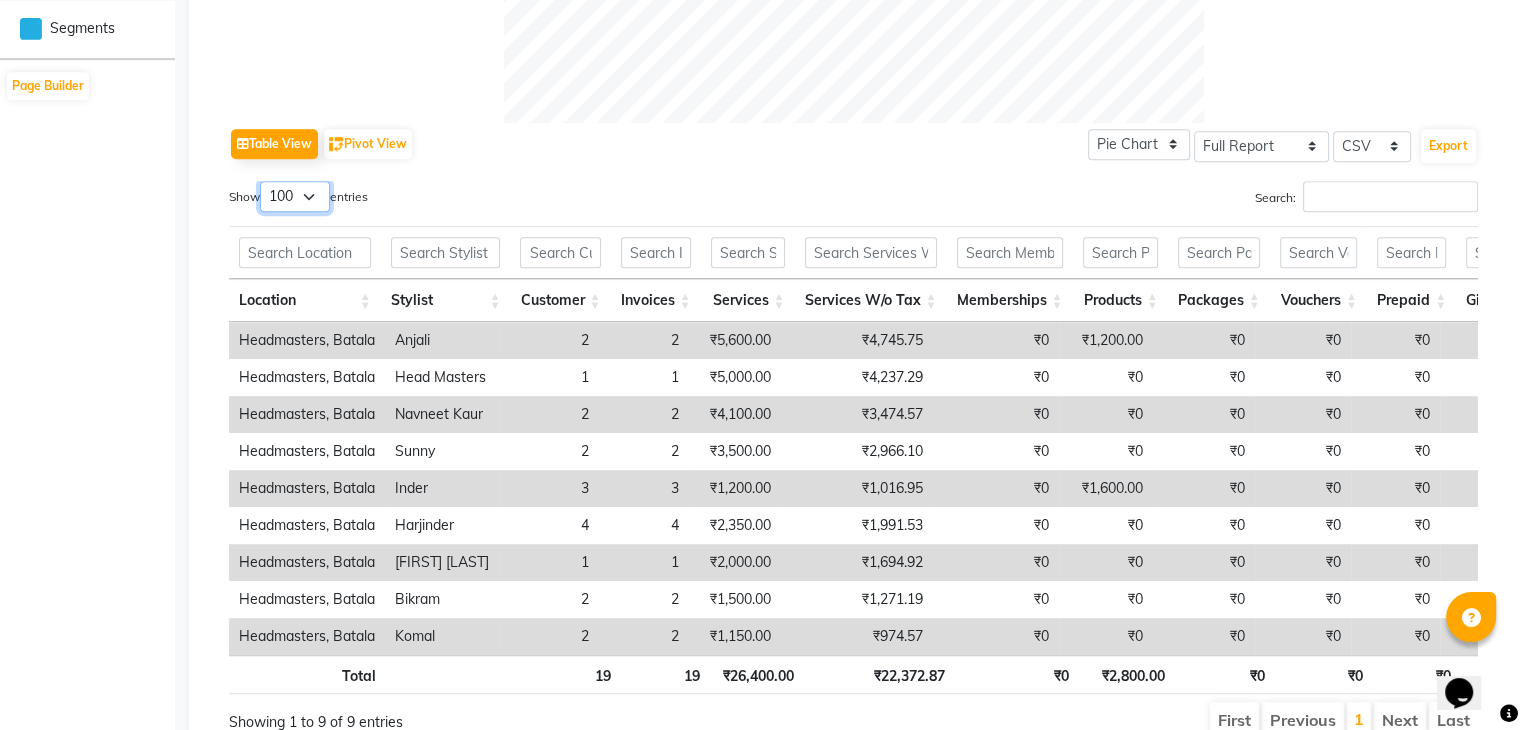 click on "10 25 50 100" at bounding box center [295, 196] 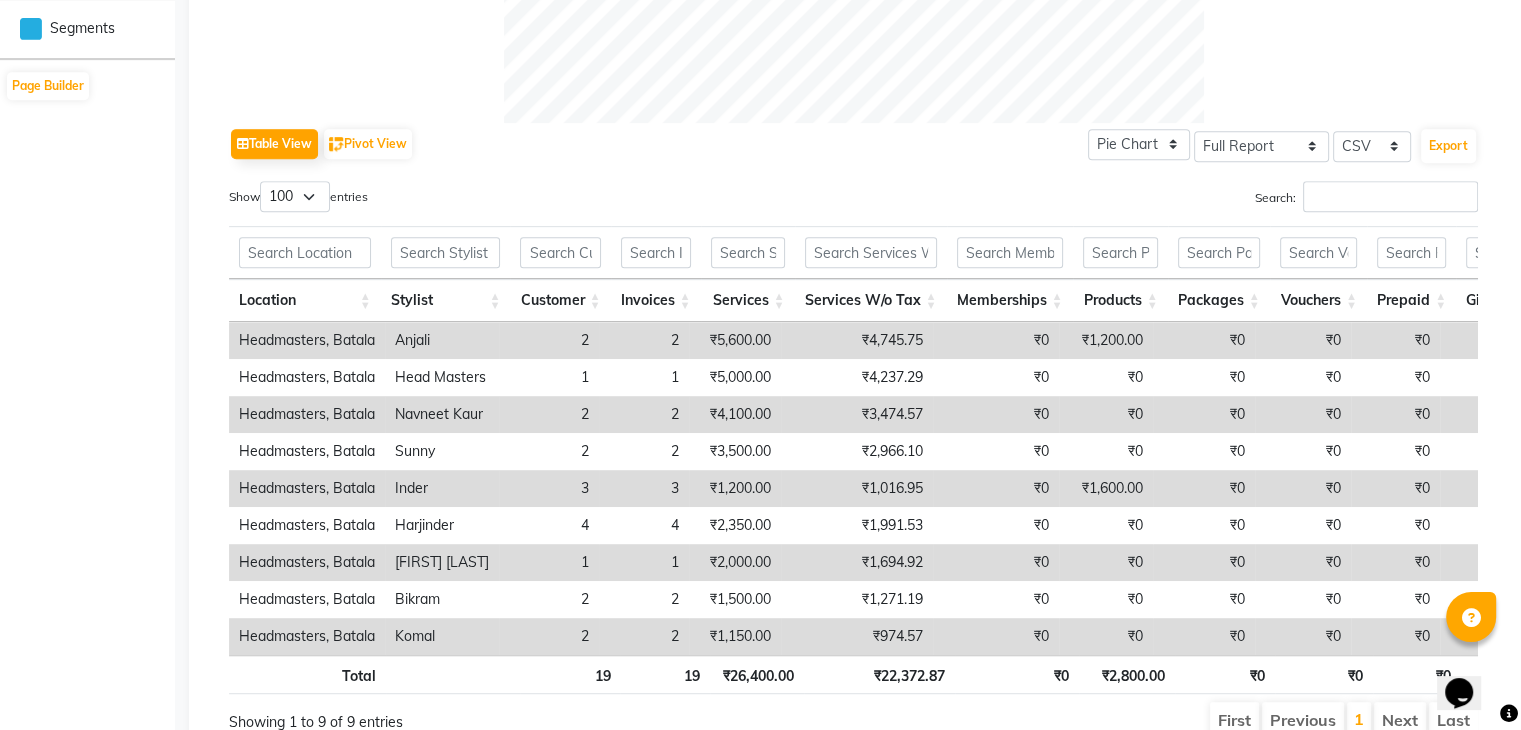 click on "Table View   Pivot View  Pie Chart Bar Chart Select Full Report Filtered Report Select CSV PDF  Export  Show  10 25 50 100  entries Search: Location Stylist Customer Invoices Services Services W/o Tax Memberships Products Packages Vouchers Prepaid Gifts Average Total Total W/o Tax Payment Redemption Redemption Share Emp Code Location Stylist Customer Invoices Services Services W/o Tax Memberships Products Packages Vouchers Prepaid Gifts Average Total Total W/o Tax Payment Redemption Redemption Share Emp Code Total 19 19 ₹26,400.00 ₹22,372.87 ₹0 ₹2,800.00 ₹0 ₹0 ₹0 ₹0 ₹17,045.83 ₹29,200.00 ₹24,745.75 ₹29,200.00 ₹0 ₹0 Headmasters, Batala Anjali 2 2 ₹5,600.00 ₹4,745.75 ₹0 ₹1,200.00 ₹0 ₹0 ₹0 ₹0 ₹3,400.00 ₹6,800.00 ₹5,762.70 ₹6,800.00 ₹0 ₹0 e3148-10 Headmasters, Batala Head Masters 1 1 ₹5,000.00 ₹4,237.29 ₹0 ₹0 ₹0 ₹0 ₹0 ₹0 ₹5,000.00 ₹5,000.00 ₹4,237.29 ₹5,000.00 ₹0 ₹0 e3148-20 Headmasters, Batala Navneet Kaur  2 2 ₹4,100.00 2 2" 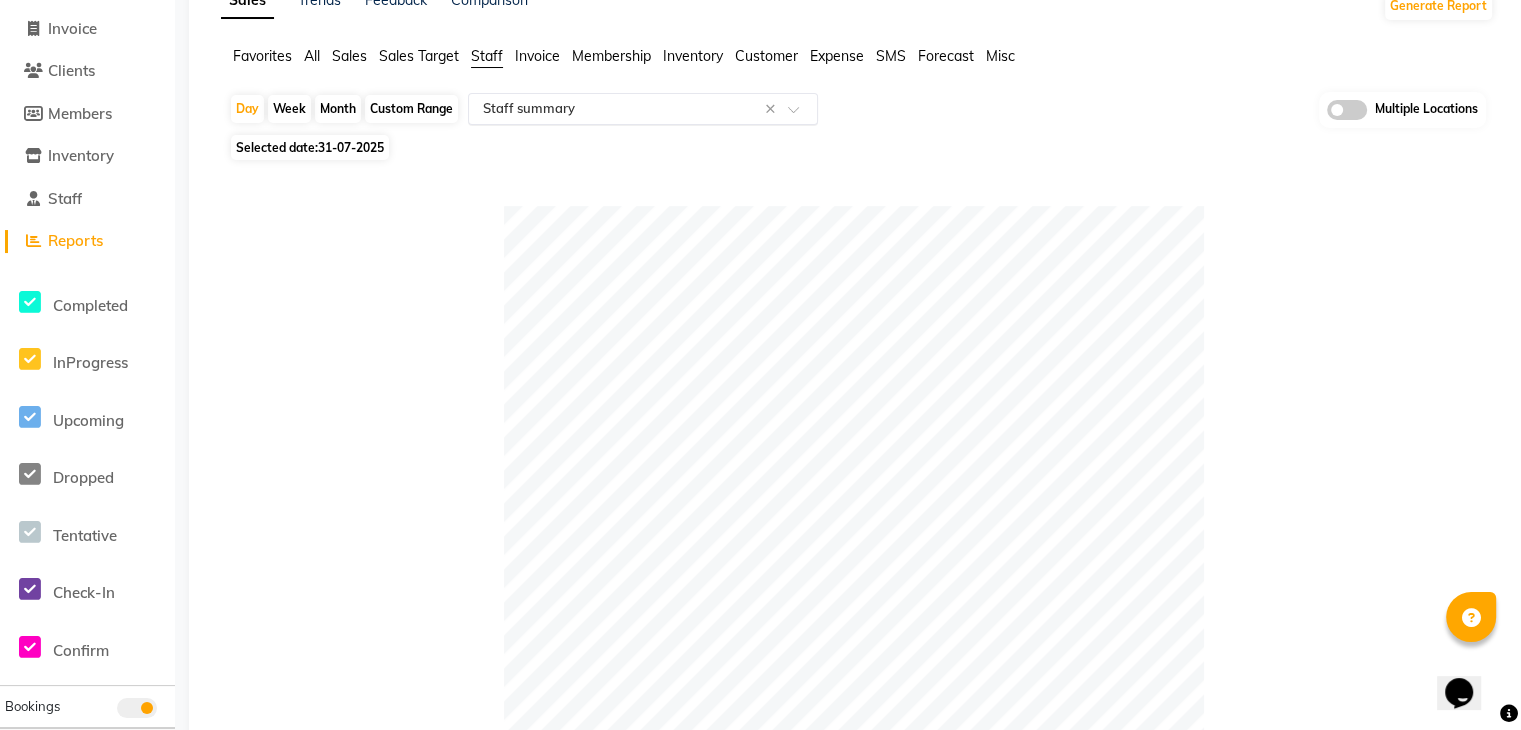 scroll, scrollTop: 0, scrollLeft: 0, axis: both 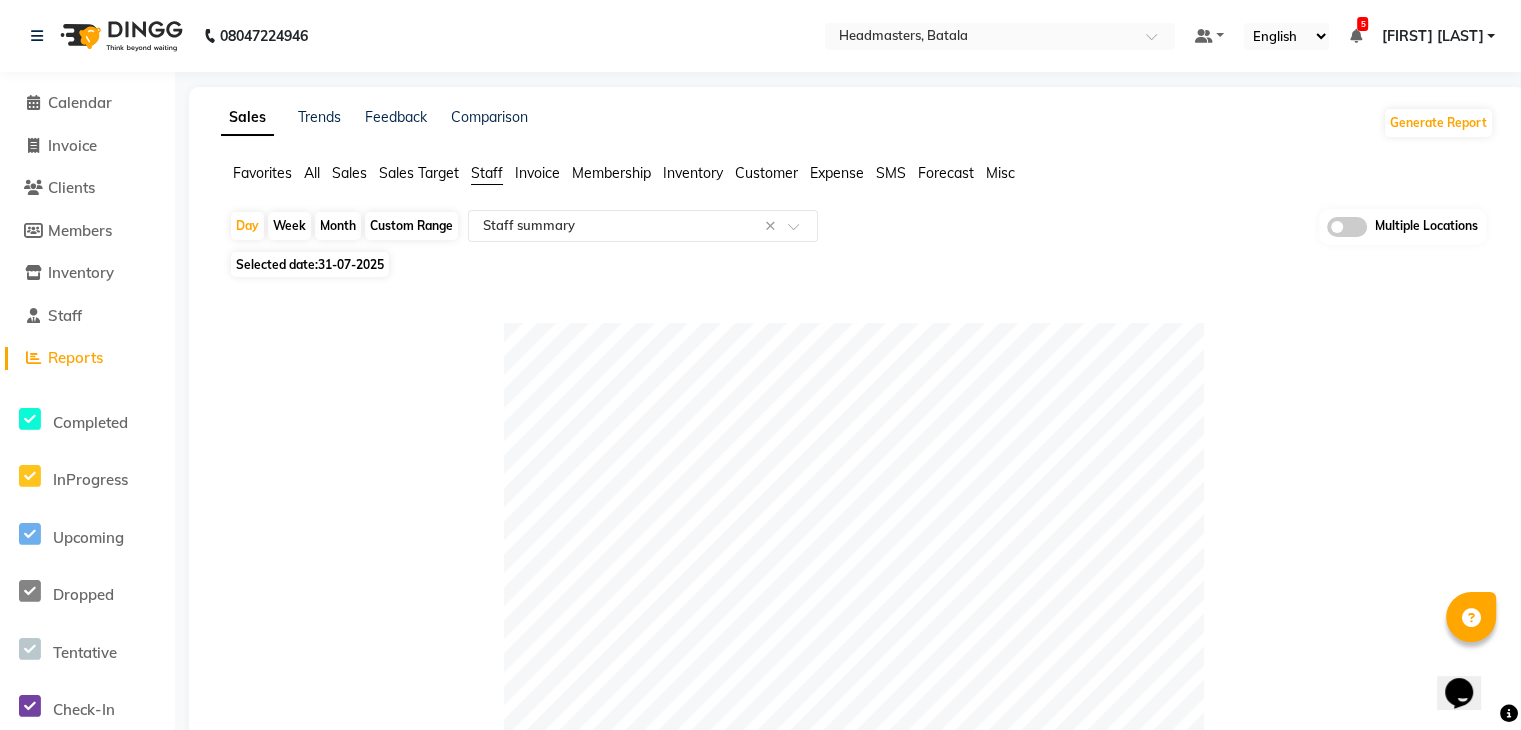 click on "Selected date:  31-07-2025" 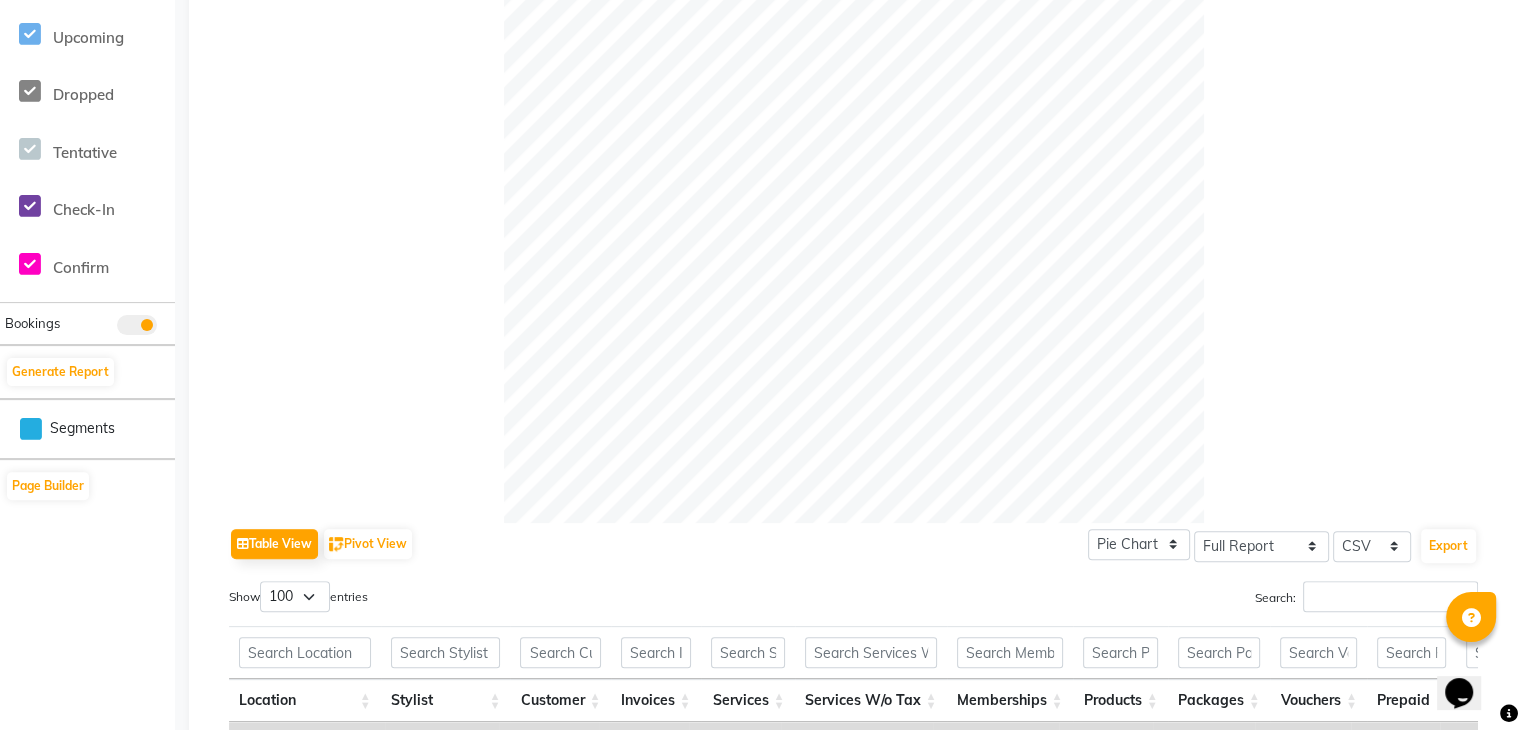click 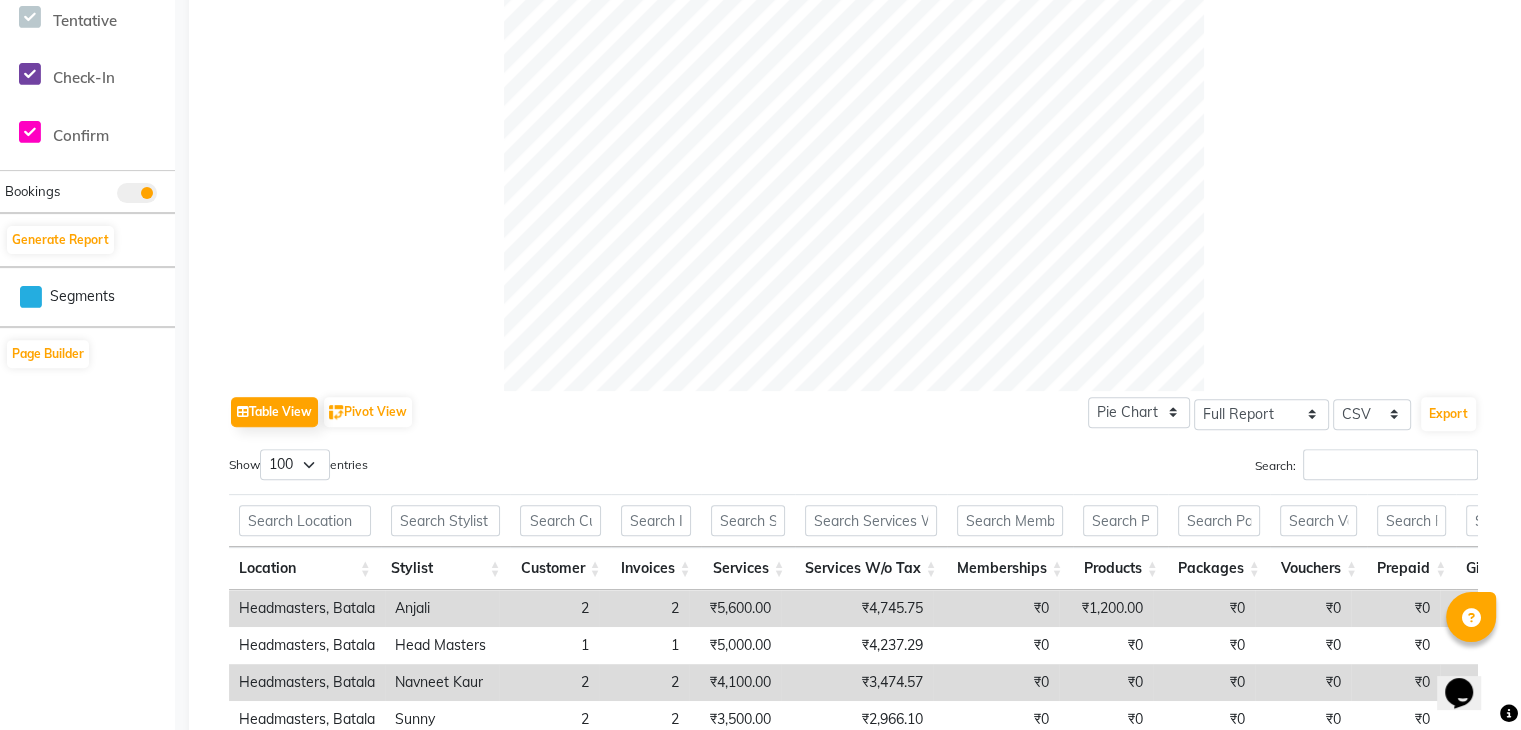 scroll, scrollTop: 800, scrollLeft: 0, axis: vertical 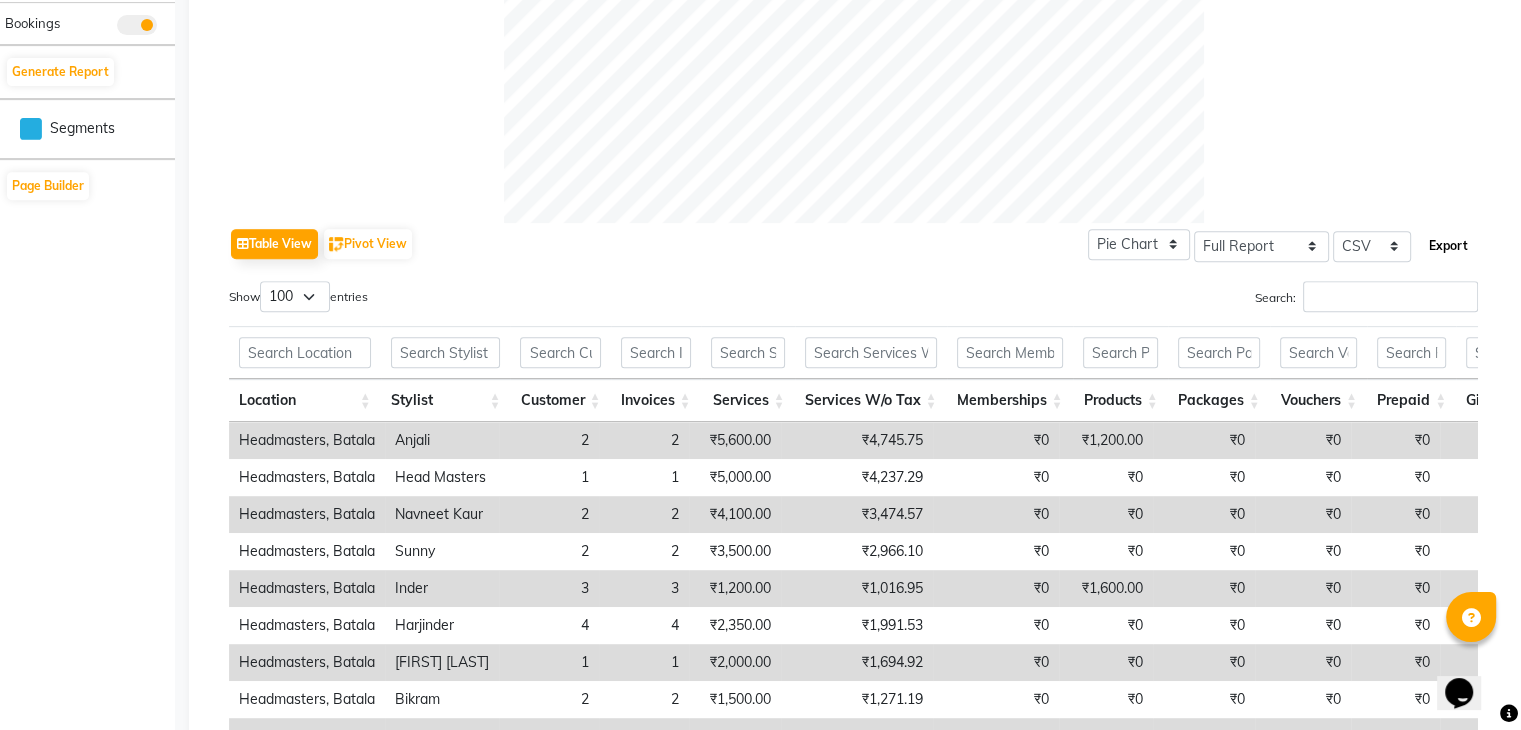 click on "Export" 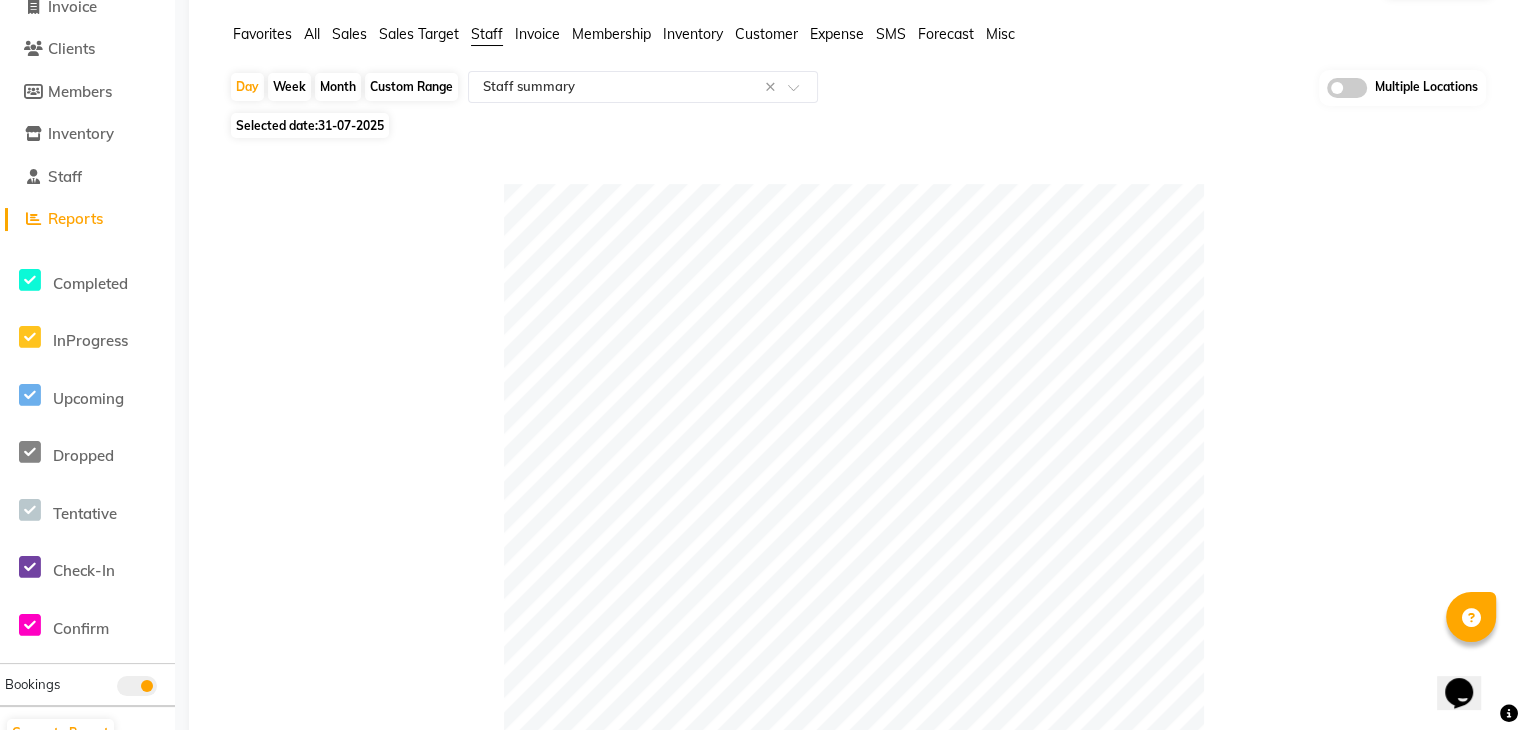 scroll, scrollTop: 0, scrollLeft: 0, axis: both 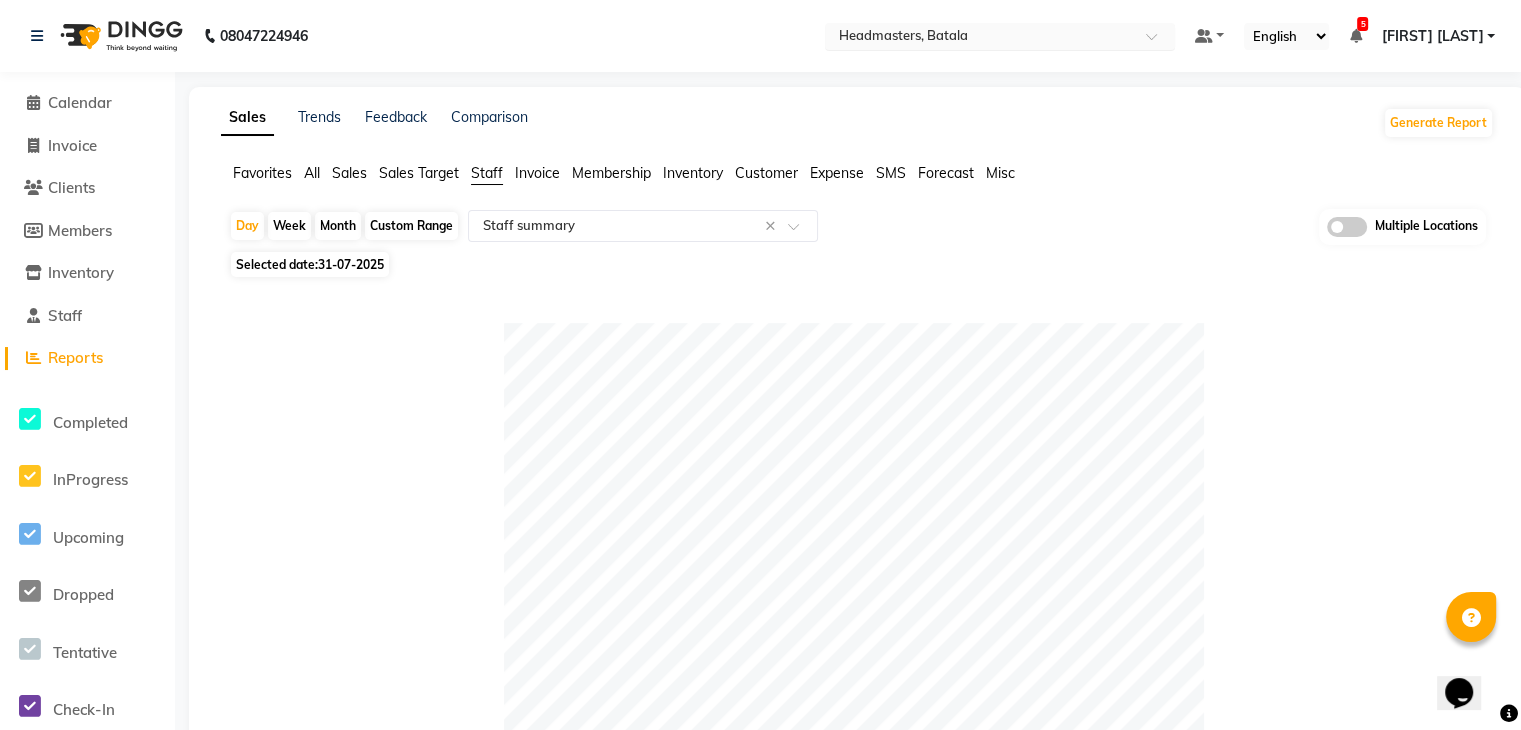 type 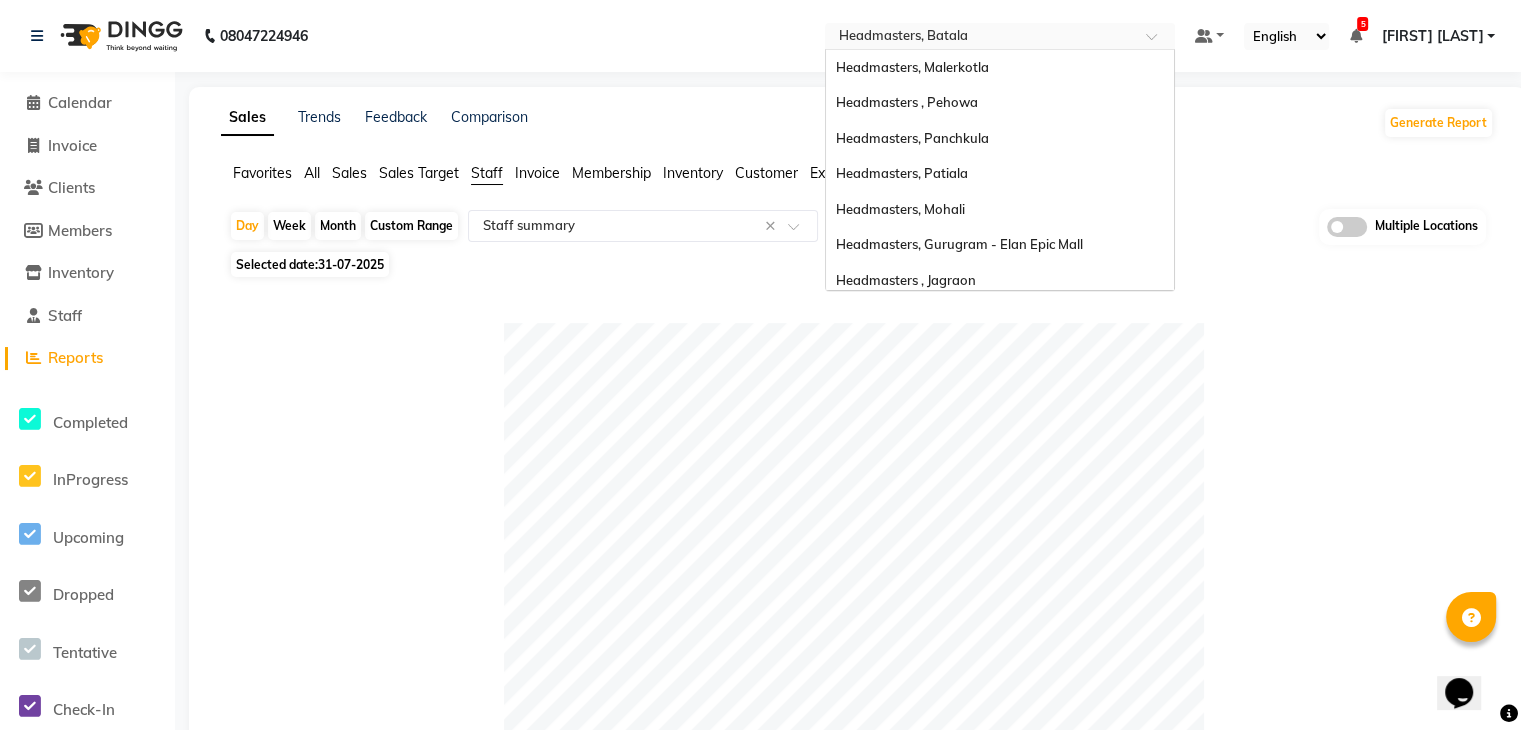scroll, scrollTop: 328, scrollLeft: 0, axis: vertical 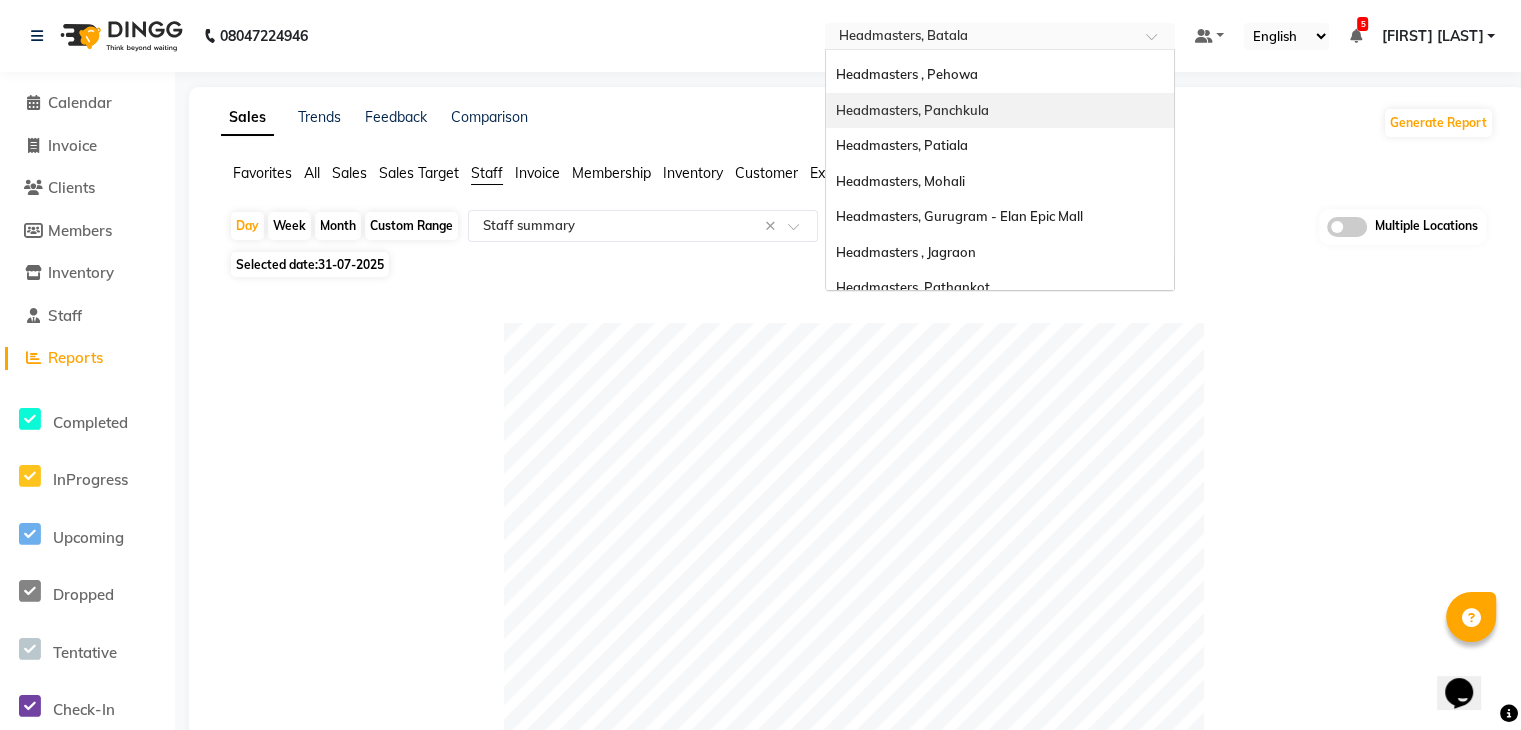 click on "Headmasters, Panchkula" at bounding box center (912, 110) 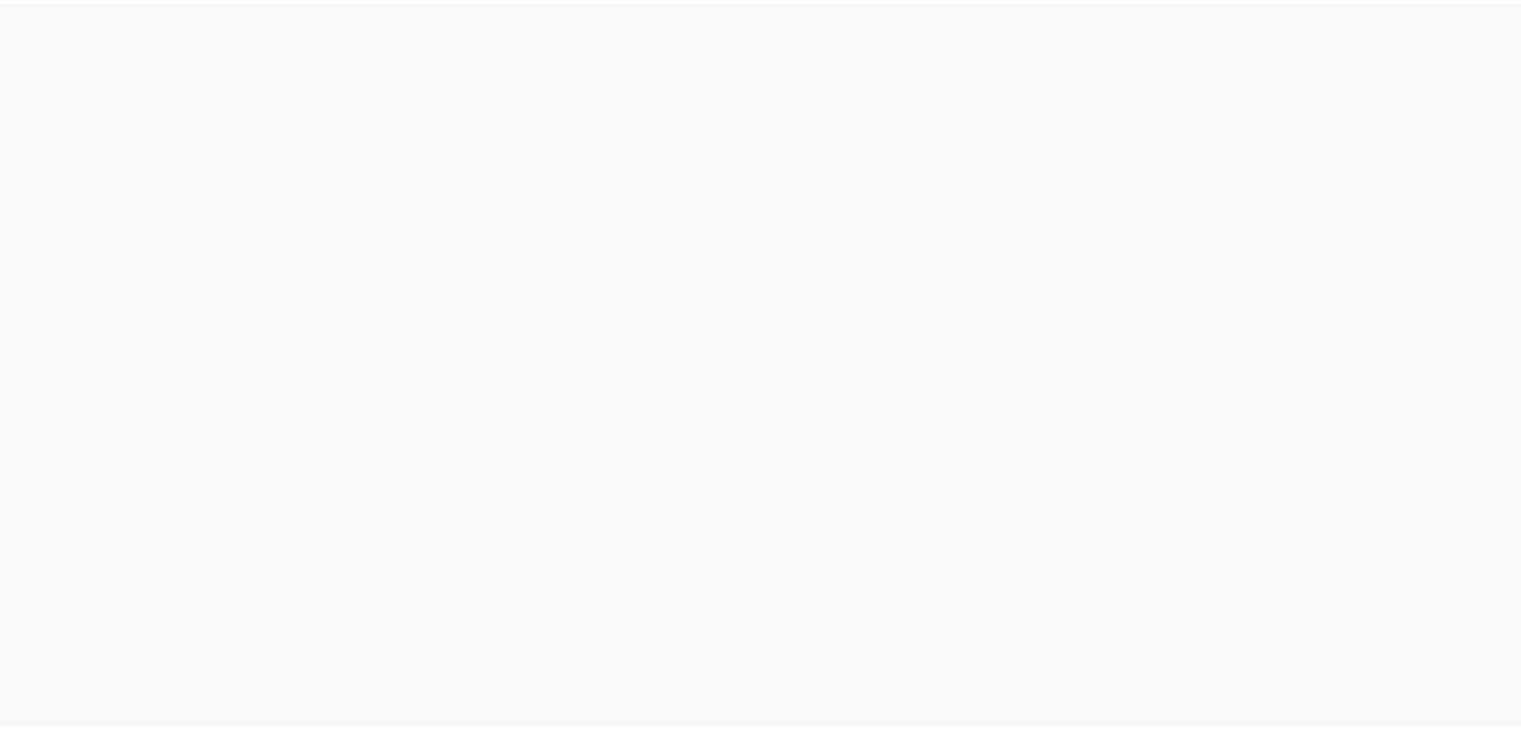 scroll, scrollTop: 0, scrollLeft: 0, axis: both 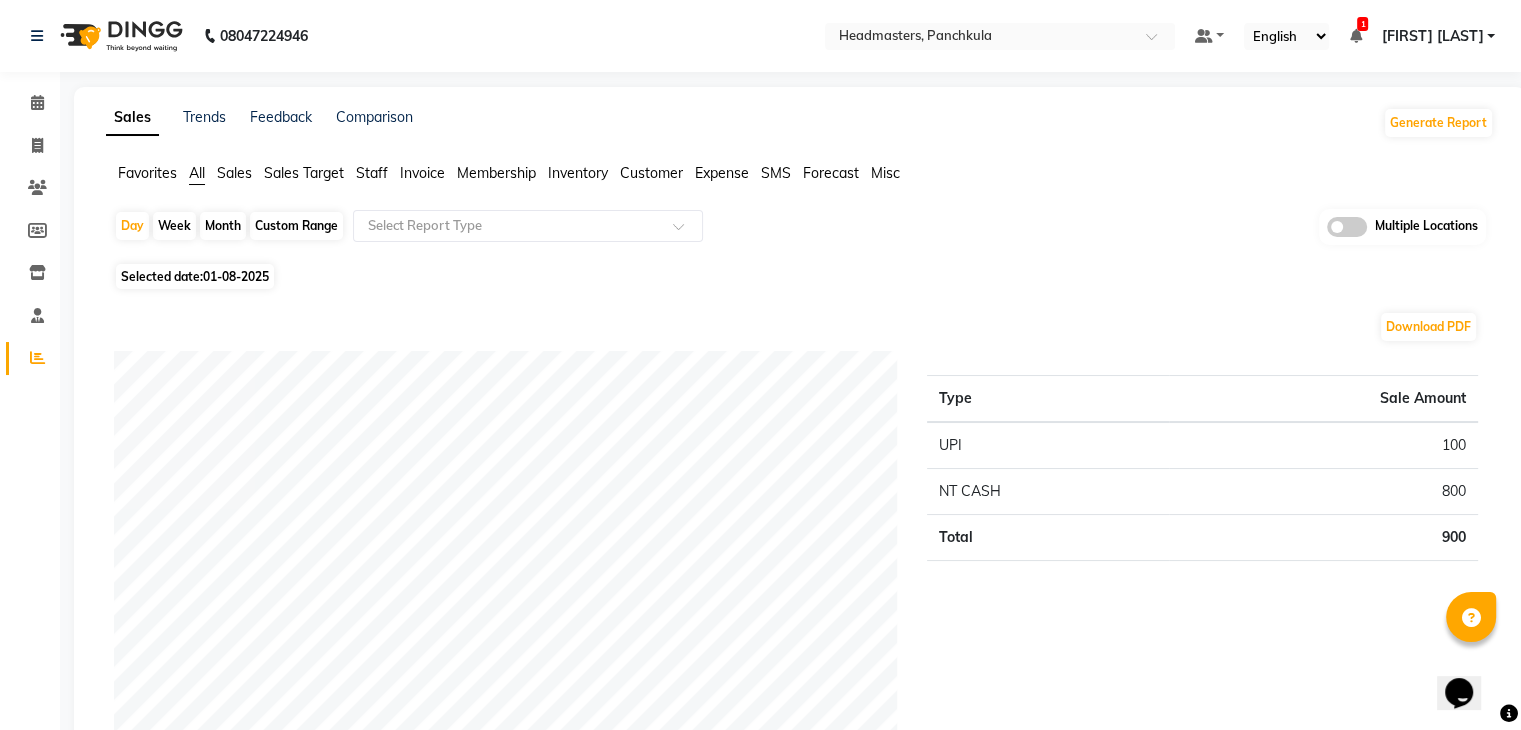 click on "Sales" 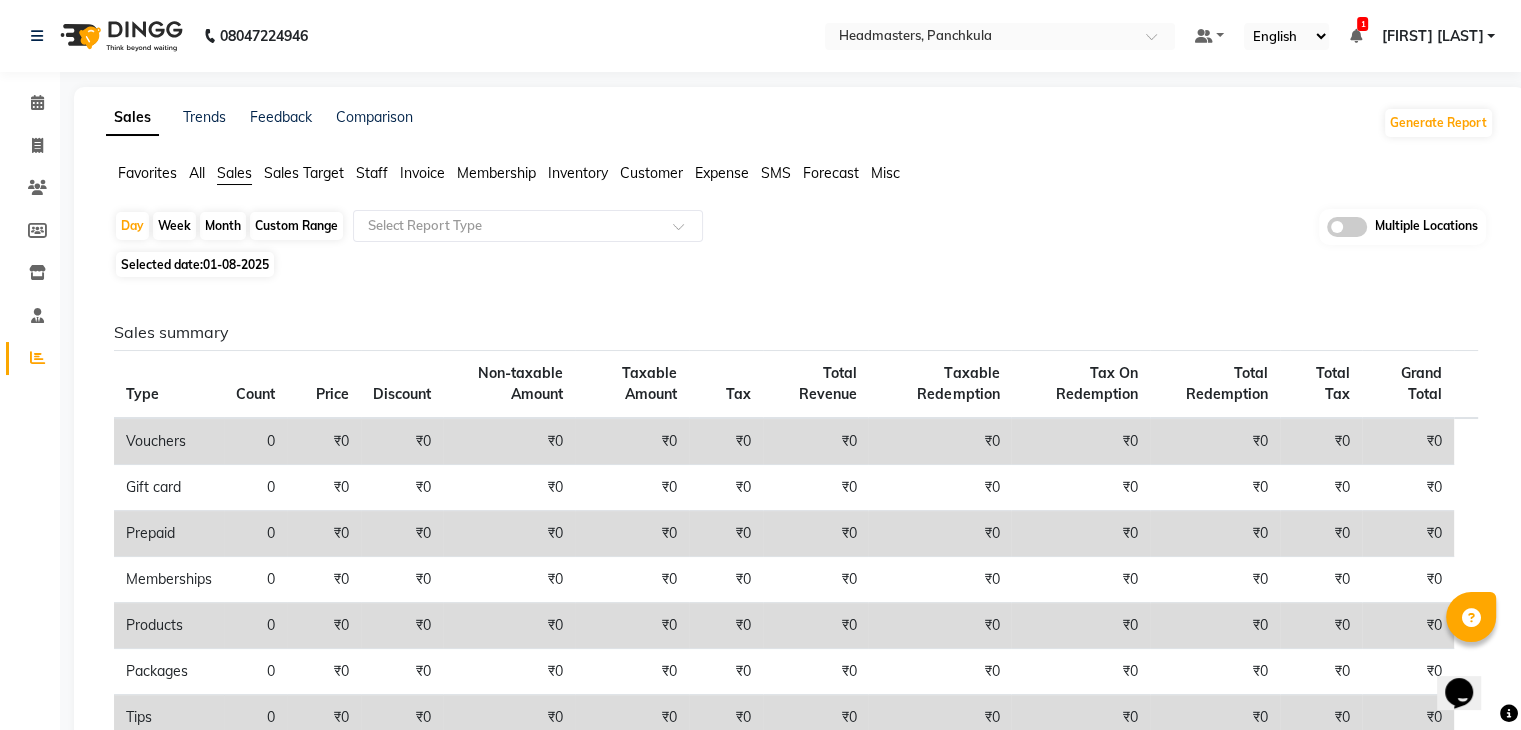 click on "01-08-2025" 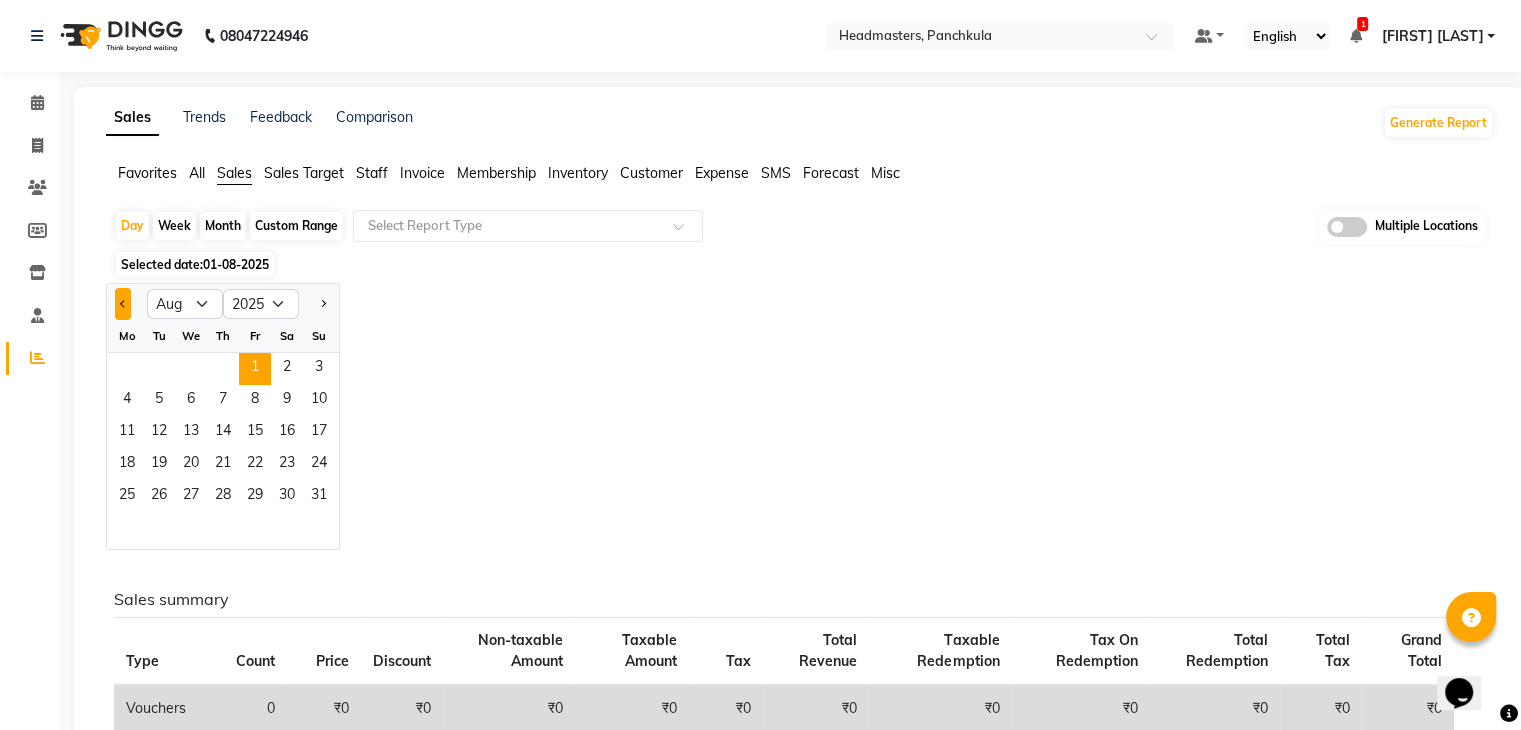 click 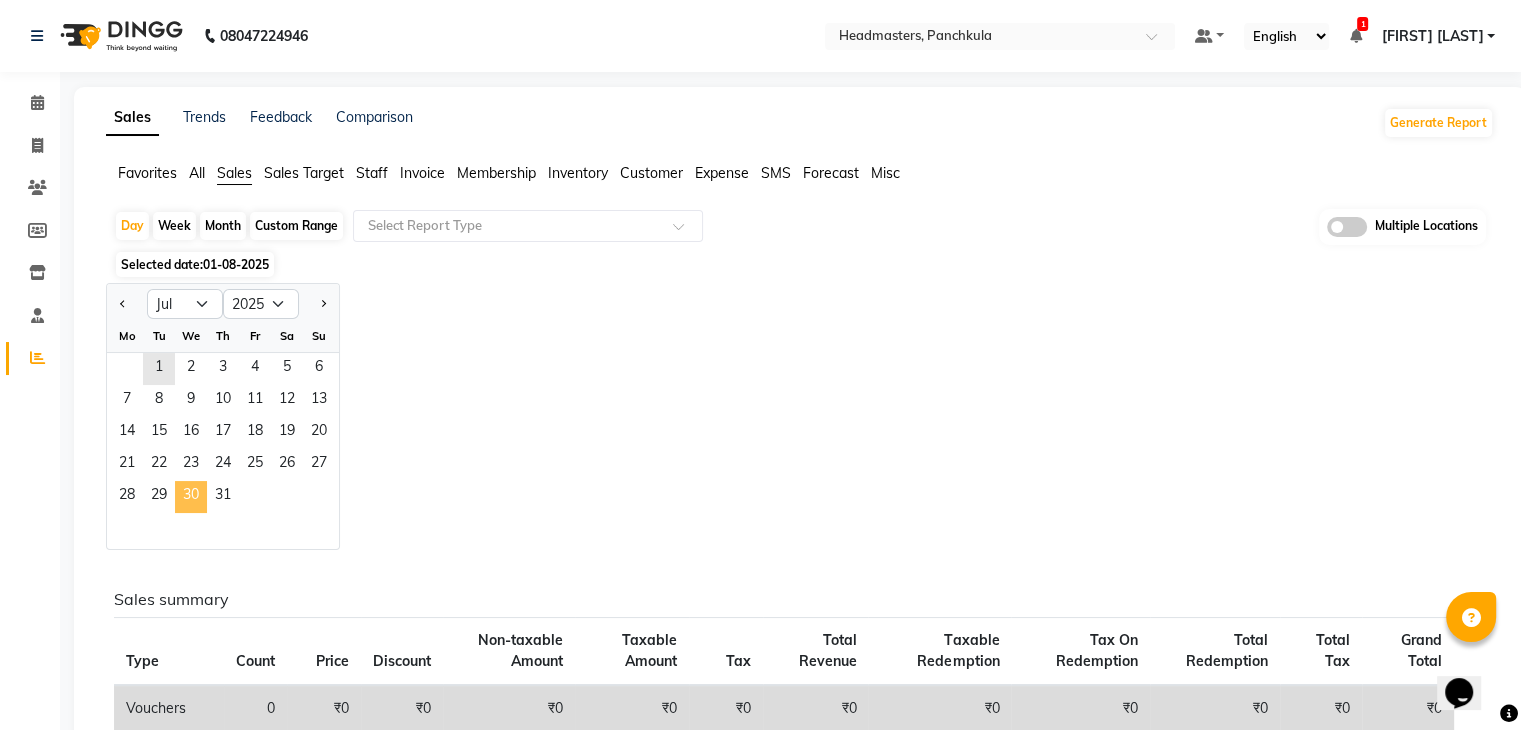 click on "30" 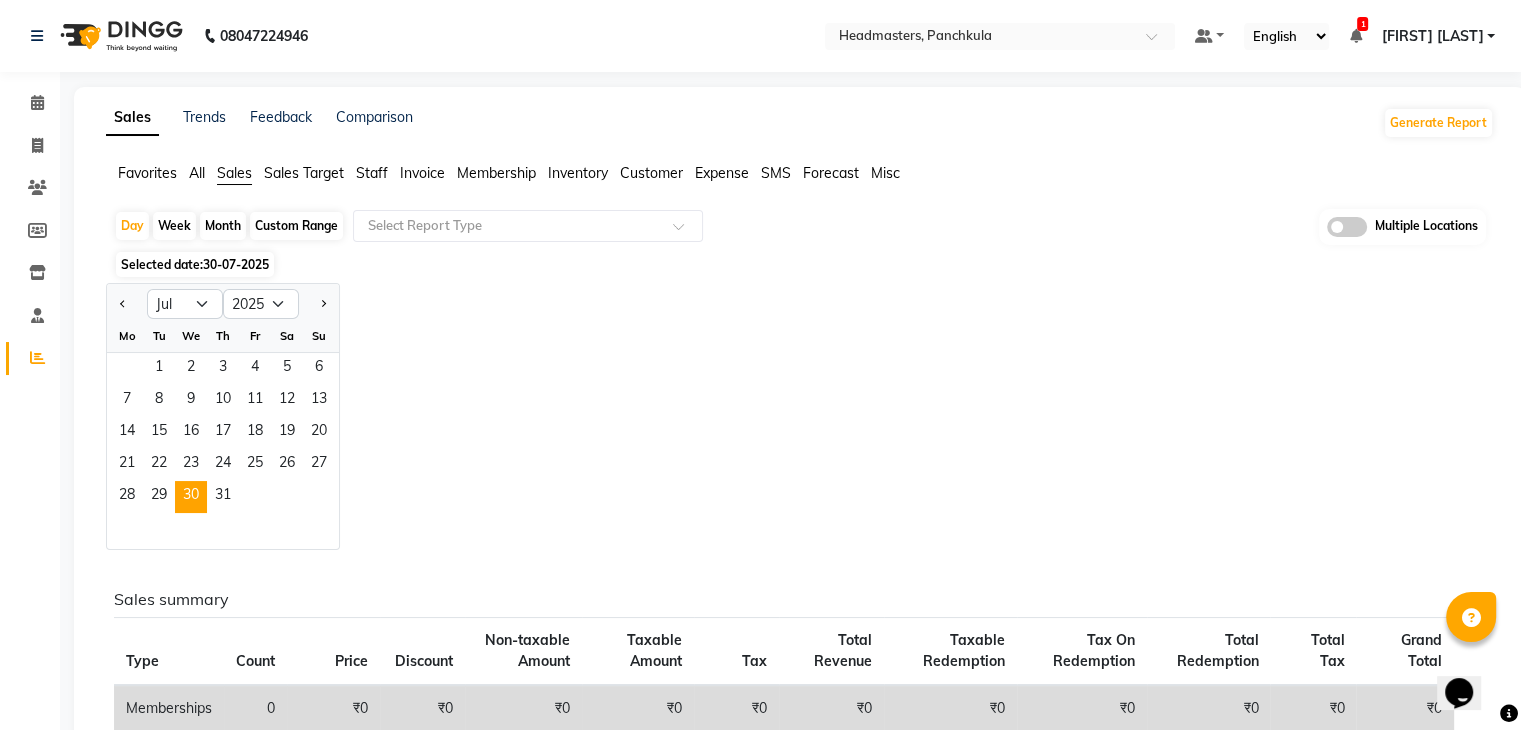 click on "Jan Feb Mar Apr May Jun Jul Aug Sep Oct Nov Dec 2015 2016 2017 2018 2019 2020 2021 2022 2023 2024 2025 2026 2027 2028 2029 2030 2031 2032 2033 2034 2035 Mo Tu We Th Fr Sa Su  1   2   3   4   5   6   7   8   9   10   11   12   13   14   15   16   17   18   19   20   21   22   23   24   25   26   27   28   29   30   31" 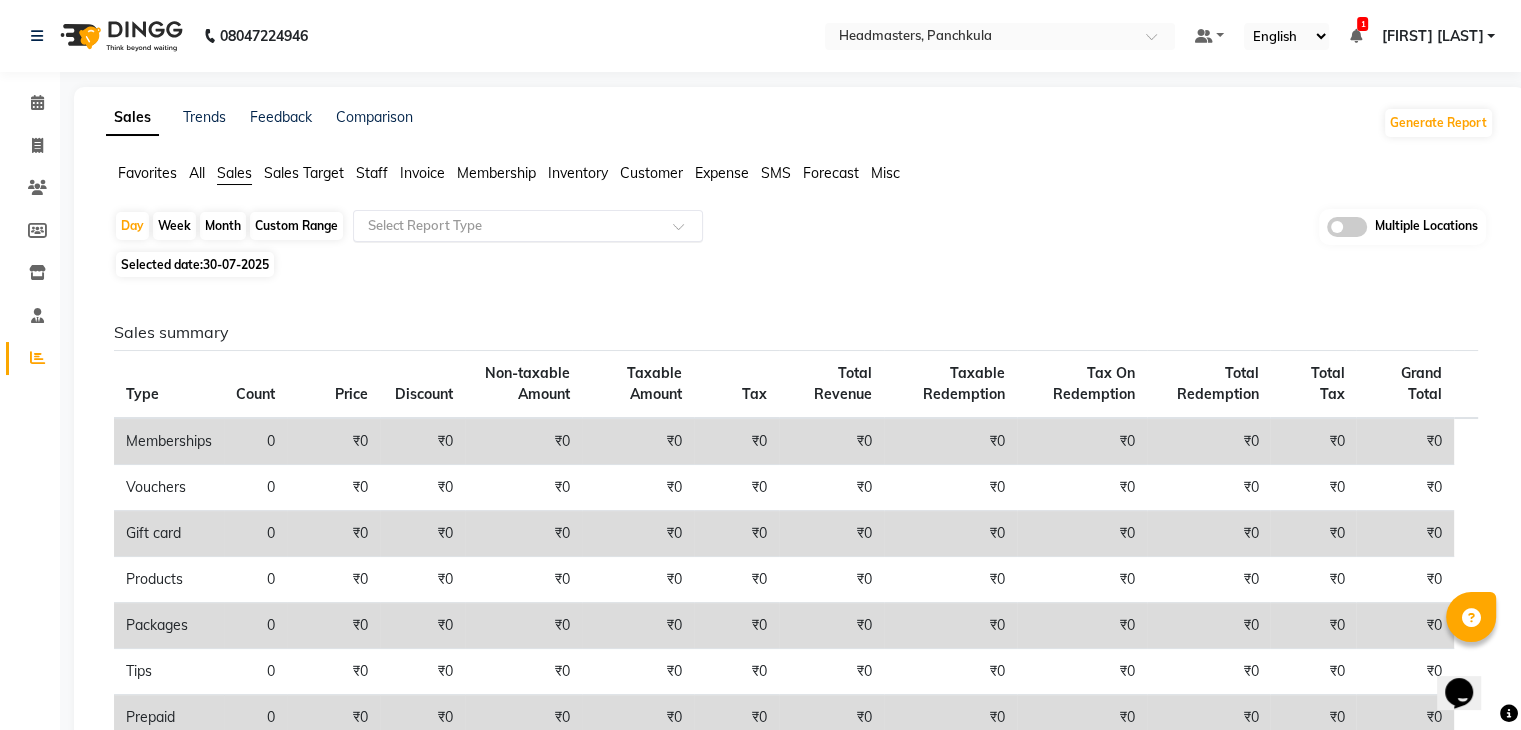 click on "Select Report Type" 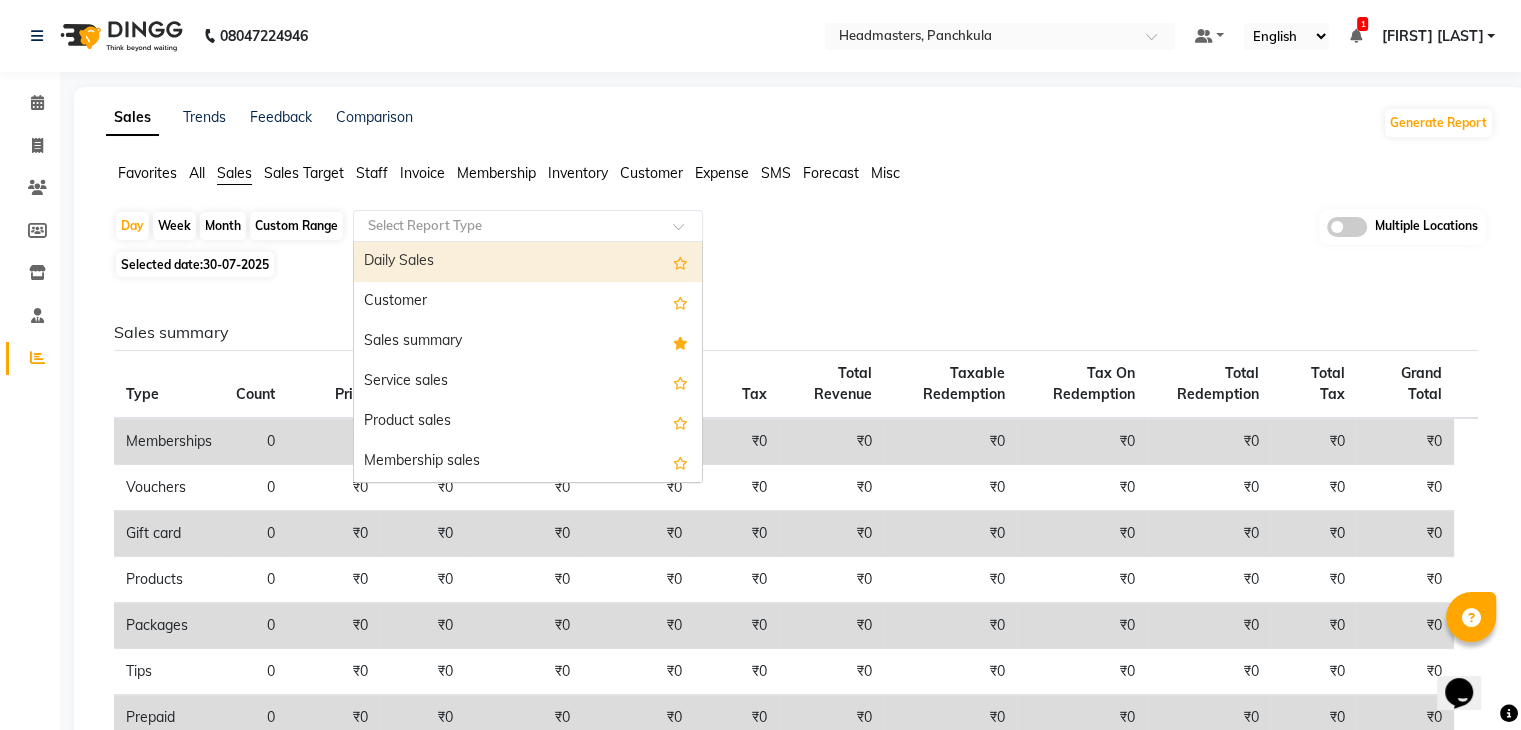 click on "Daily Sales" at bounding box center [528, 262] 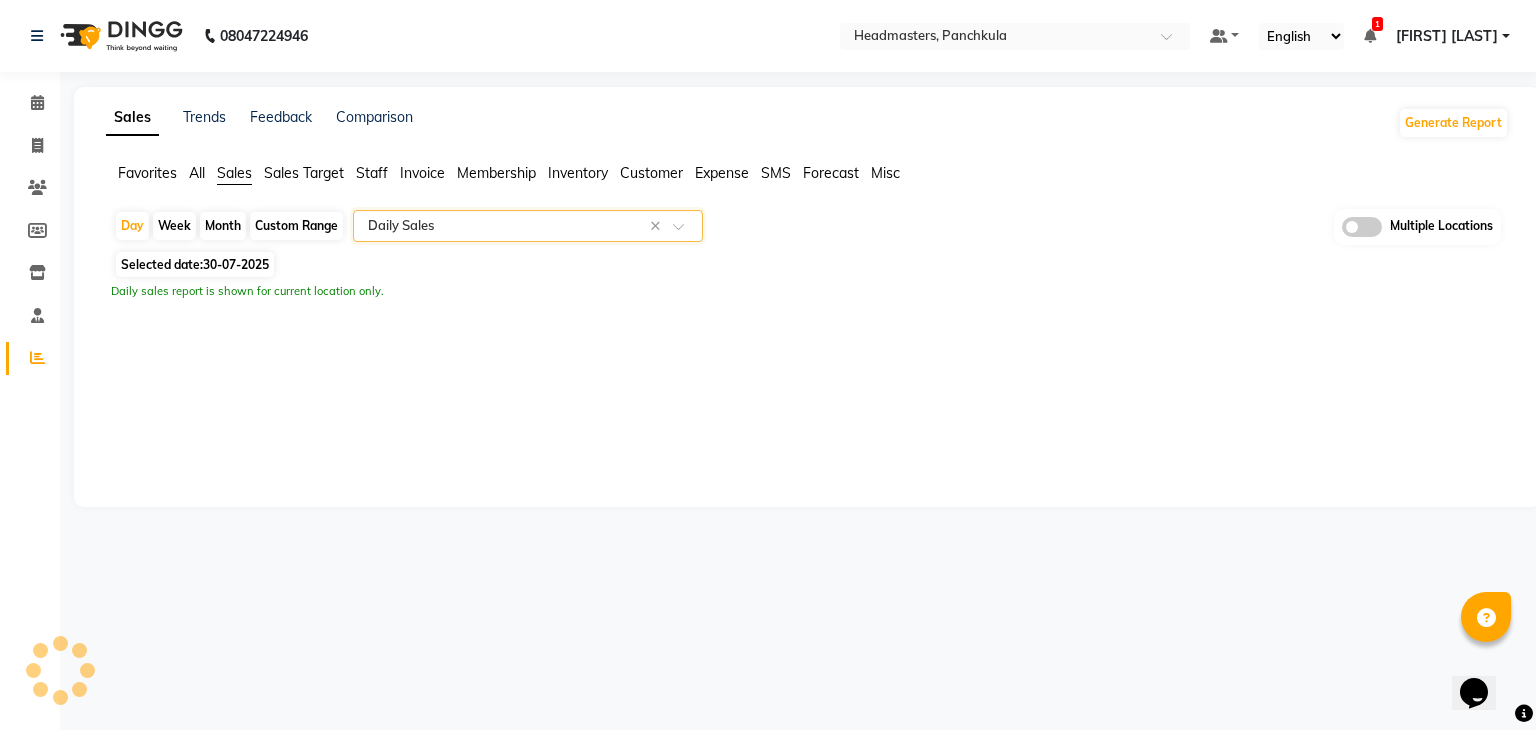 select on "full_report" 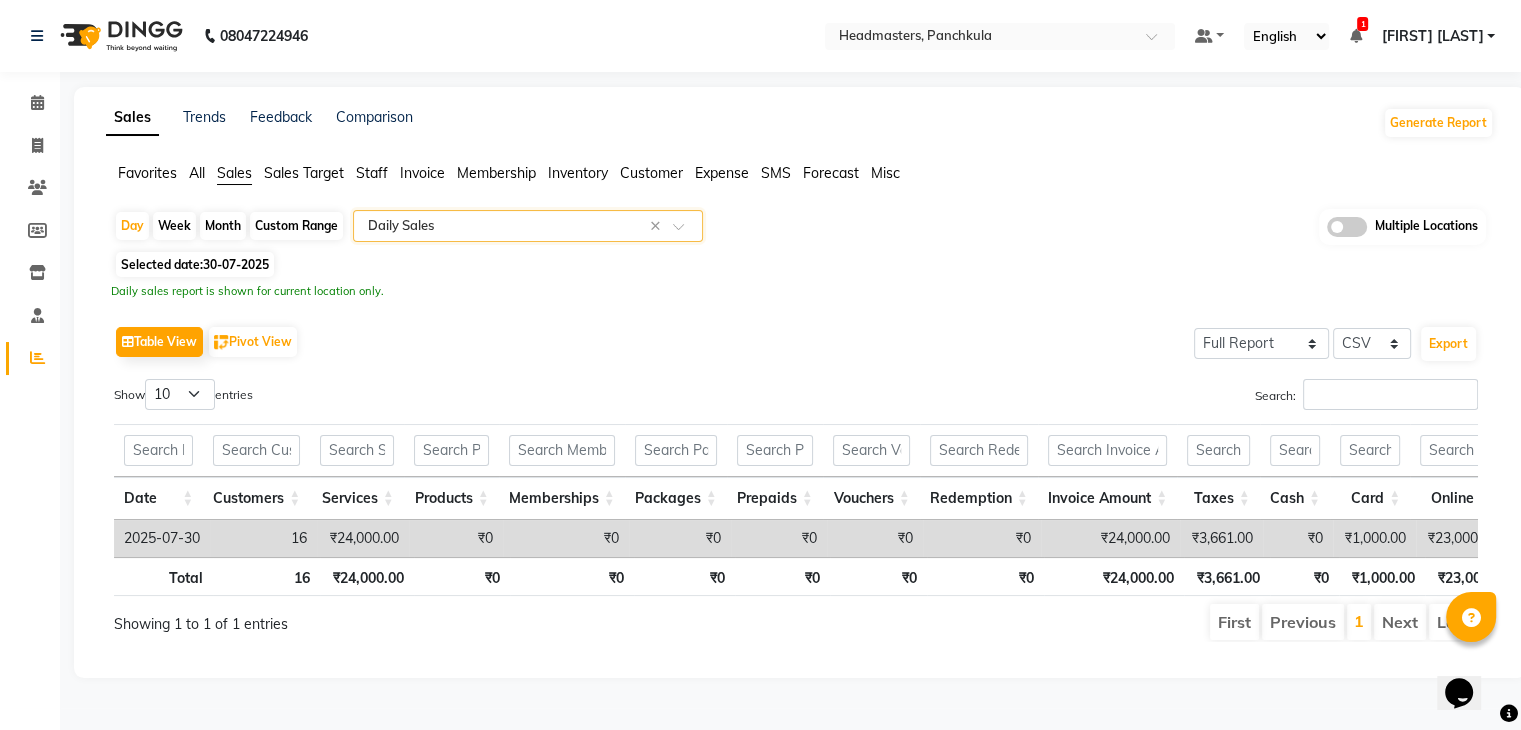 click 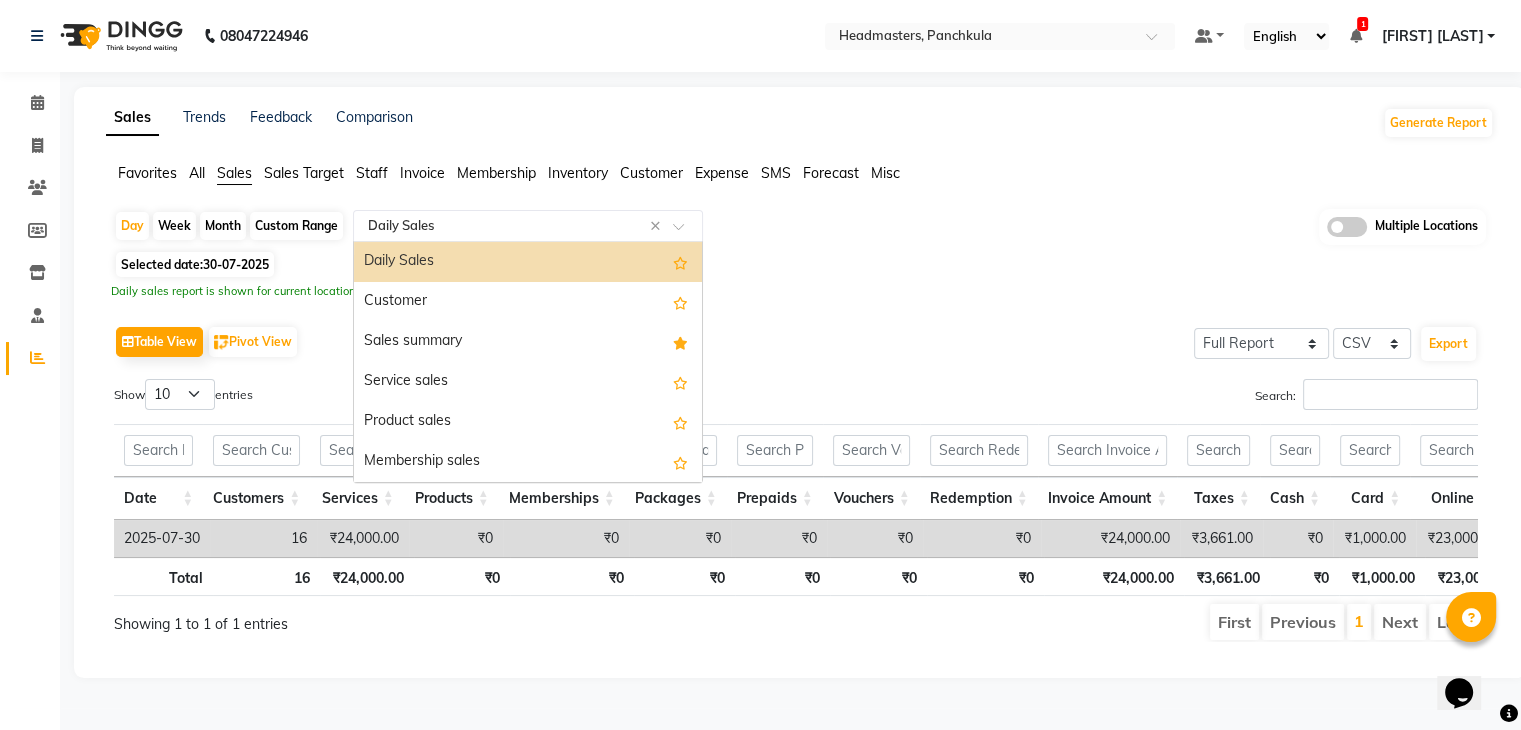 click on "Invoice" 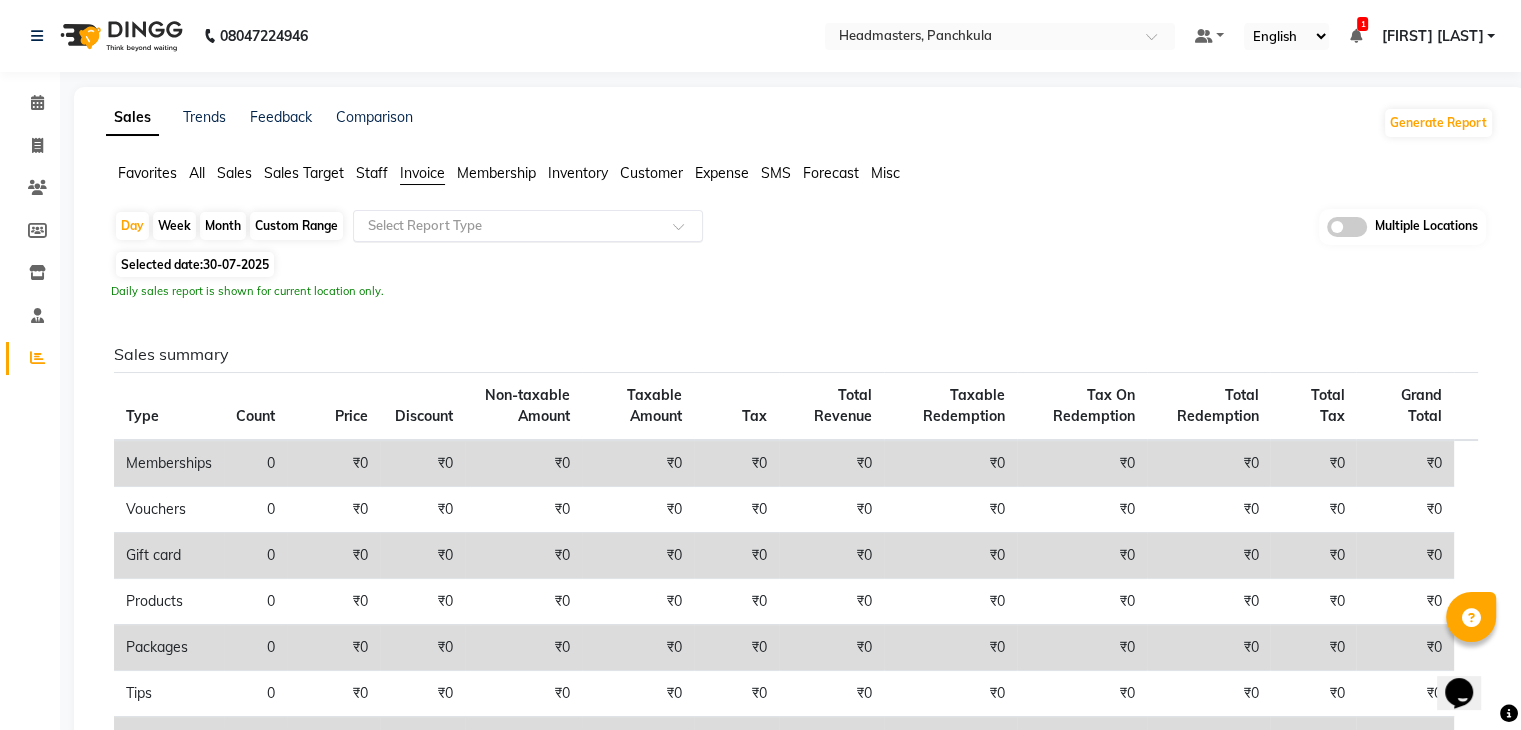 click 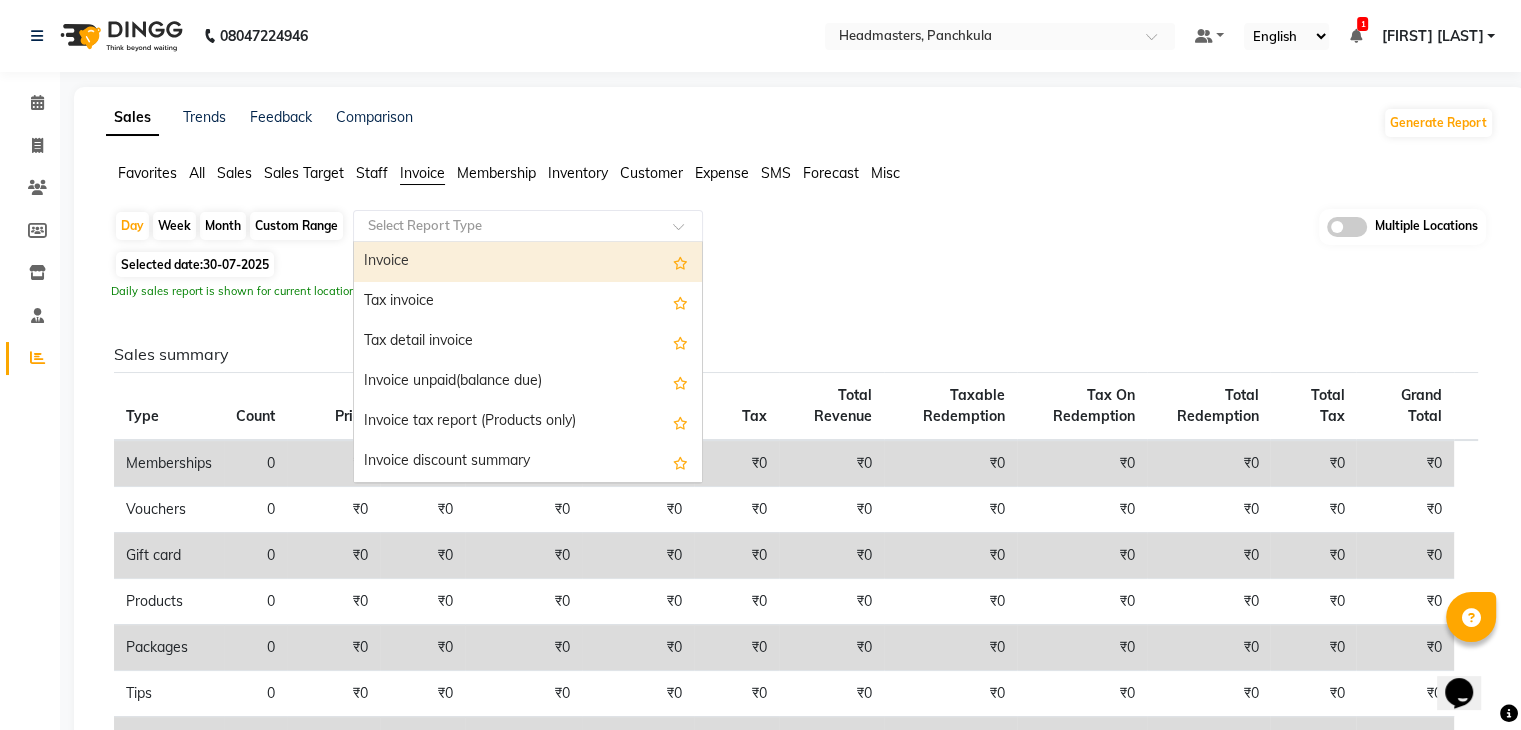 click on "Staff" 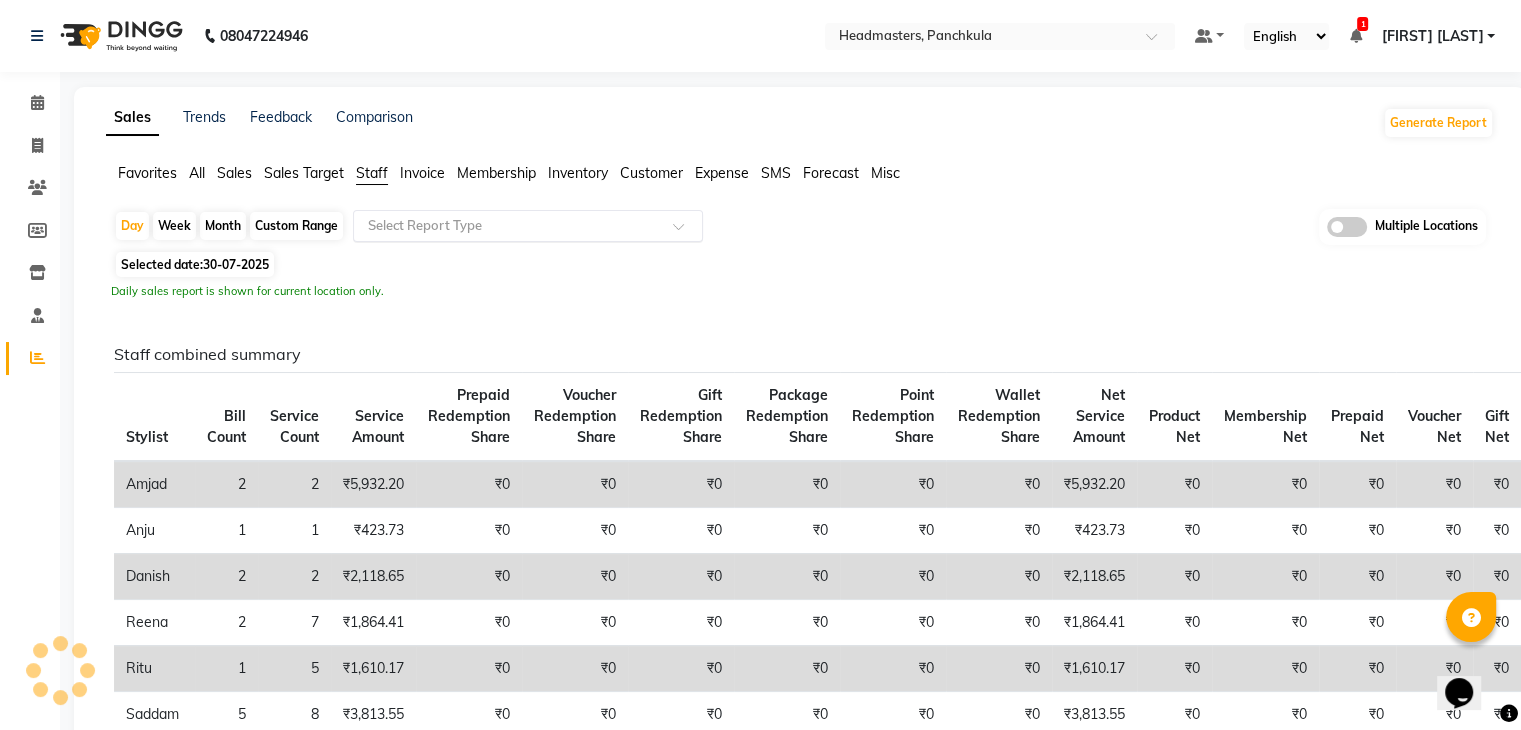 click on "Select Report Type" 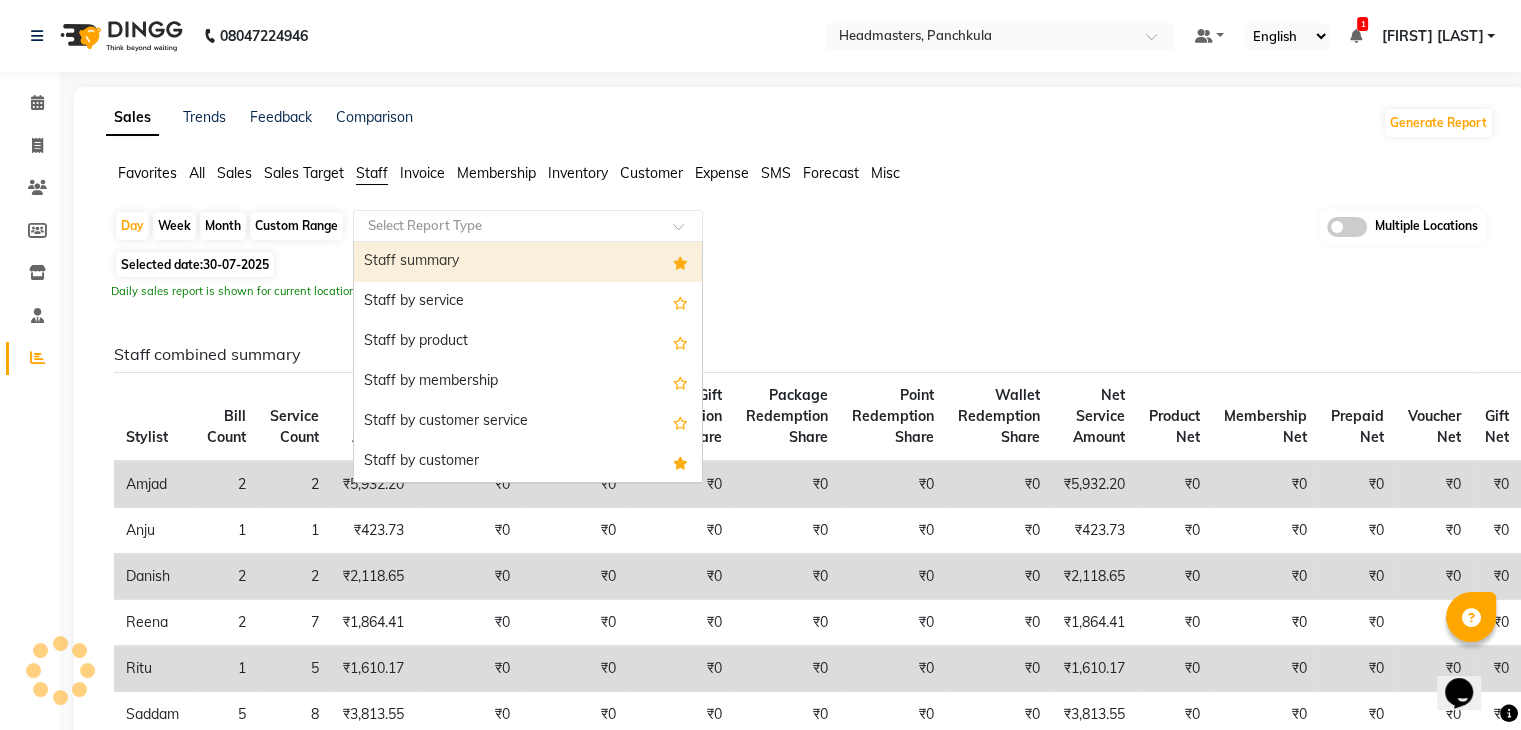 click on "Staff summary" at bounding box center (528, 262) 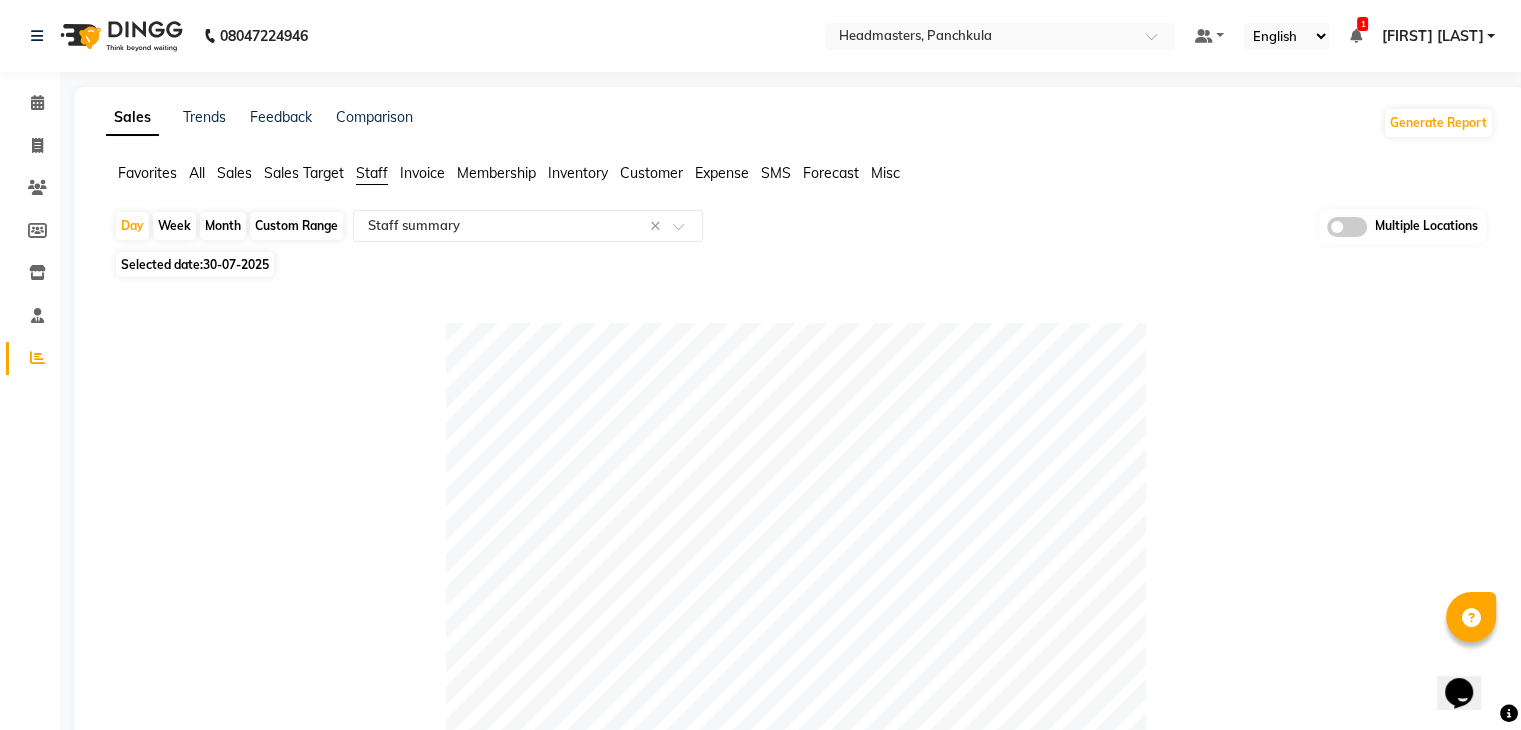 click 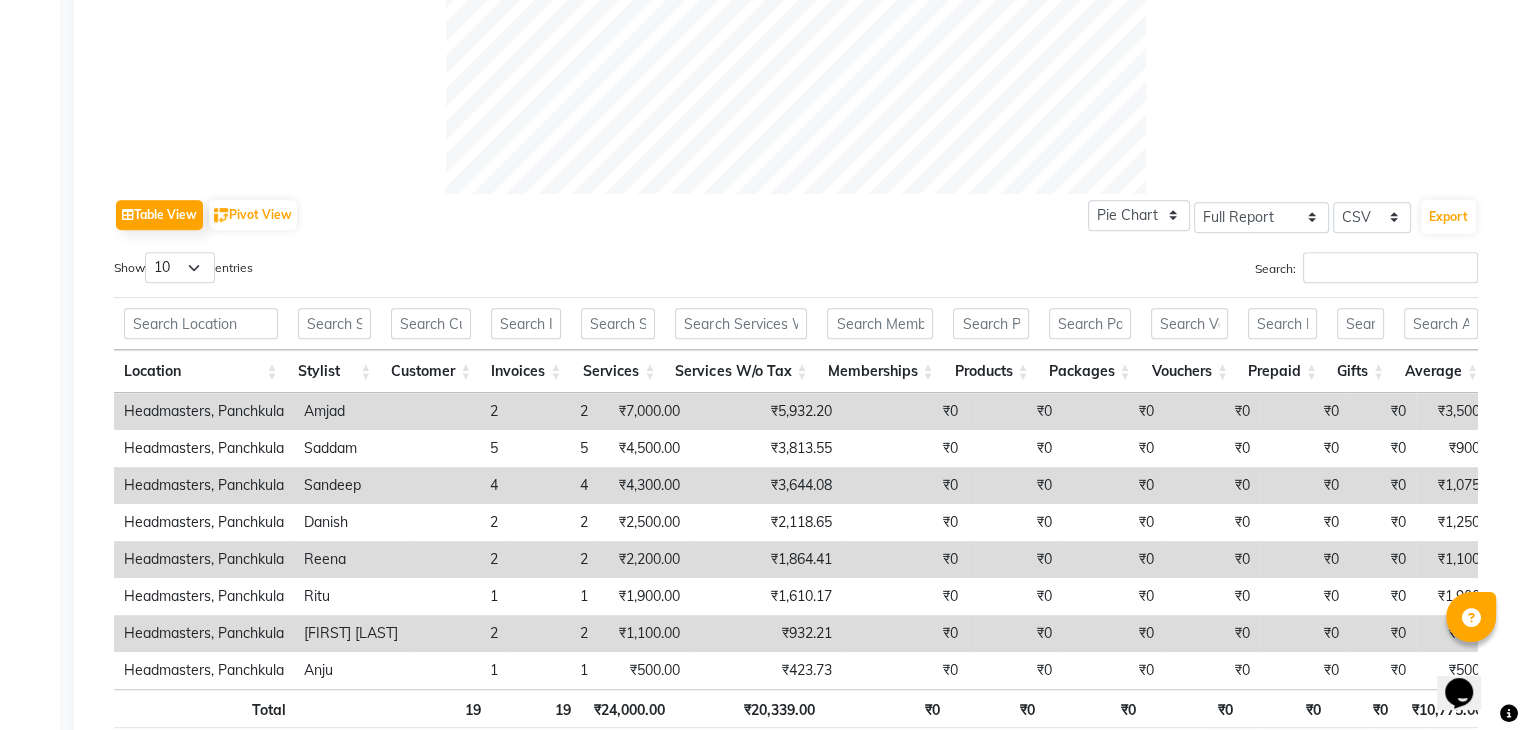 scroll, scrollTop: 900, scrollLeft: 0, axis: vertical 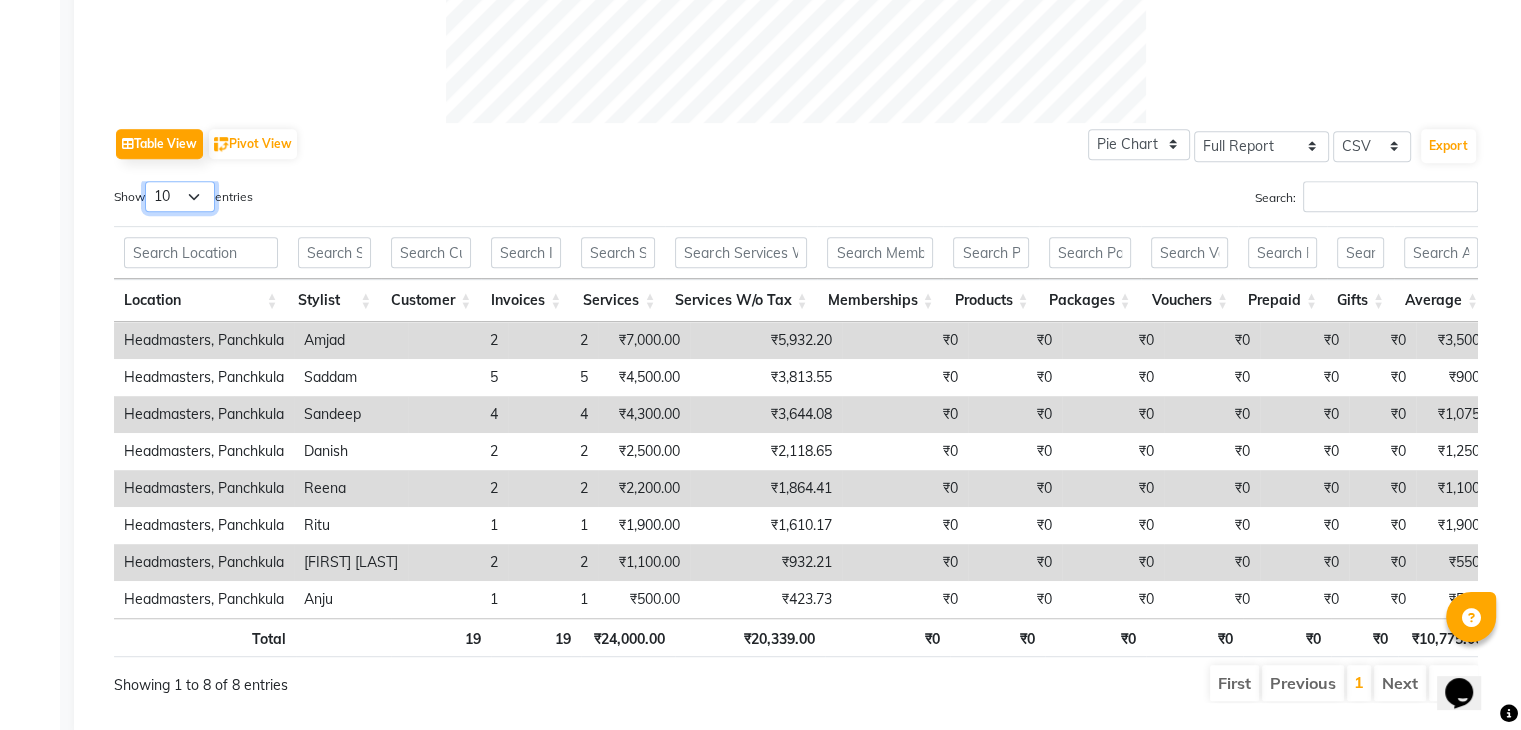 click on "10 25 50 100" at bounding box center (180, 196) 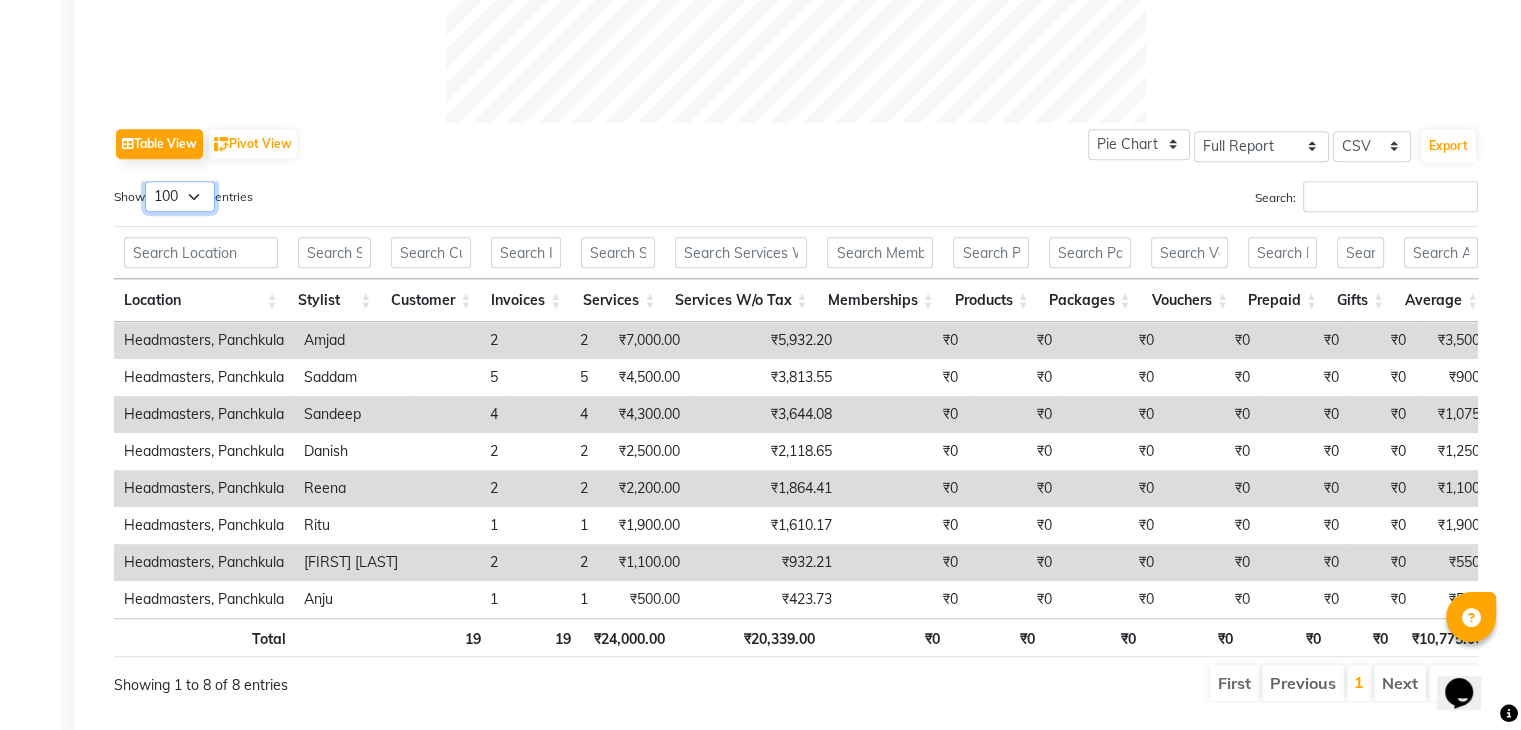 click on "10 25 50 100" at bounding box center [180, 196] 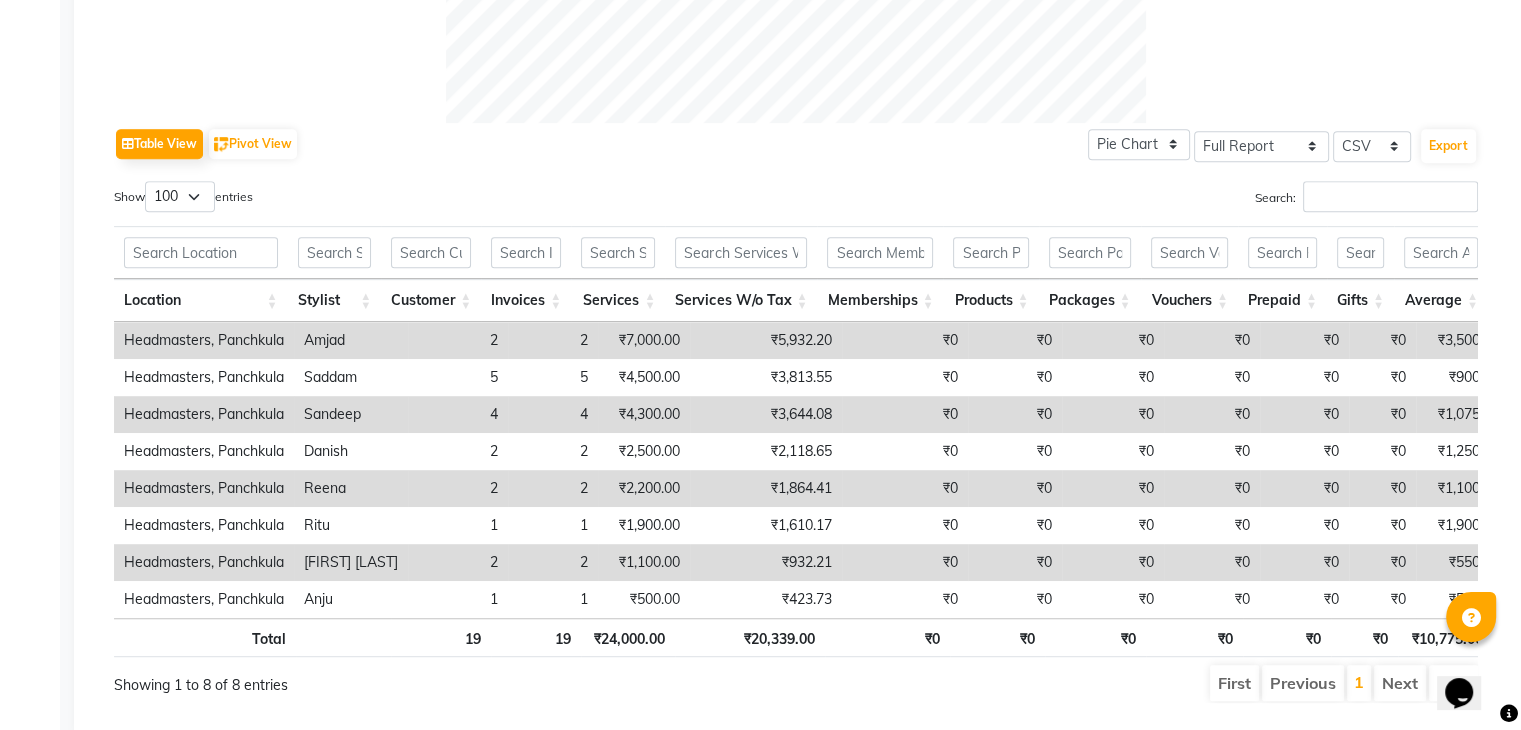 click on "Table View   Pivot View  Pie Chart Bar Chart Select Full Report Filtered Report Select CSV PDF  Export" 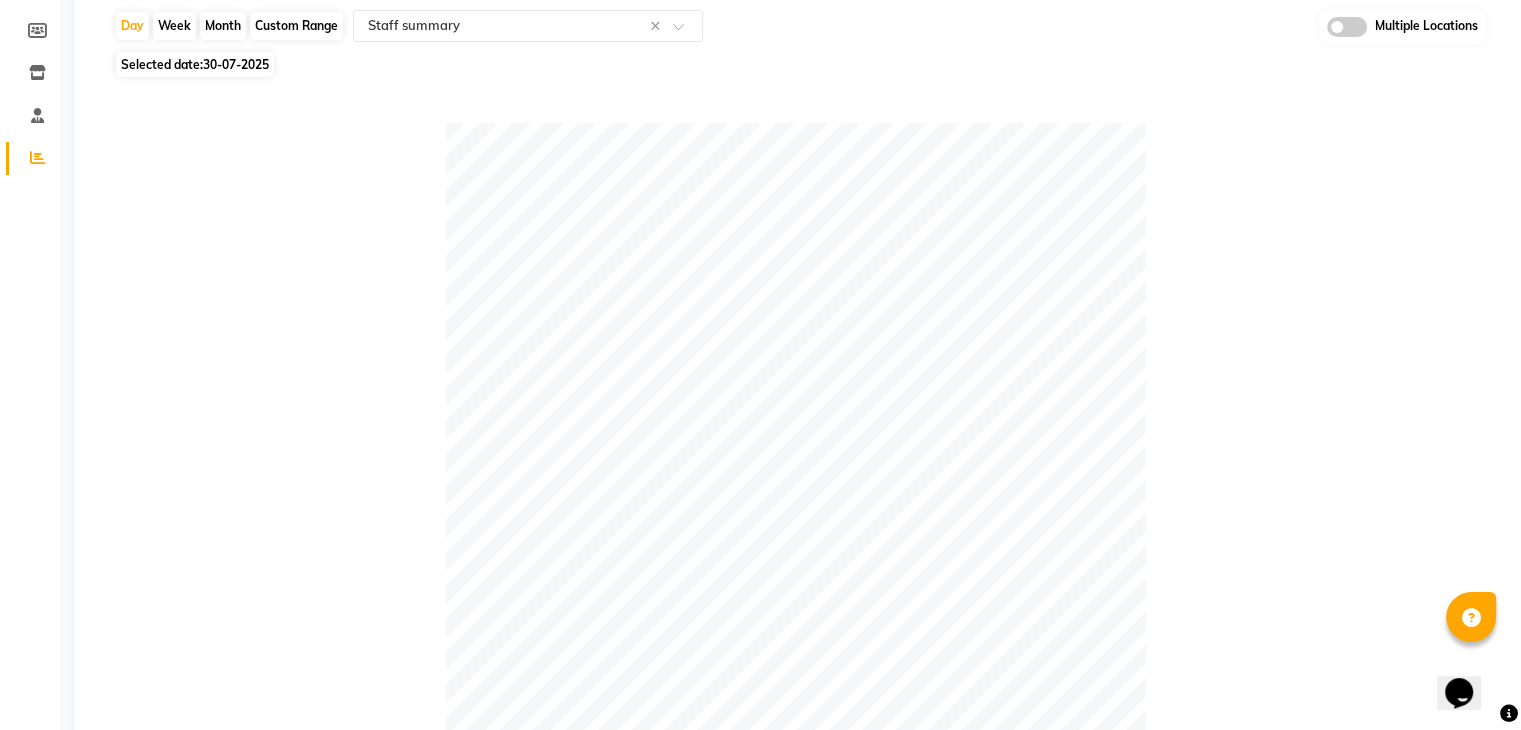 click 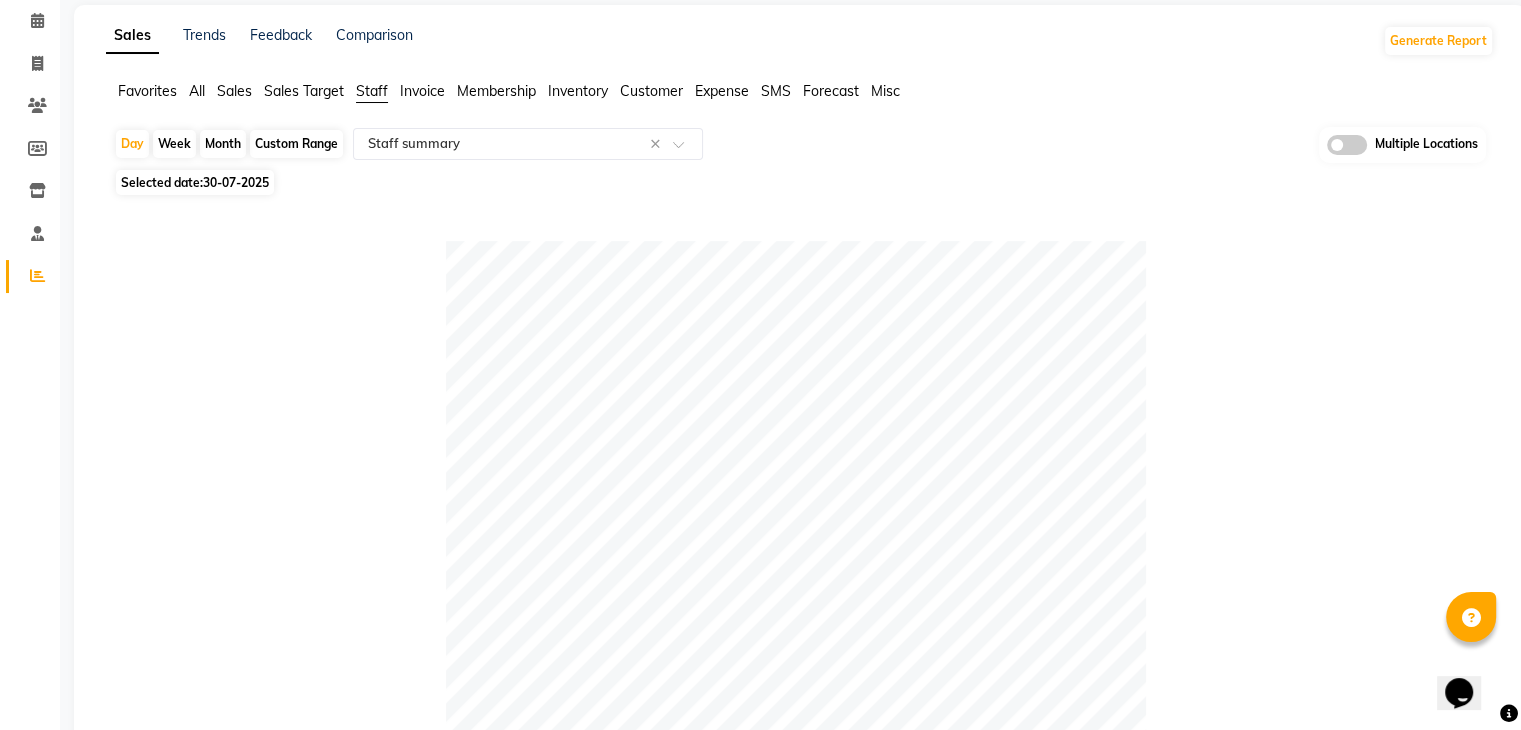 scroll, scrollTop: 0, scrollLeft: 0, axis: both 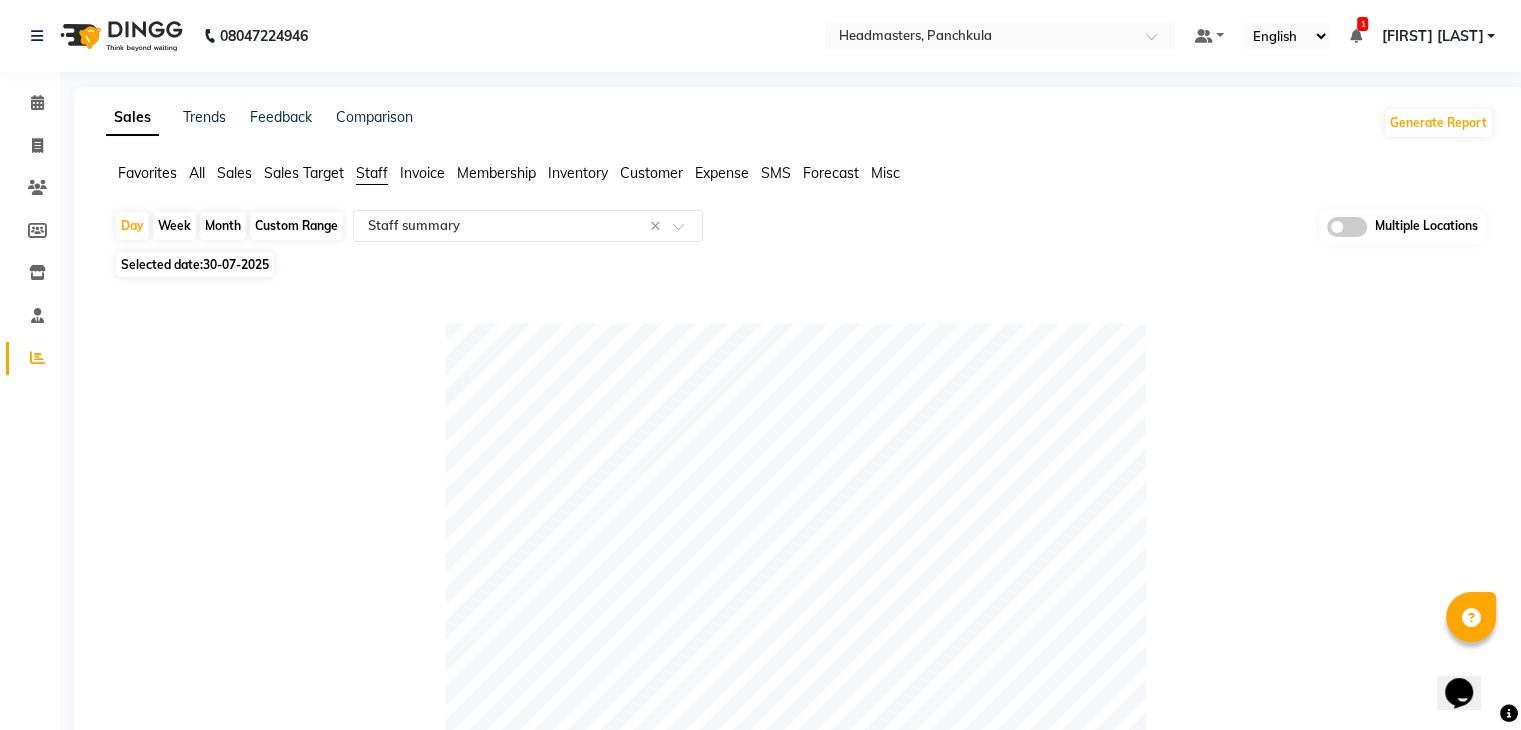 click on "Day   Week   Month   Custom Range  Select Report Type × Staff summary × Multiple Locations Selected date:  [DATE]   Table View   Pivot View  Pie Chart Bar Chart Select Full Report Filtered Report Select CSV PDF  Export  Show  10 25 50 100  entries Search: Location Stylist Customer Invoices Services Services W/o Tax Memberships Products Packages Vouchers Prepaid Gifts Average Total Total W/o Tax Payment Redemption Redemption Share Emp Code Location Stylist Customer Invoices Services Services W/o Tax Memberships Products Packages Vouchers Prepaid Gifts Average Total Total W/o Tax Payment Redemption Redemption Share Emp Code Total 19 19 ₹24,000.00 ₹20,339.00 ₹0 ₹0 ₹0 ₹0 ₹0 ₹0 ₹10,775.00 ₹24,000.00 ₹20,339.00 ₹24,000.00 ₹0 ₹0 Headmasters, [CITY] [NAME] 2 2 ₹7,000.00 ₹5,932.20 ₹0 ₹0 ₹0 ₹0 ₹0 ₹0 ₹3,500.00 ₹7,000.00 ₹5,932.20 ₹7,000.00 ₹0 ₹0 e3255-11 Headmasters, [CITY] [NAME] 5 5" 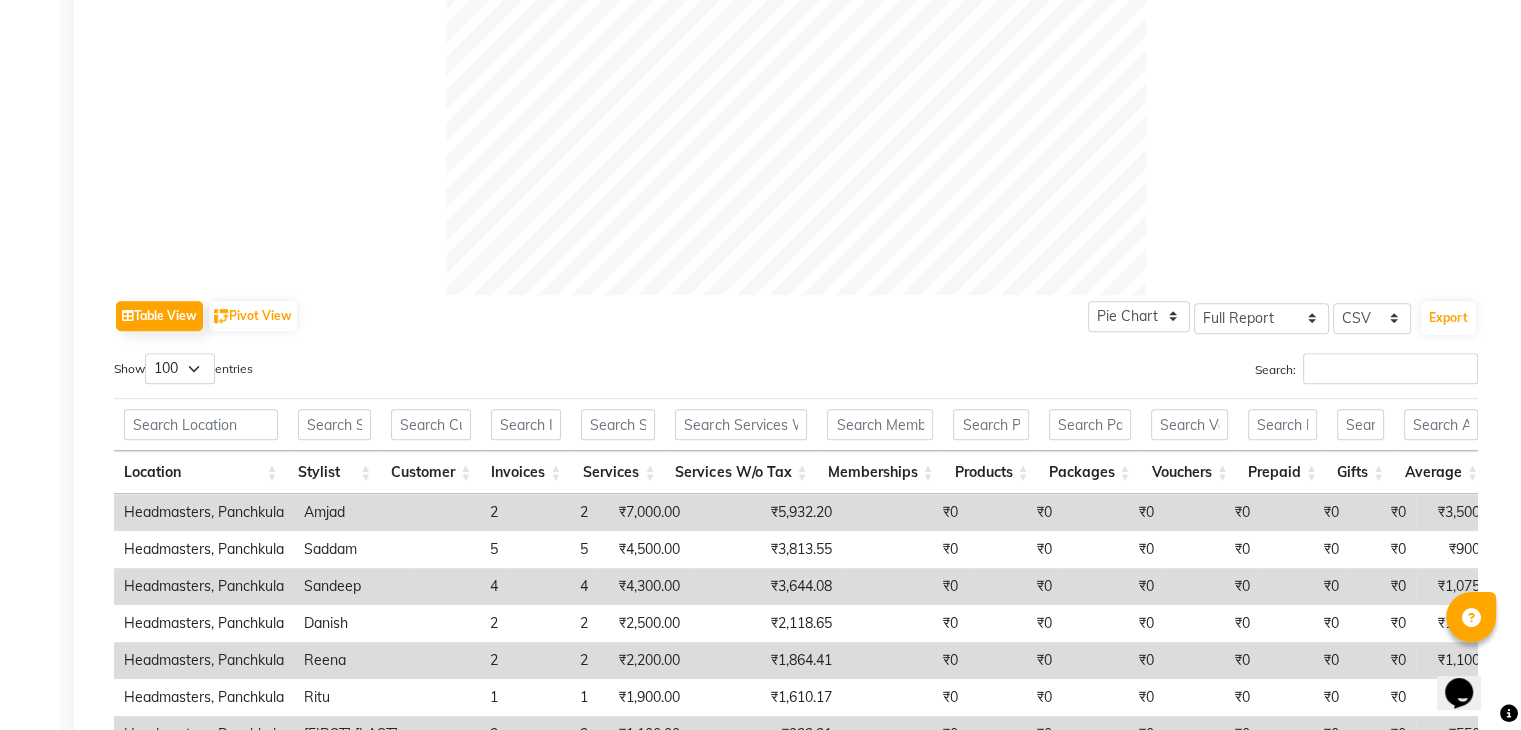 scroll, scrollTop: 800, scrollLeft: 0, axis: vertical 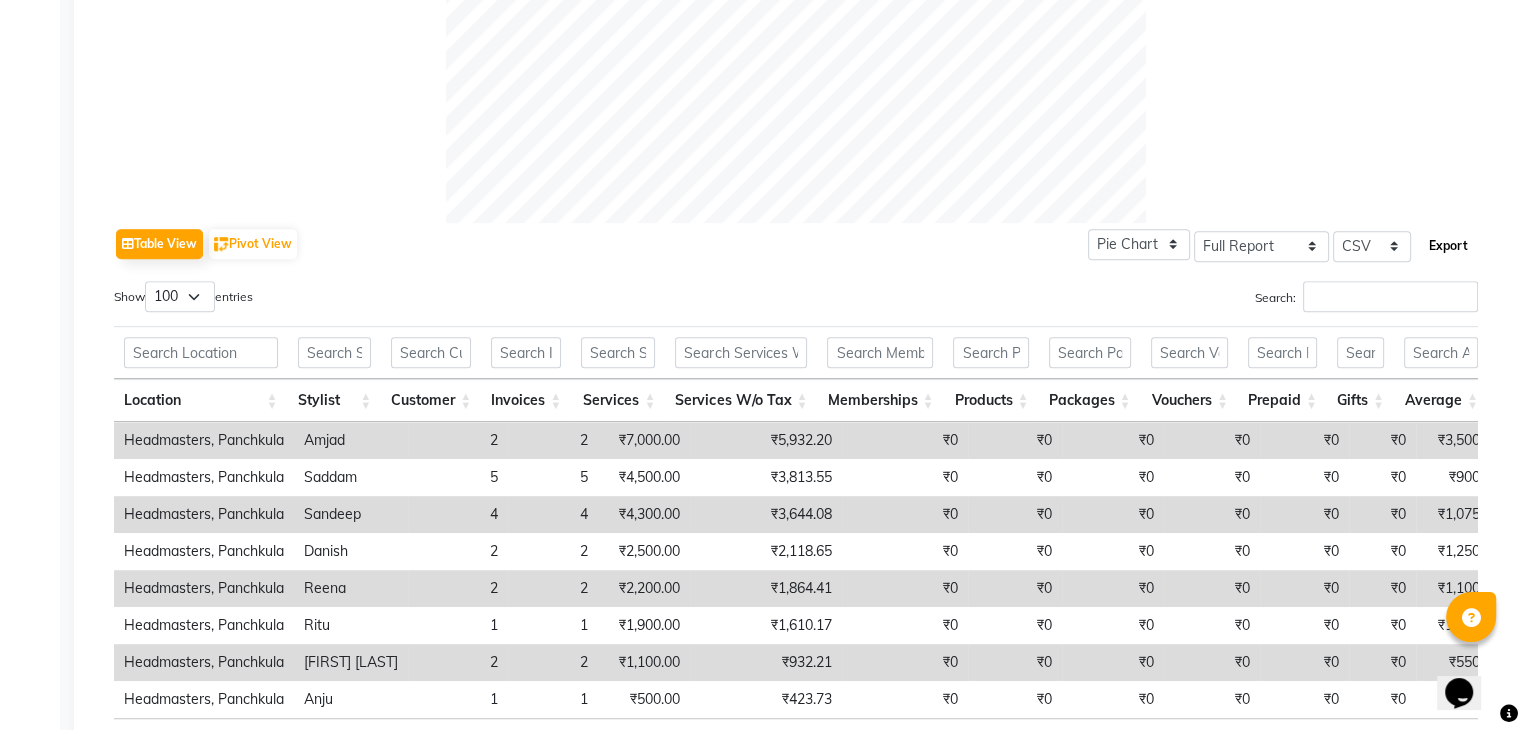 click on "Export" 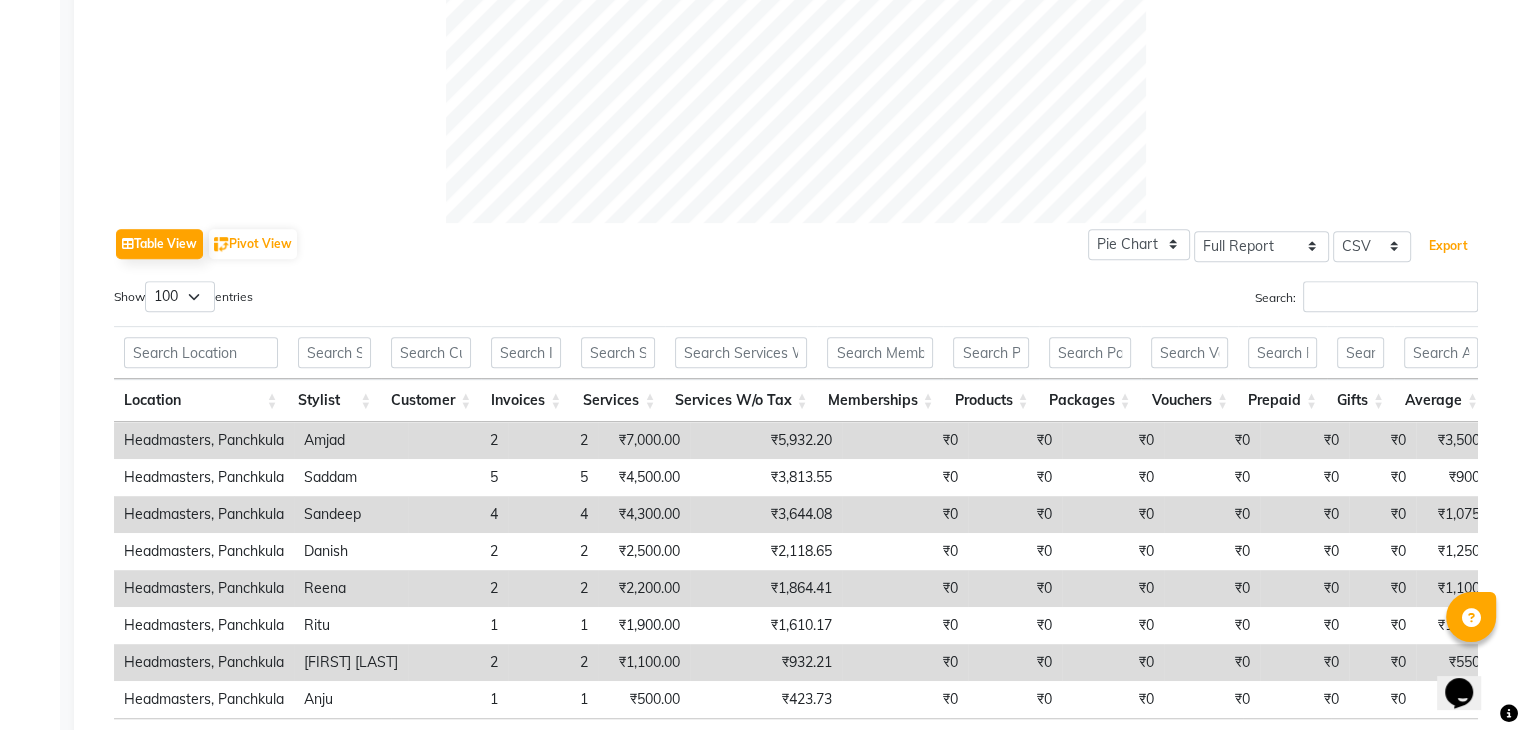 type 